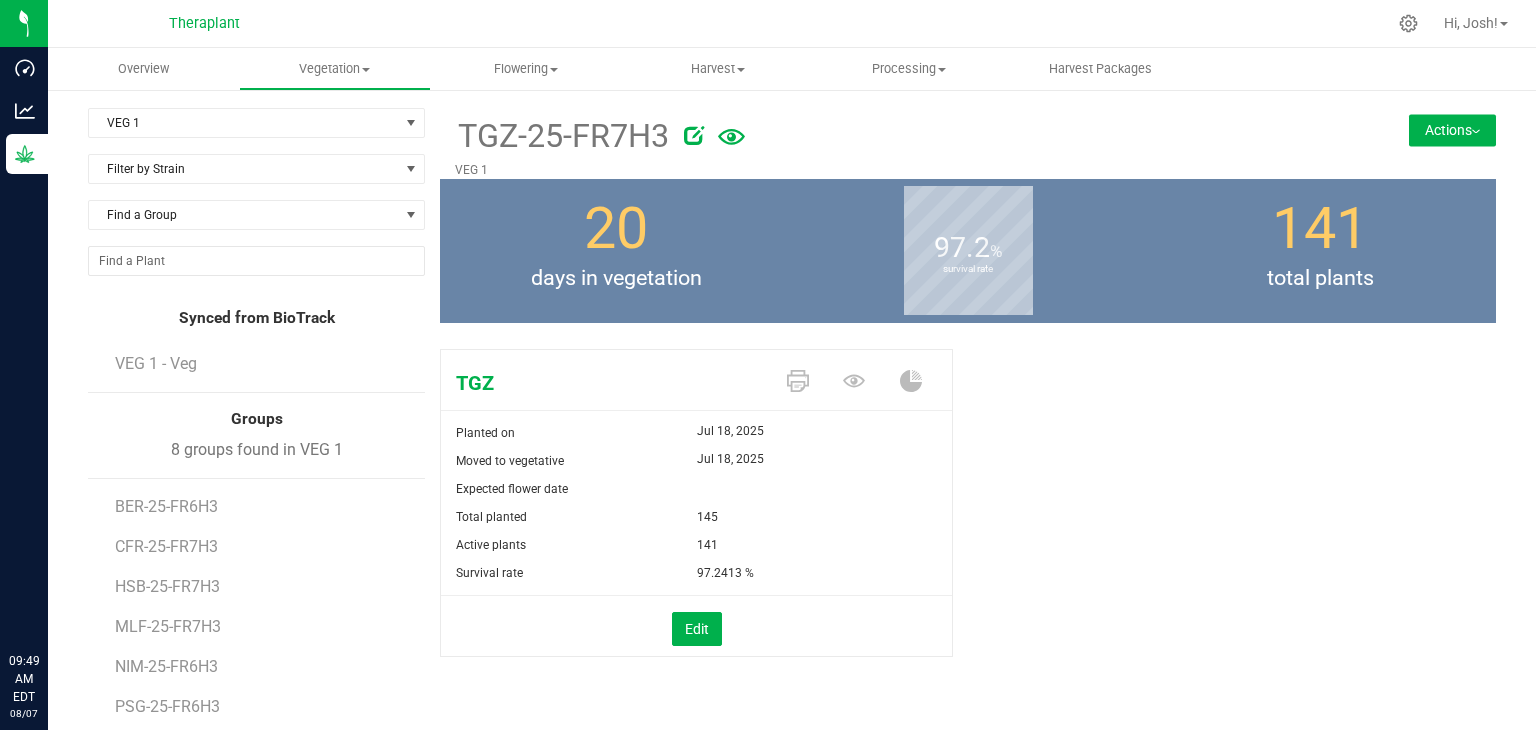 scroll, scrollTop: 0, scrollLeft: 0, axis: both 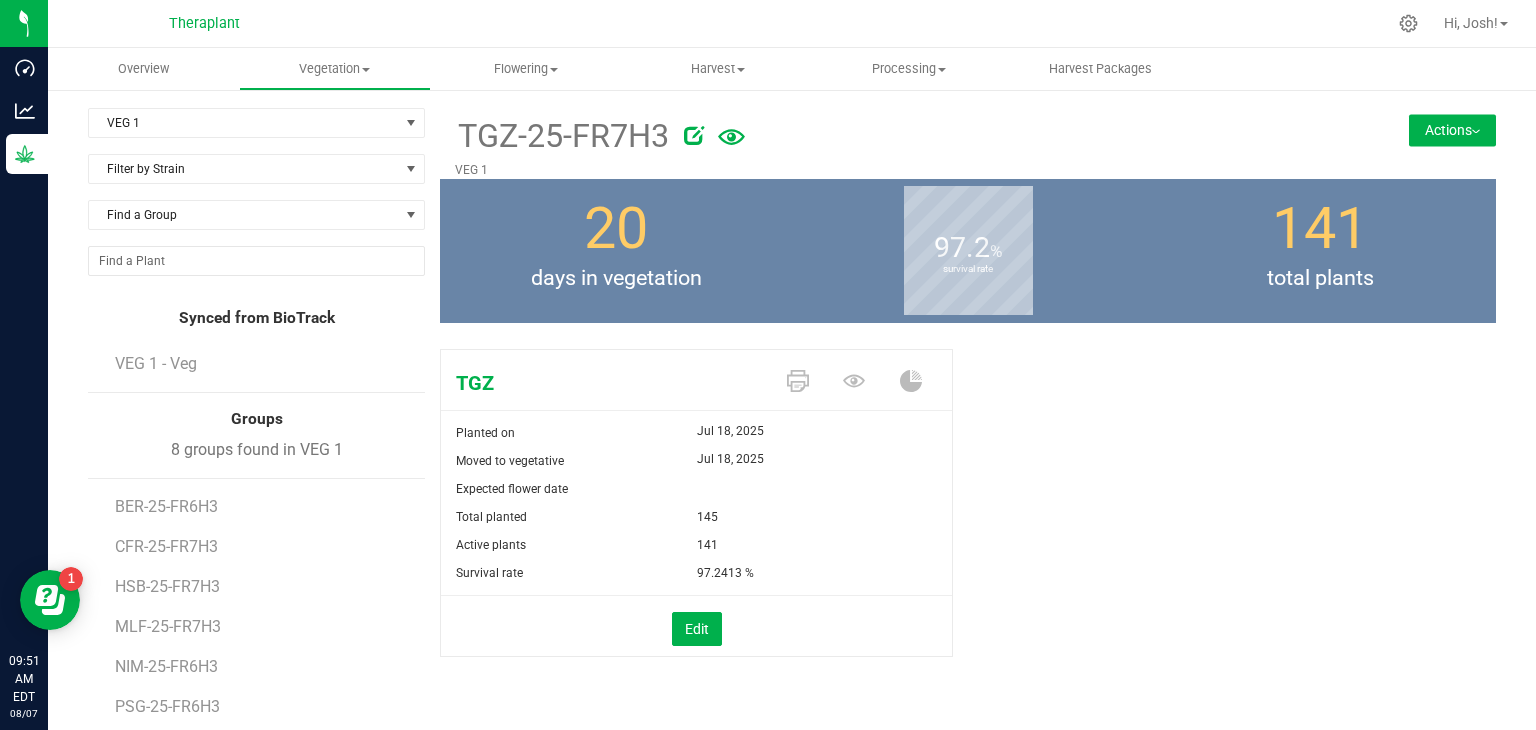 click 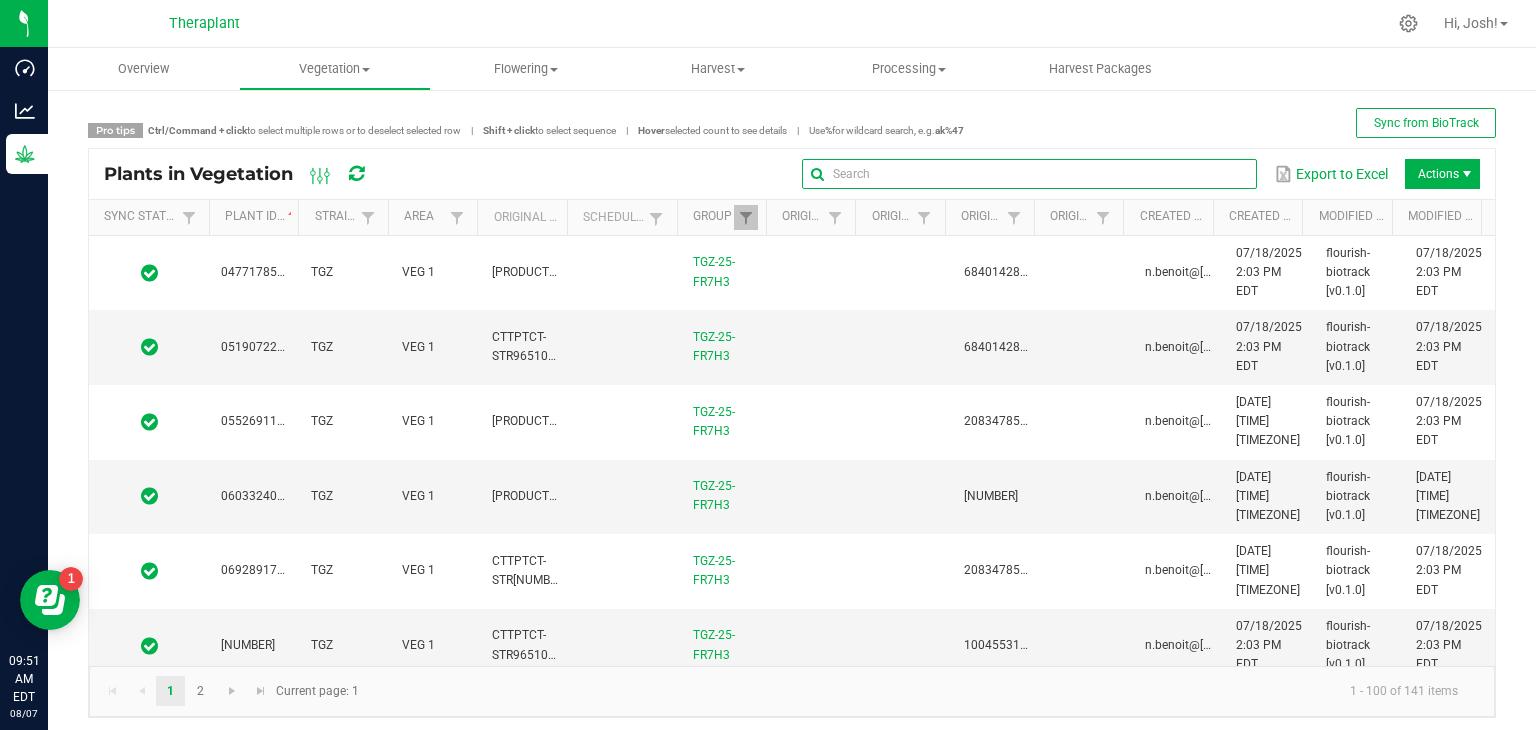 click at bounding box center [1029, 174] 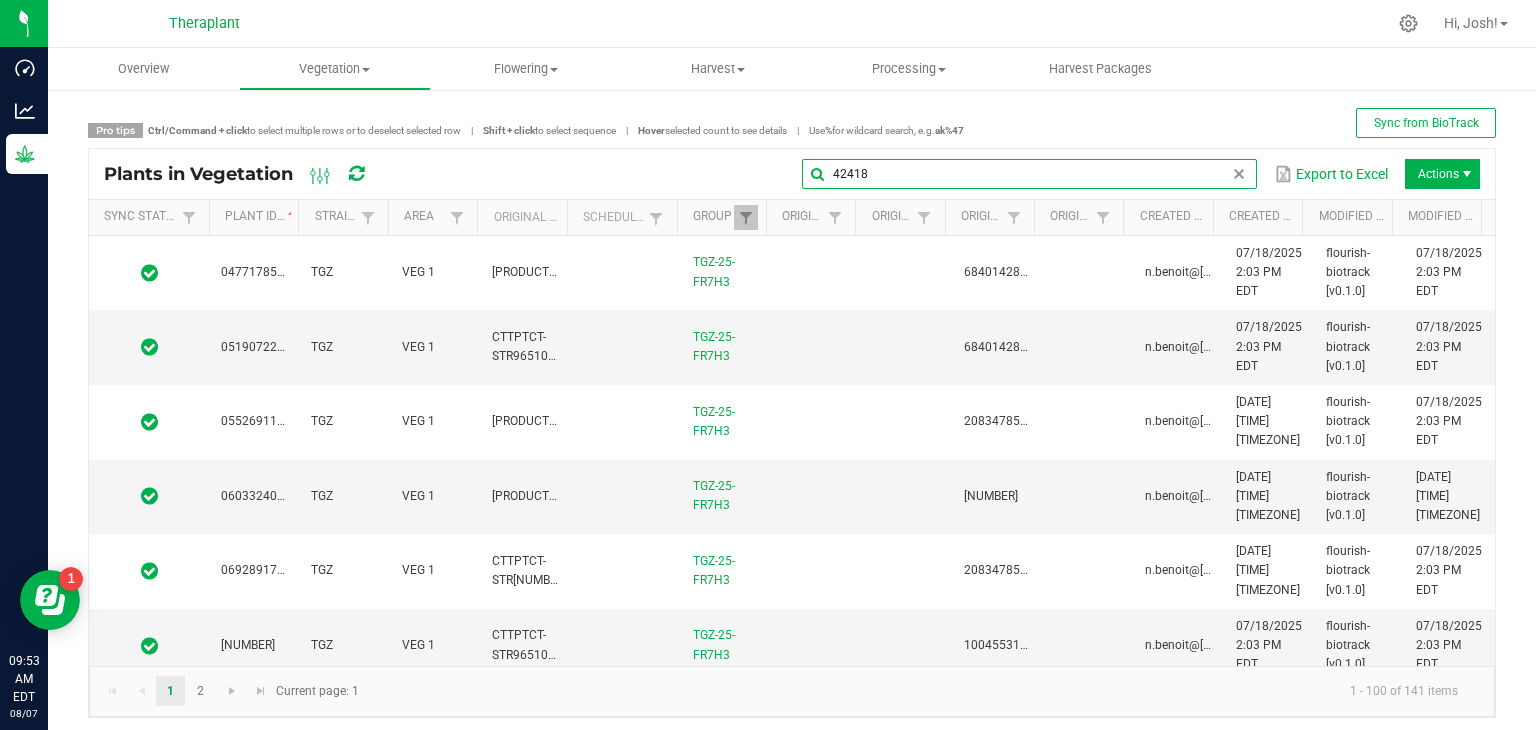 type on "42418" 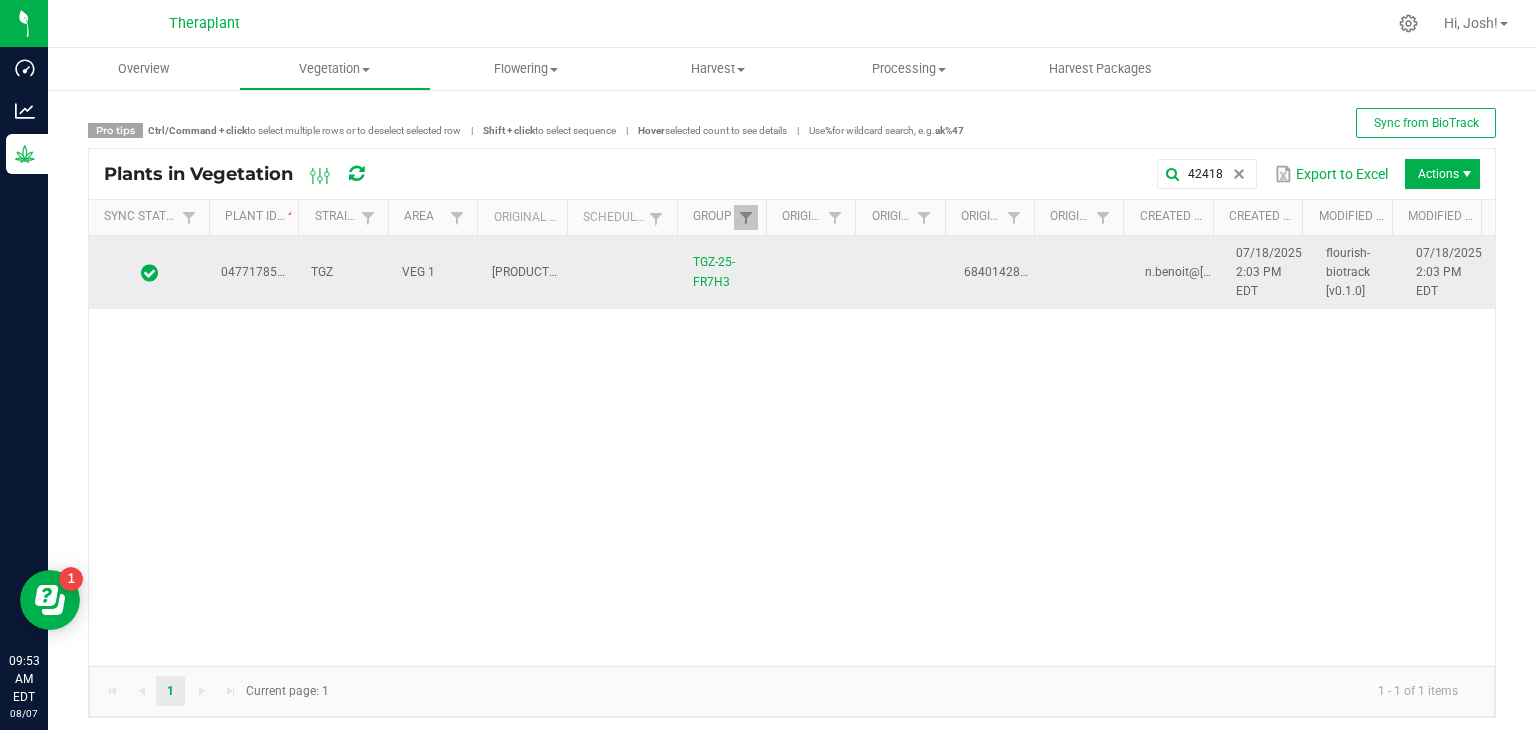 click on "VEG 1" at bounding box center [418, 272] 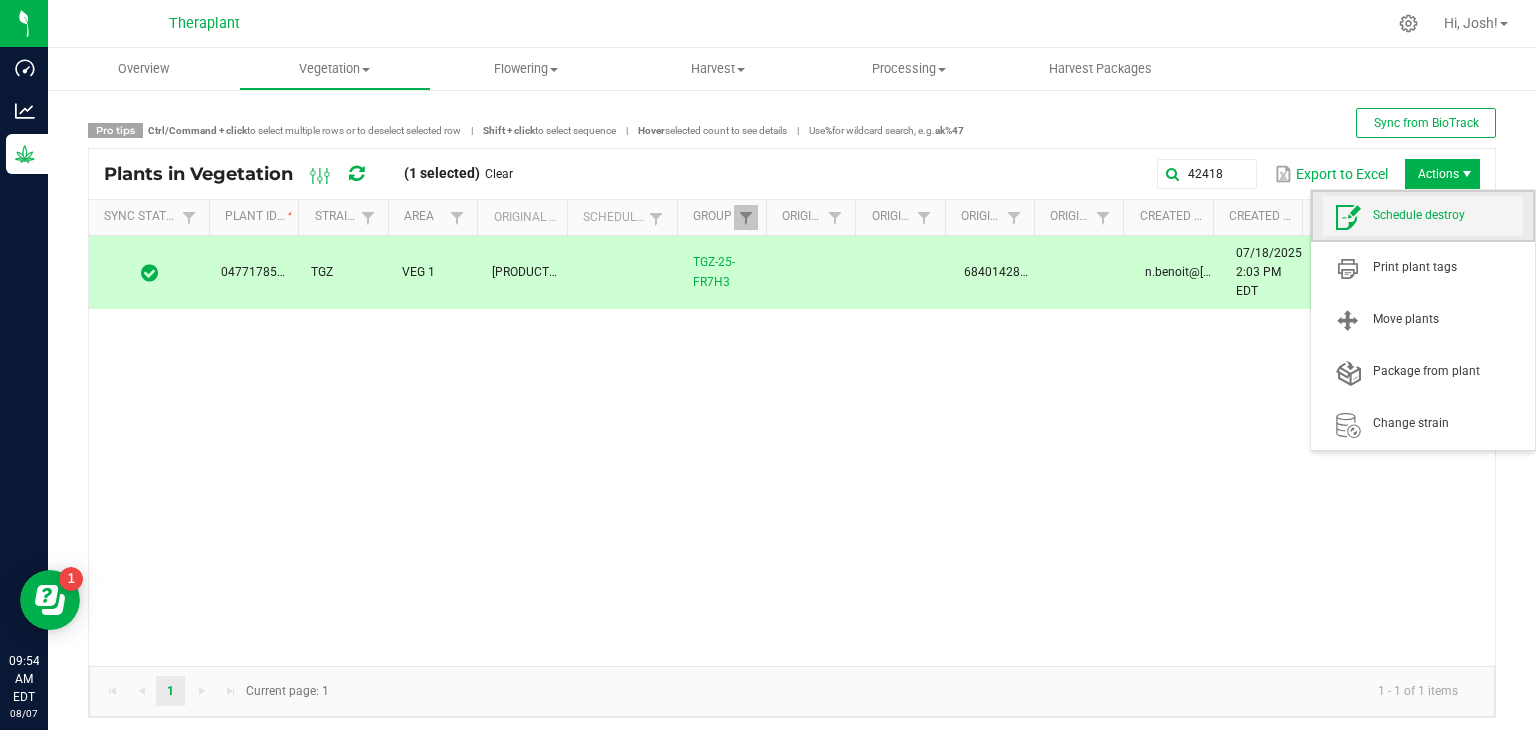 click on "Schedule destroy" at bounding box center [1448, 215] 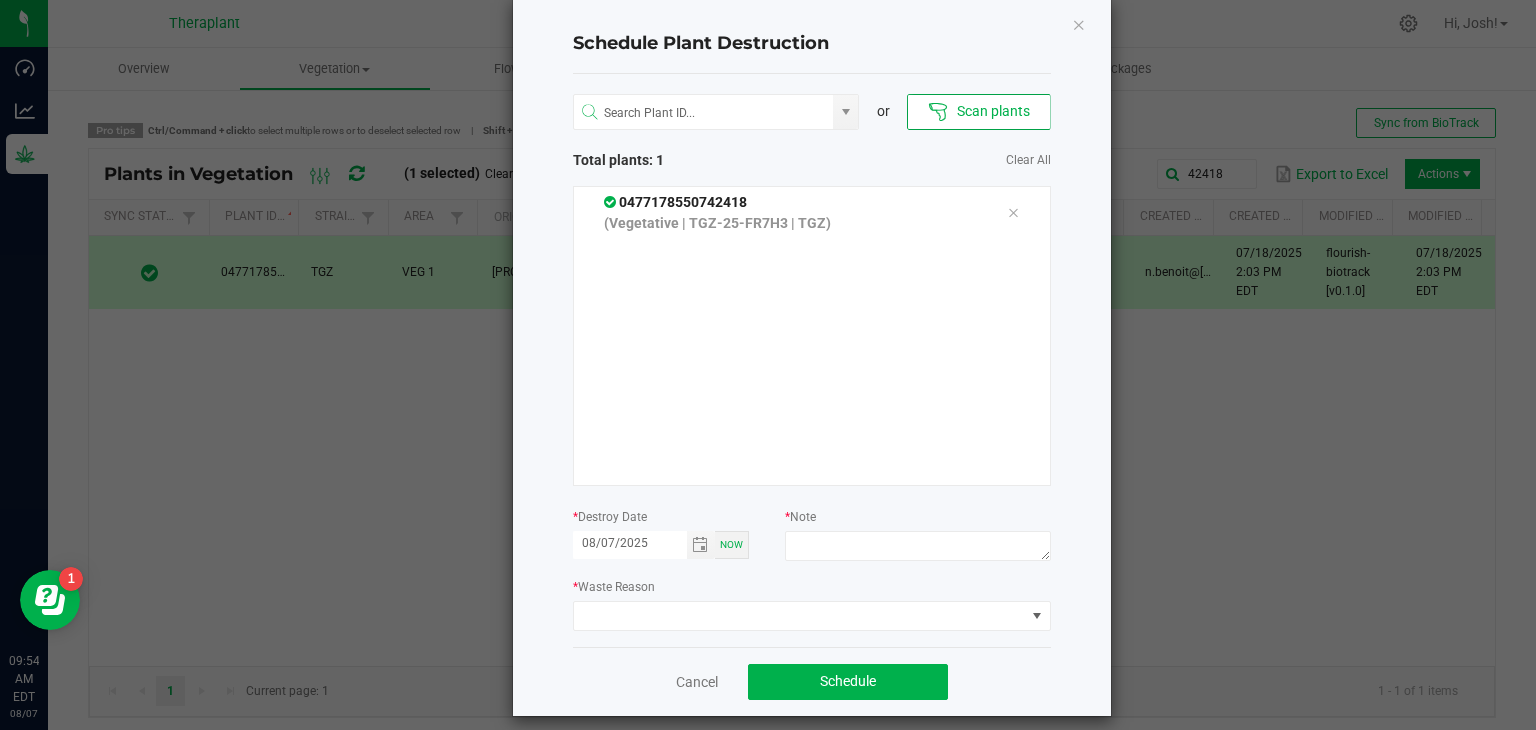scroll, scrollTop: 48, scrollLeft: 0, axis: vertical 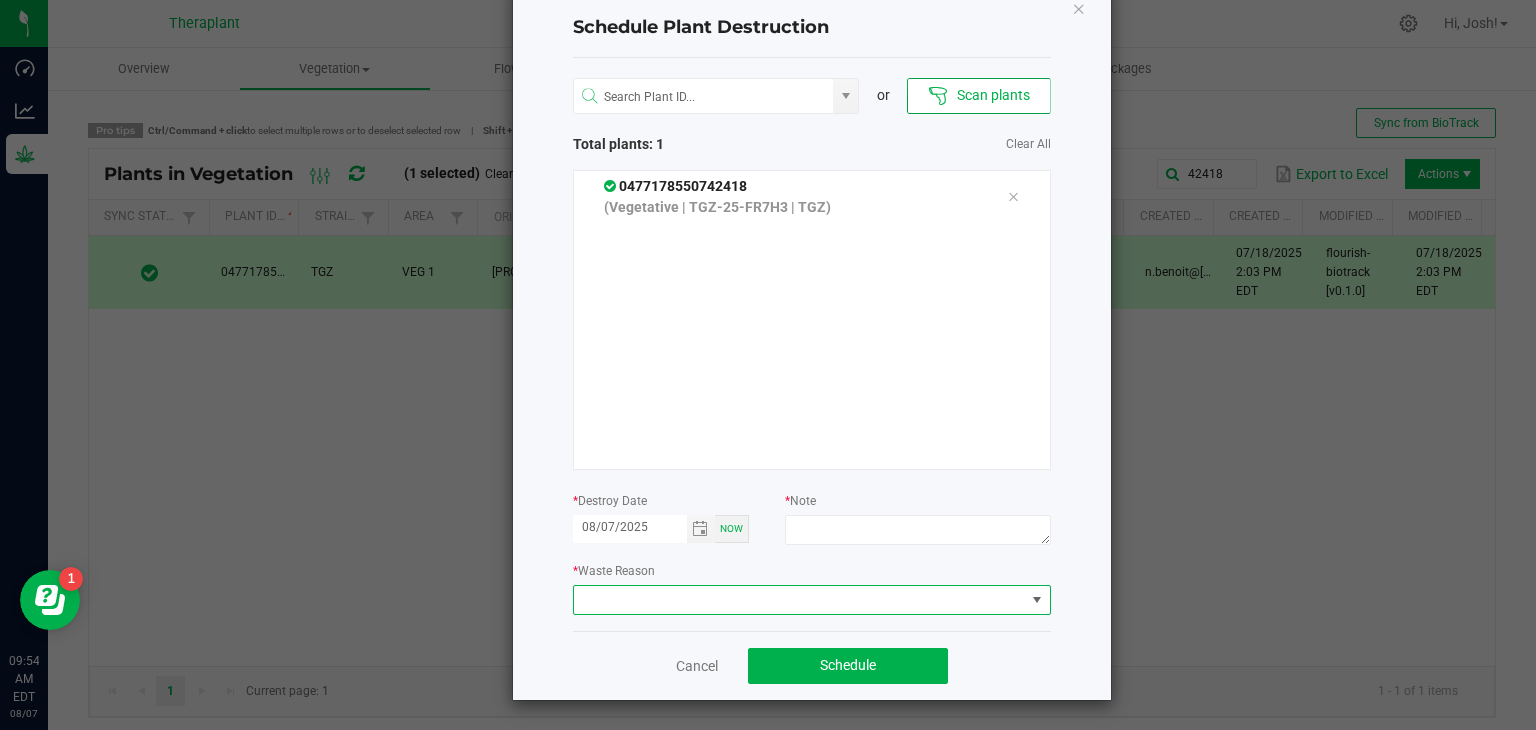 click at bounding box center [799, 600] 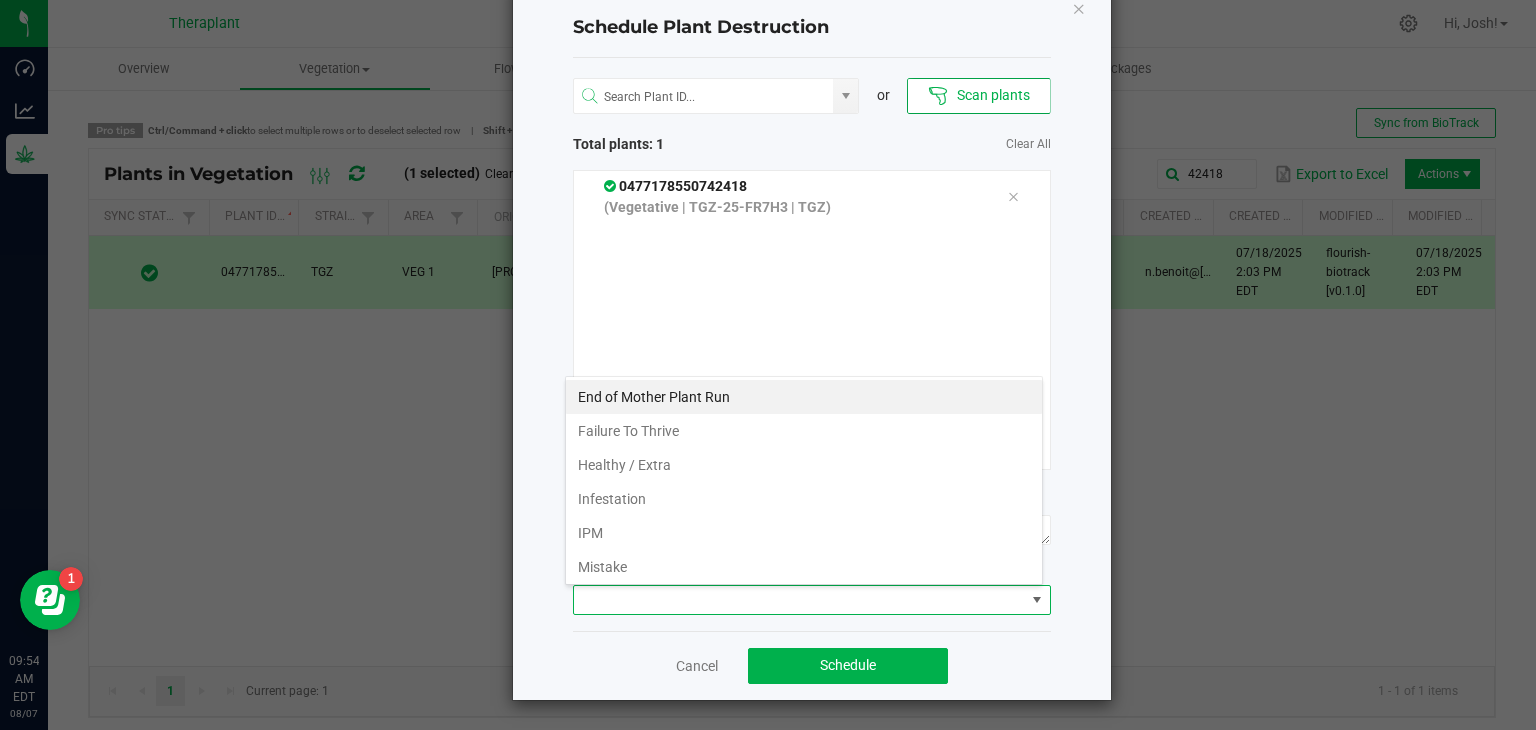 scroll, scrollTop: 99970, scrollLeft: 99521, axis: both 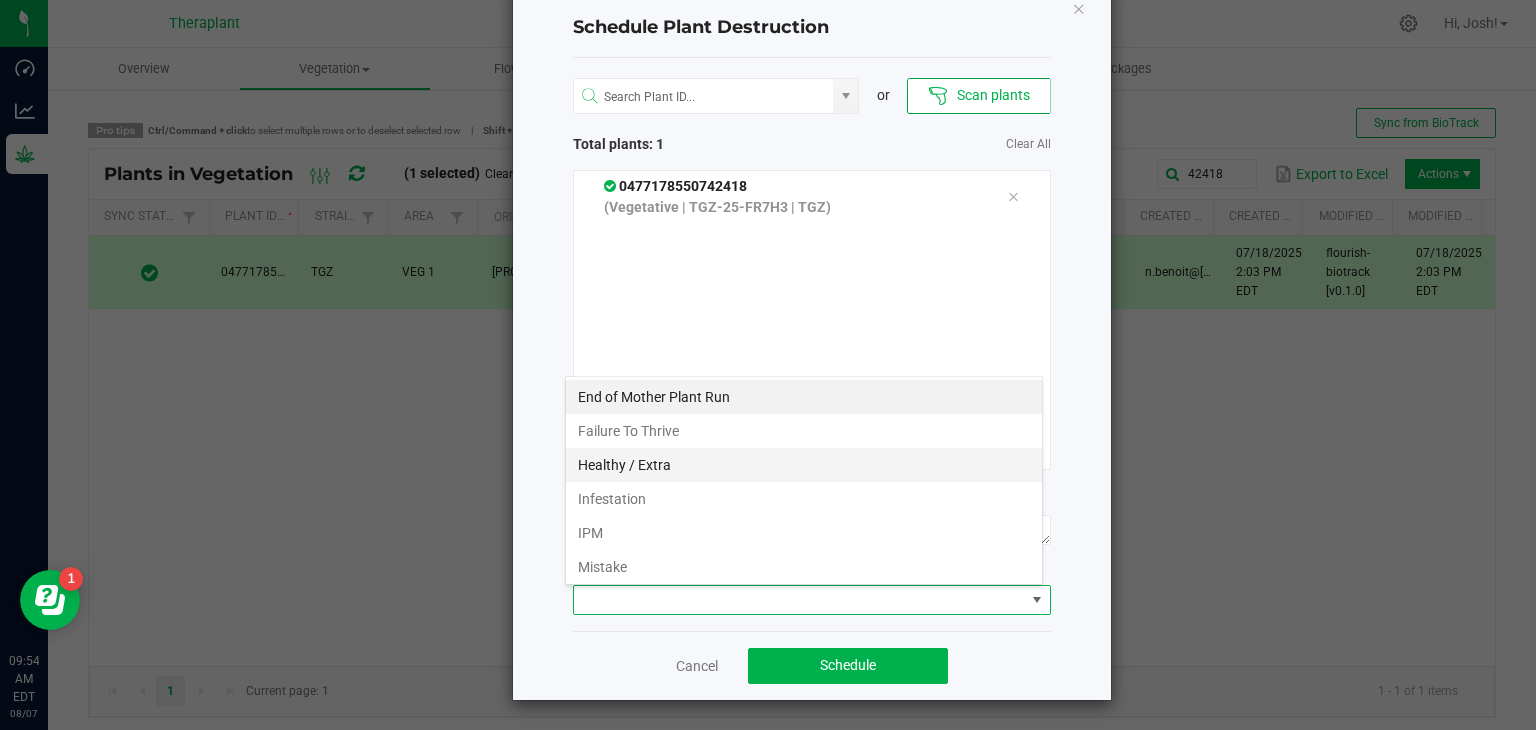 click on "Healthy / Extra" at bounding box center [804, 465] 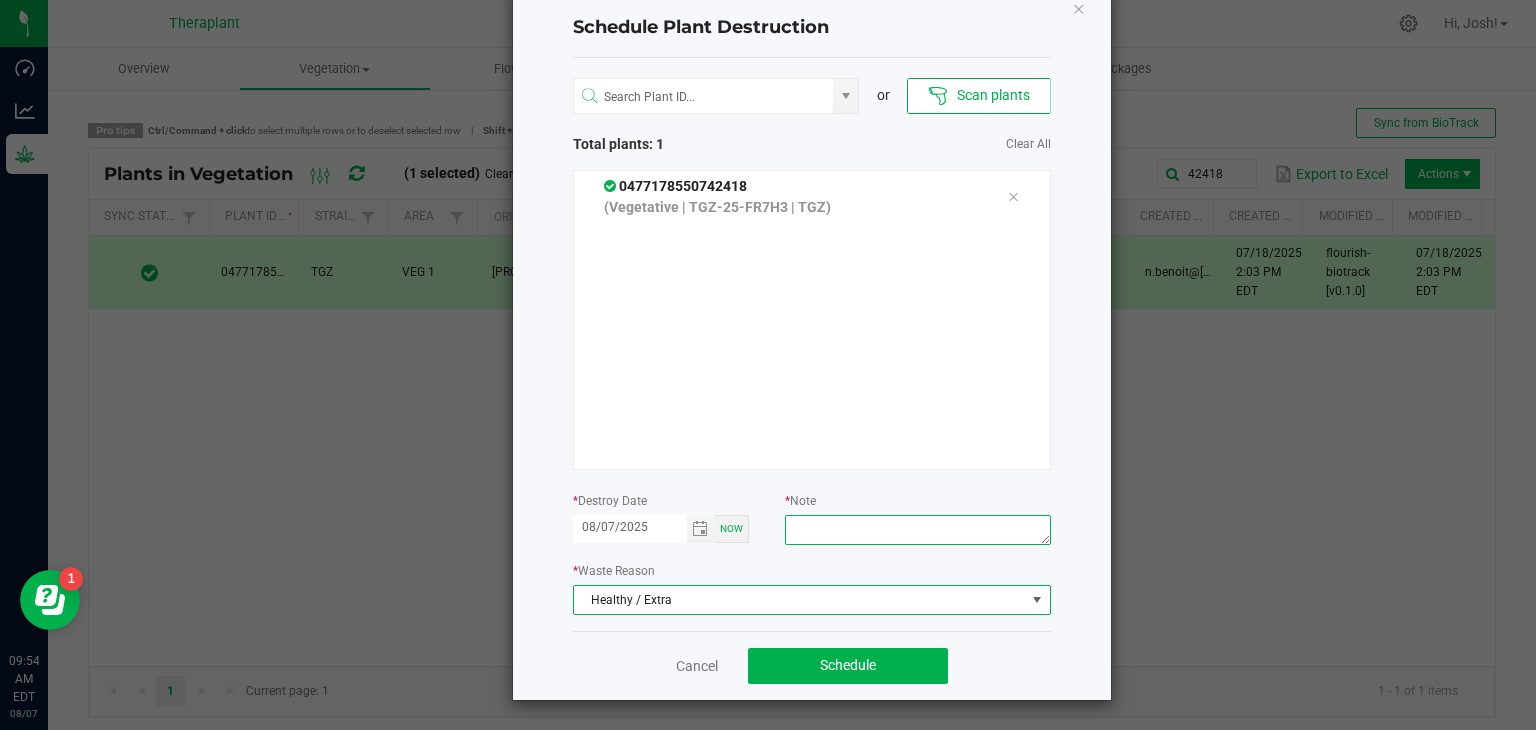click at bounding box center (917, 530) 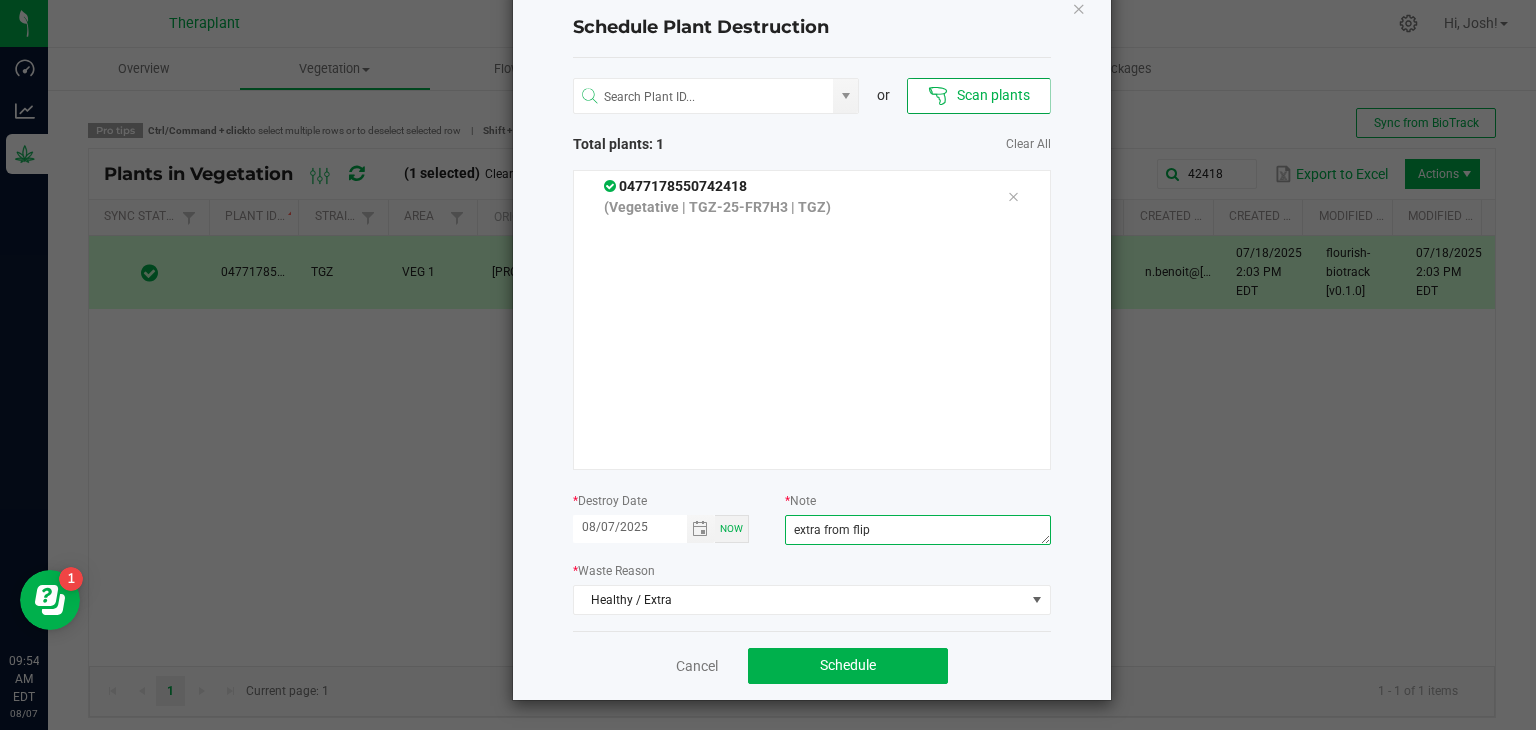 drag, startPoint x: 813, startPoint y: 524, endPoint x: 722, endPoint y: 529, distance: 91.13726 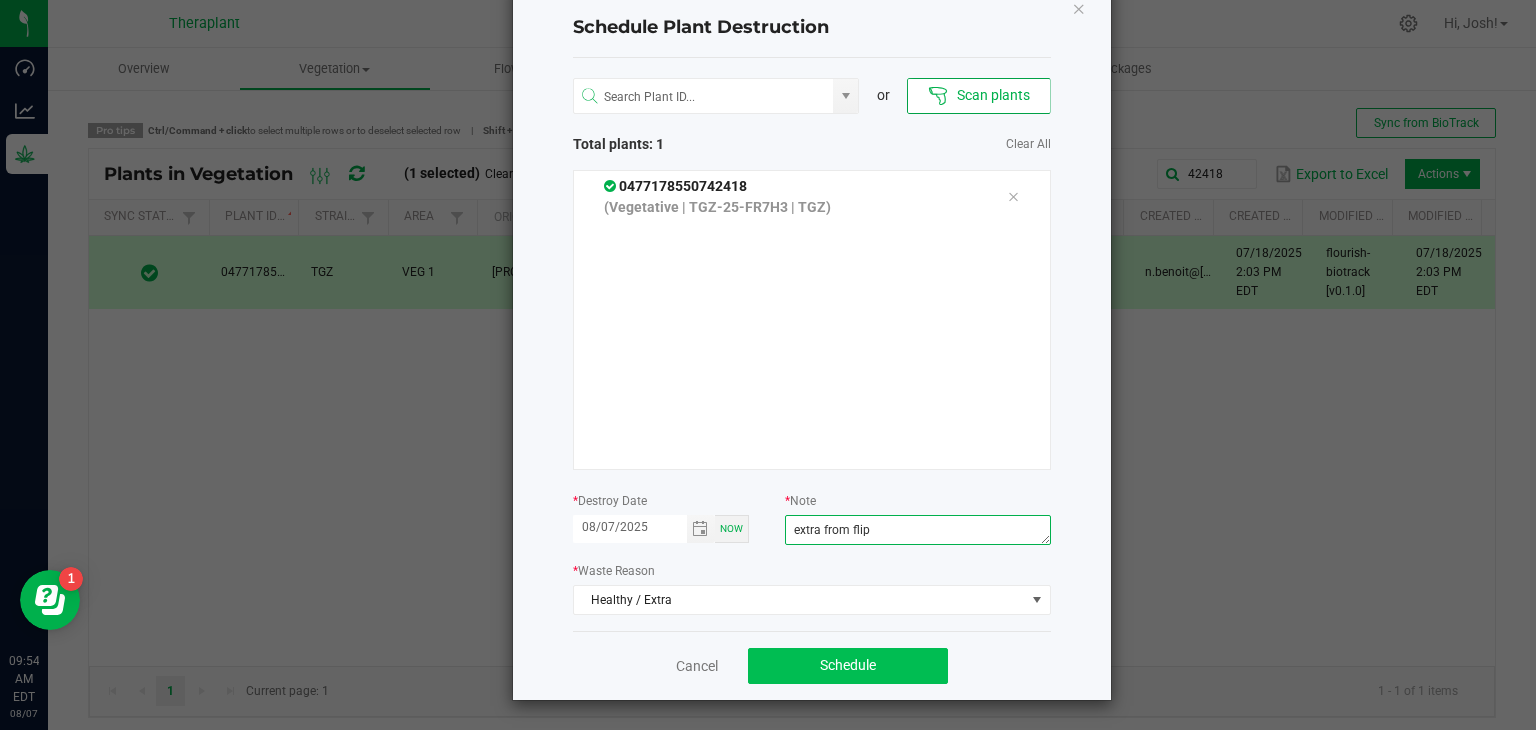 type on "extra from flip" 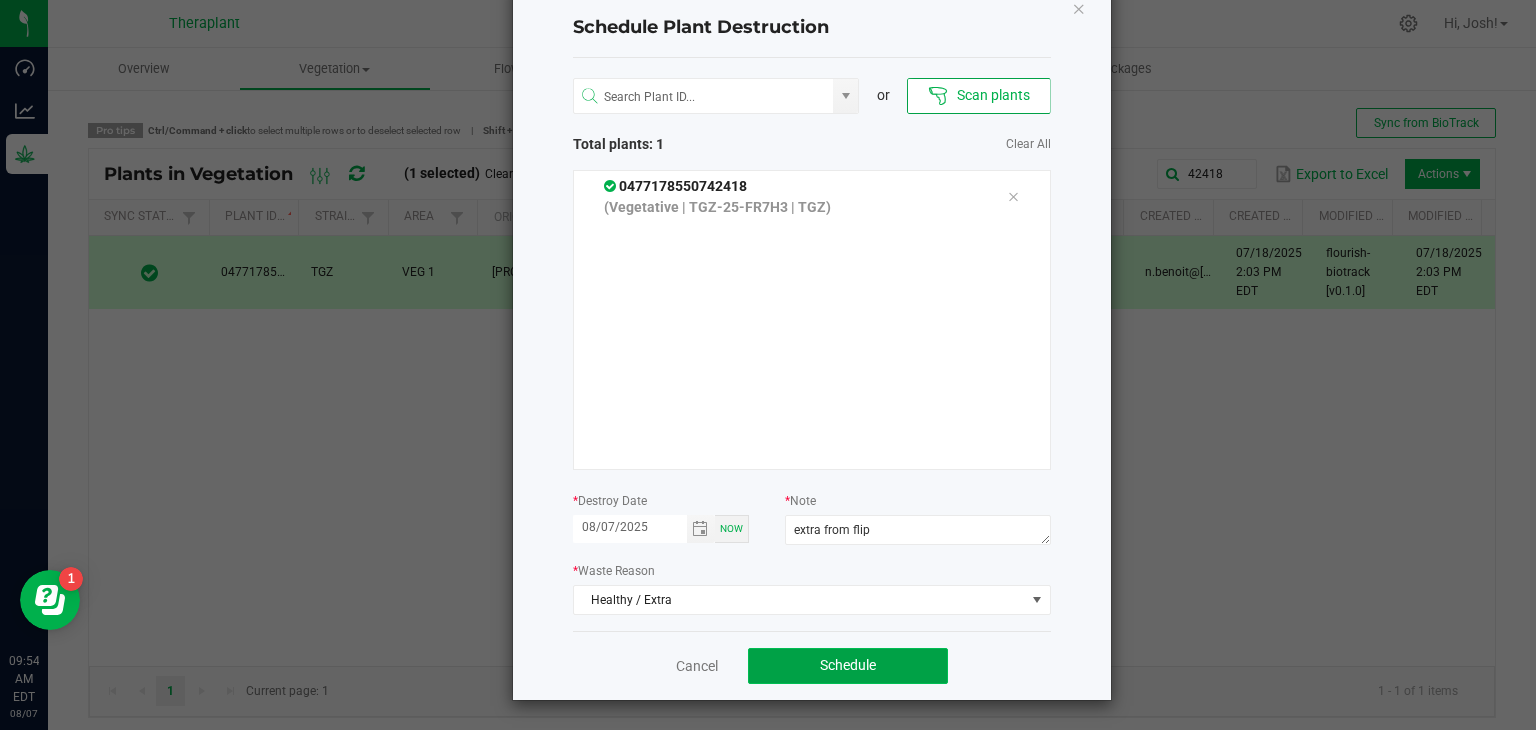 click on "Schedule" 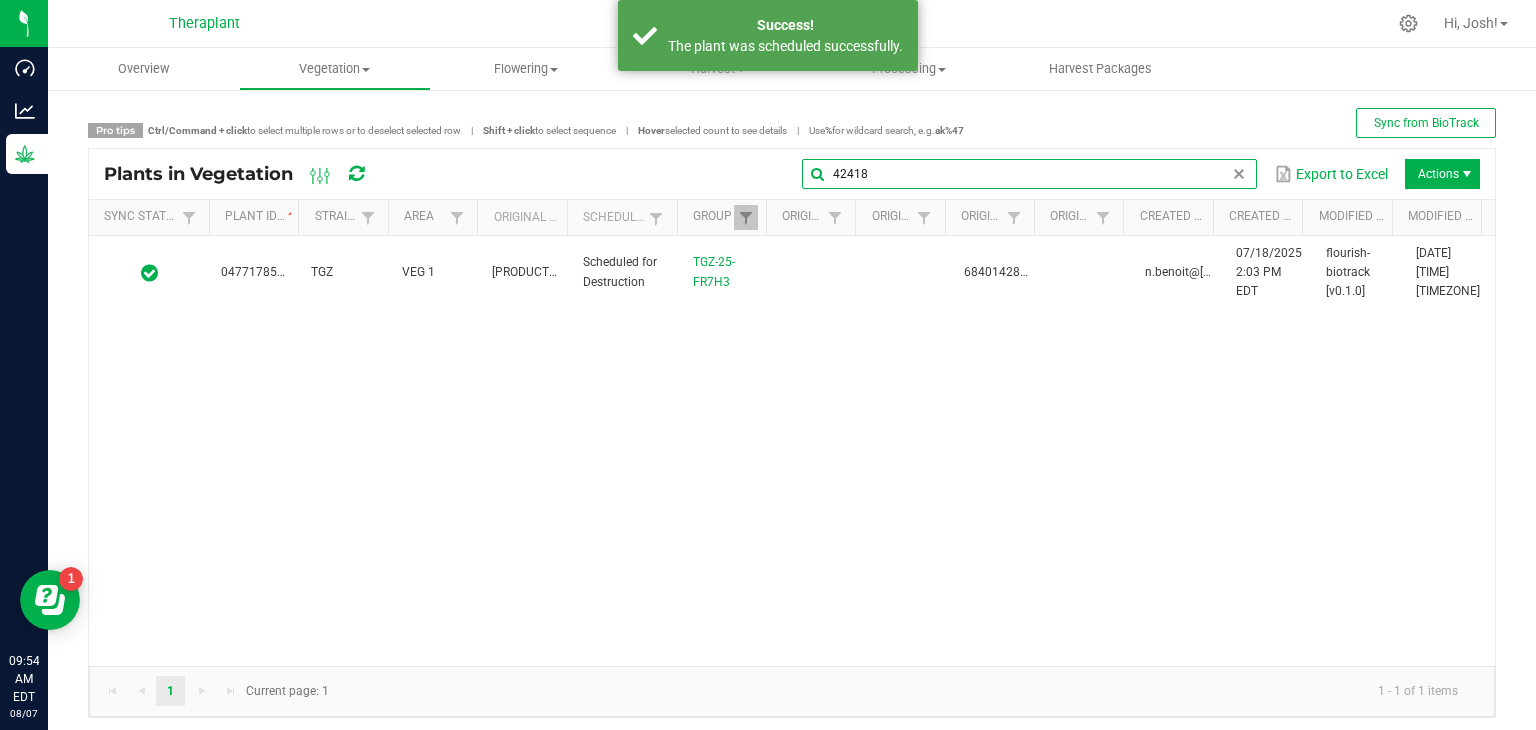 click on "42418" at bounding box center [1029, 174] 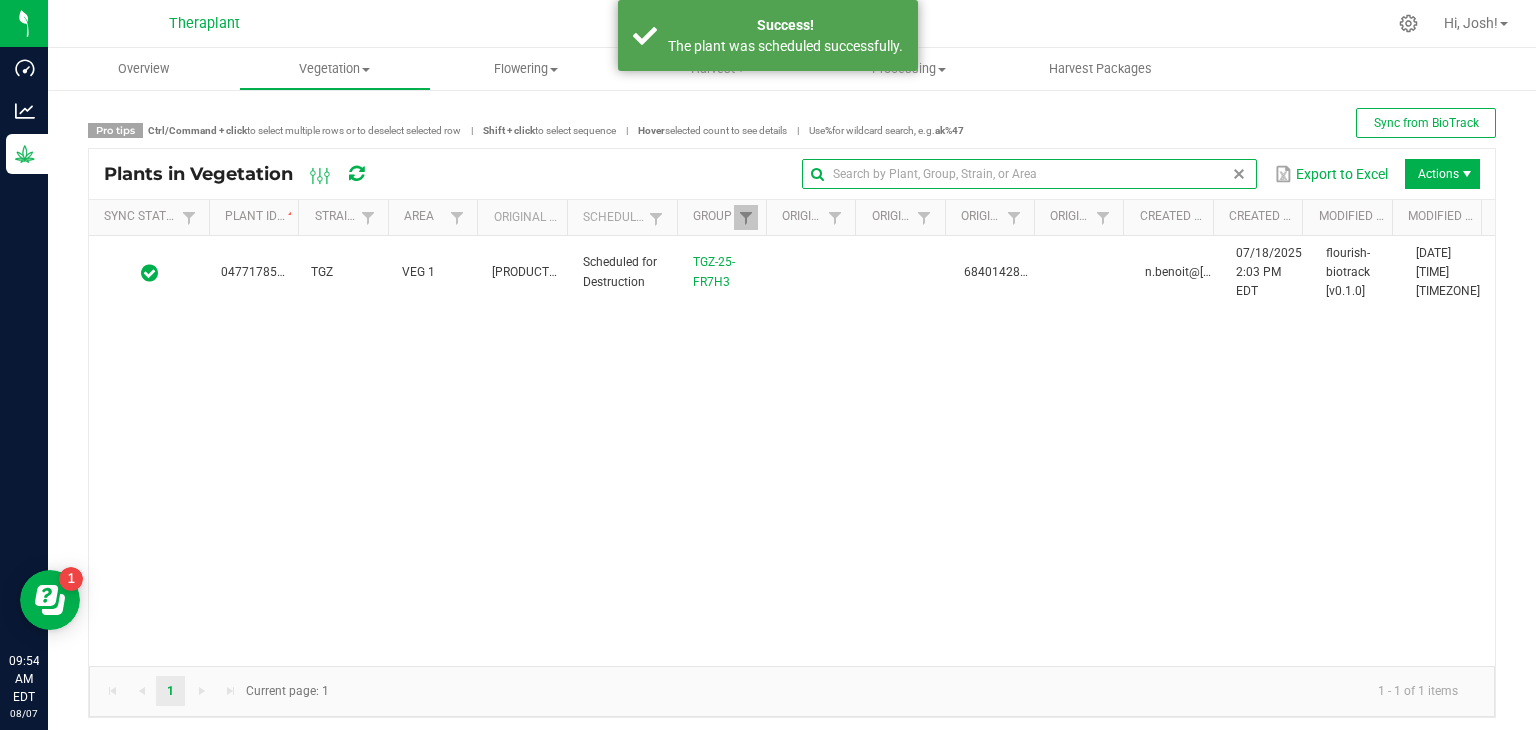 click at bounding box center (1239, 174) 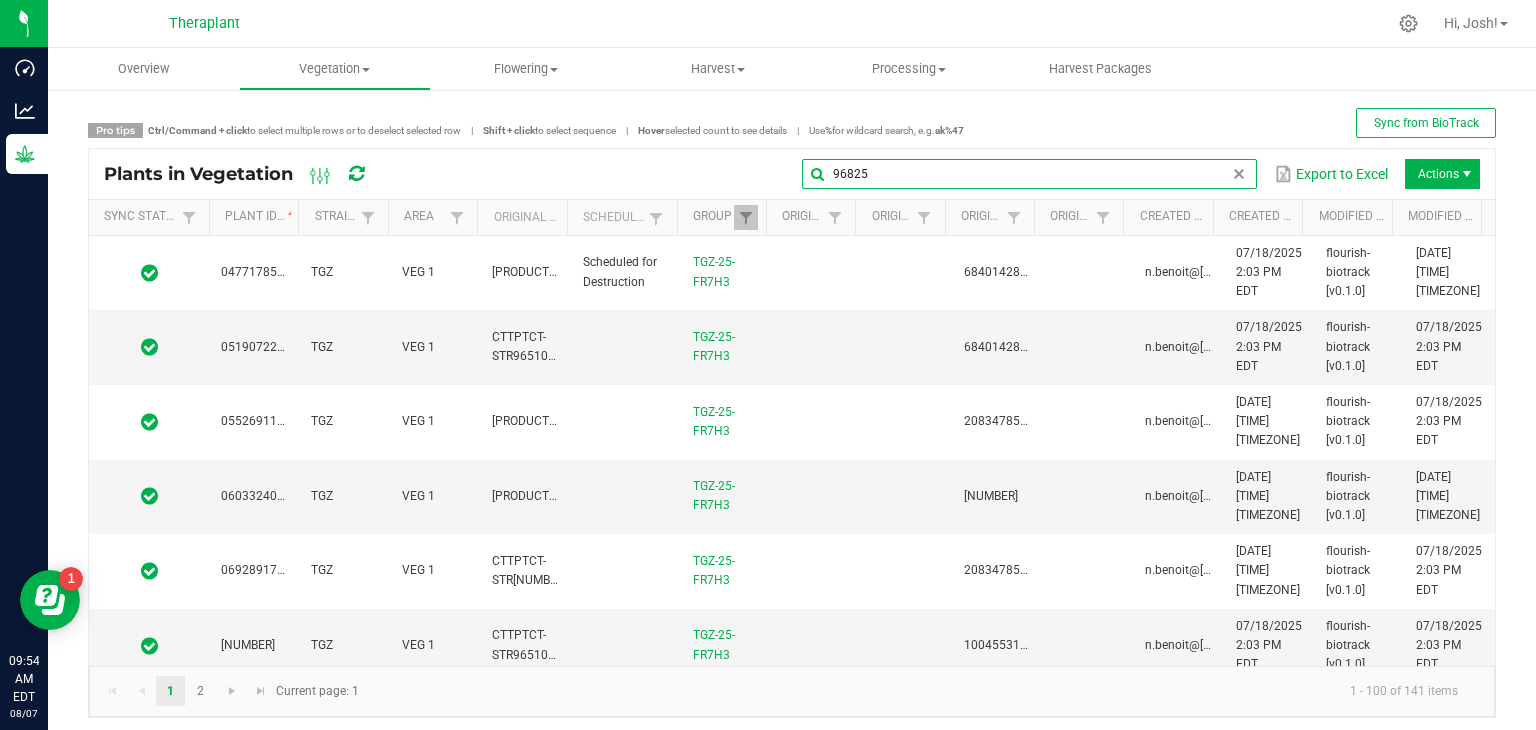 type on "96825" 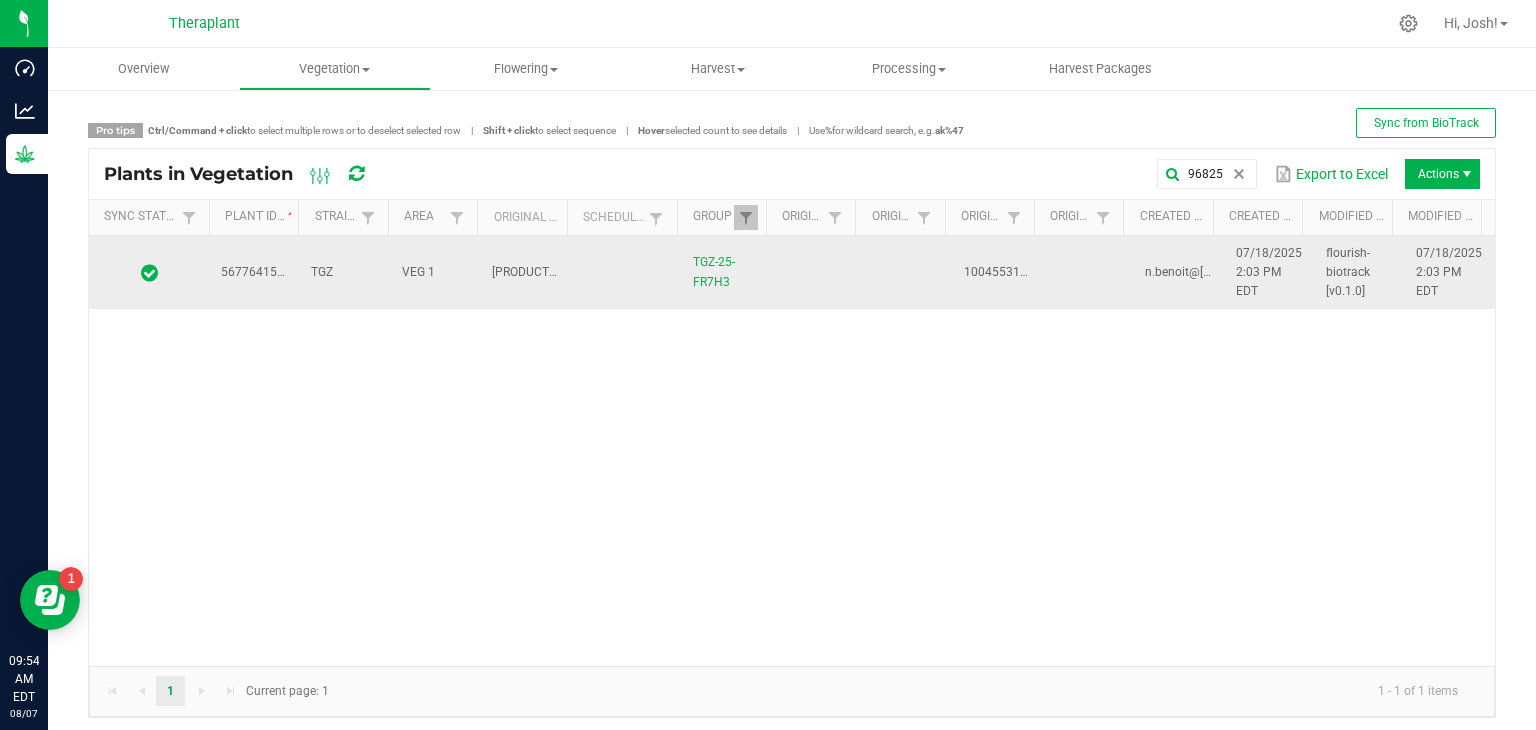 click on "5677641516596825" at bounding box center (277, 272) 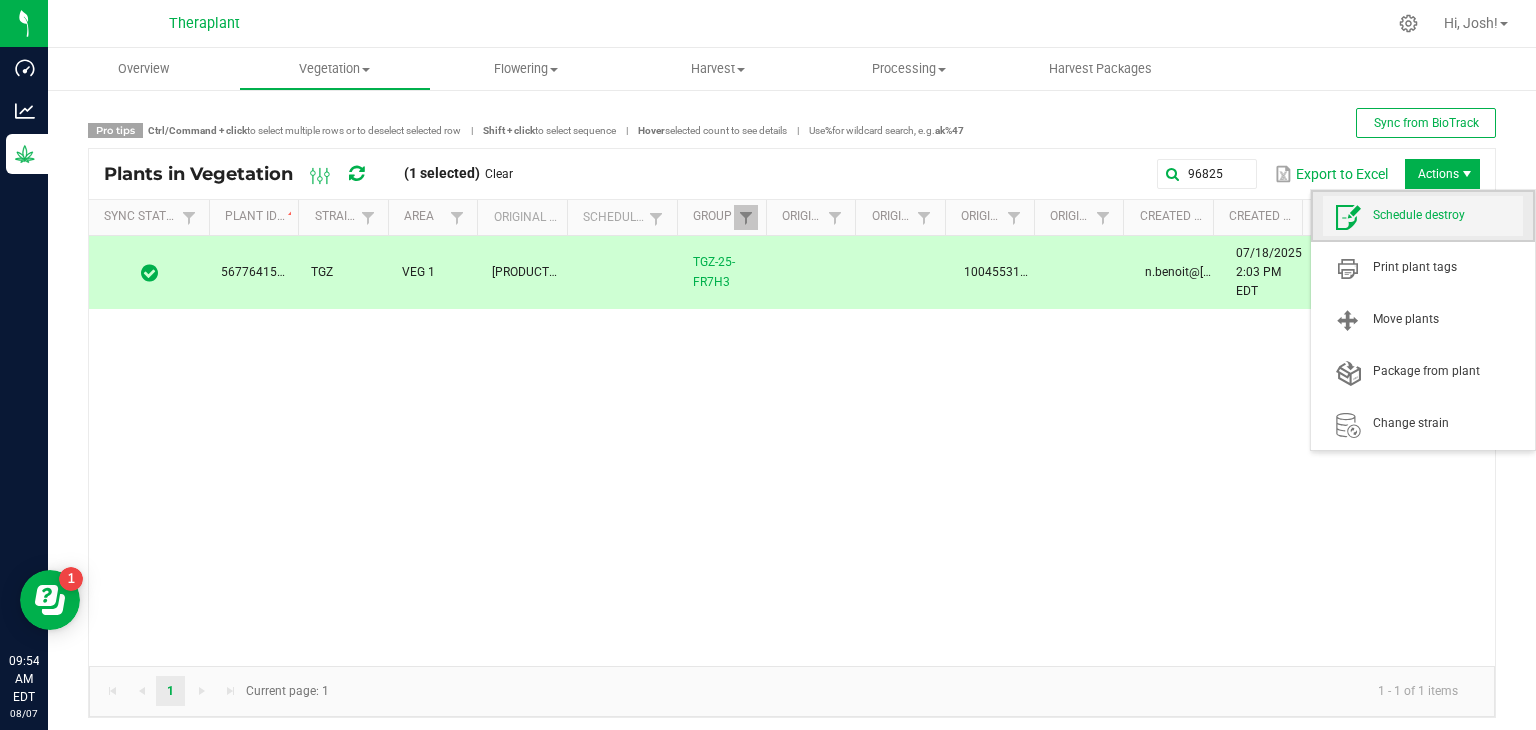 click on "Schedule destroy" at bounding box center [1448, 215] 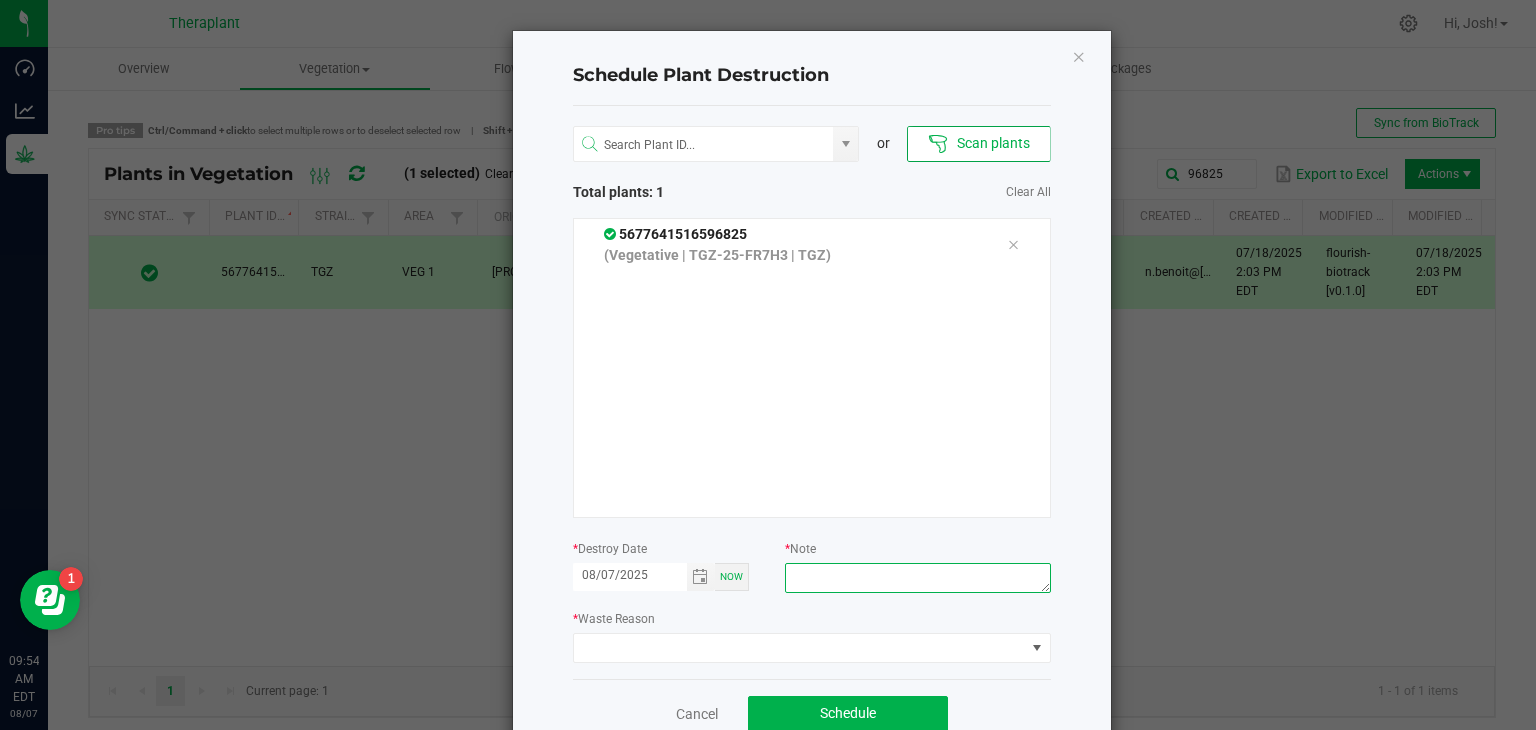 drag, startPoint x: 863, startPoint y: 565, endPoint x: 859, endPoint y: 577, distance: 12.649111 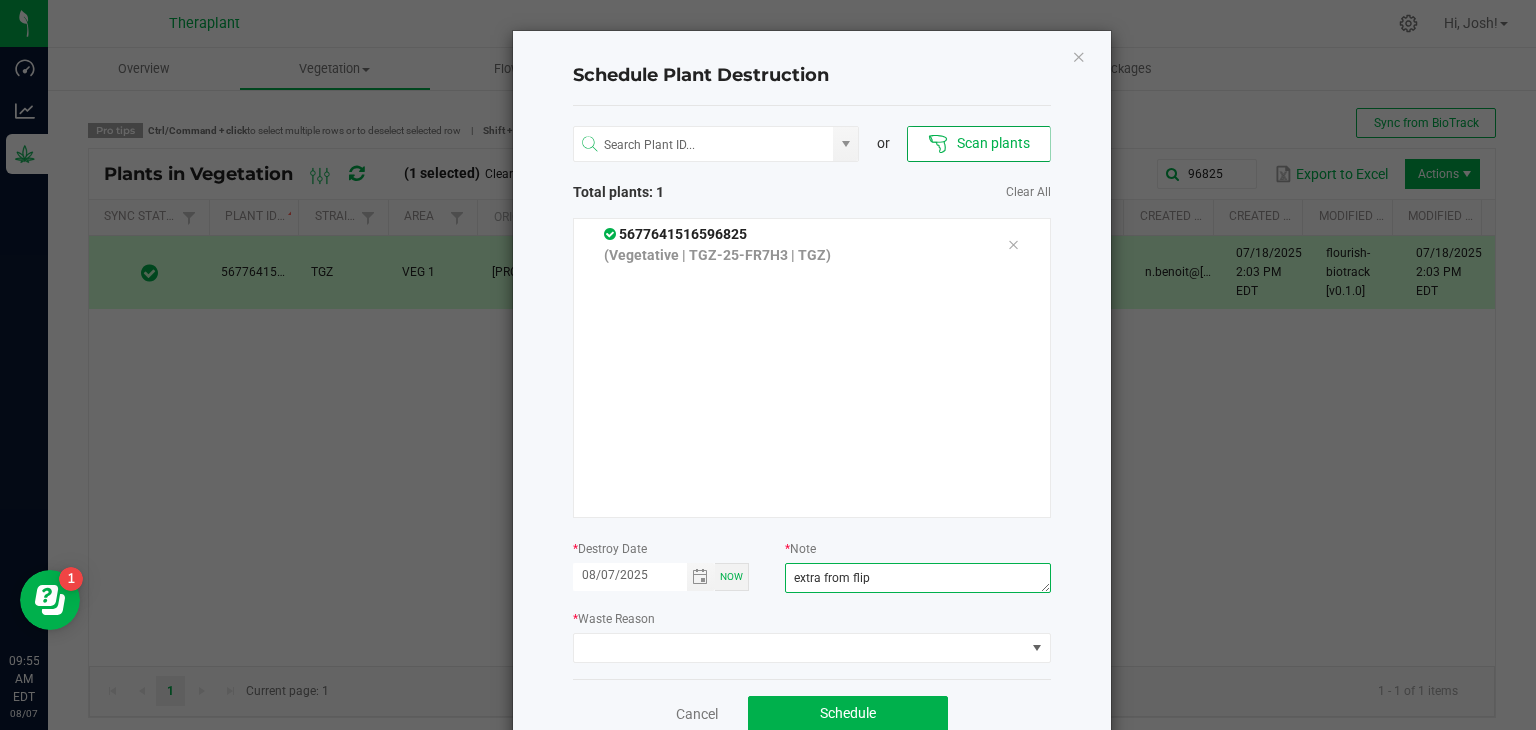 click on "extra from flip" at bounding box center [917, 578] 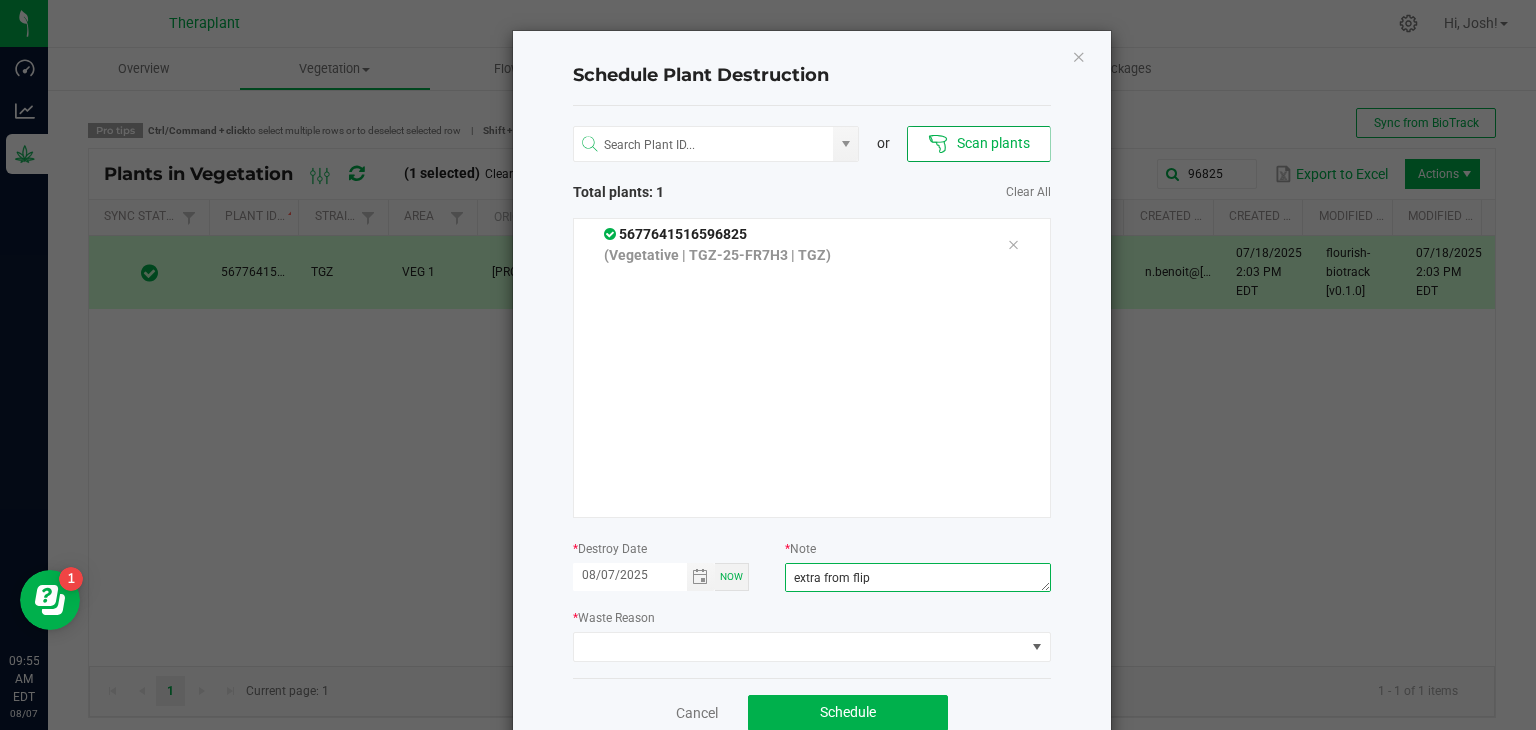 click on "extra from flip" at bounding box center (917, 577) 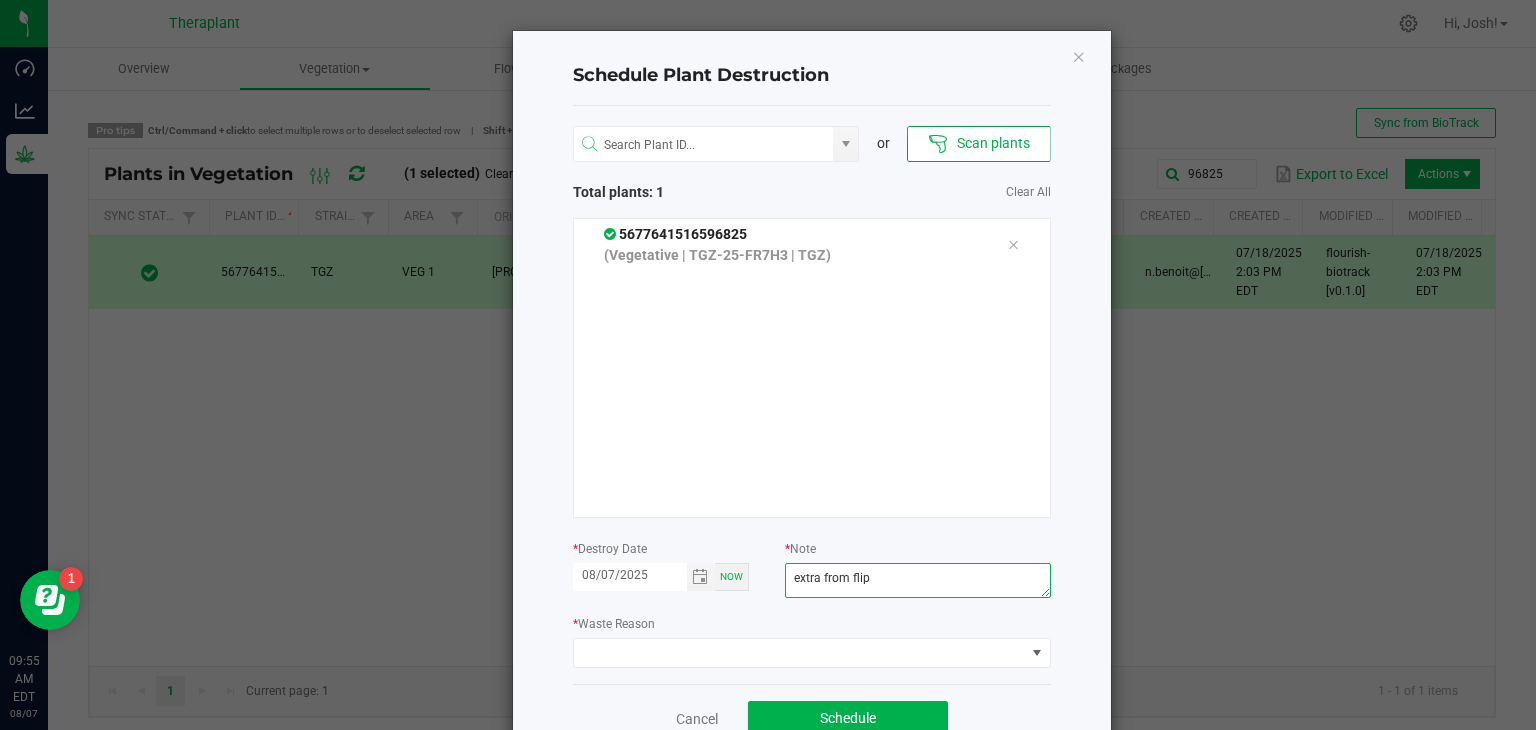 click on "extra from flip" at bounding box center [917, 580] 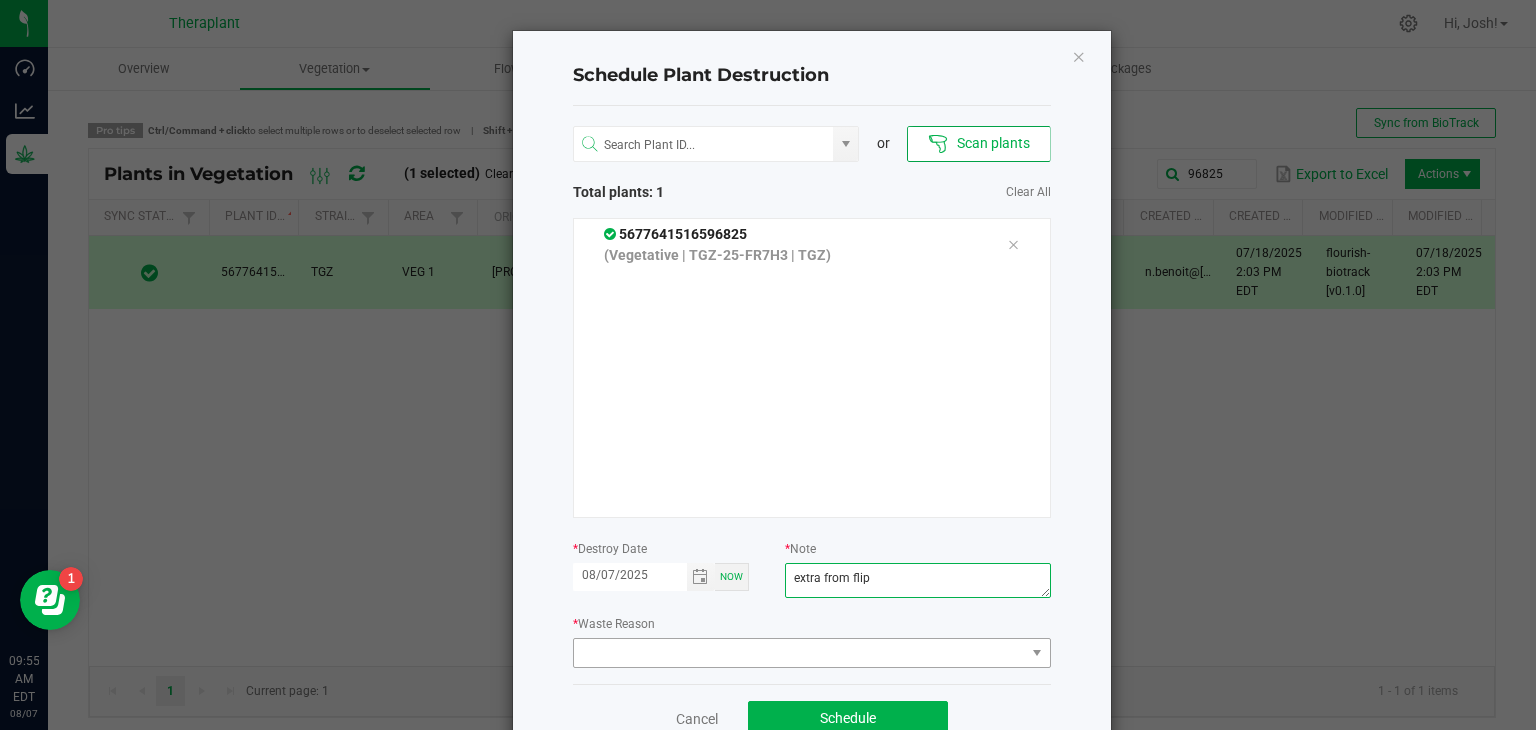 type on "extra from flip" 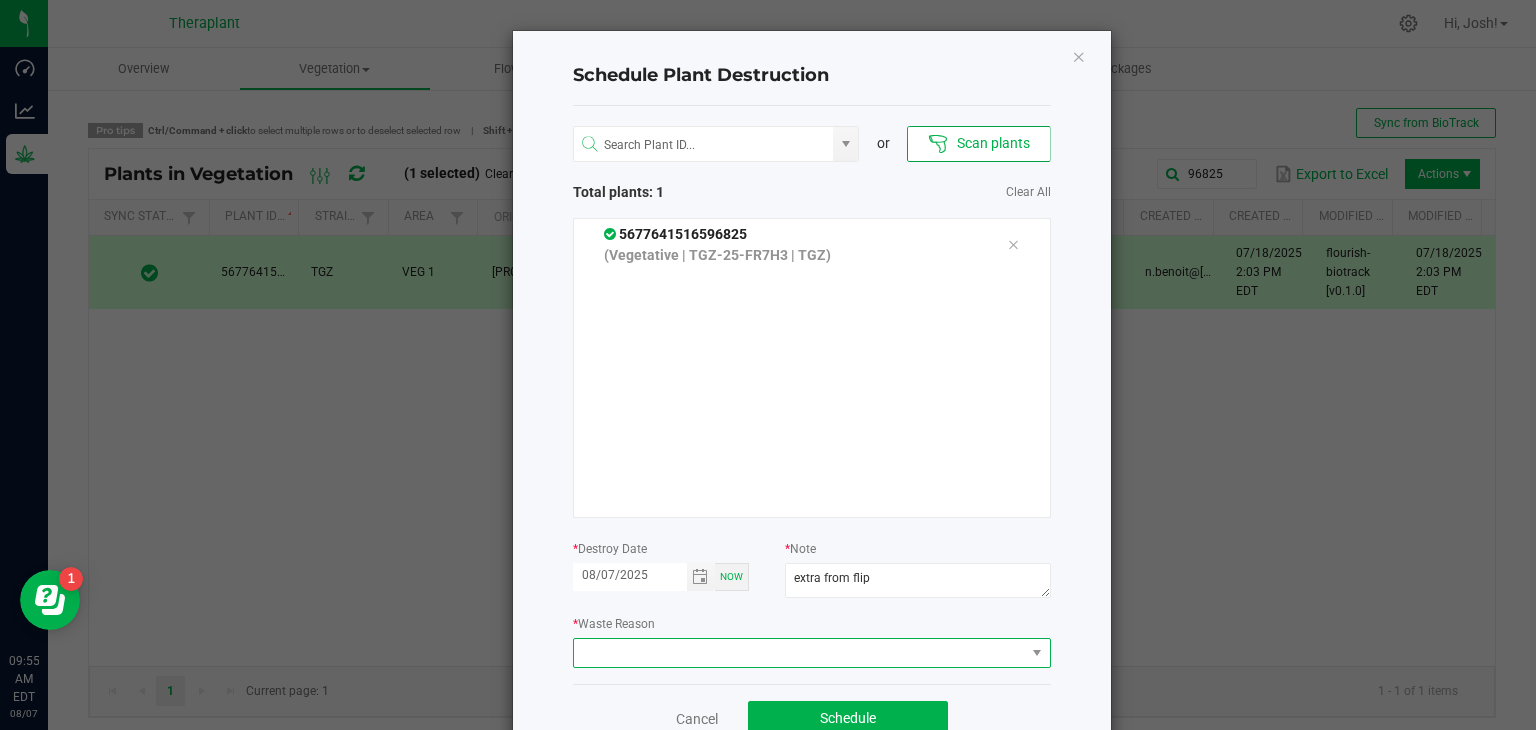 click at bounding box center (799, 653) 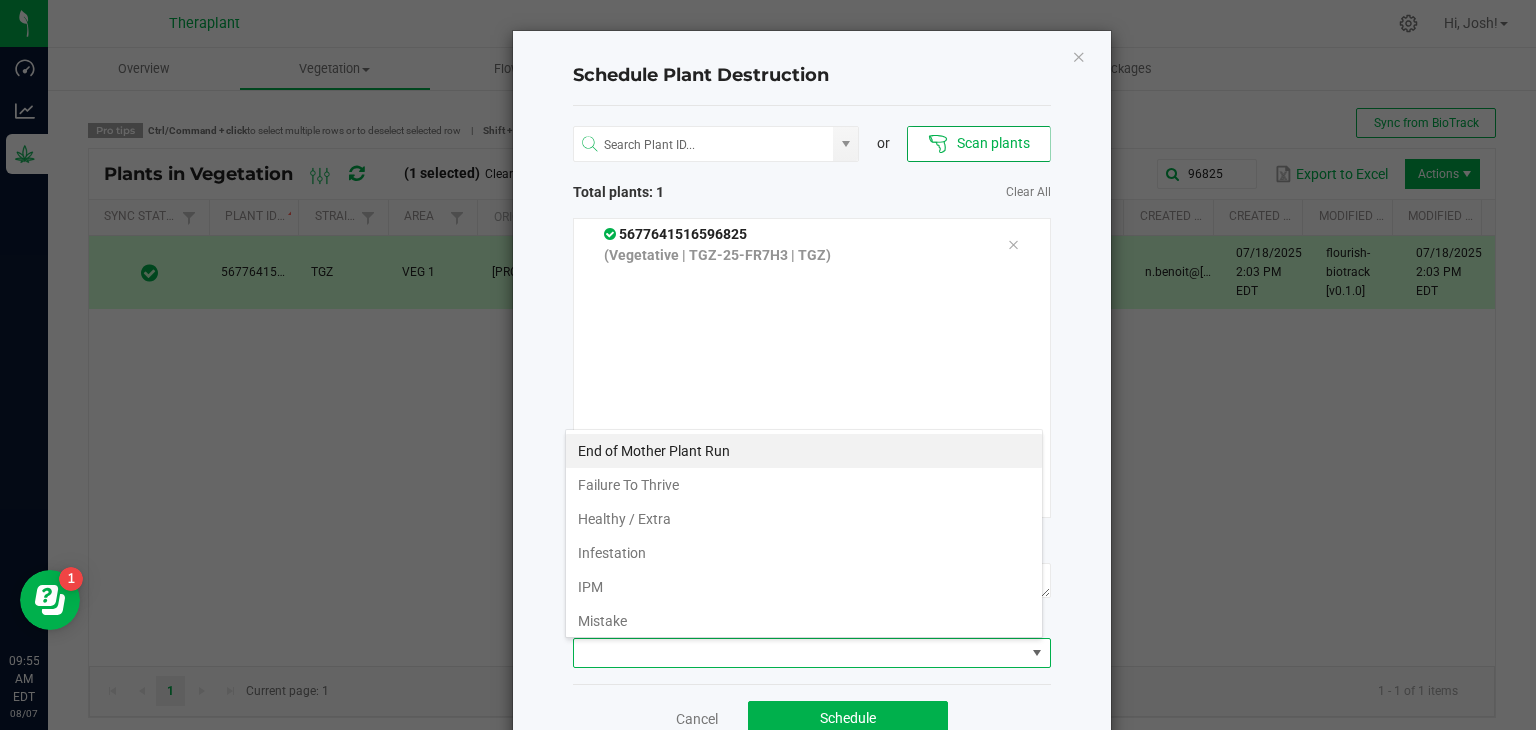scroll, scrollTop: 99970, scrollLeft: 99521, axis: both 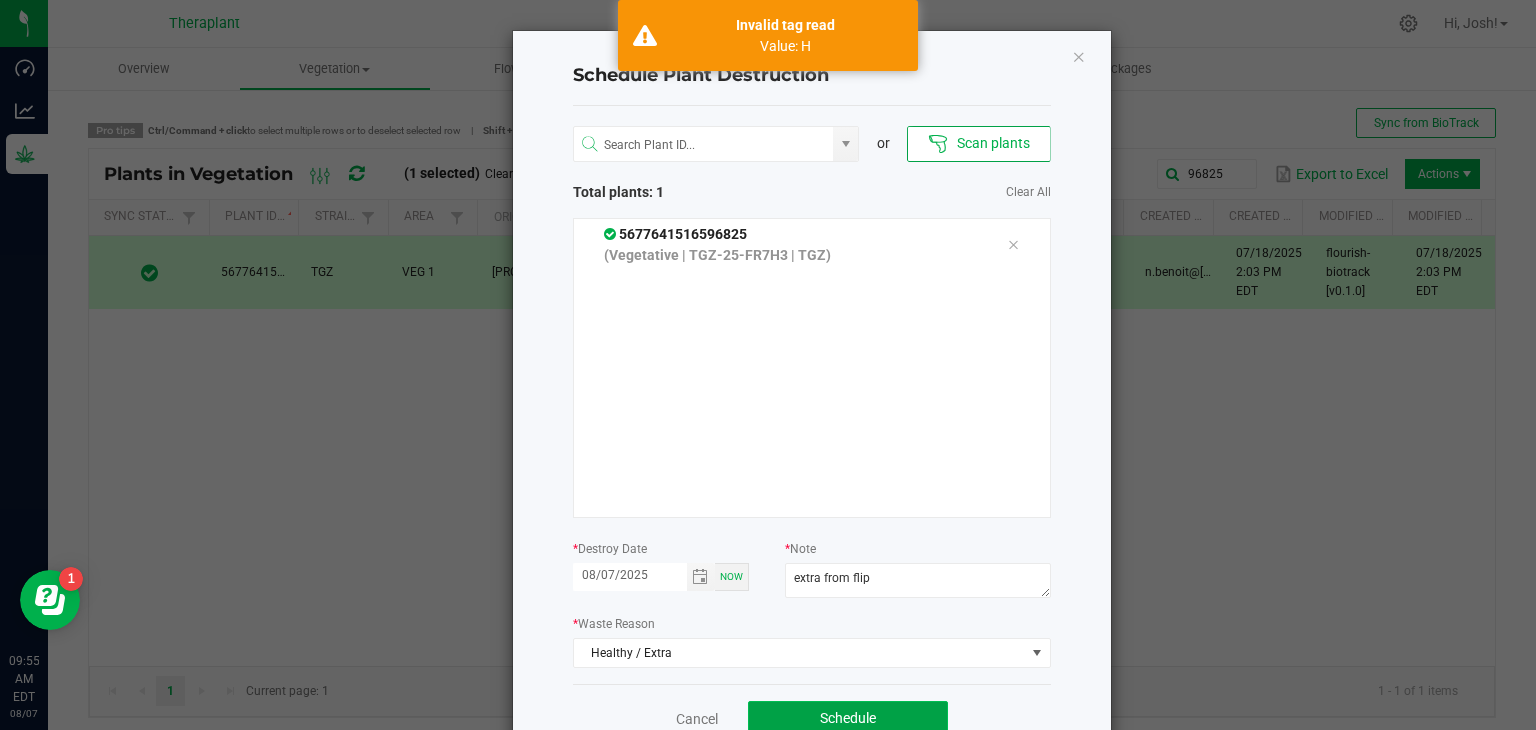 click on "Schedule" 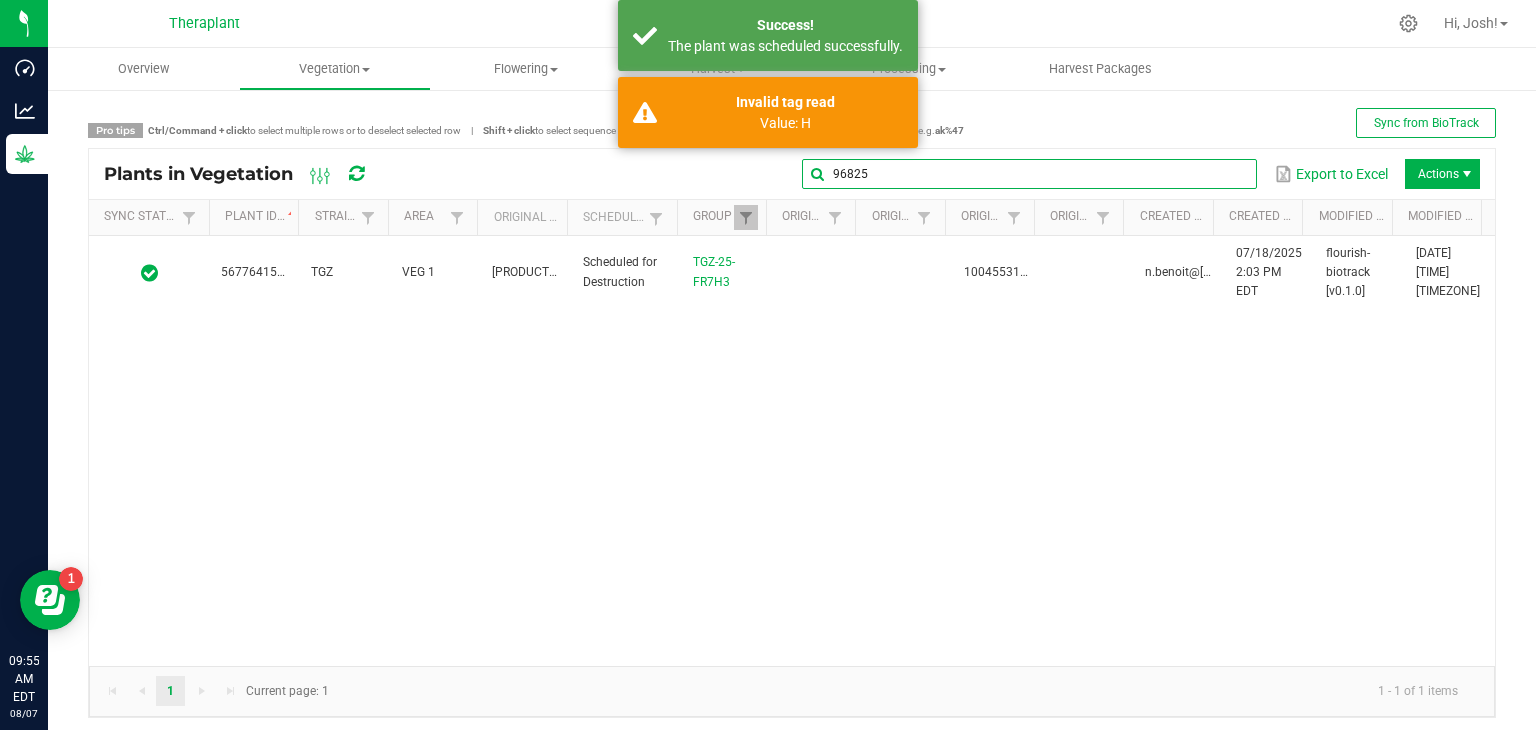 click on "96825" at bounding box center (1029, 174) 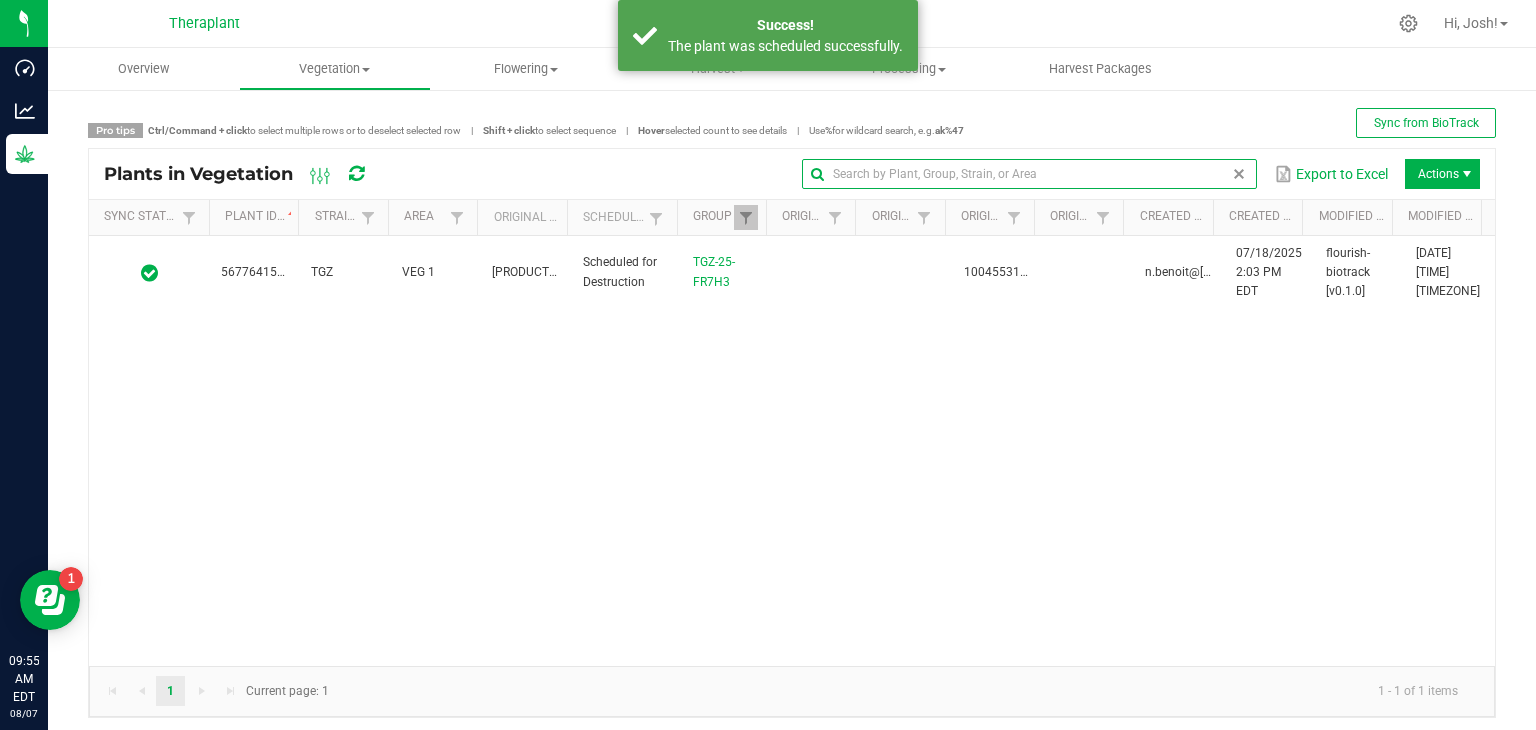 click at bounding box center (1239, 174) 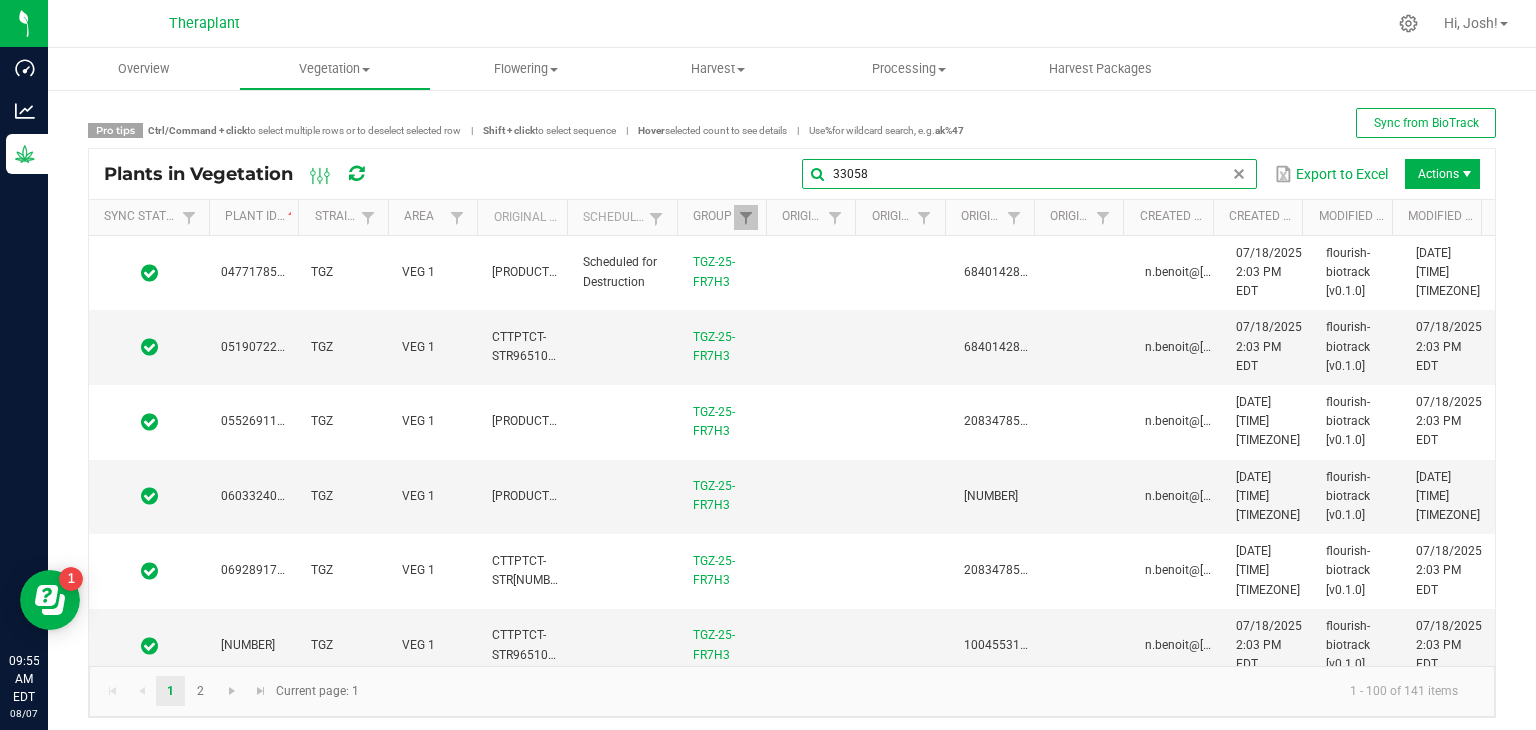 type on "33058" 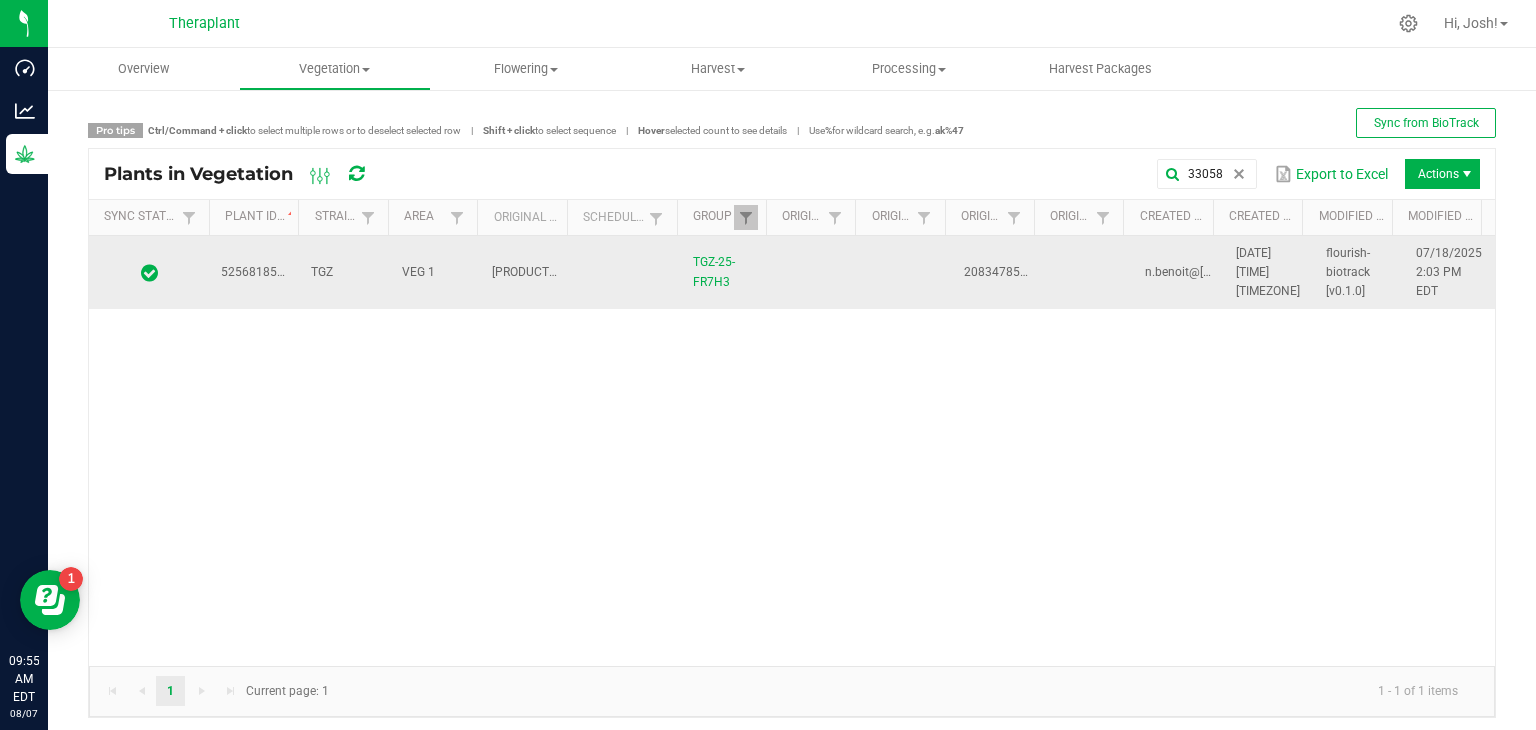 click on "[PRODUCT_CODE]" at bounding box center [540, 272] 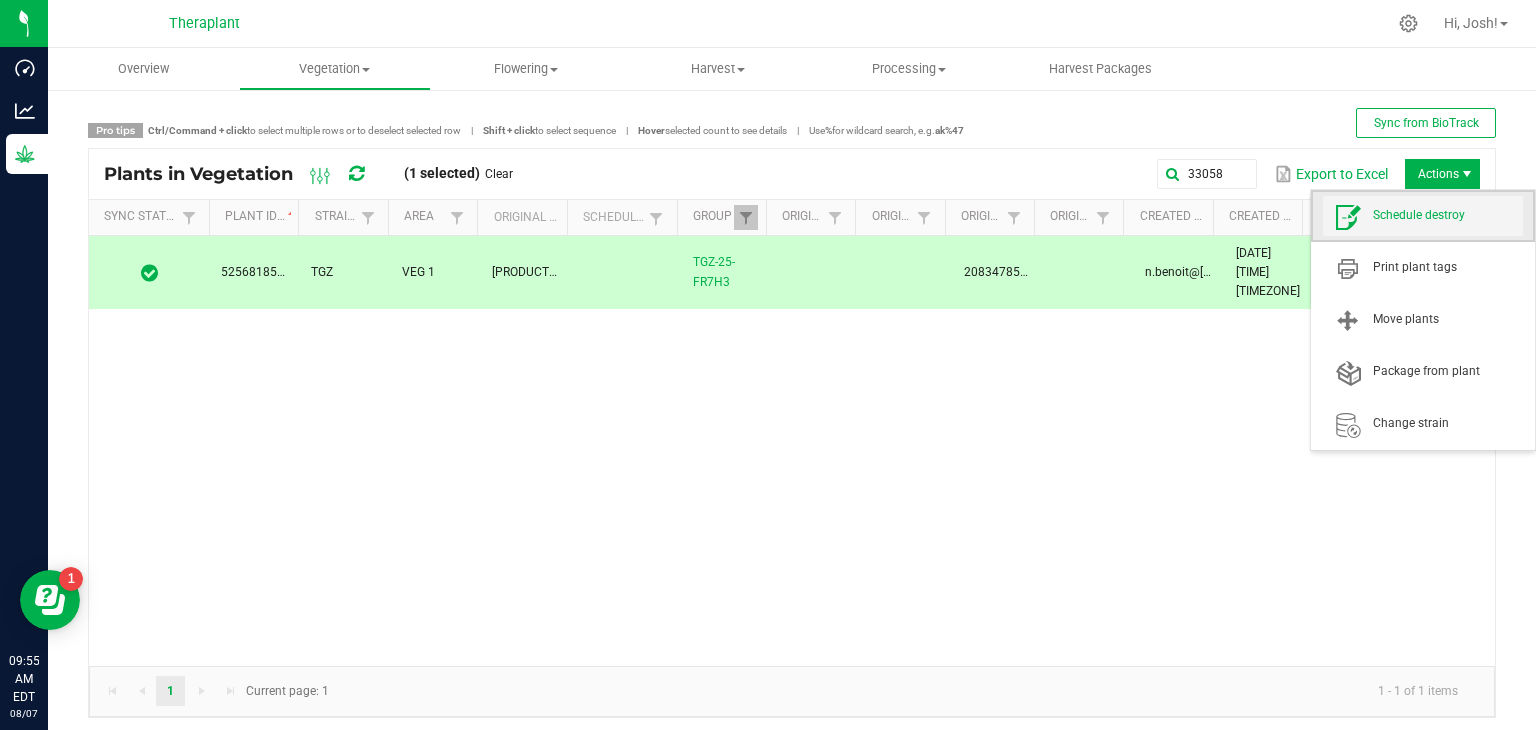 click on "Schedule destroy" at bounding box center [1448, 215] 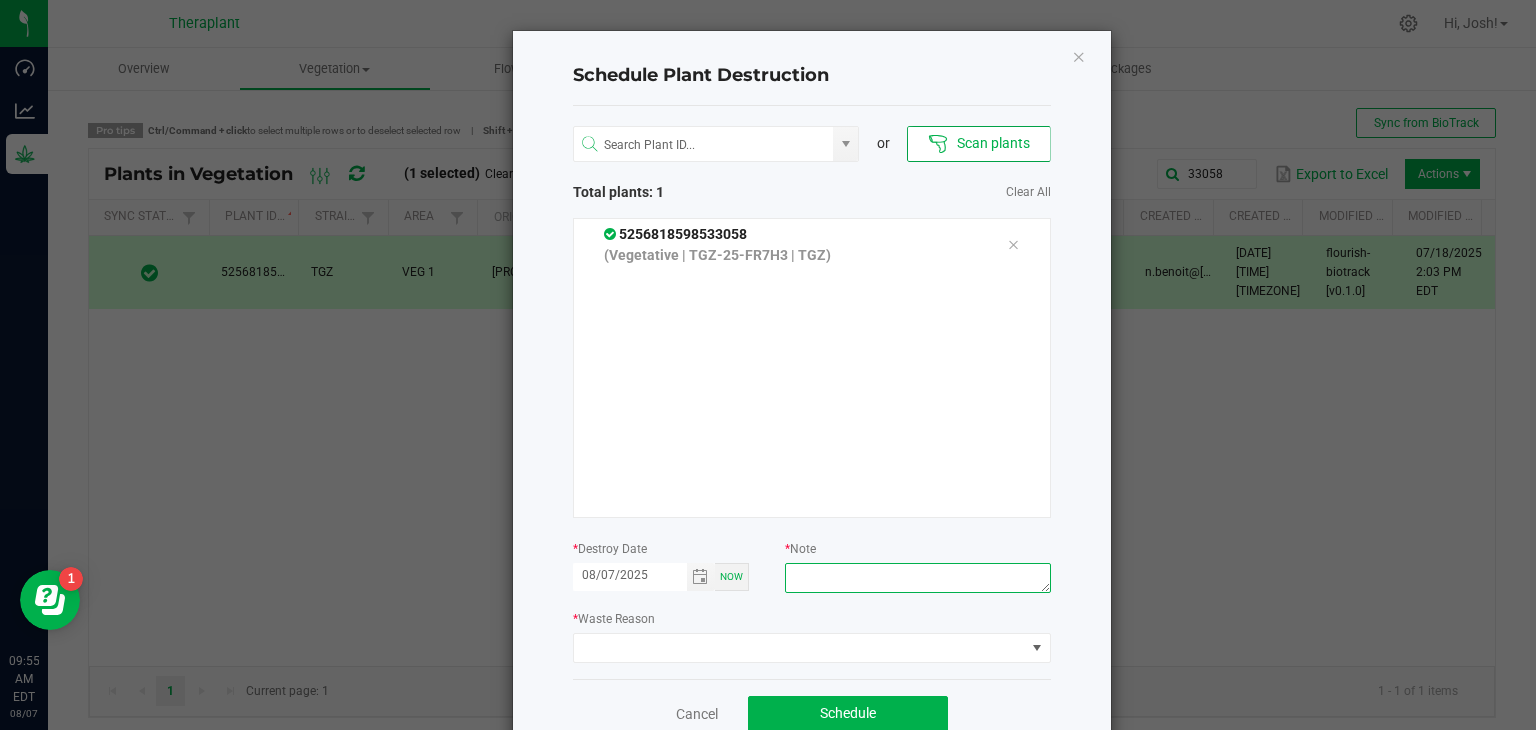 click at bounding box center [917, 578] 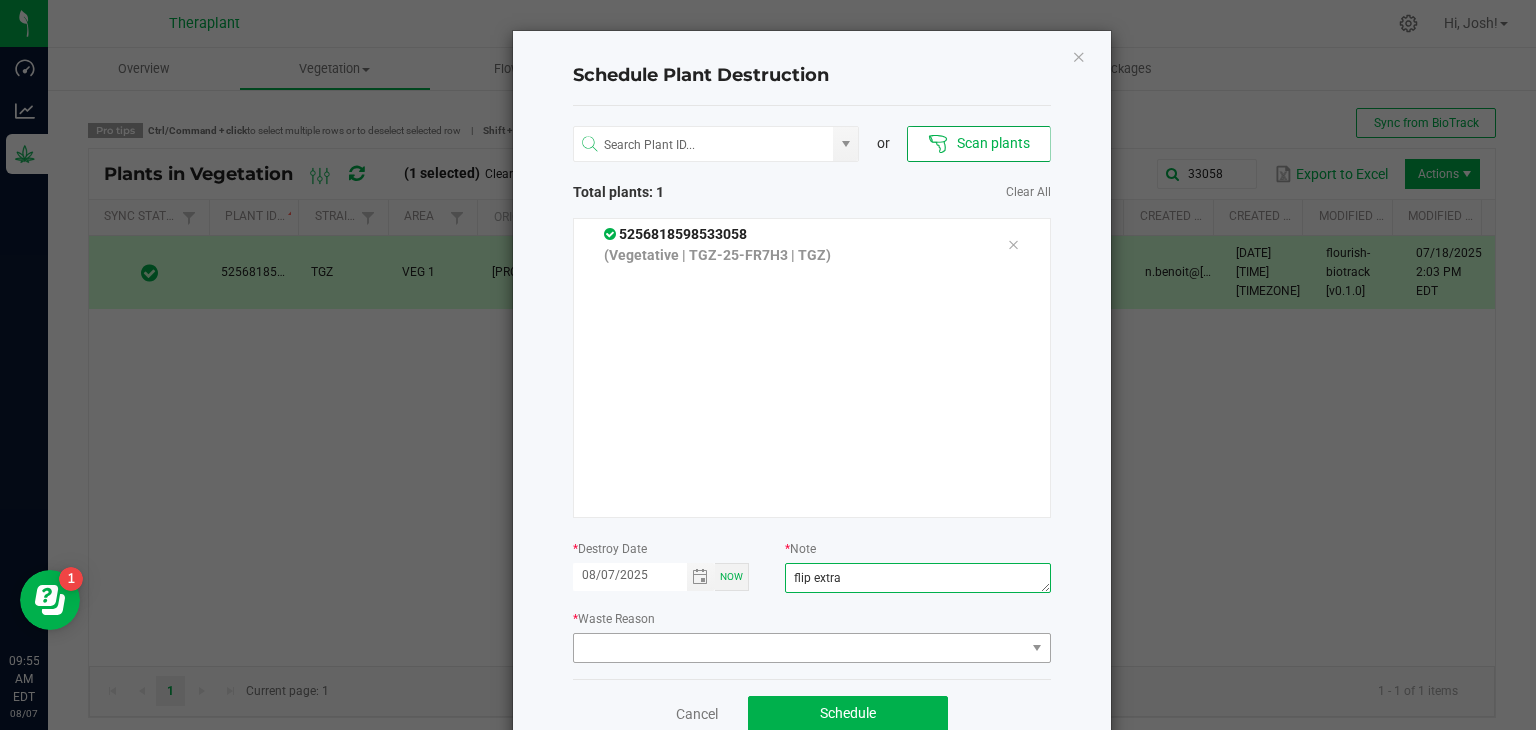 type on "flip extra" 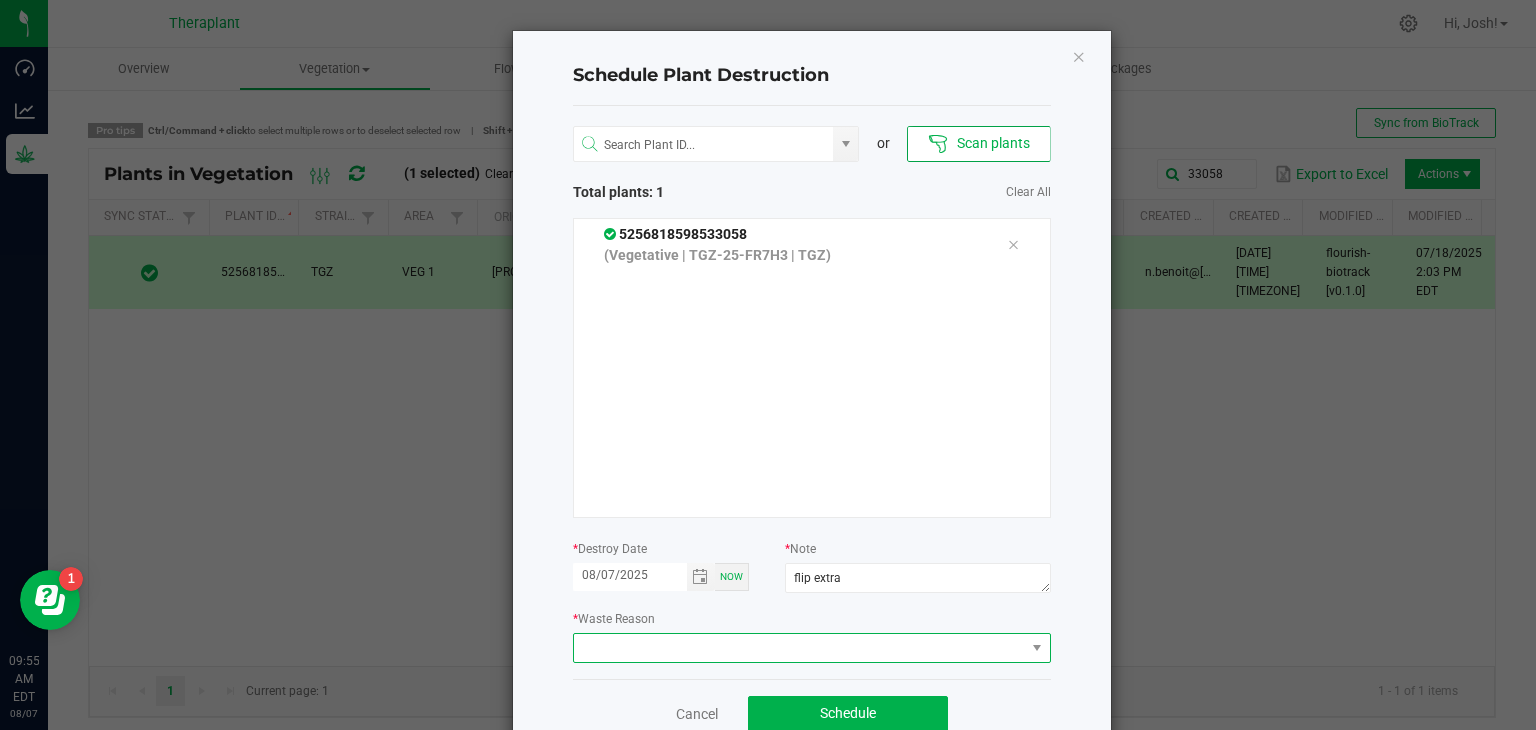 click at bounding box center (799, 648) 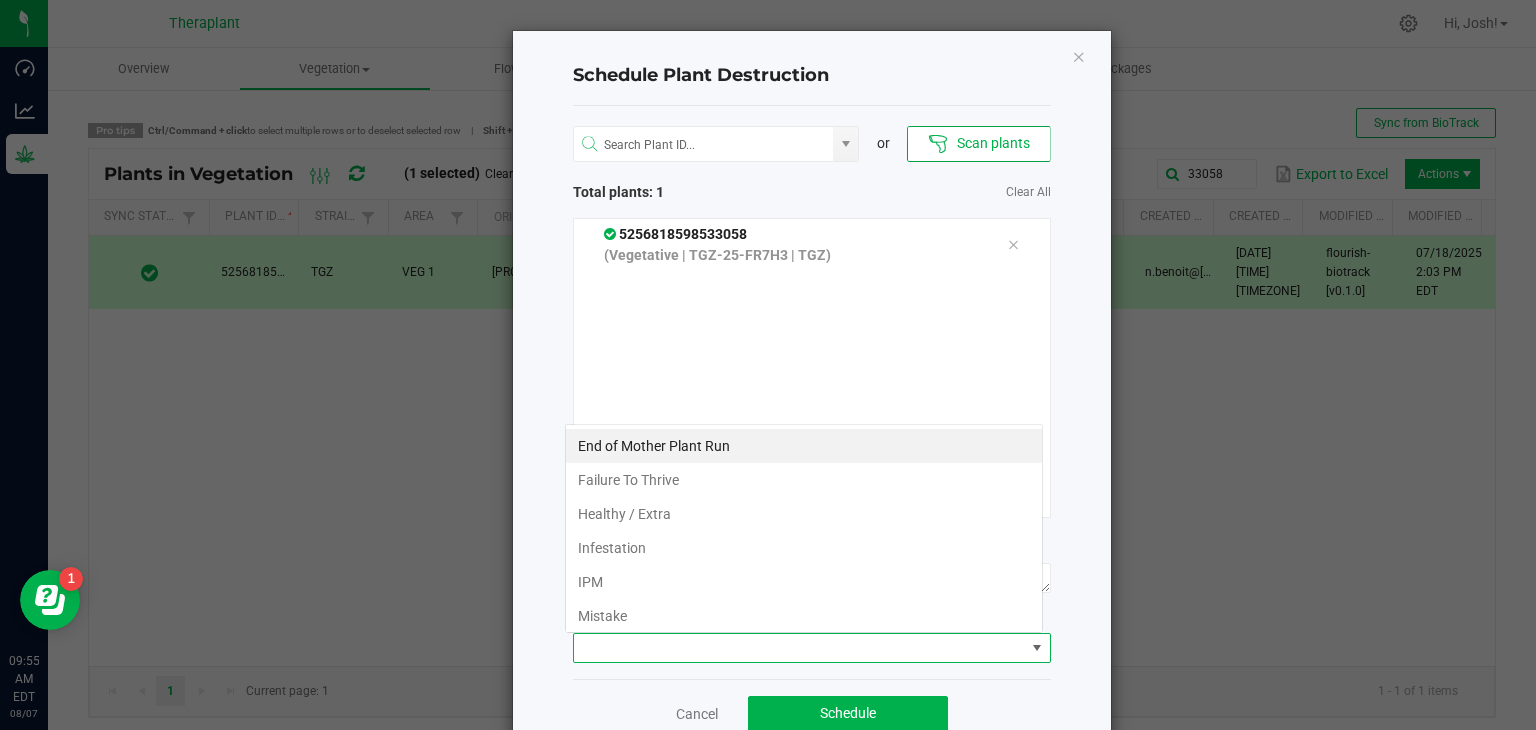 scroll, scrollTop: 99970, scrollLeft: 99521, axis: both 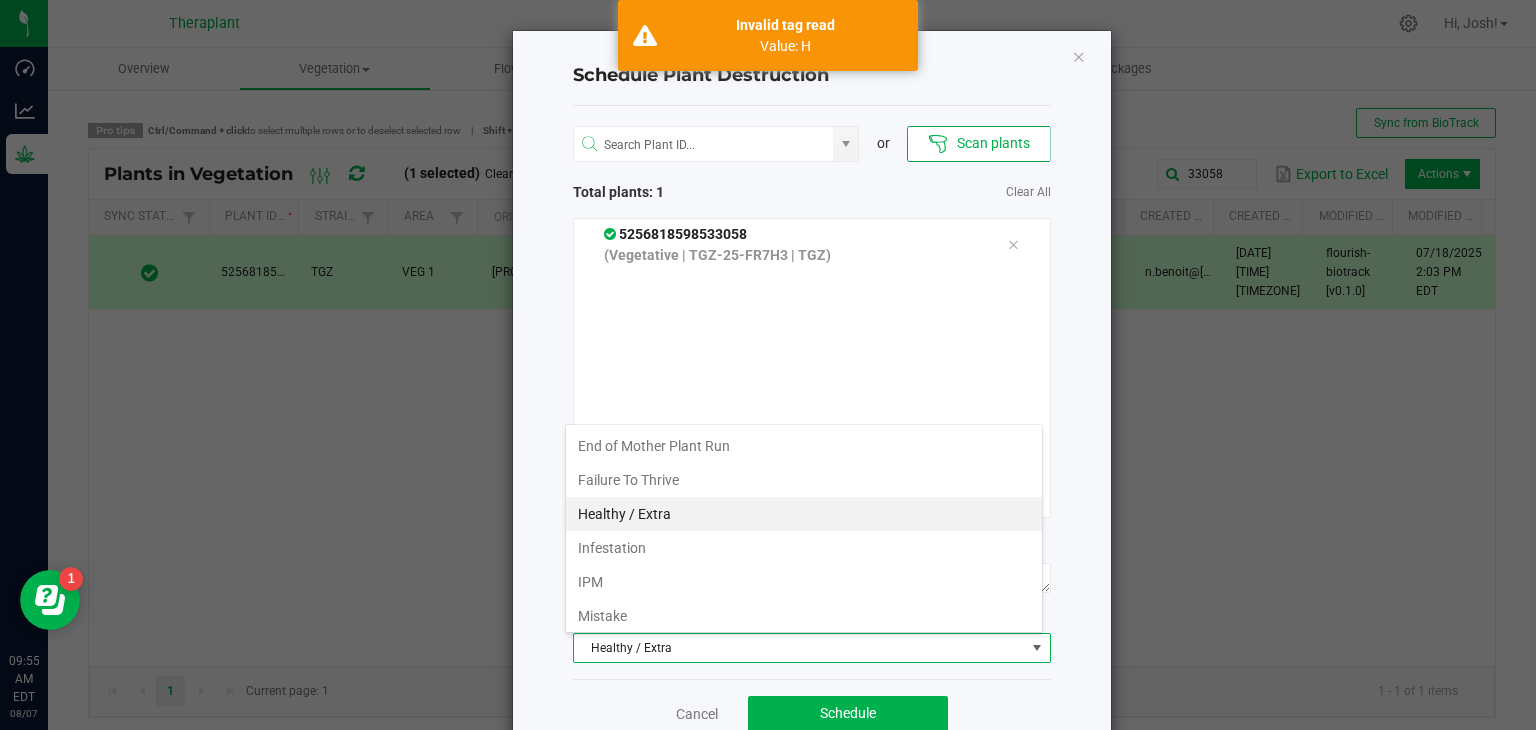 click on "Healthy / Extra" at bounding box center (799, 648) 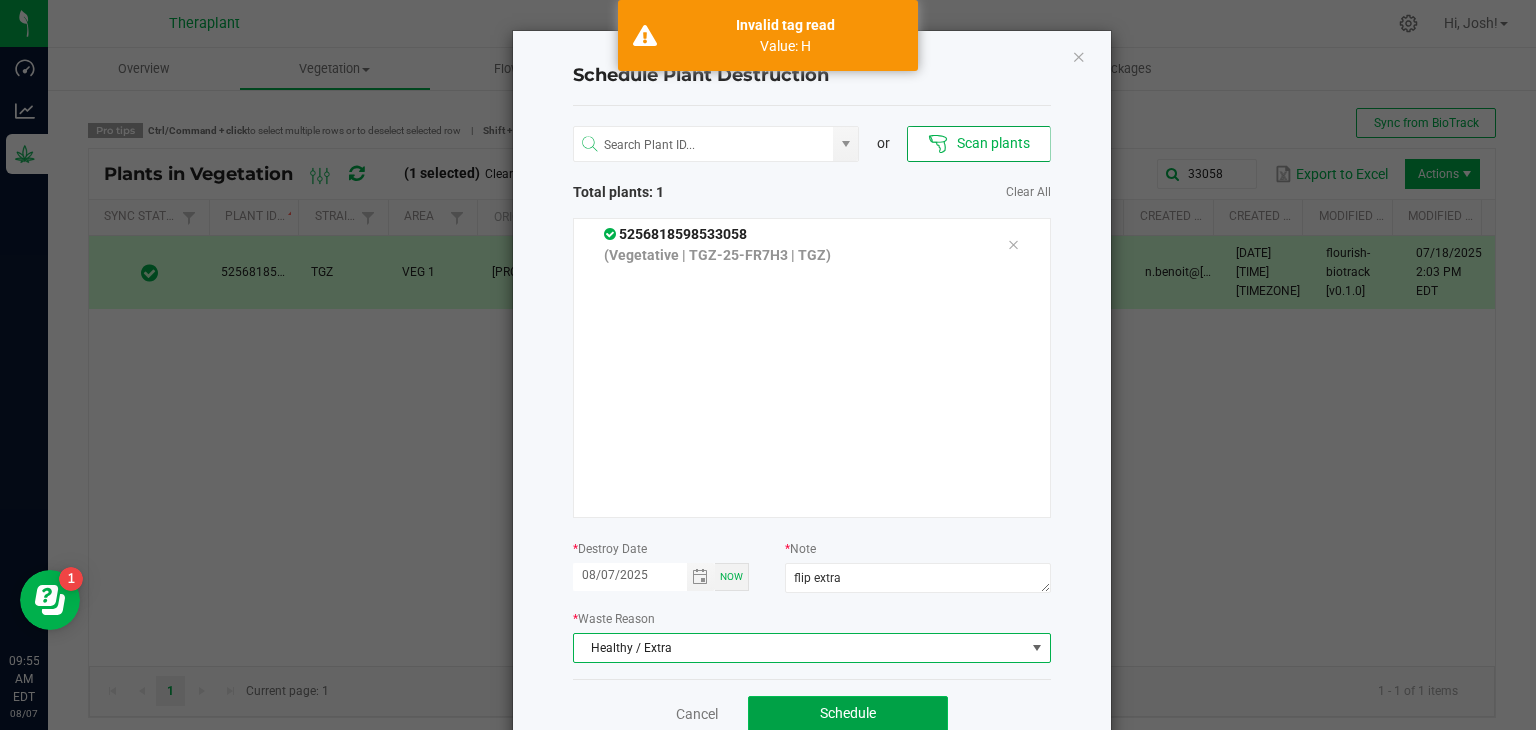 click on "Schedule" 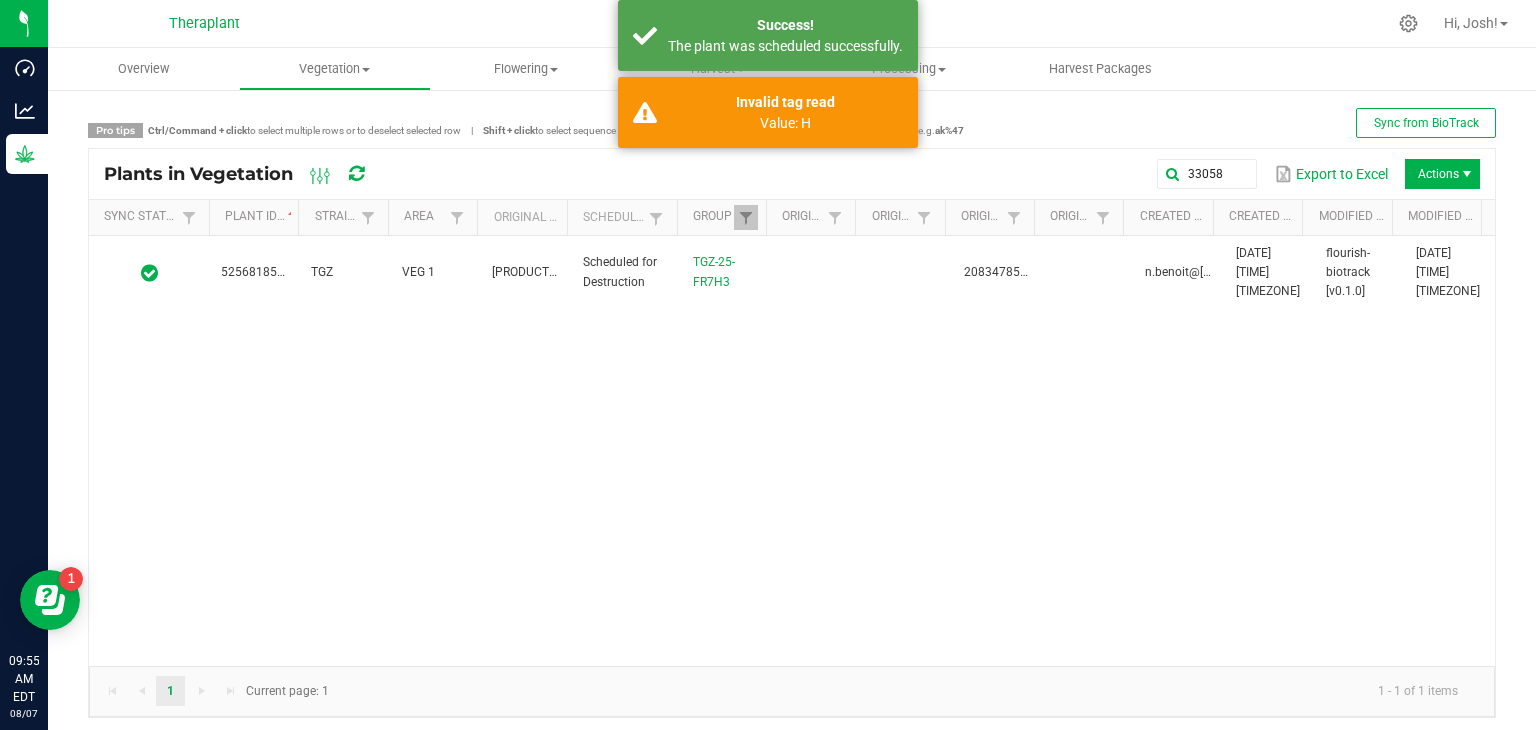 click on "[NUMBER] TGZ VEG 1 CTTPTCT-STR[NUMBER] TGZ-25-FR[NUMBER] [NUMBER] n.benoit@[DOMAIN] [MM]/[DD]/[YYYY] [TIME] [TIMEZONE] flourish-biotrack [v0.1.0] [MM]/[DD]/[YYYY] [TIME] [TIMEZONE]" at bounding box center [792, 451] 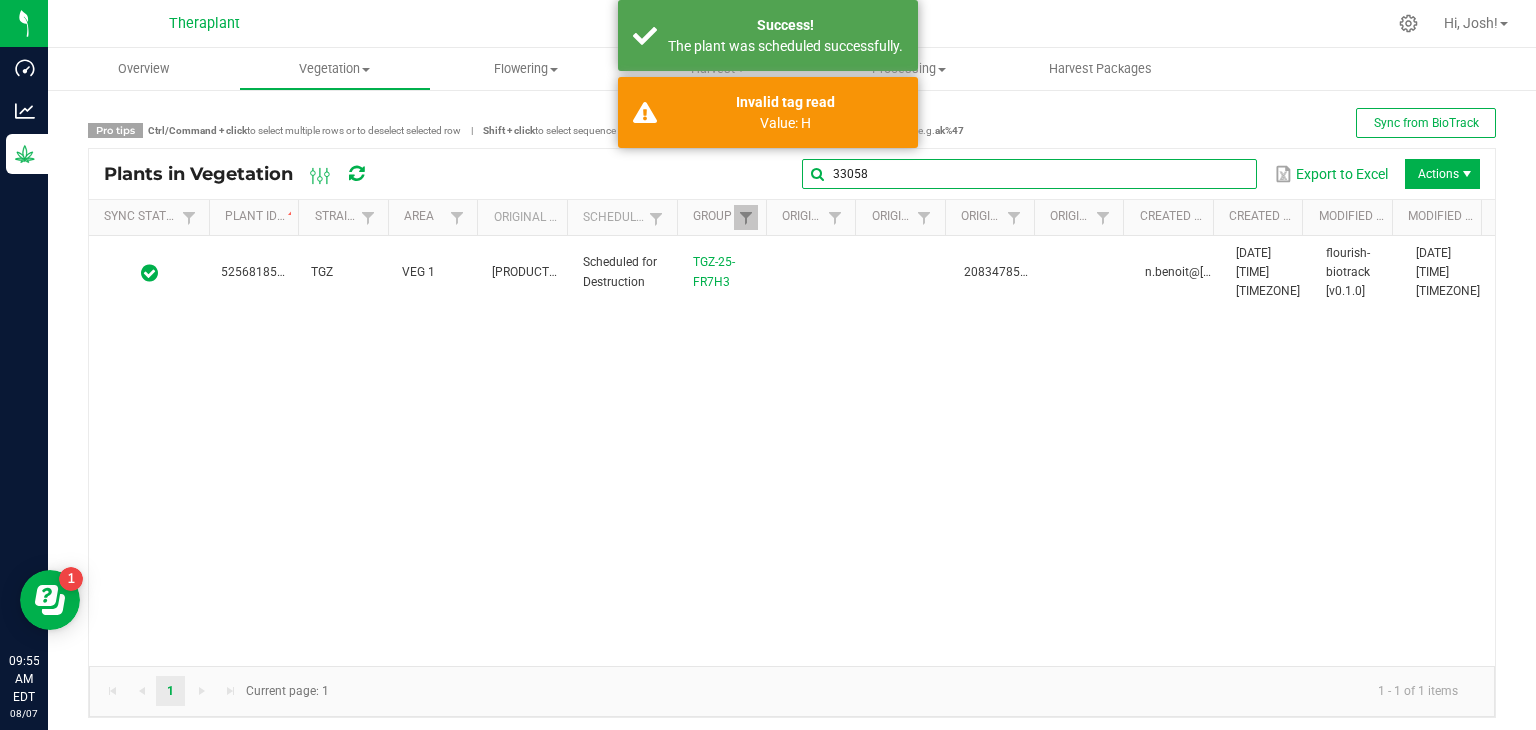 click on "33058" at bounding box center [1029, 174] 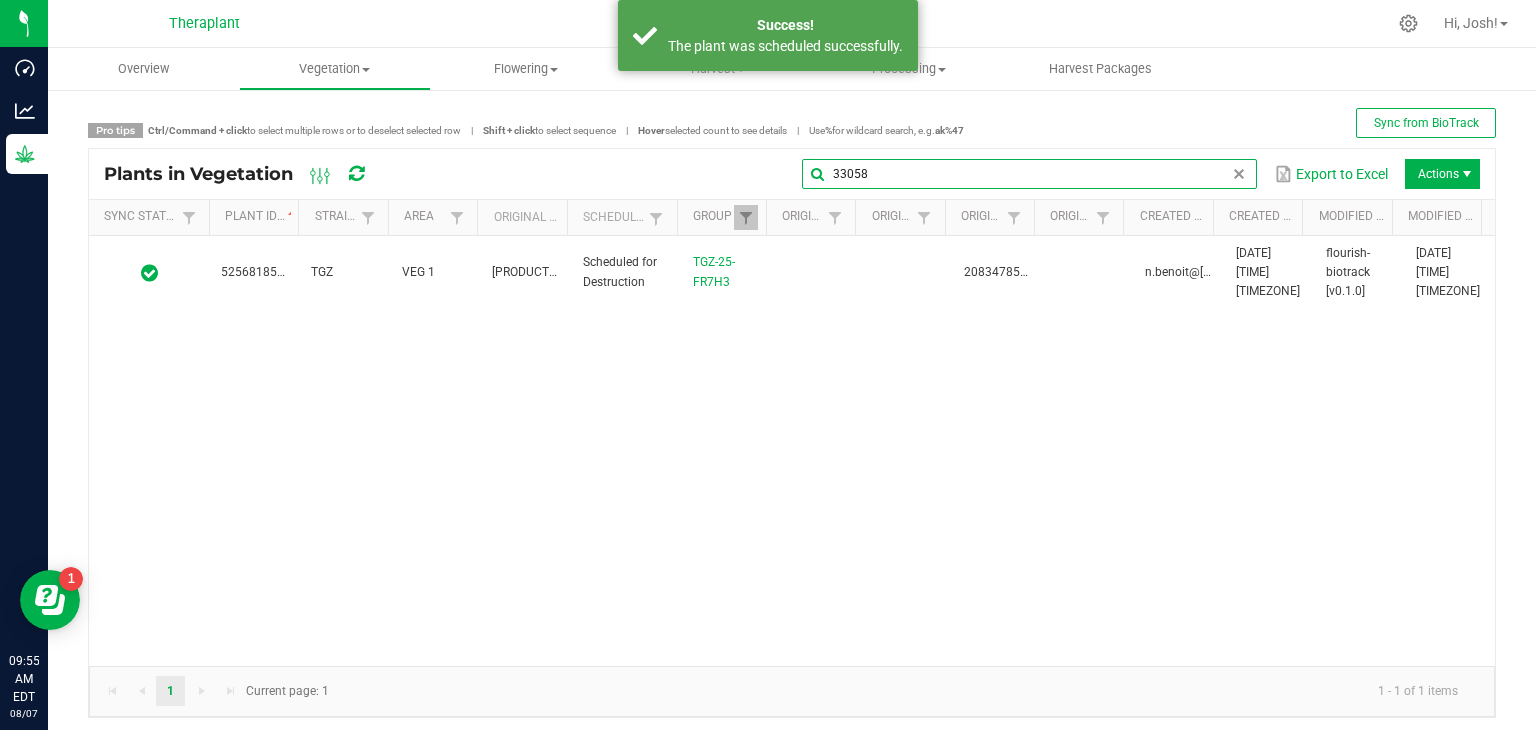 type 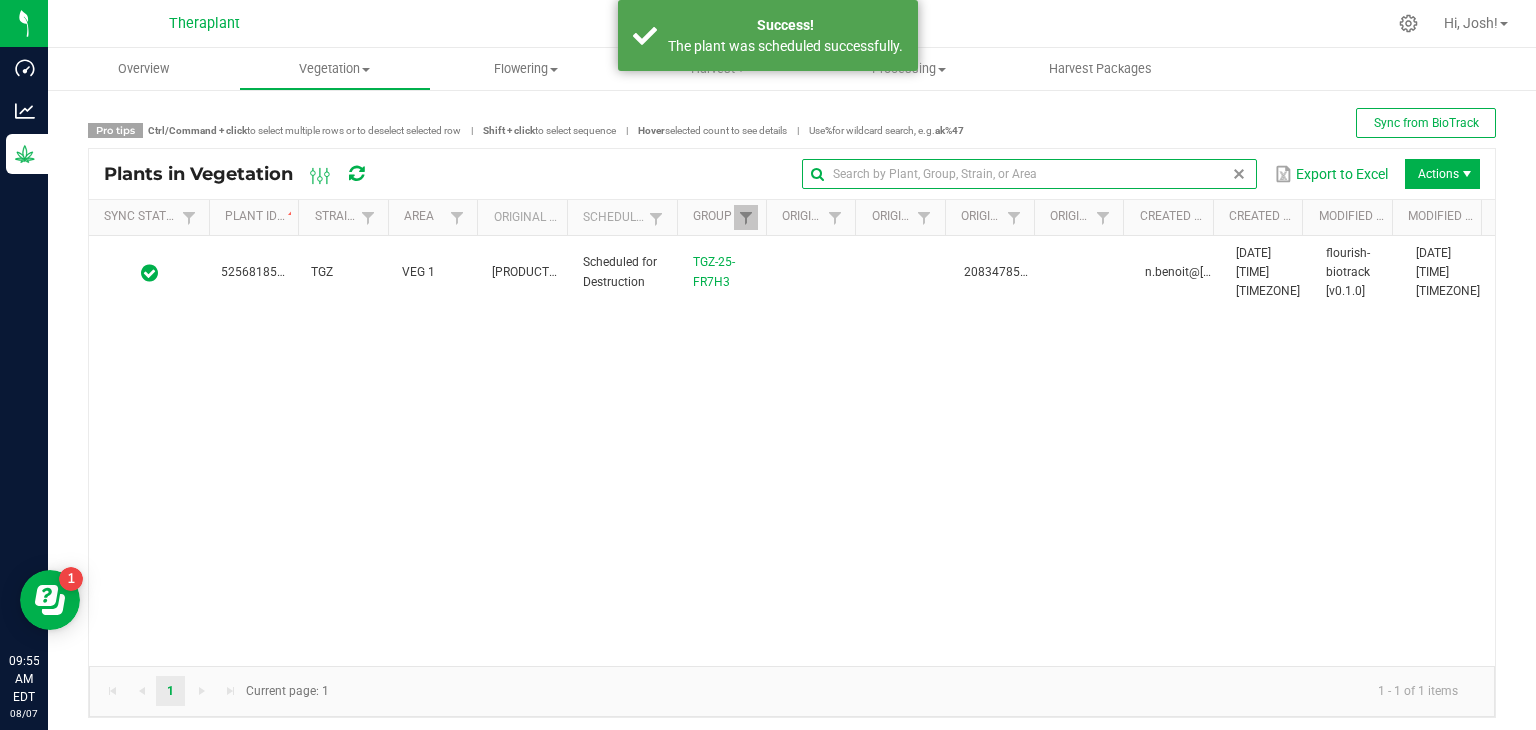 click at bounding box center (1239, 174) 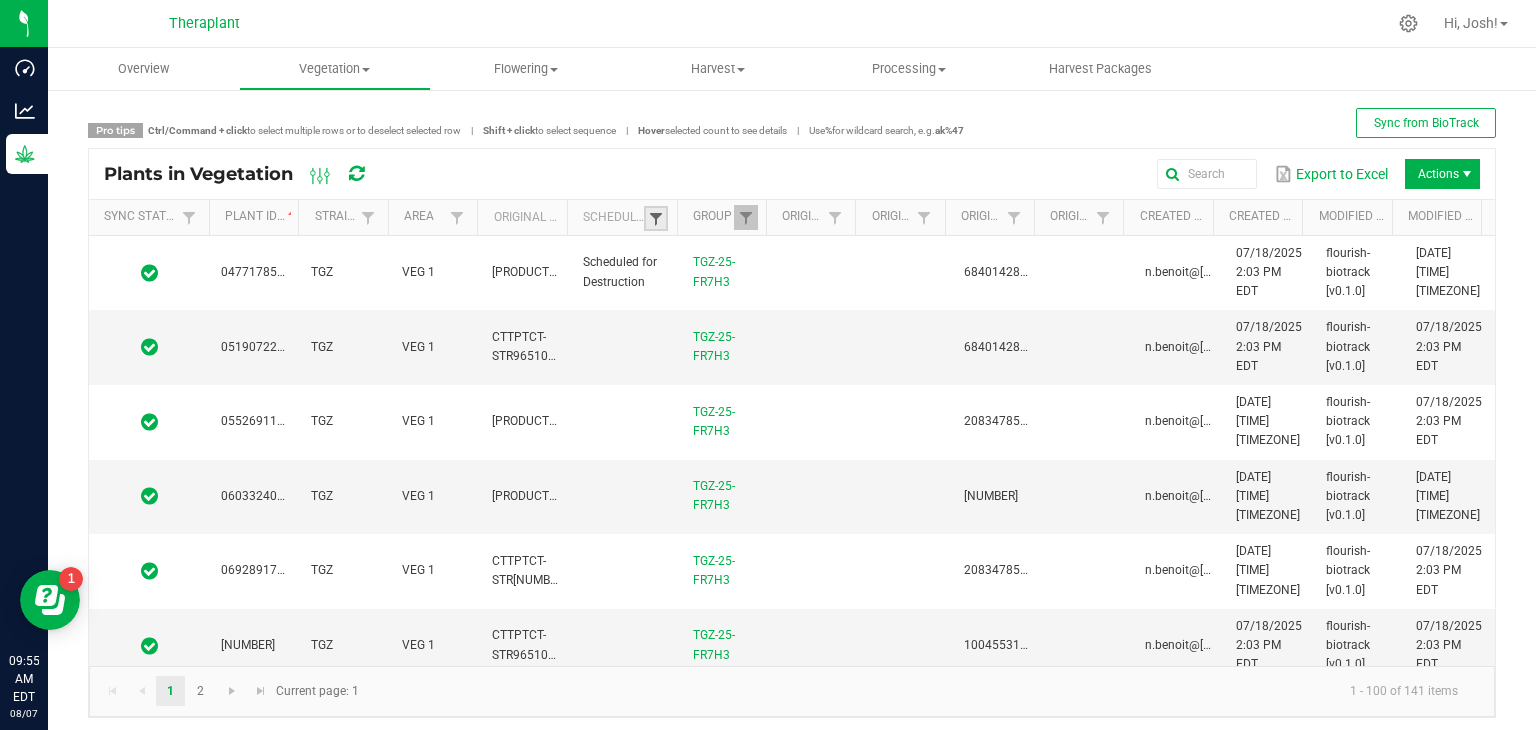 click at bounding box center (656, 219) 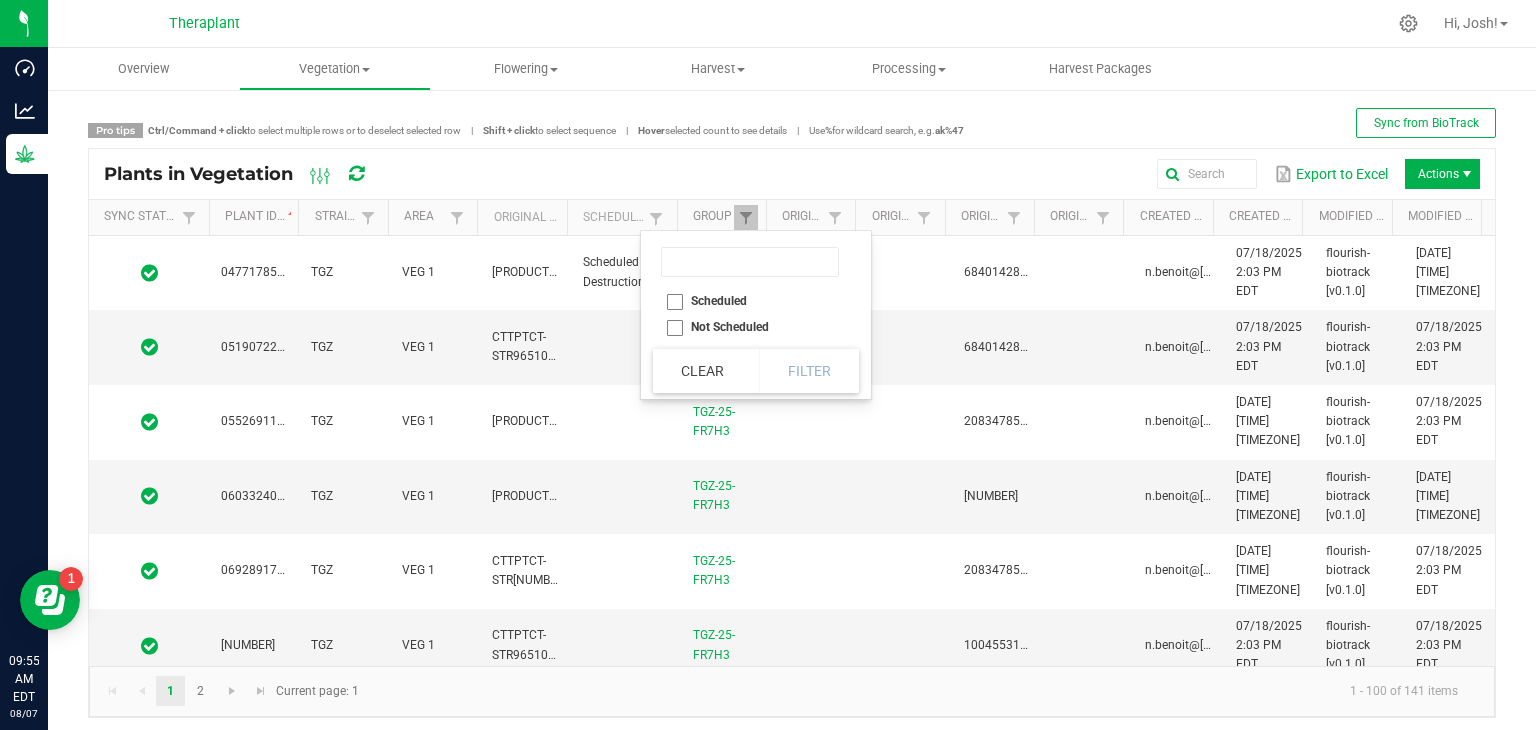 click on "Scheduled" at bounding box center (750, 301) 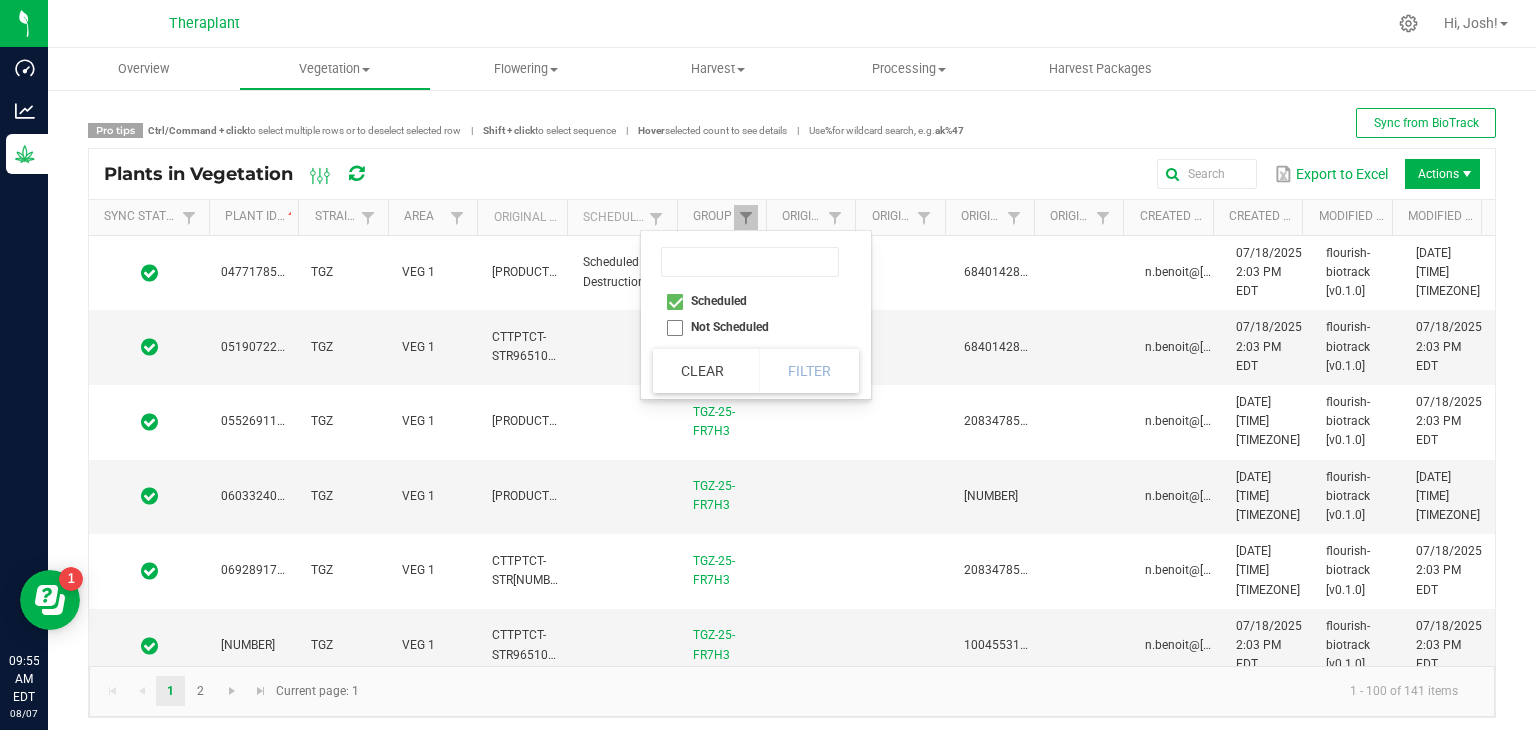 checkbox on "true" 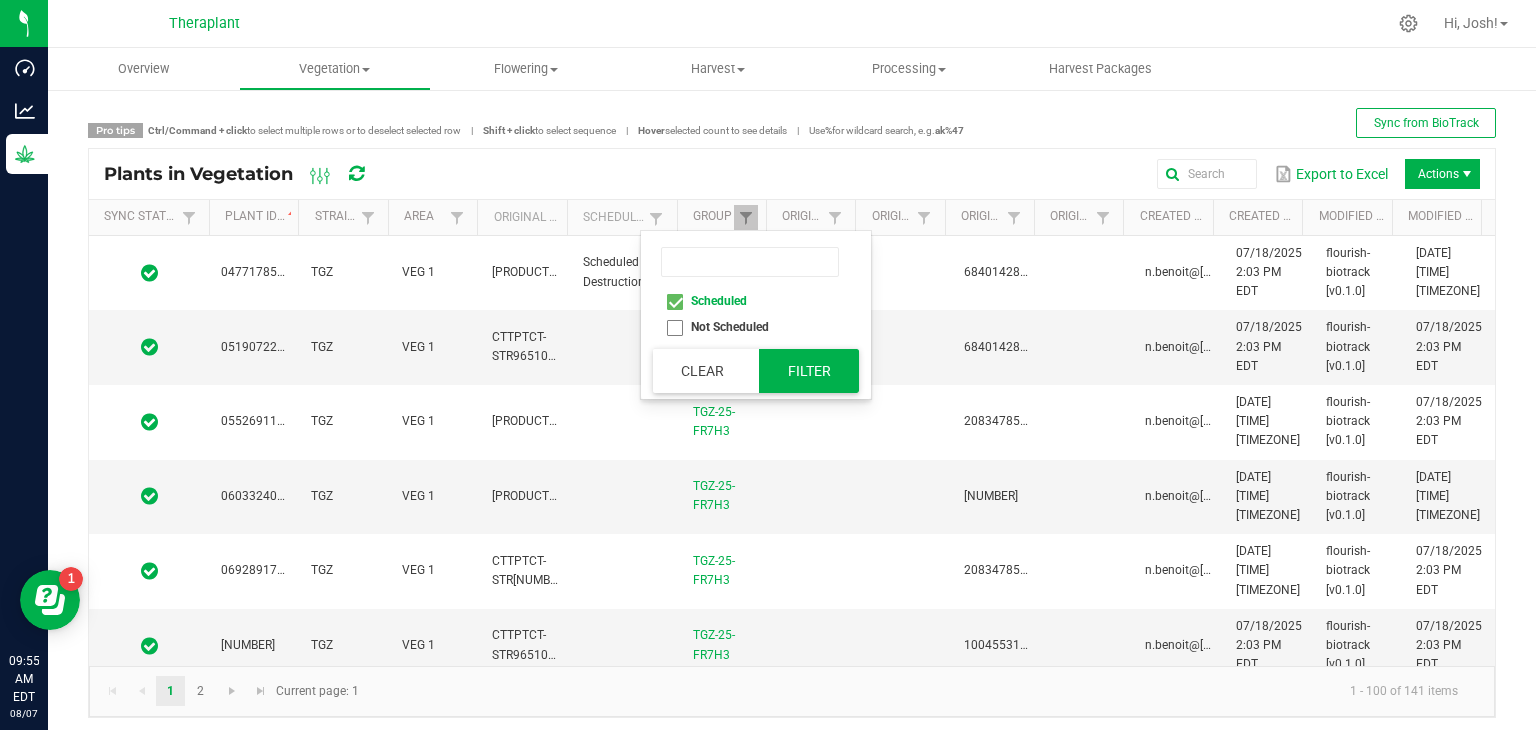 click on "Filter" at bounding box center (809, 371) 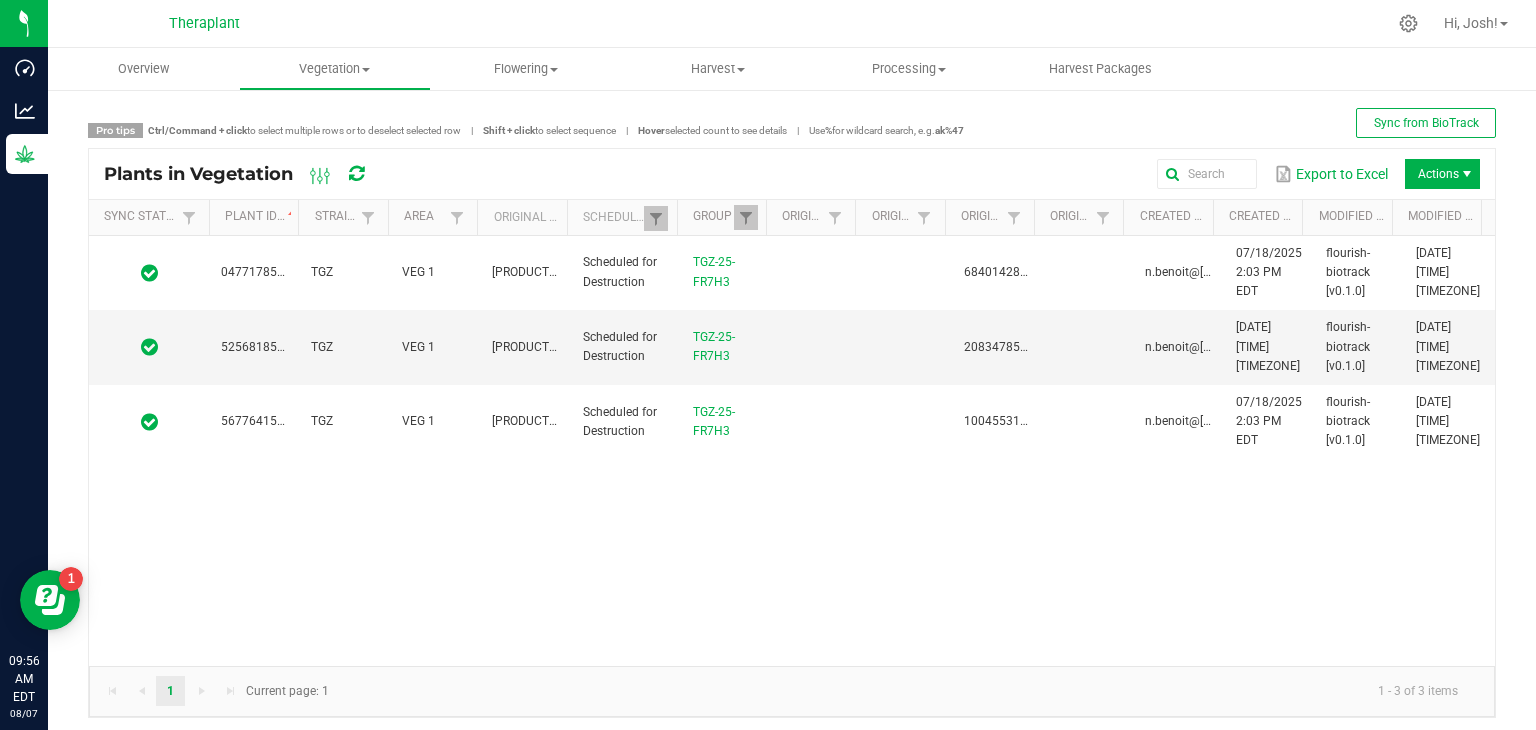 click on "[NUMBER]   TGZ   VEG 1   CTTPTCT-STR965100000026   Scheduled for Destruction   TGZ-25-FR7H3         6840142865393098      n.benoit@[REDACTED]   07/18/2025 2:03 PM EDT   flourish-biotrack [v0.1.0]   08/07/2025 9:54 AM EDT
[NUMBER]   TGZ   VEG 1   CTTPTCT-STR965100000010   Scheduled for Destruction   TGZ-25-FR7H3         2083478527346999      n.benoit@[REDACTED]   07/18/2025 2:02 PM EDT   flourish-biotrack [v0.1.0]   08/07/2025 9:55 AM EDT
[NUMBER]   TGZ   VEG 1   CTTPTCT-STR965100000034   Scheduled for Destruction   TGZ-25-FR7H3         1004553140327313      n.benoit@[REDACTED]   07/18/2025 2:03 PM EDT   flourish-biotrack [v0.1.0]   08/07/2025 9:55 AM EDT" at bounding box center (792, 451) 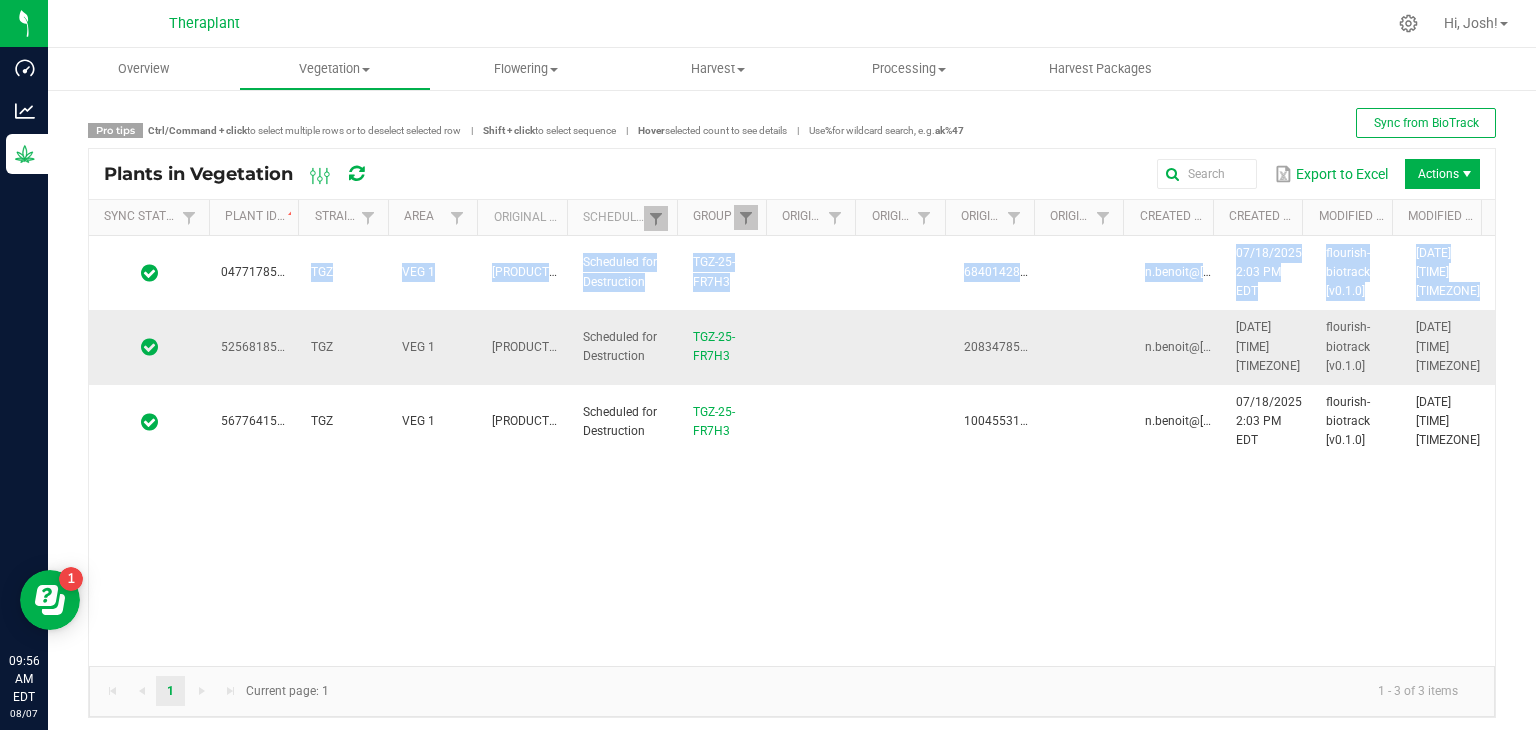 drag, startPoint x: 267, startPoint y: 273, endPoint x: 216, endPoint y: 311, distance: 63.600315 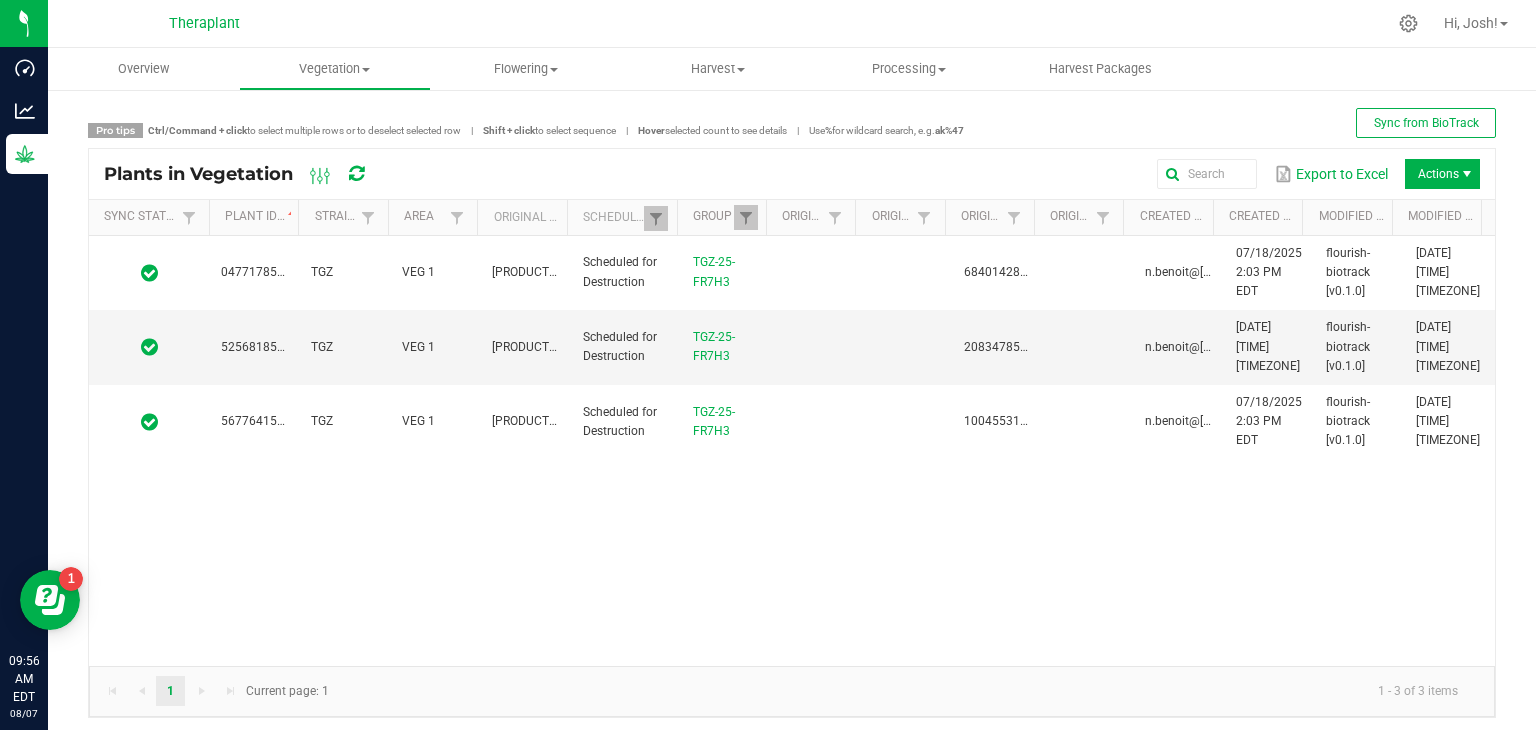 click on "[NUMBER]   TGZ   VEG 1   CTTPTCT-STR965100000026   Scheduled for Destruction   TGZ-25-FR7H3         6840142865393098      n.benoit@[REDACTED]   07/18/2025 2:03 PM EDT   flourish-biotrack [v0.1.0]   08/07/2025 9:54 AM EDT
[NUMBER]   TGZ   VEG 1   CTTPTCT-STR965100000010   Scheduled for Destruction   TGZ-25-FR7H3         2083478527346999      n.benoit@[REDACTED]   07/18/2025 2:02 PM EDT   flourish-biotrack [v0.1.0]   08/07/2025 9:55 AM EDT
[NUMBER]   TGZ   VEG 1   CTTPTCT-STR965100000034   Scheduled for Destruction   TGZ-25-FR7H3         1004553140327313      n.benoit@[REDACTED]   07/18/2025 2:03 PM EDT   flourish-biotrack [v0.1.0]   08/07/2025 9:55 AM EDT" at bounding box center (792, 451) 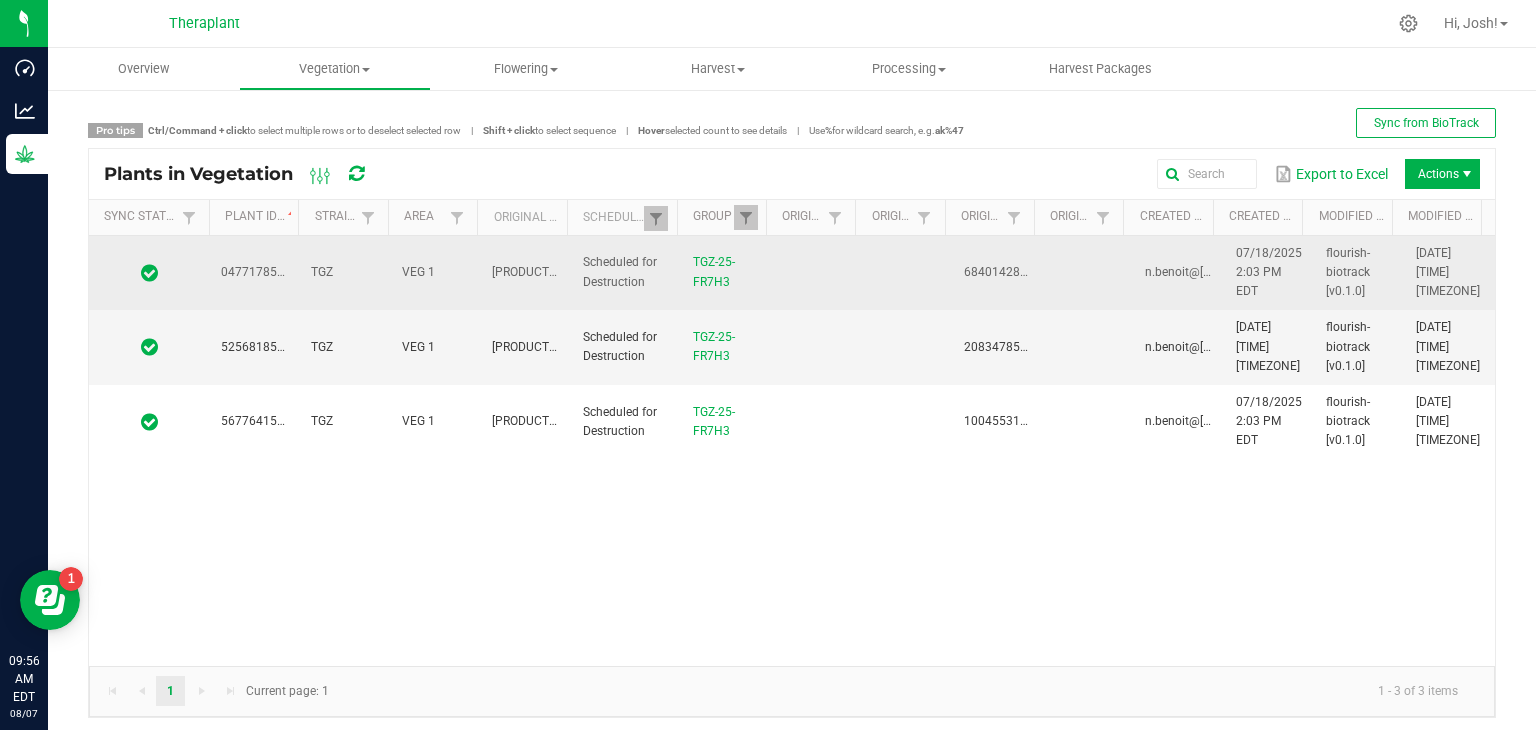 click on "0477178550742418" at bounding box center [254, 273] 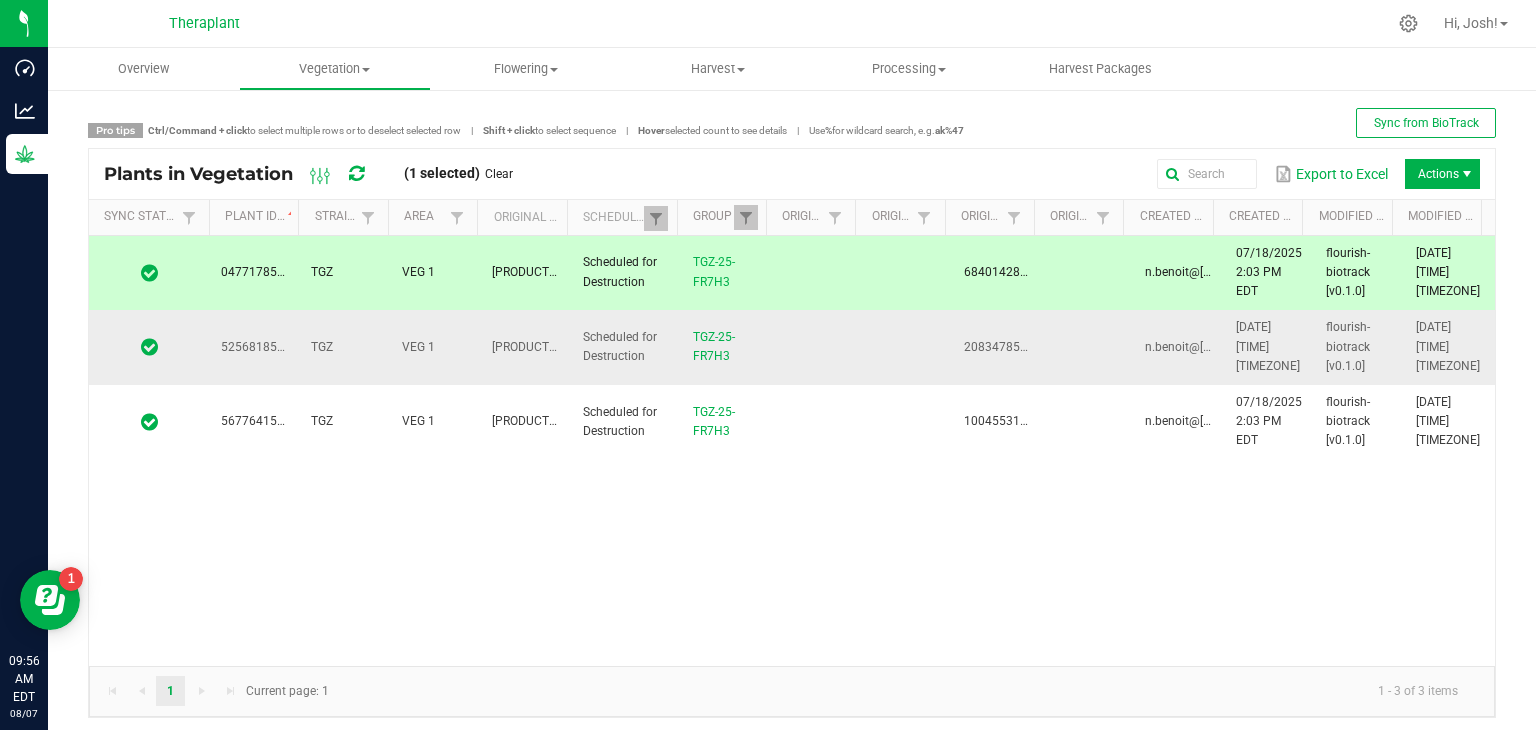 click on "5256818598533058" at bounding box center (277, 347) 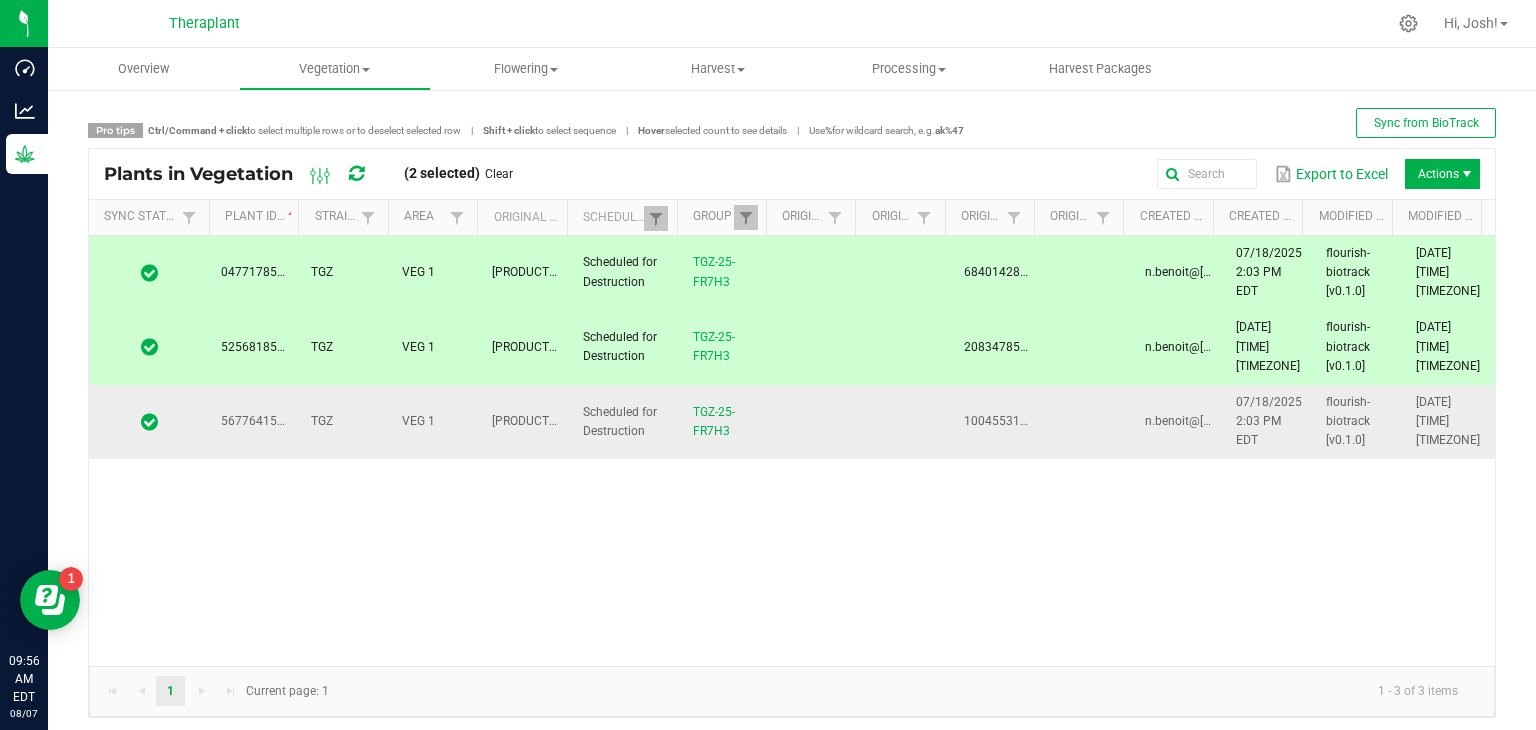 click on "5677641516596825" at bounding box center [277, 421] 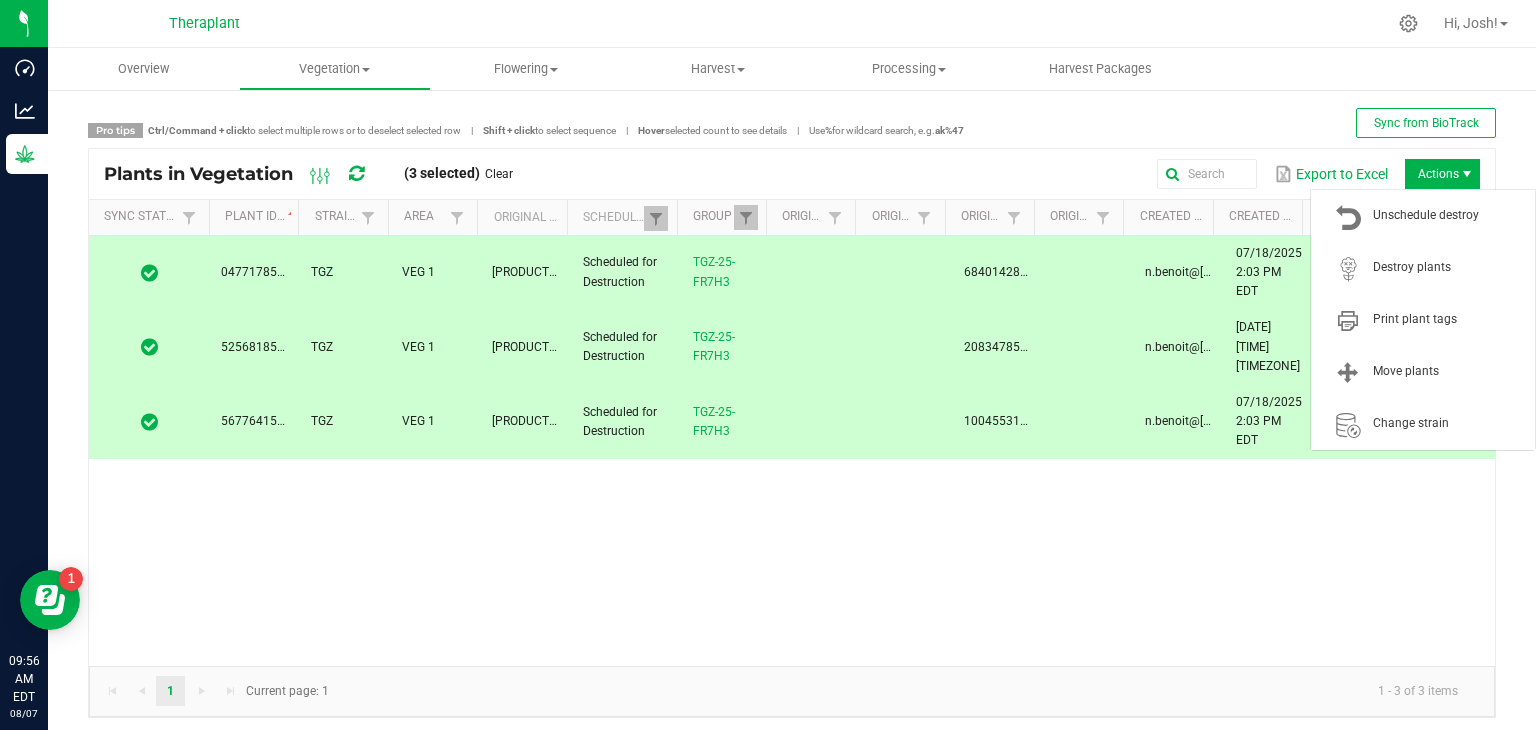 click at bounding box center [1467, 174] 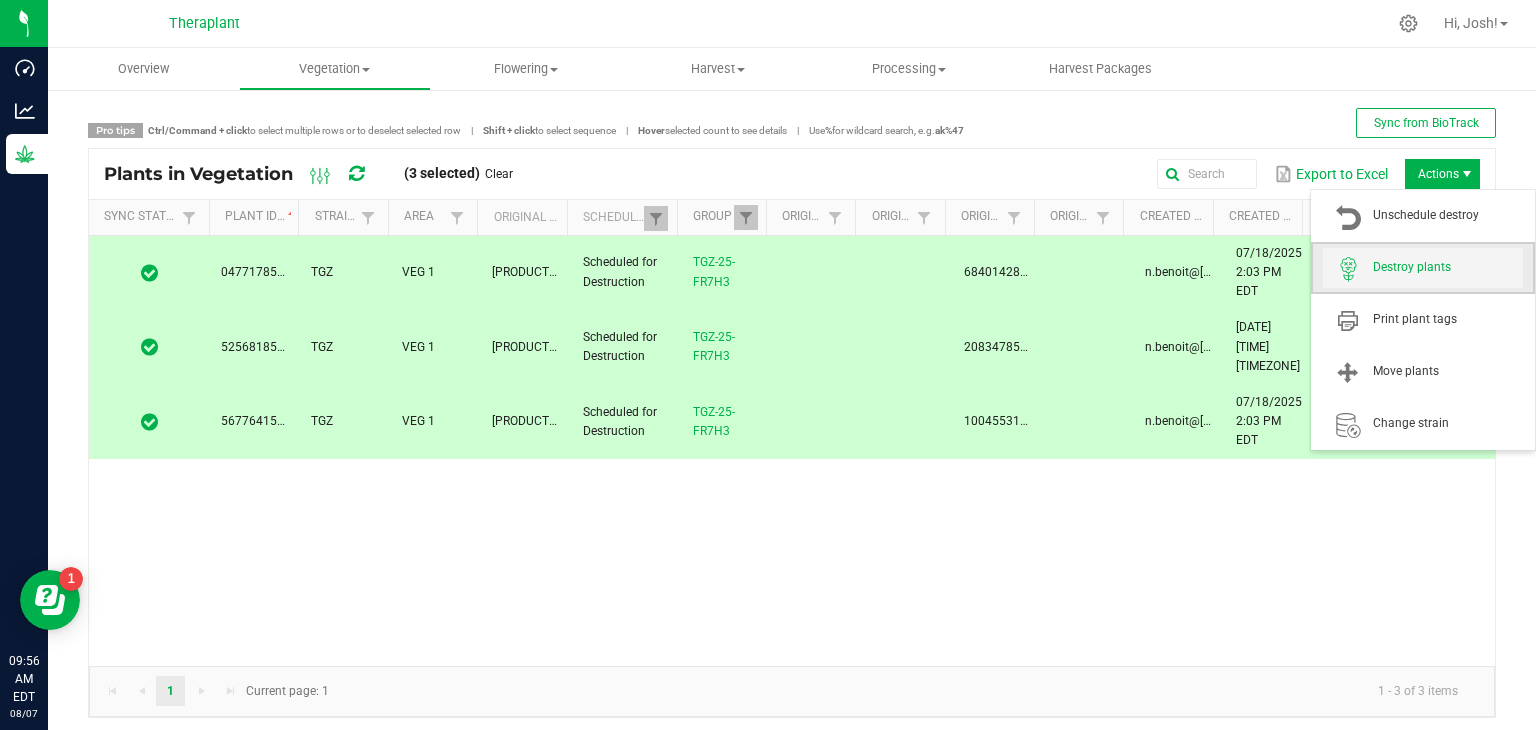 click on "Destroy plants" at bounding box center [1448, 267] 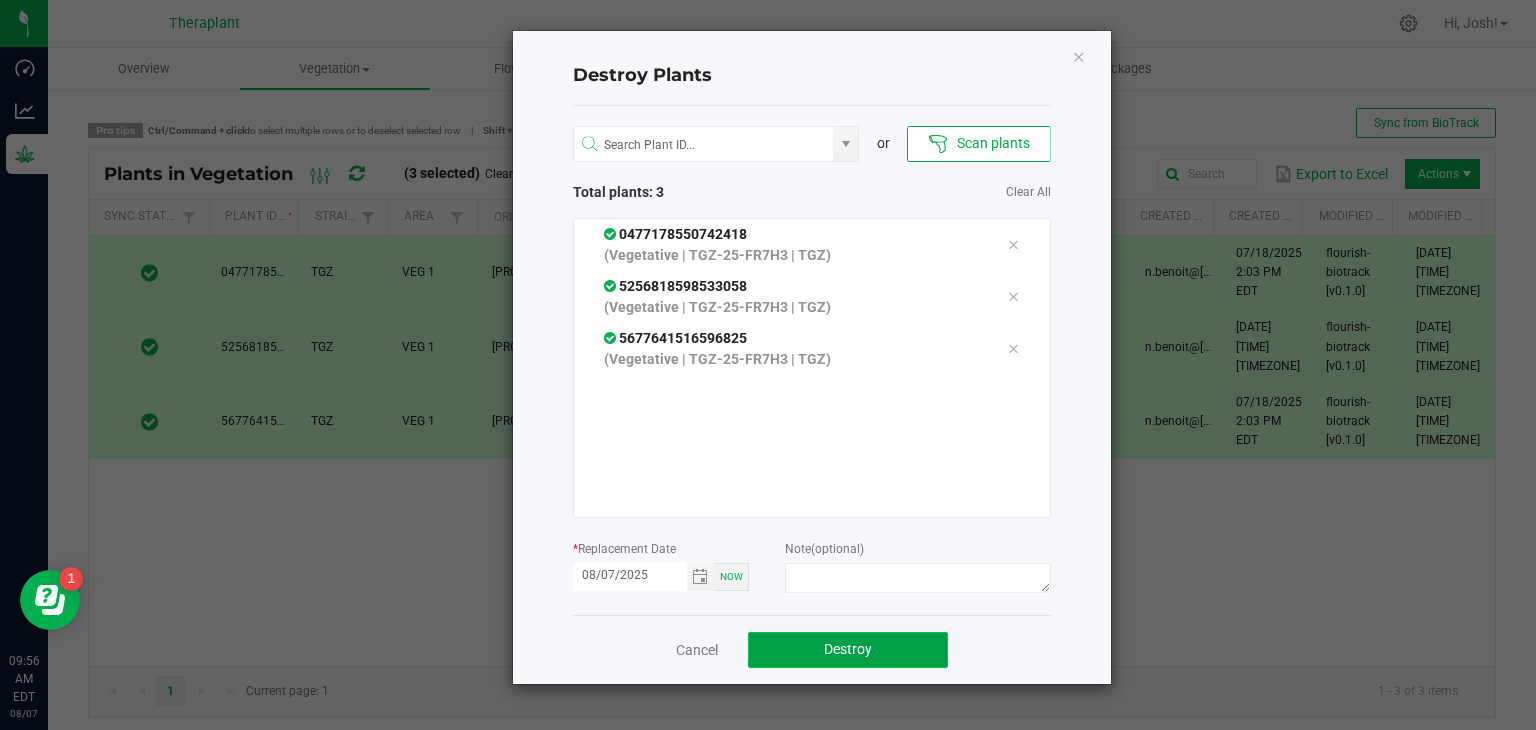 click on "Destroy" 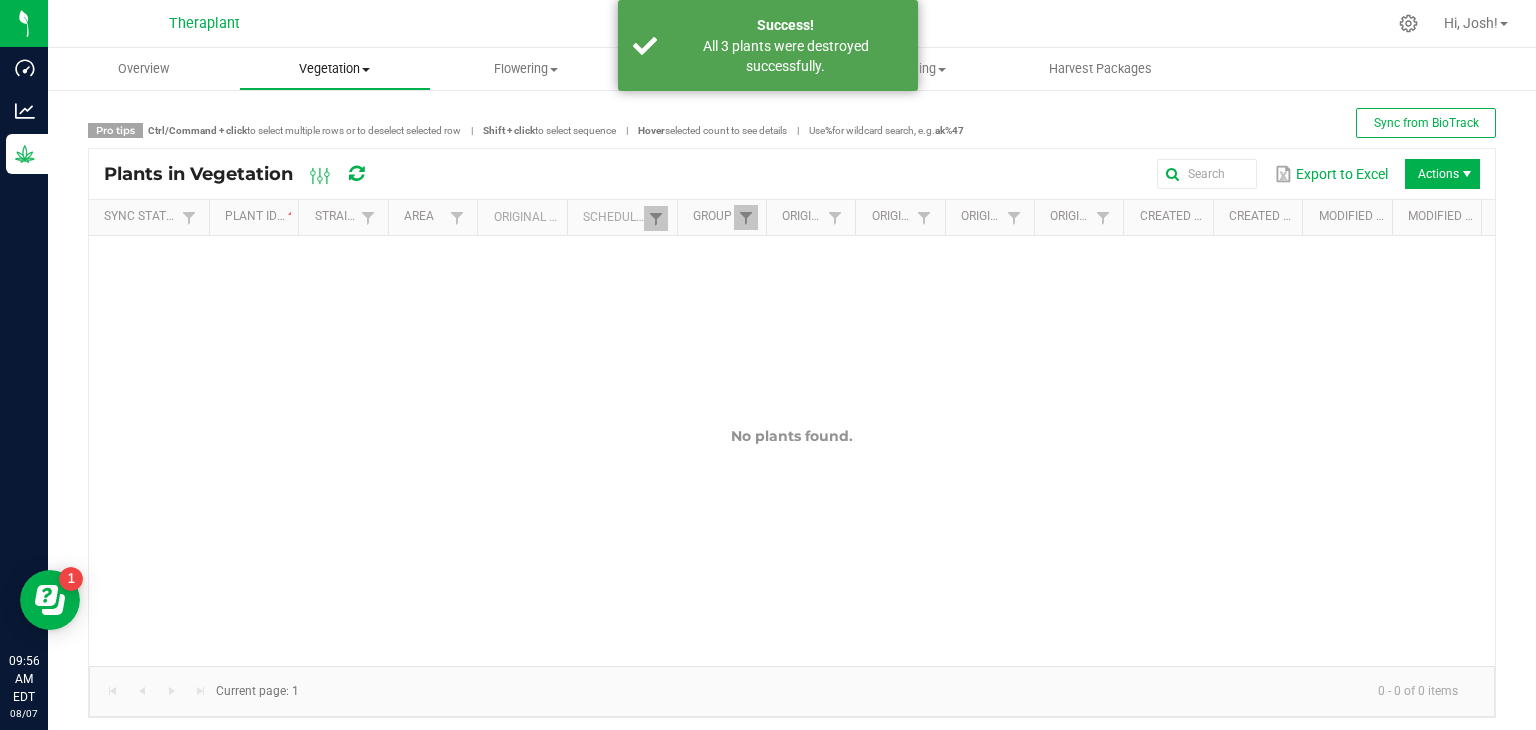 click on "Vegetation" at bounding box center [334, 69] 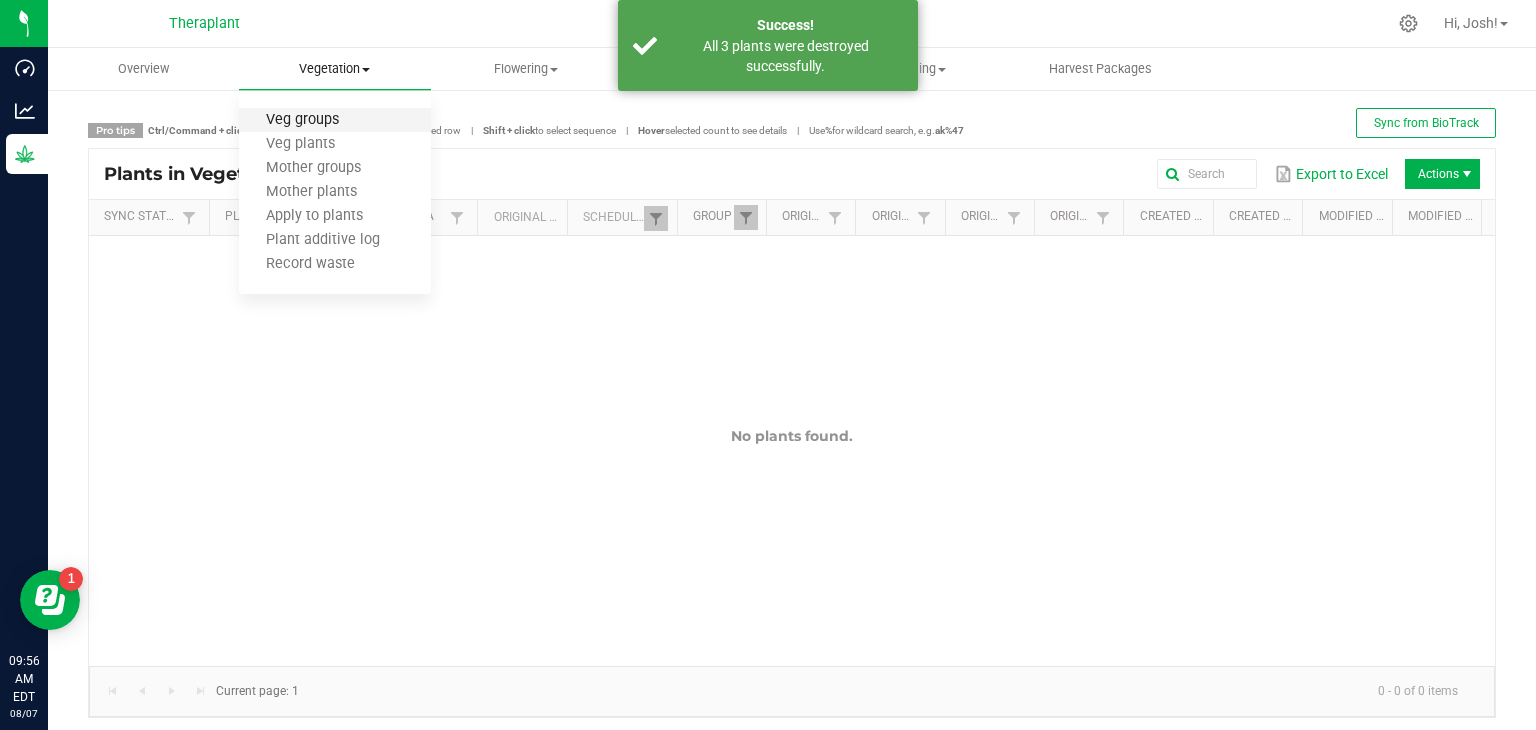 click on "Veg groups" at bounding box center [302, 120] 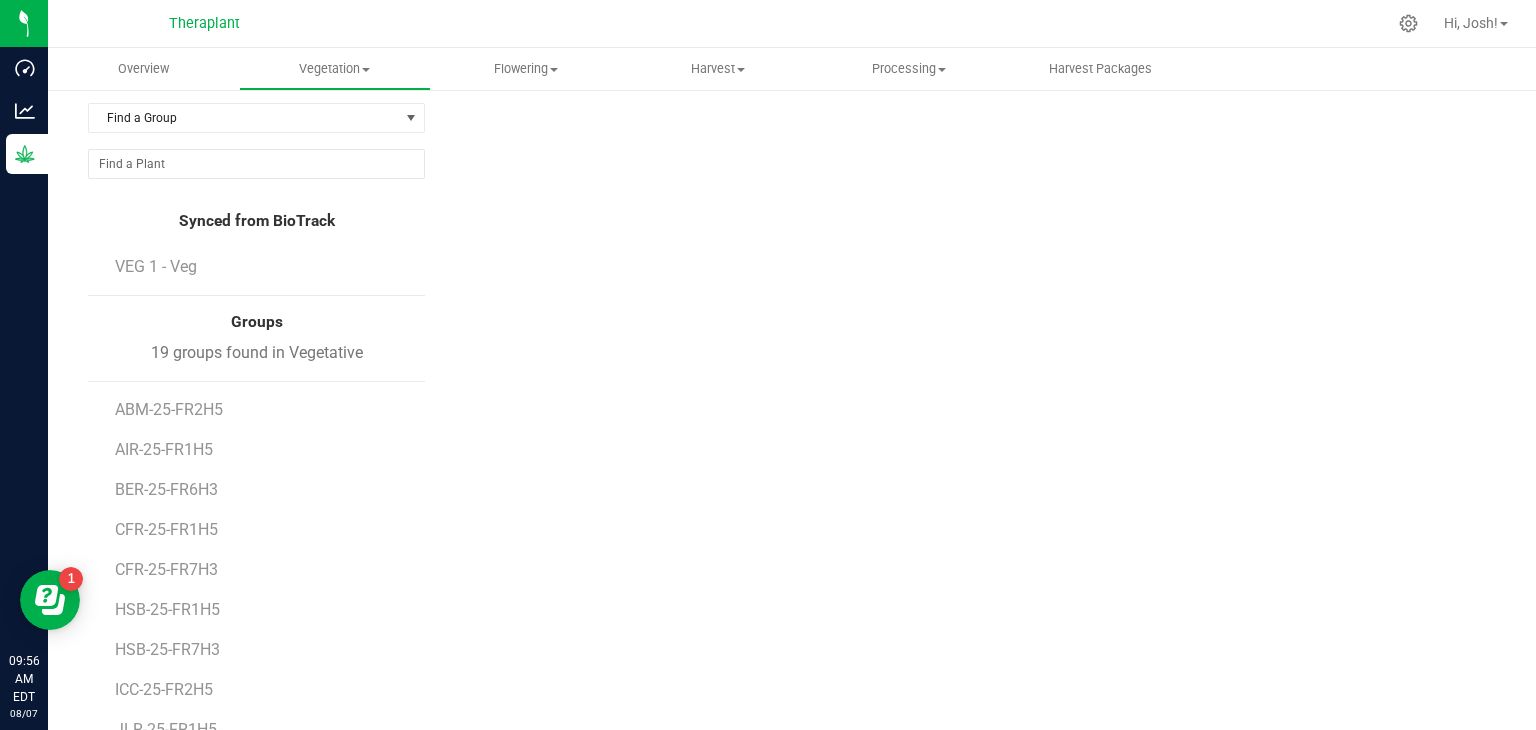 scroll, scrollTop: 0, scrollLeft: 0, axis: both 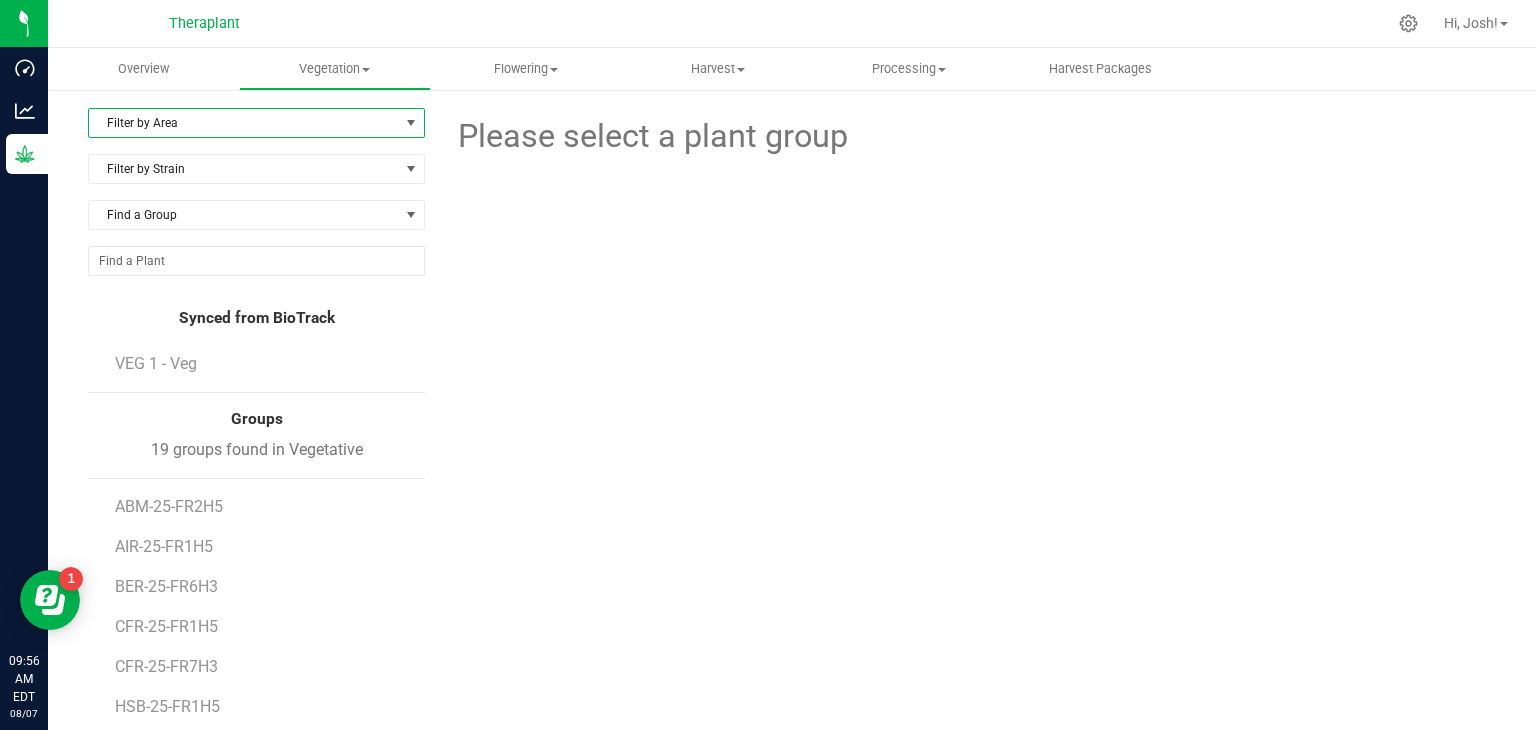 click on "Filter by Area" at bounding box center (244, 123) 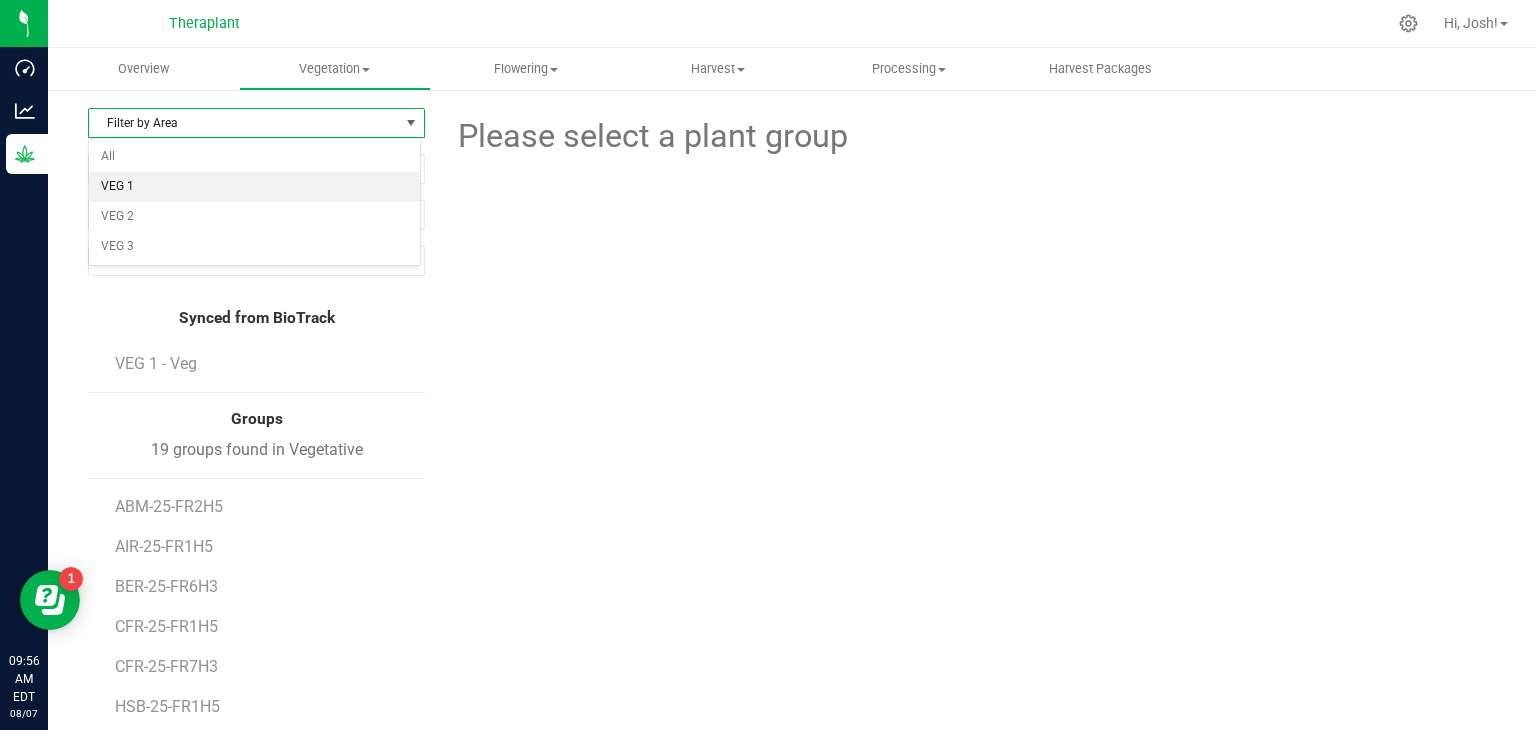 click on "VEG 1" at bounding box center [254, 187] 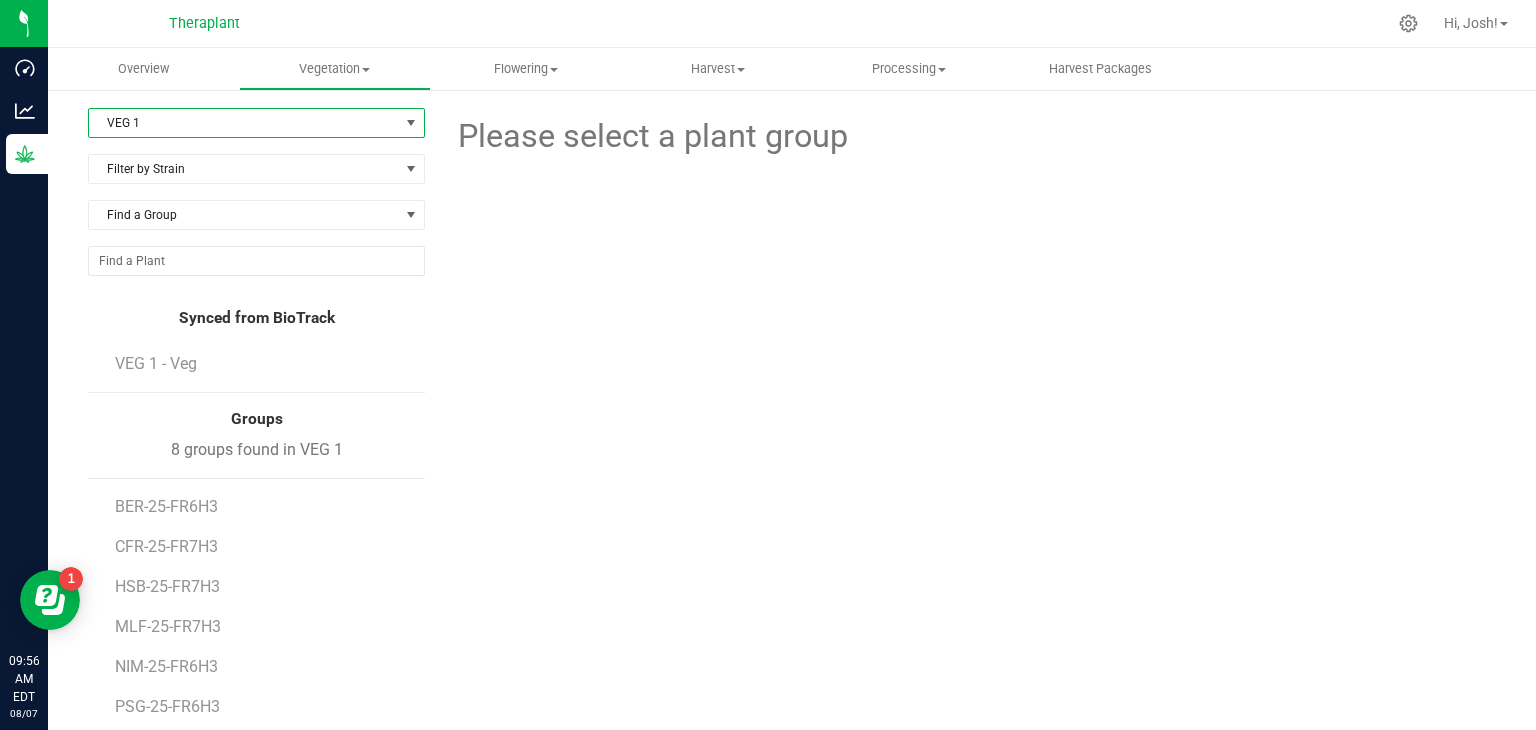 scroll, scrollTop: 104, scrollLeft: 0, axis: vertical 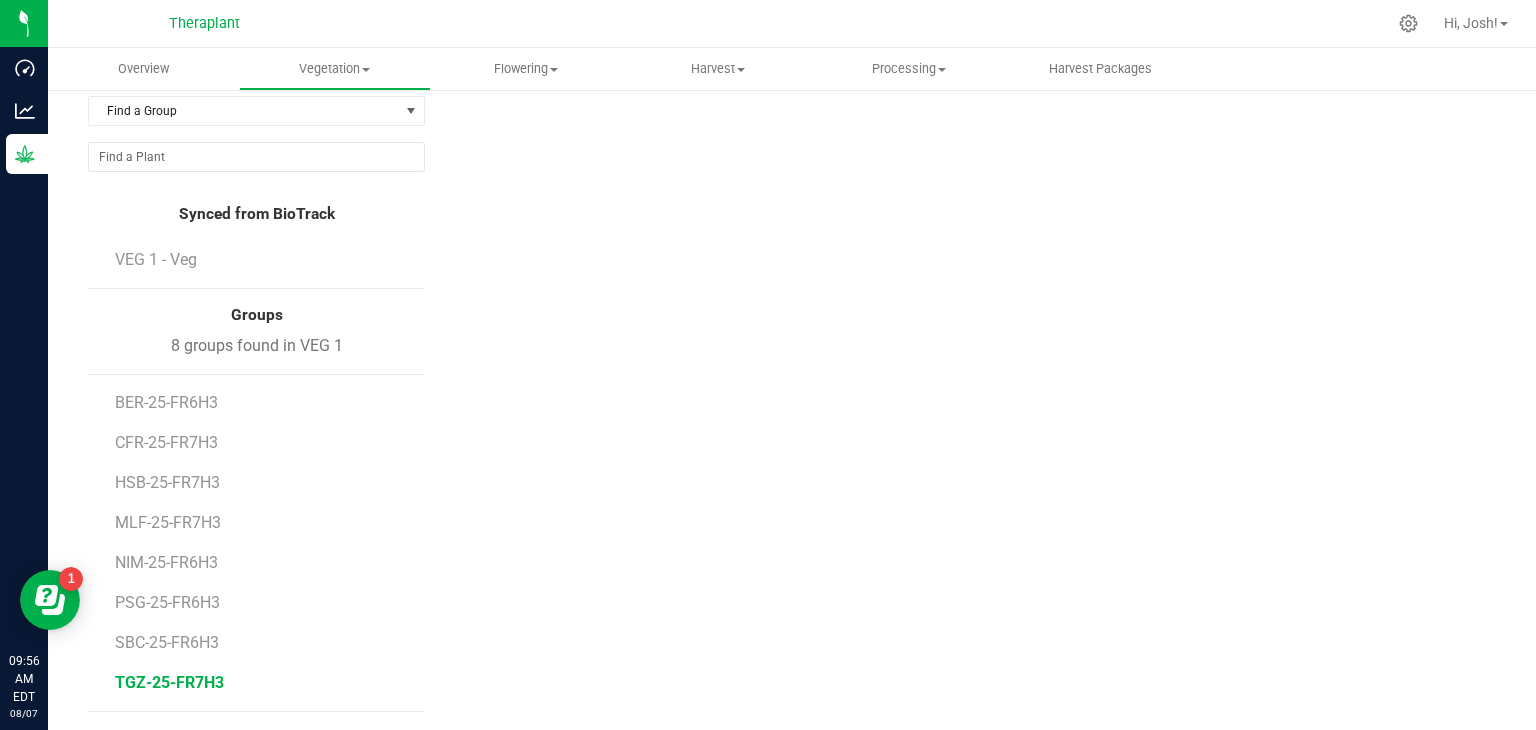click on "TGZ-25-FR7H3" at bounding box center (169, 682) 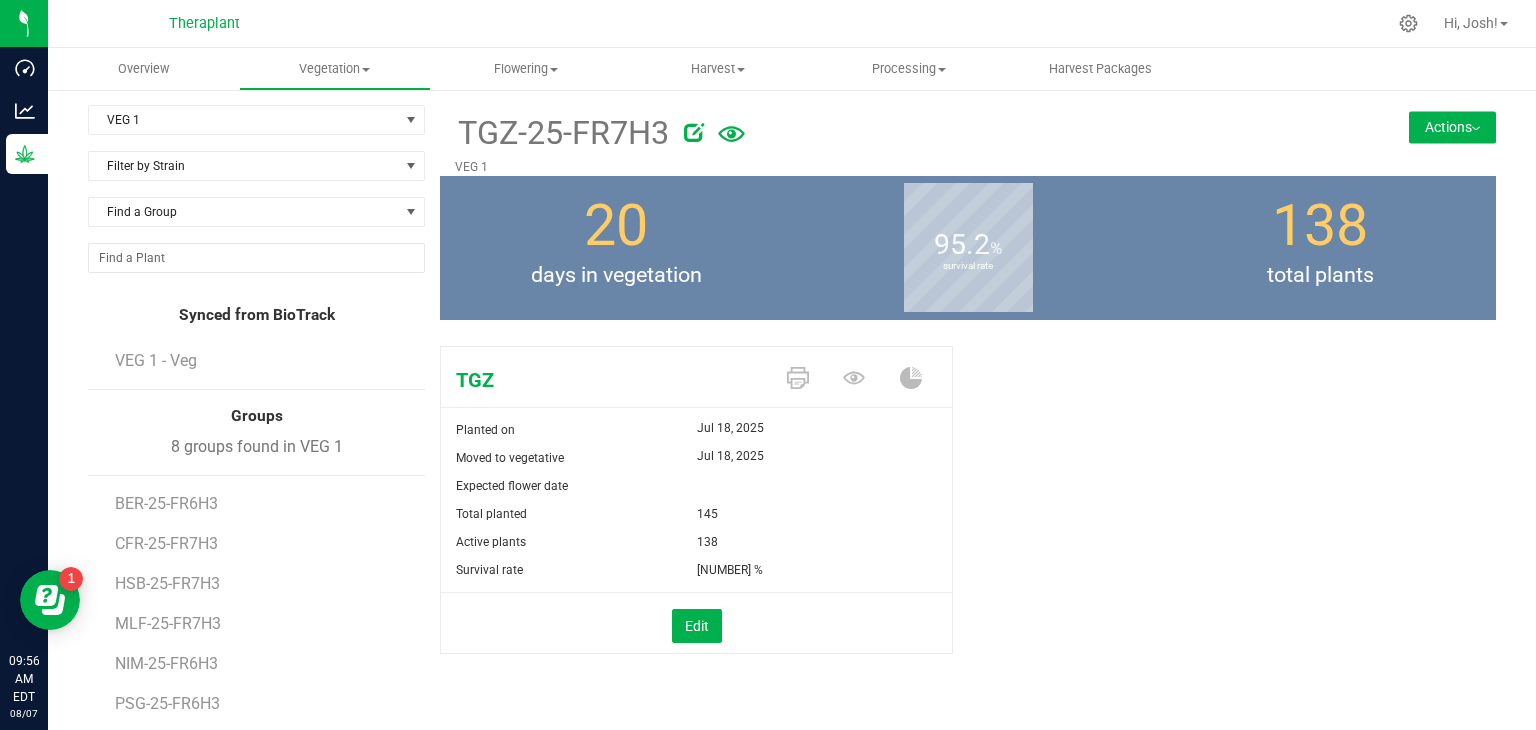 scroll, scrollTop: 0, scrollLeft: 0, axis: both 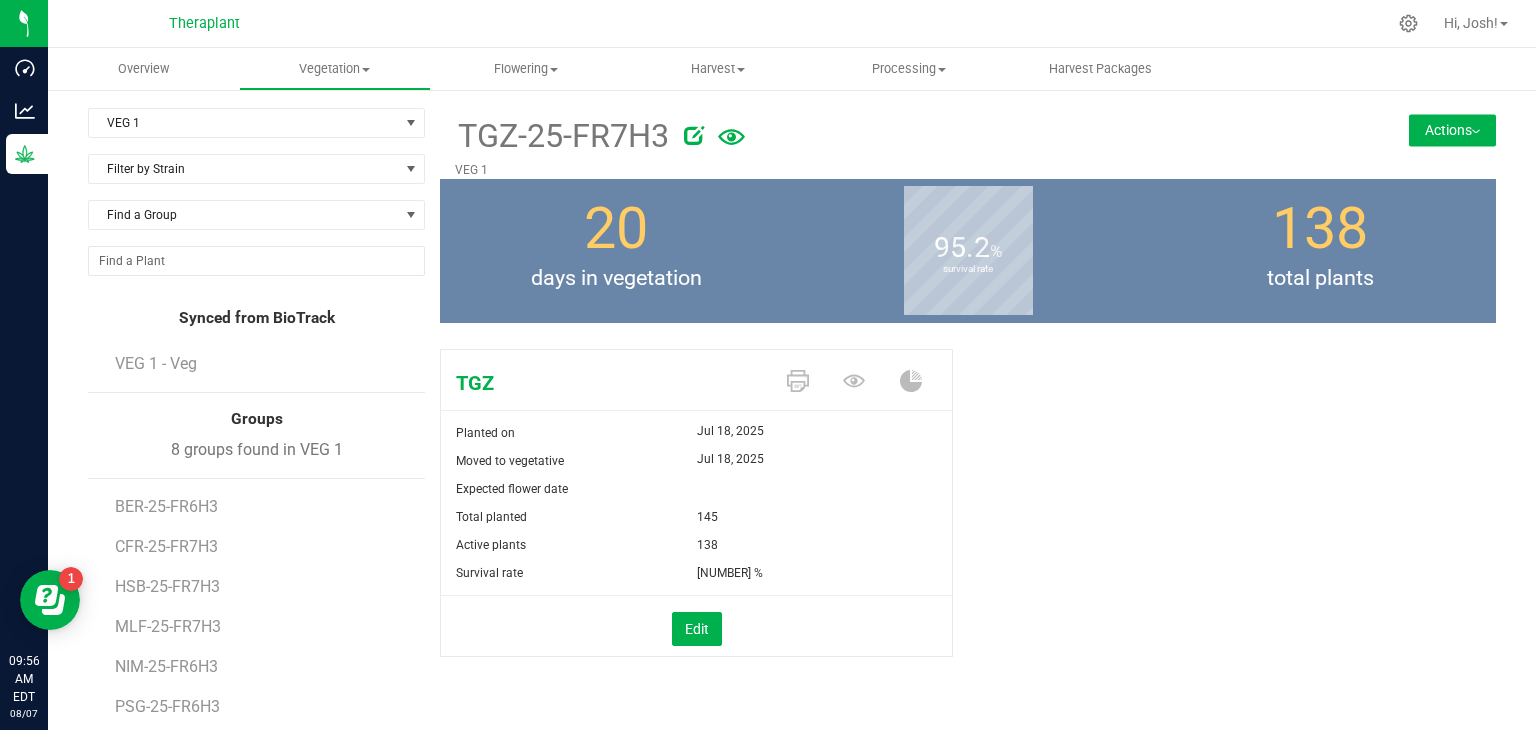click on "Actions" at bounding box center (1452, 130) 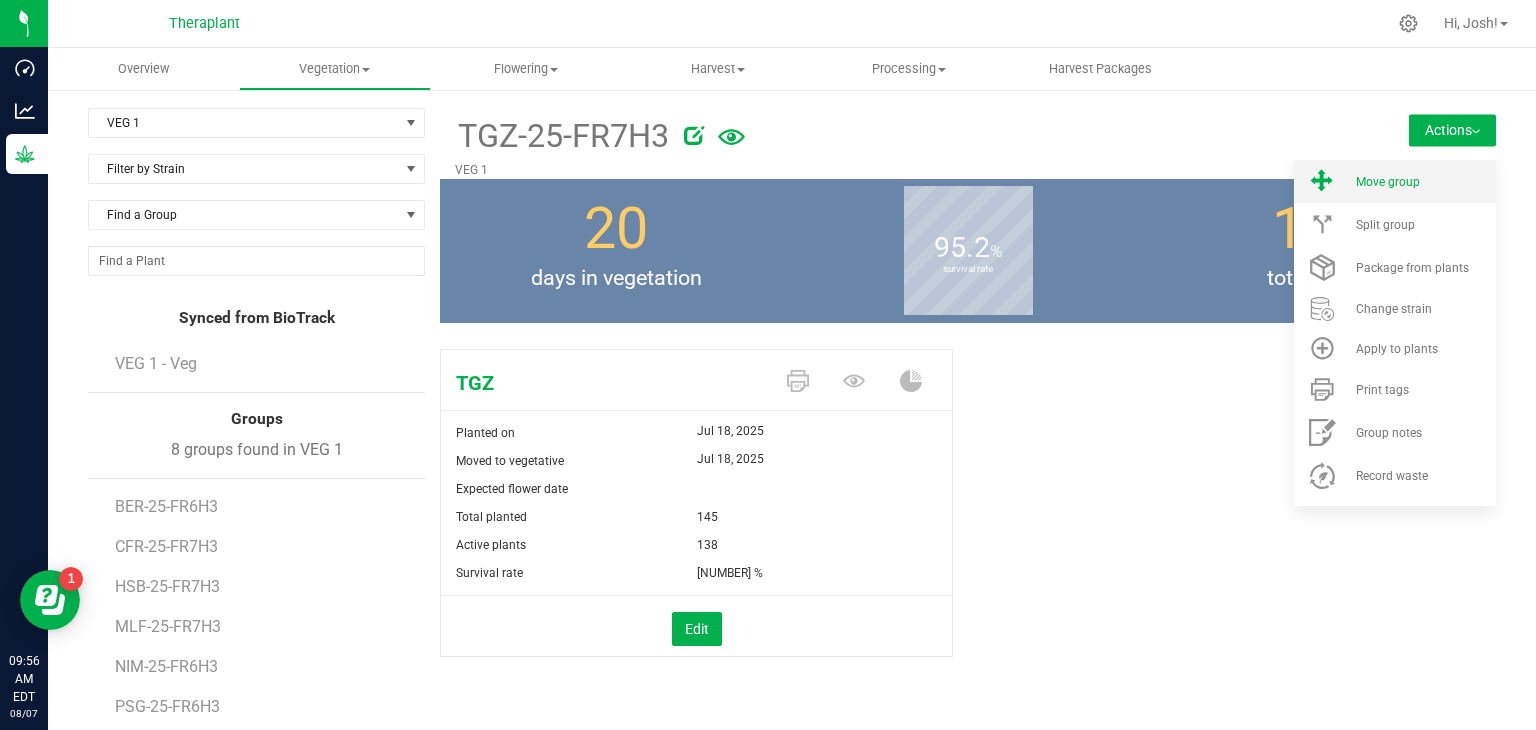 click on "Move group" at bounding box center (1424, 182) 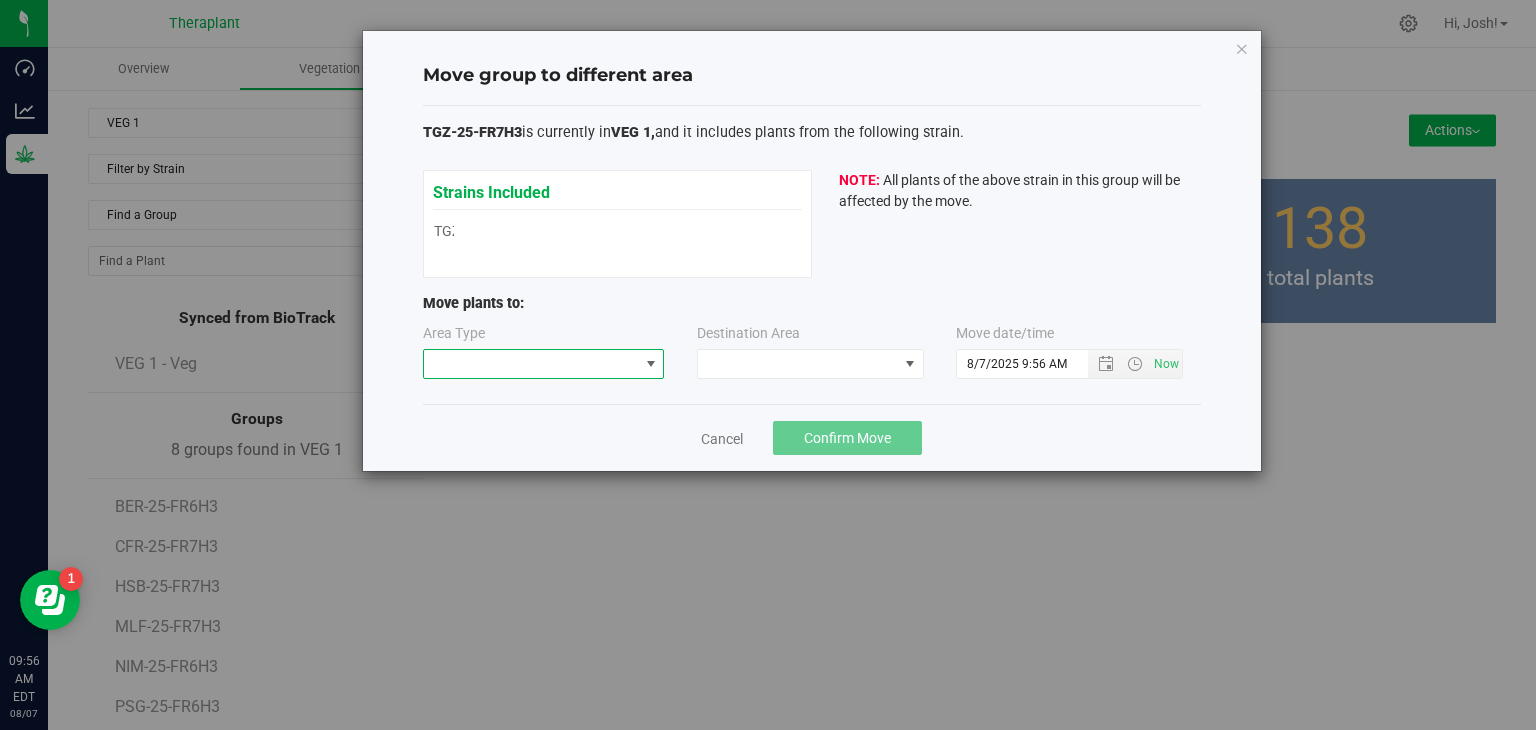 click at bounding box center [651, 364] 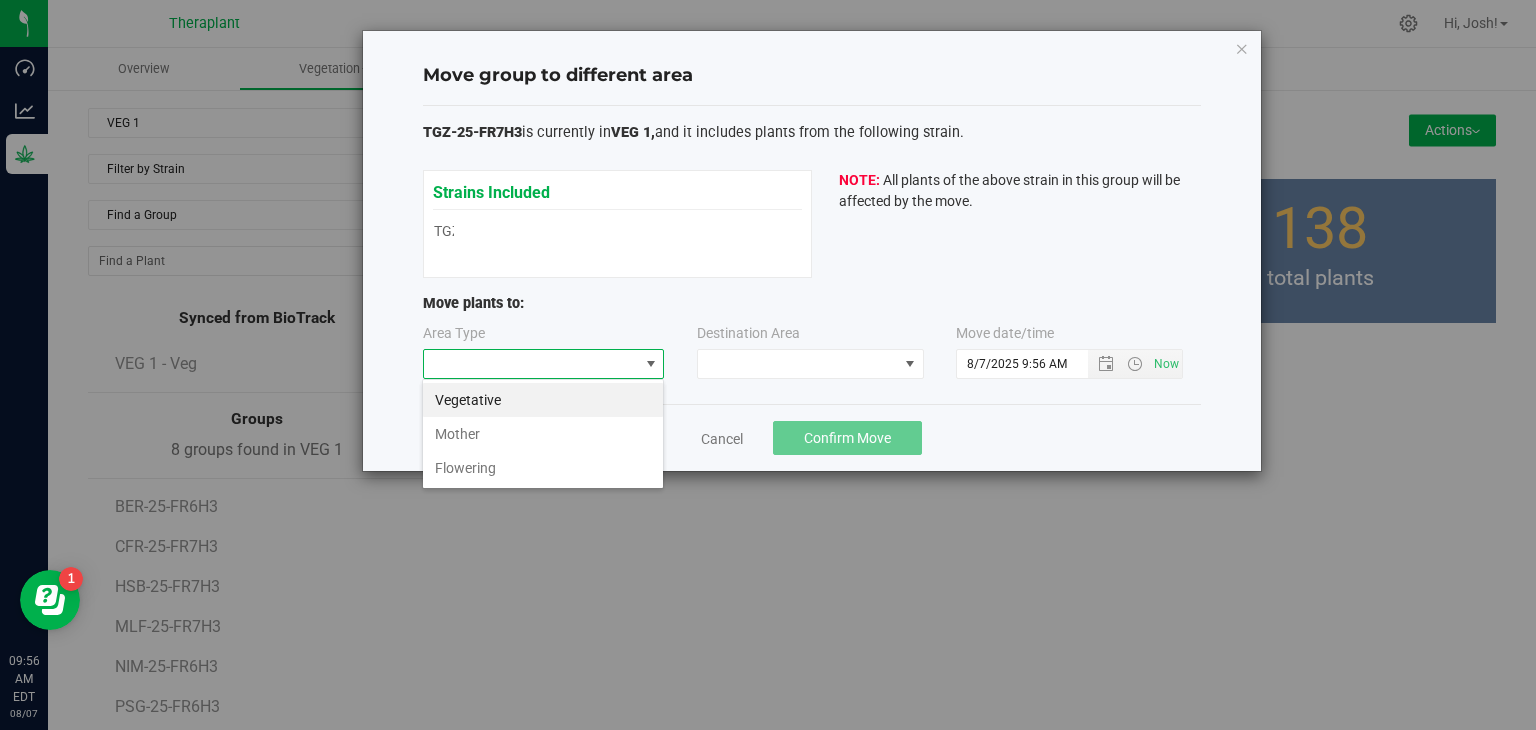 scroll, scrollTop: 99970, scrollLeft: 99757, axis: both 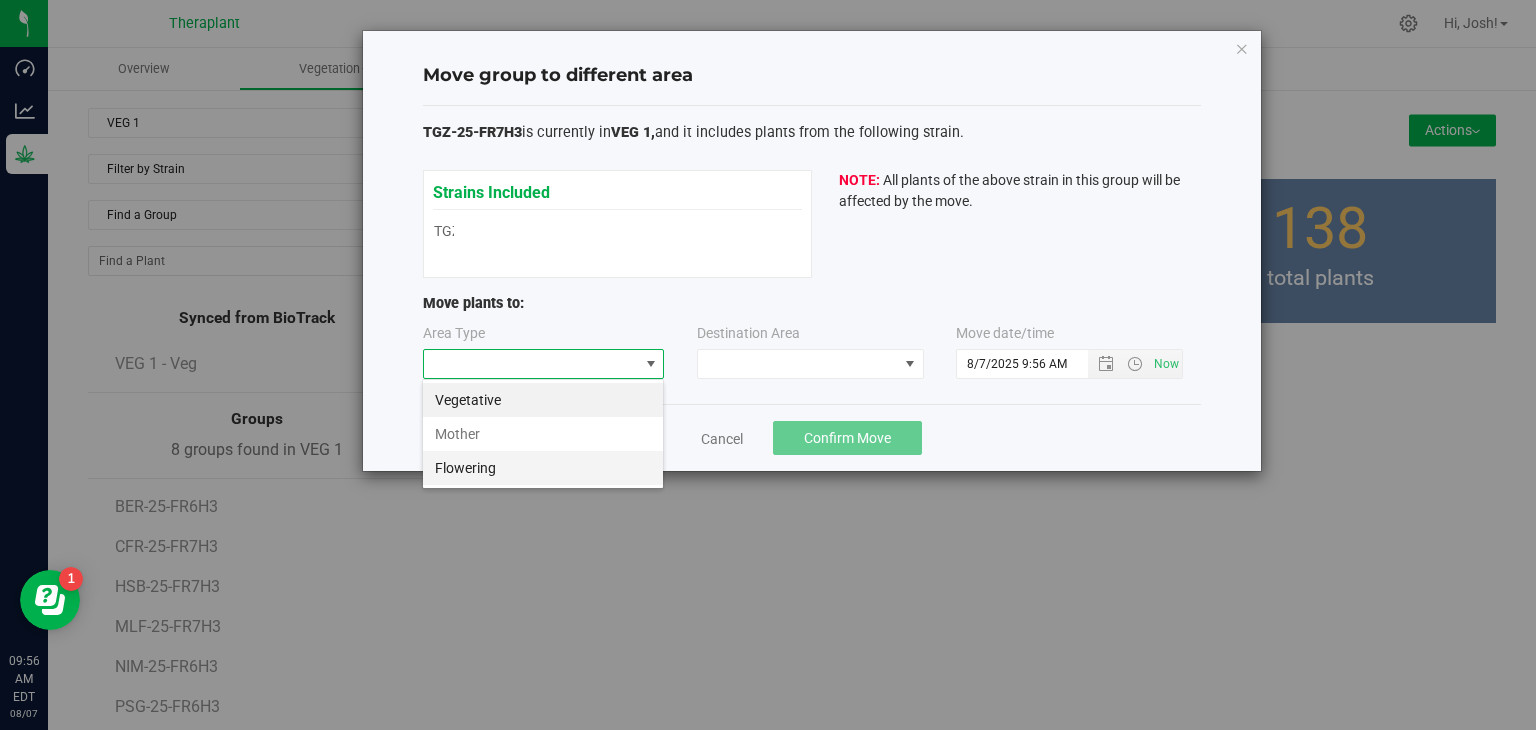 click on "Flowering" at bounding box center [543, 468] 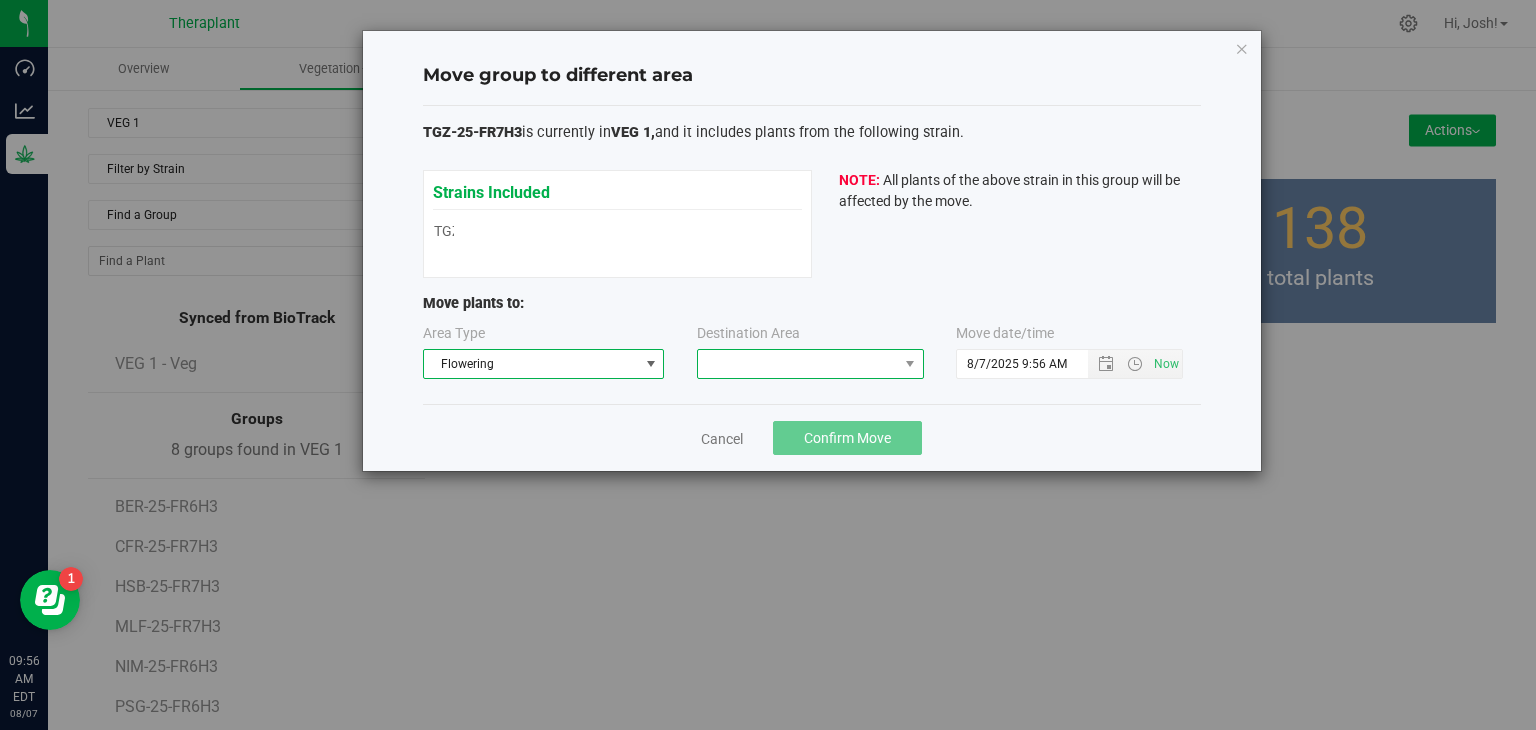 click at bounding box center (798, 364) 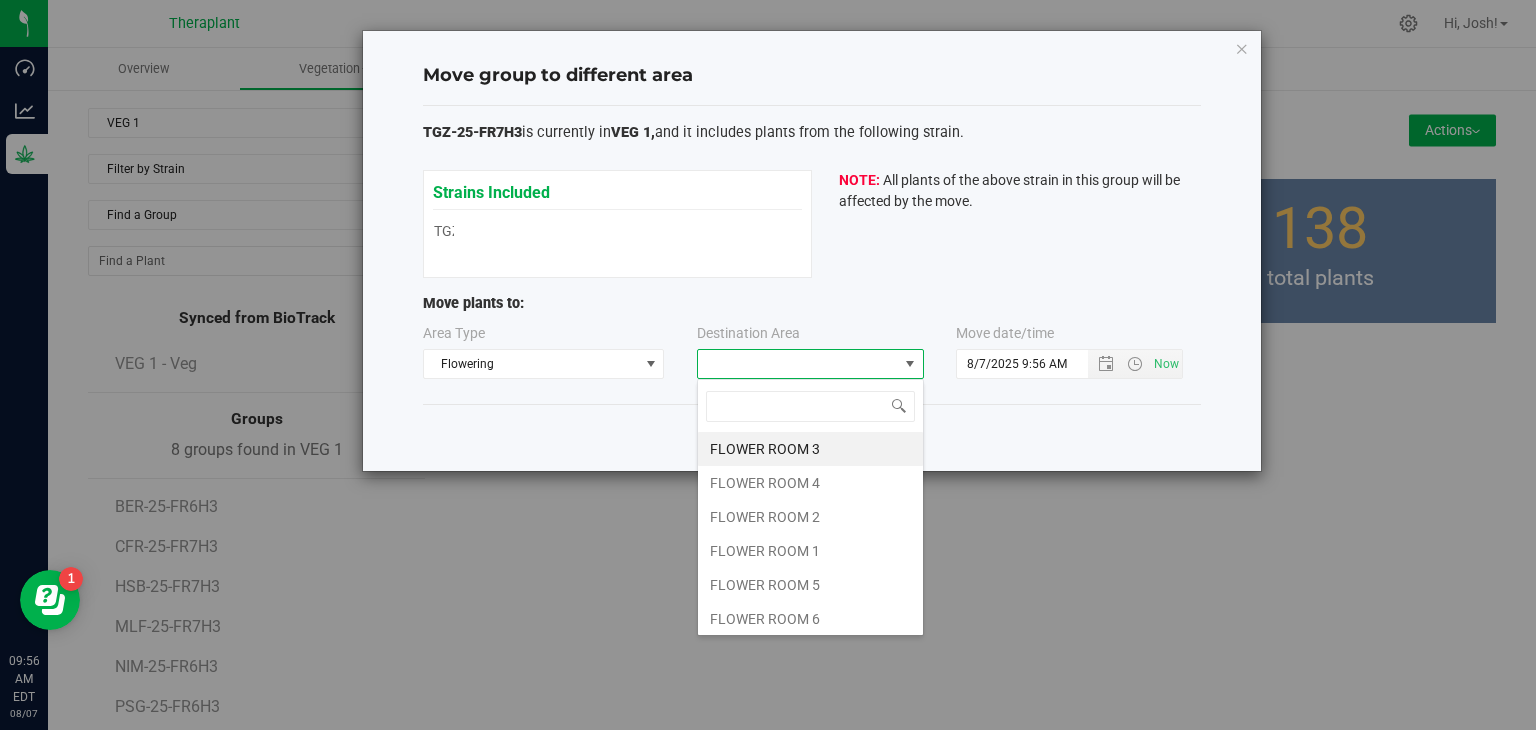 scroll, scrollTop: 99970, scrollLeft: 99772, axis: both 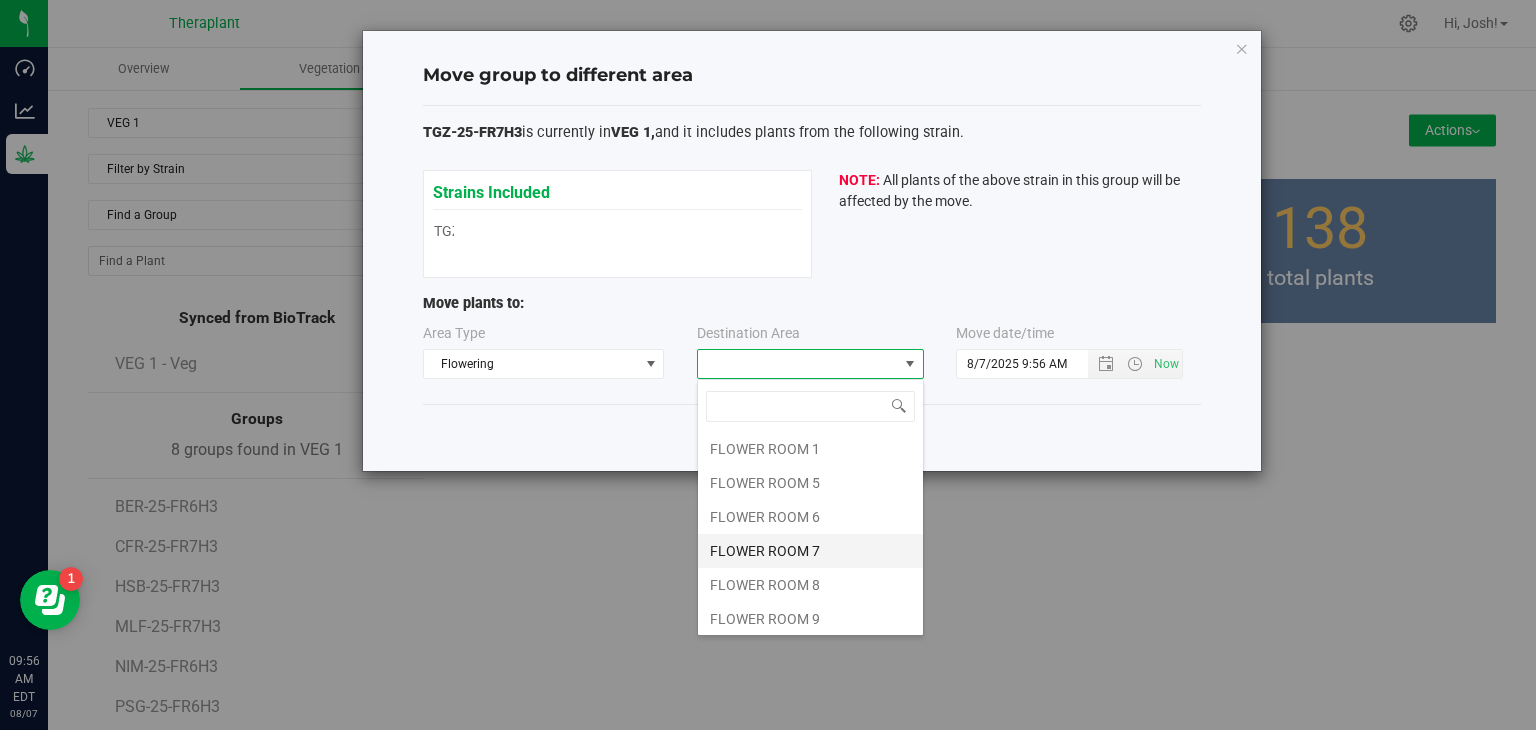 click on "FLOWER ROOM 7" at bounding box center [810, 551] 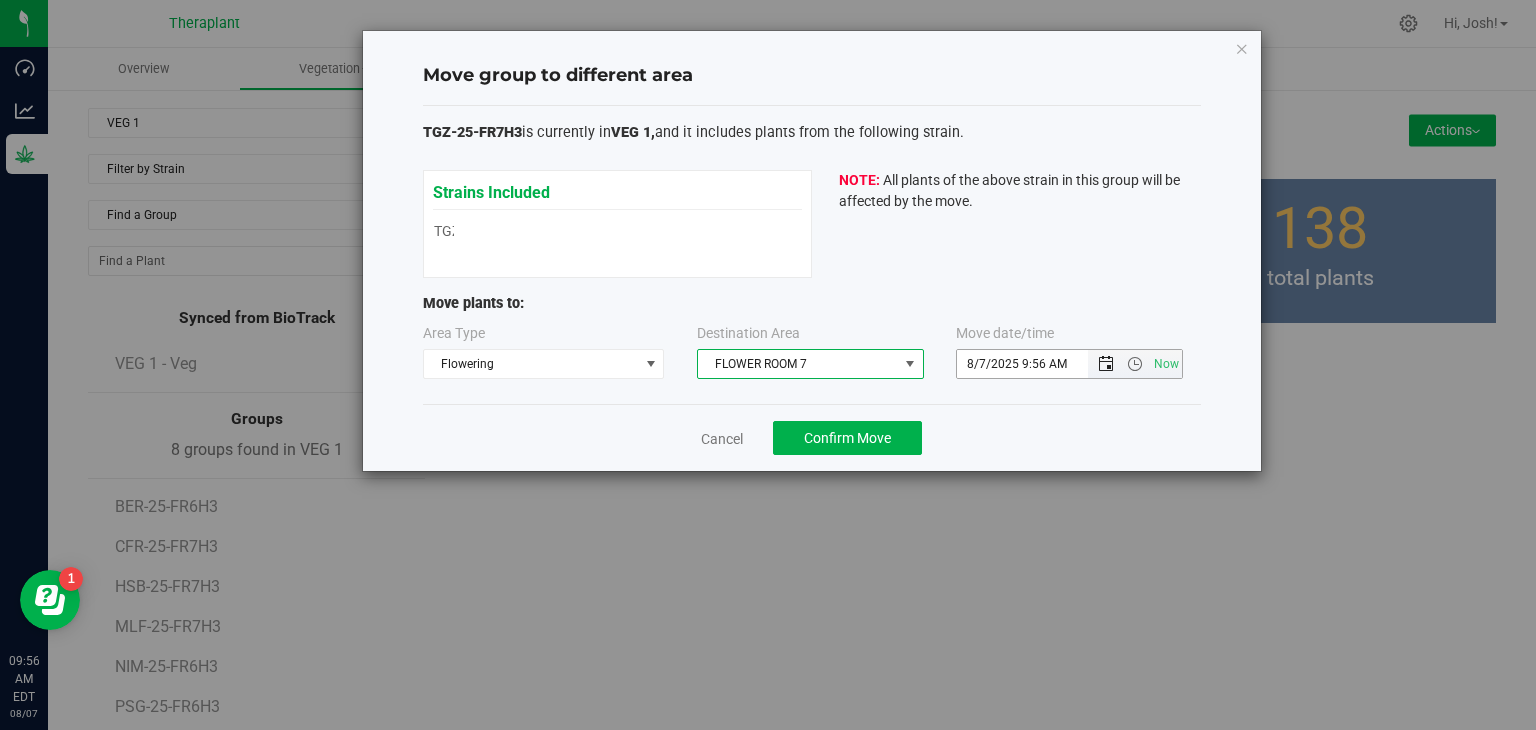 click at bounding box center (1106, 364) 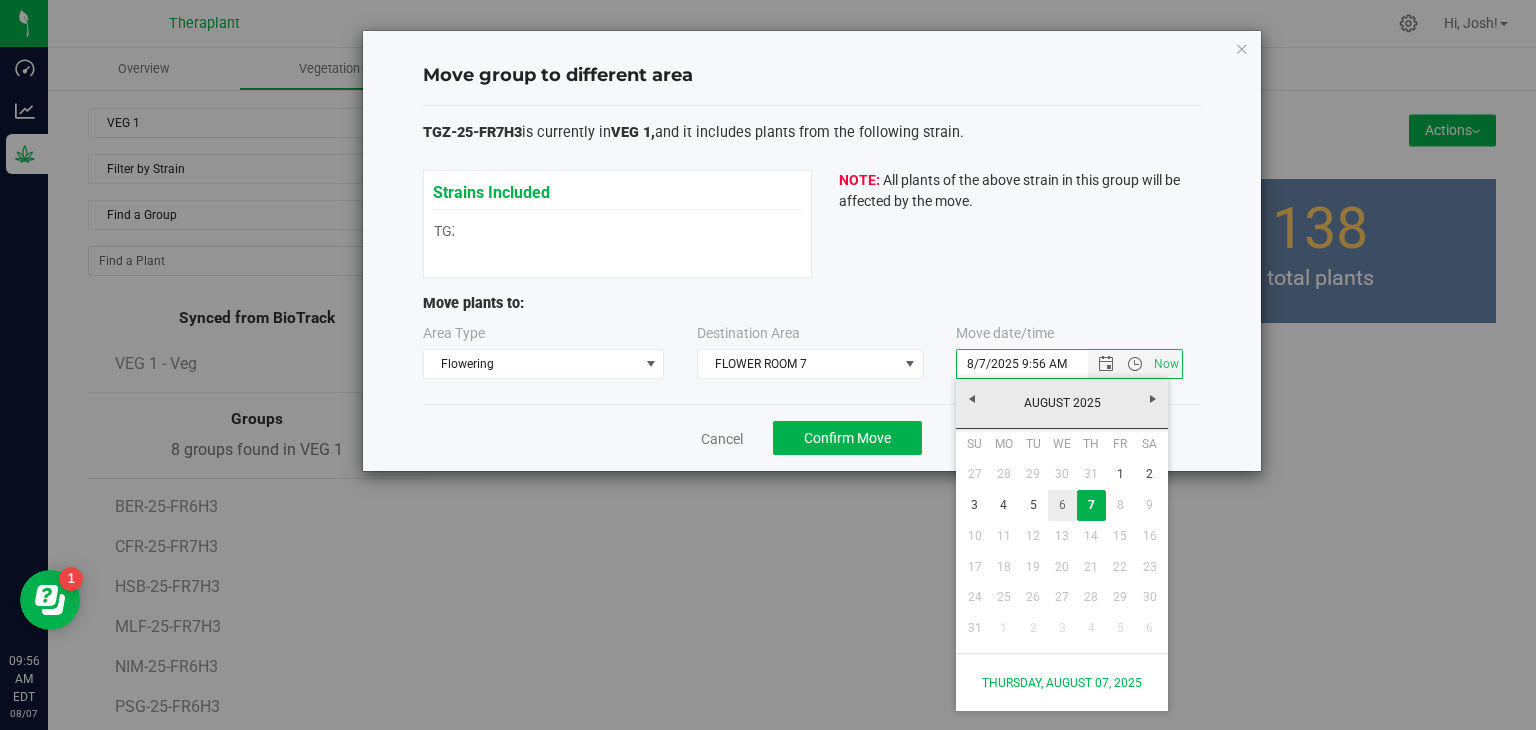 click on "6" at bounding box center [1062, 505] 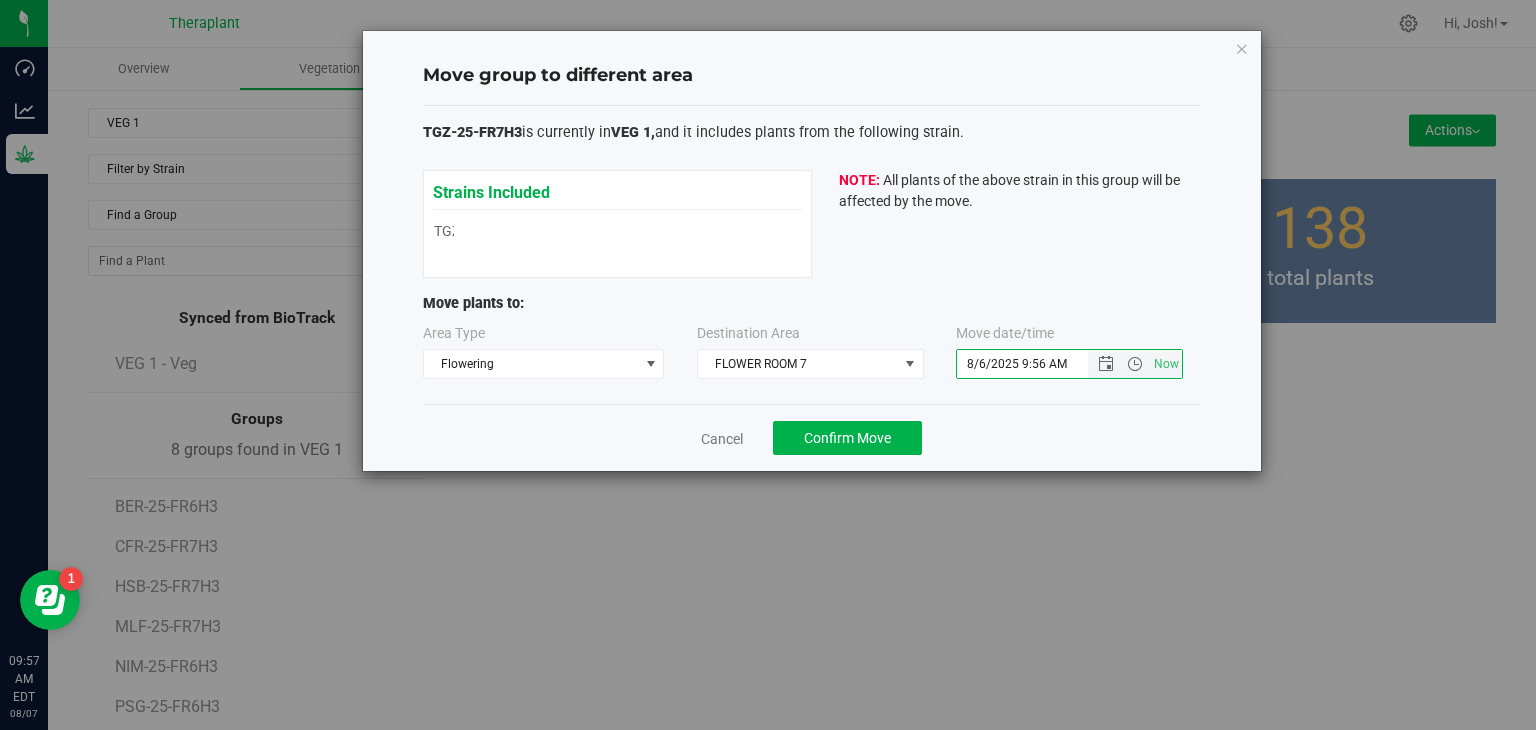 drag, startPoint x: 1042, startPoint y: 363, endPoint x: 1020, endPoint y: 356, distance: 23.086792 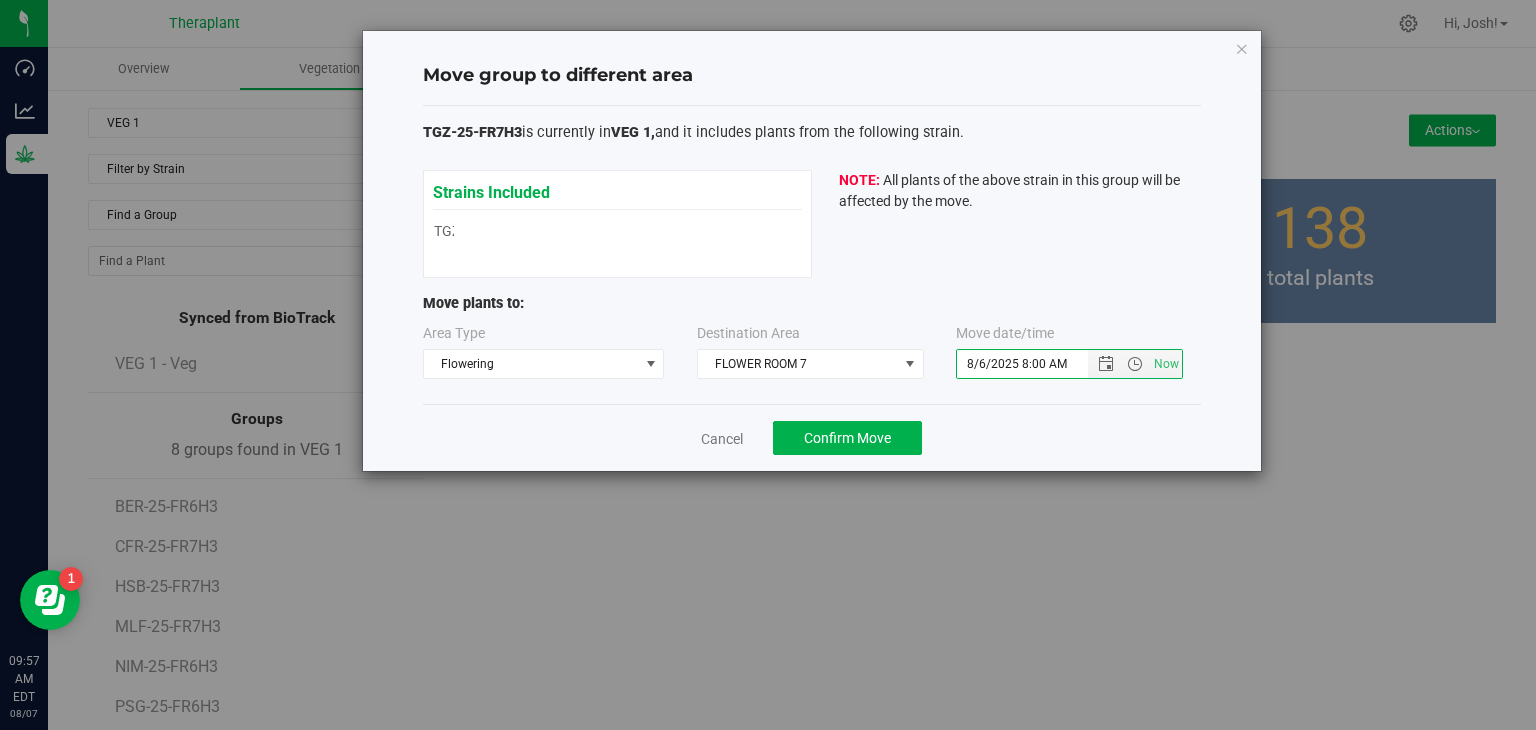 type on "8/6/2025 8:00 AM" 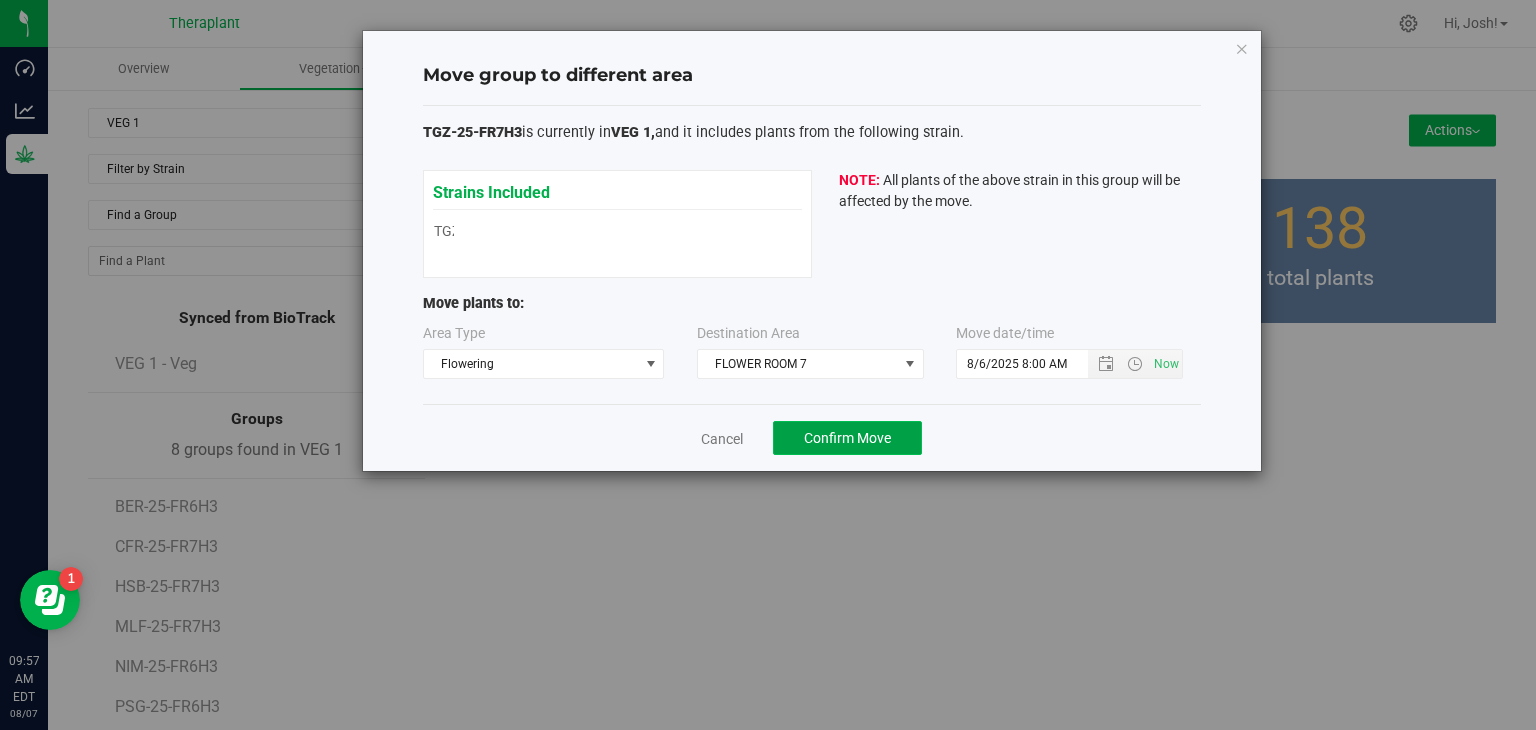 click on "Confirm Move" 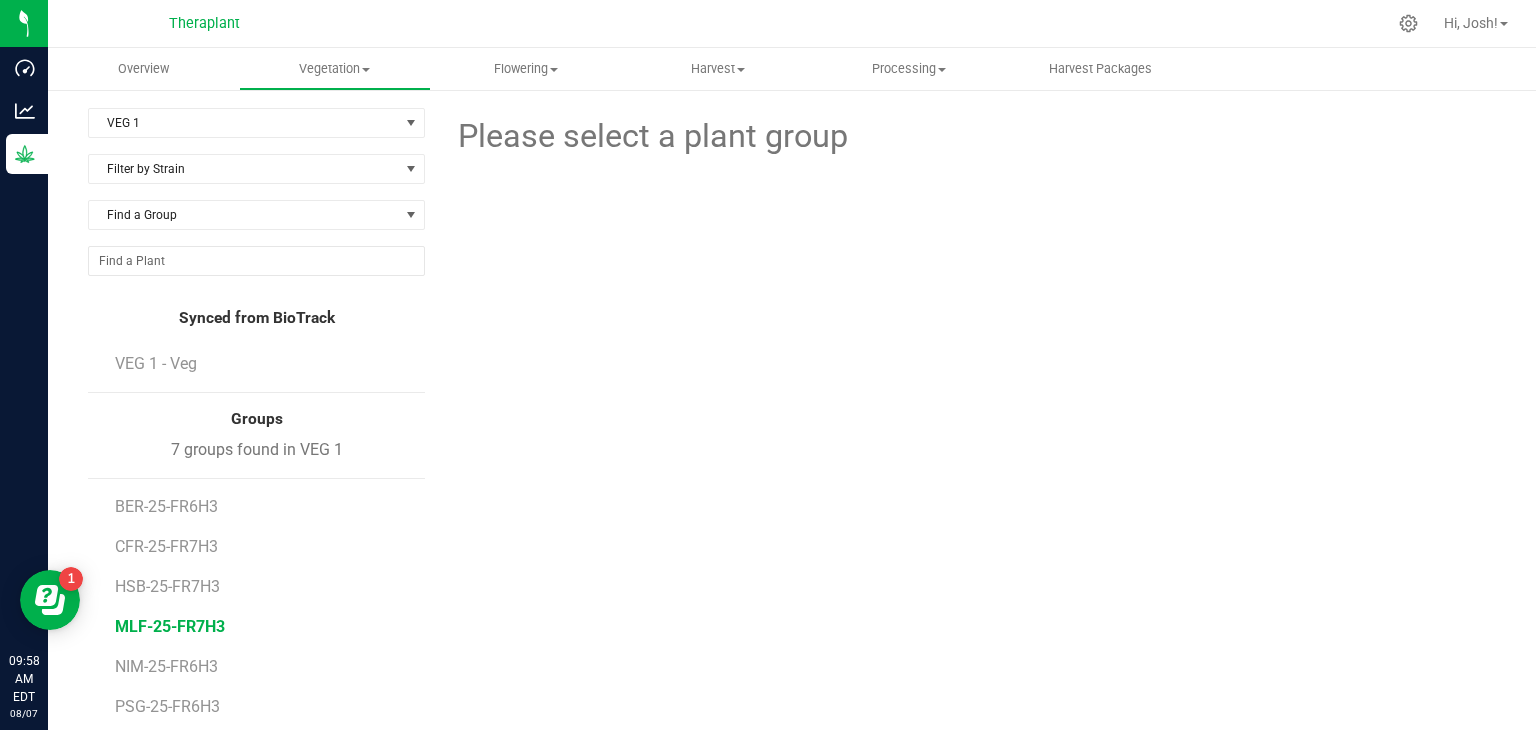 click on "MLF-25-FR7H3" at bounding box center (170, 626) 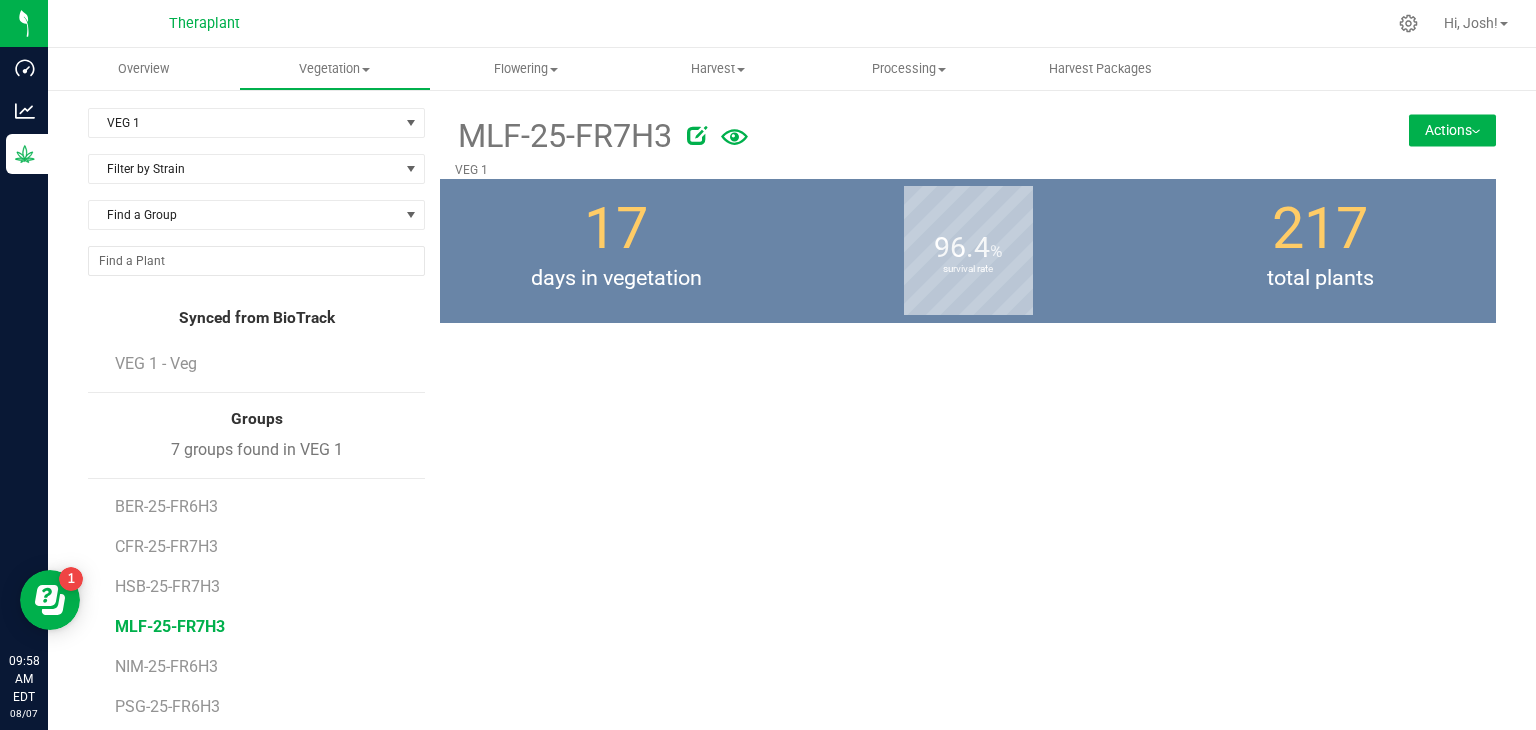 click 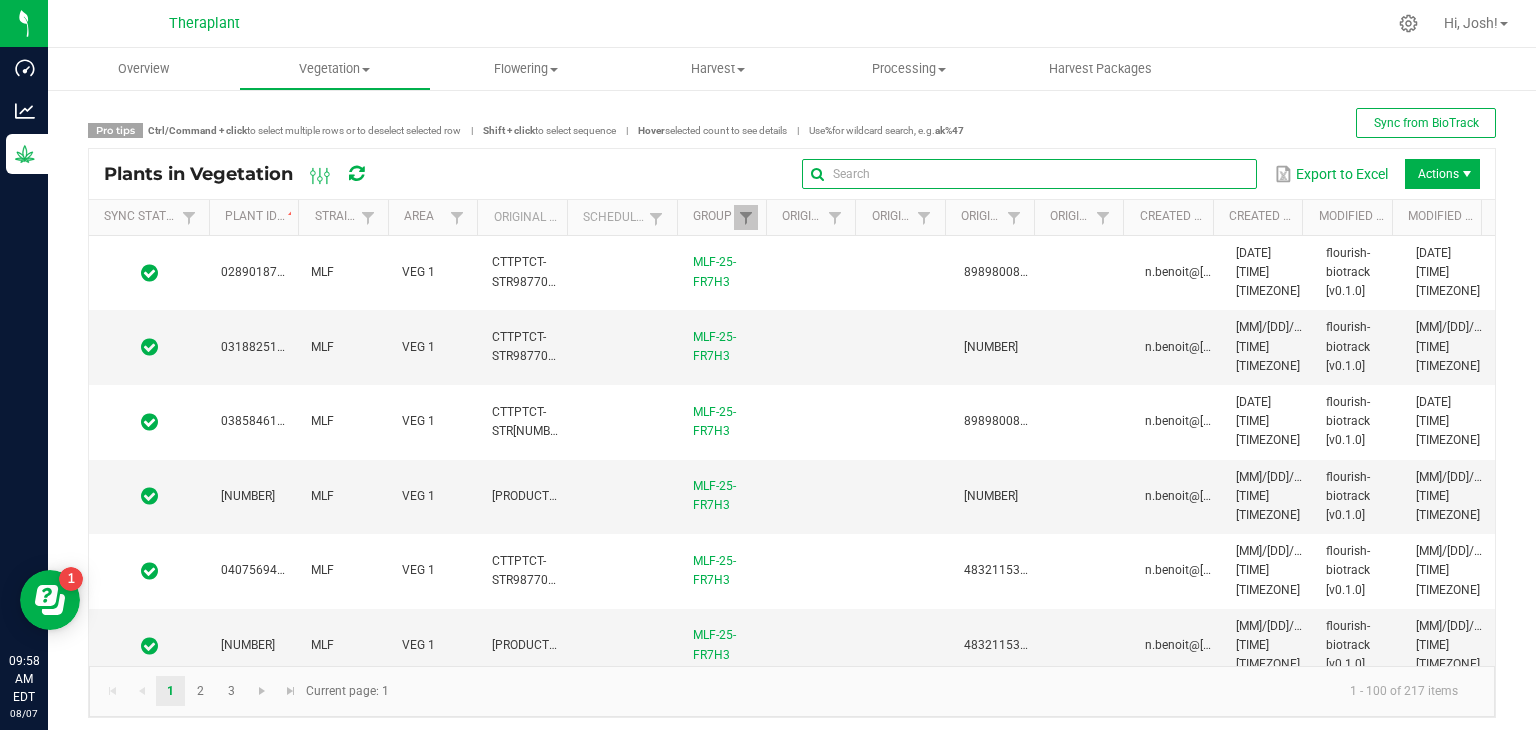 click at bounding box center (1029, 174) 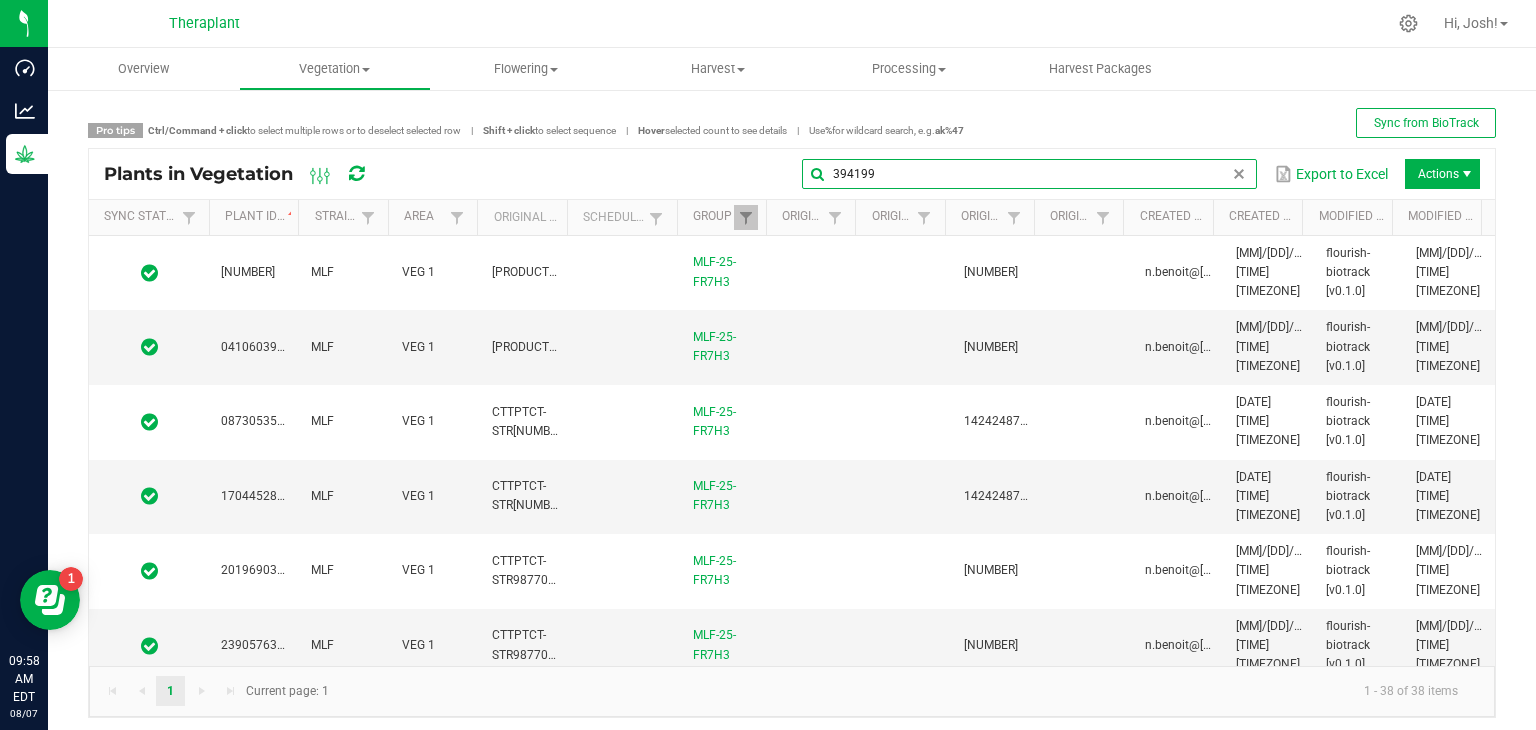 type on "394199" 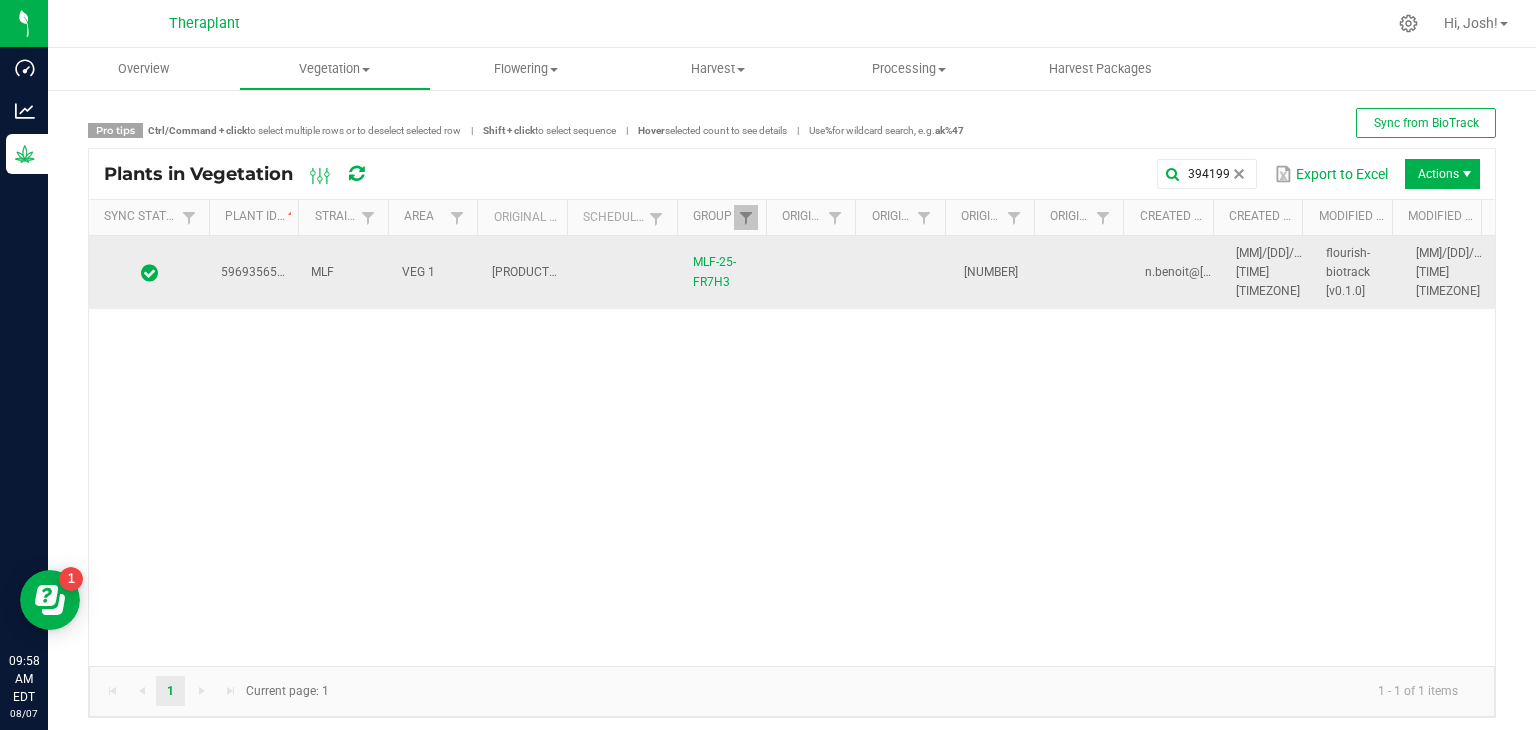 click on "5969356593394199" at bounding box center [254, 273] 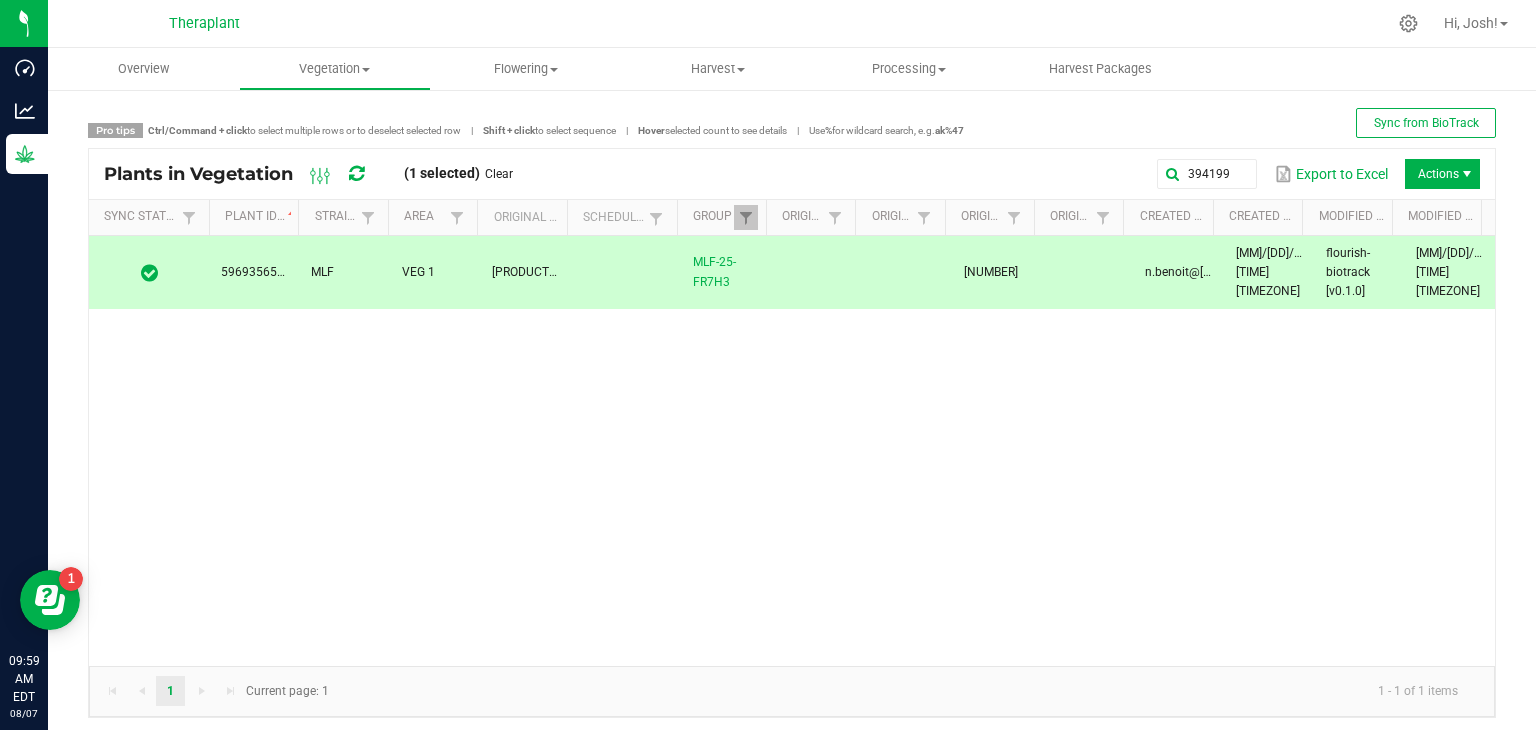 click on "[DATE] [TIME] [TIMEZONE]   [NUMBER]   MLF   VEG 1   [PRODUCT_CODE]      MLF-25-FR7H3         [NUMBER]      n.benoit@[EMAIL_DOMAIN]   [DATE] [TIME] [TIMEZONE]   flourish-biotrack [v0.1.0]   [DATE] [TIME] [TIMEZONE]" at bounding box center (792, 451) 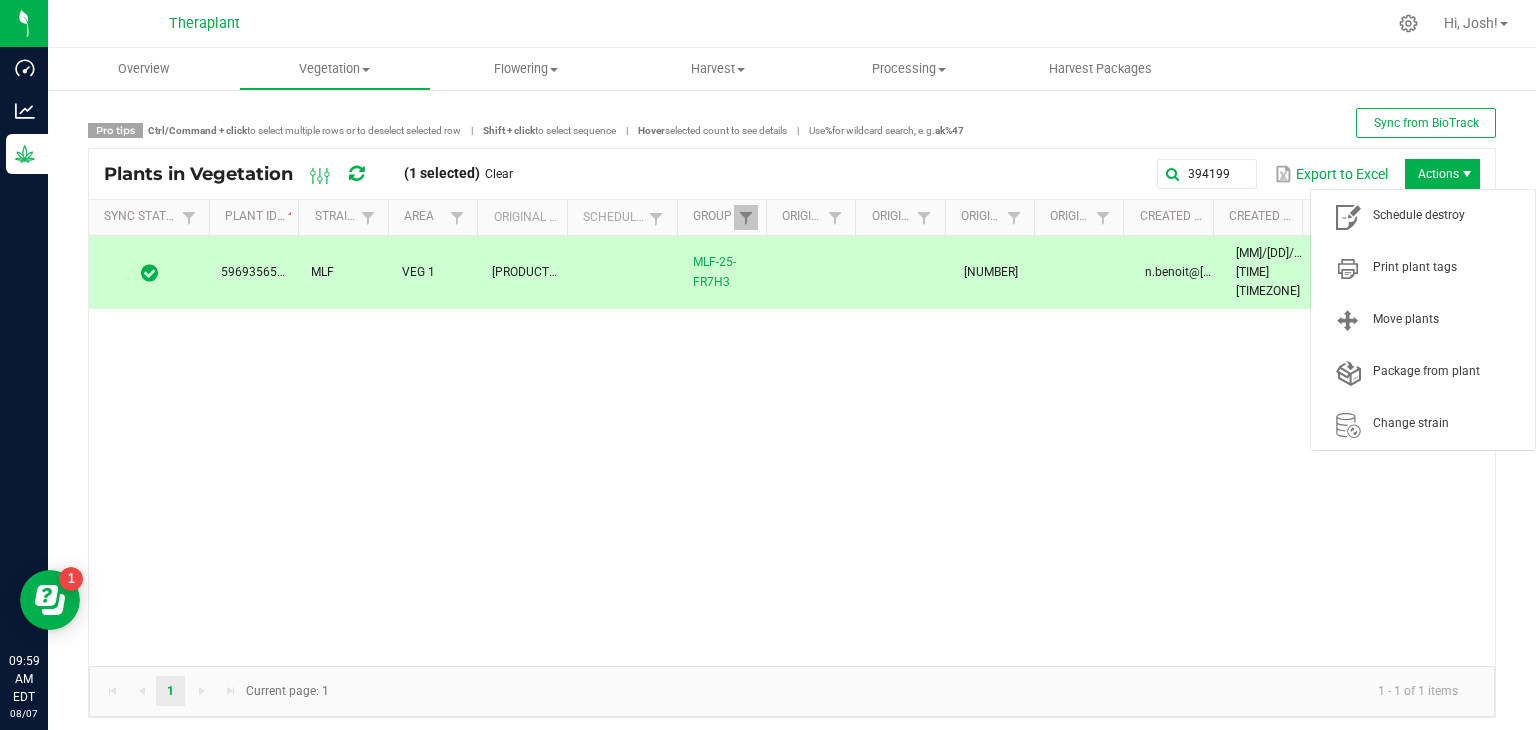 click on "Actions" at bounding box center (1442, 174) 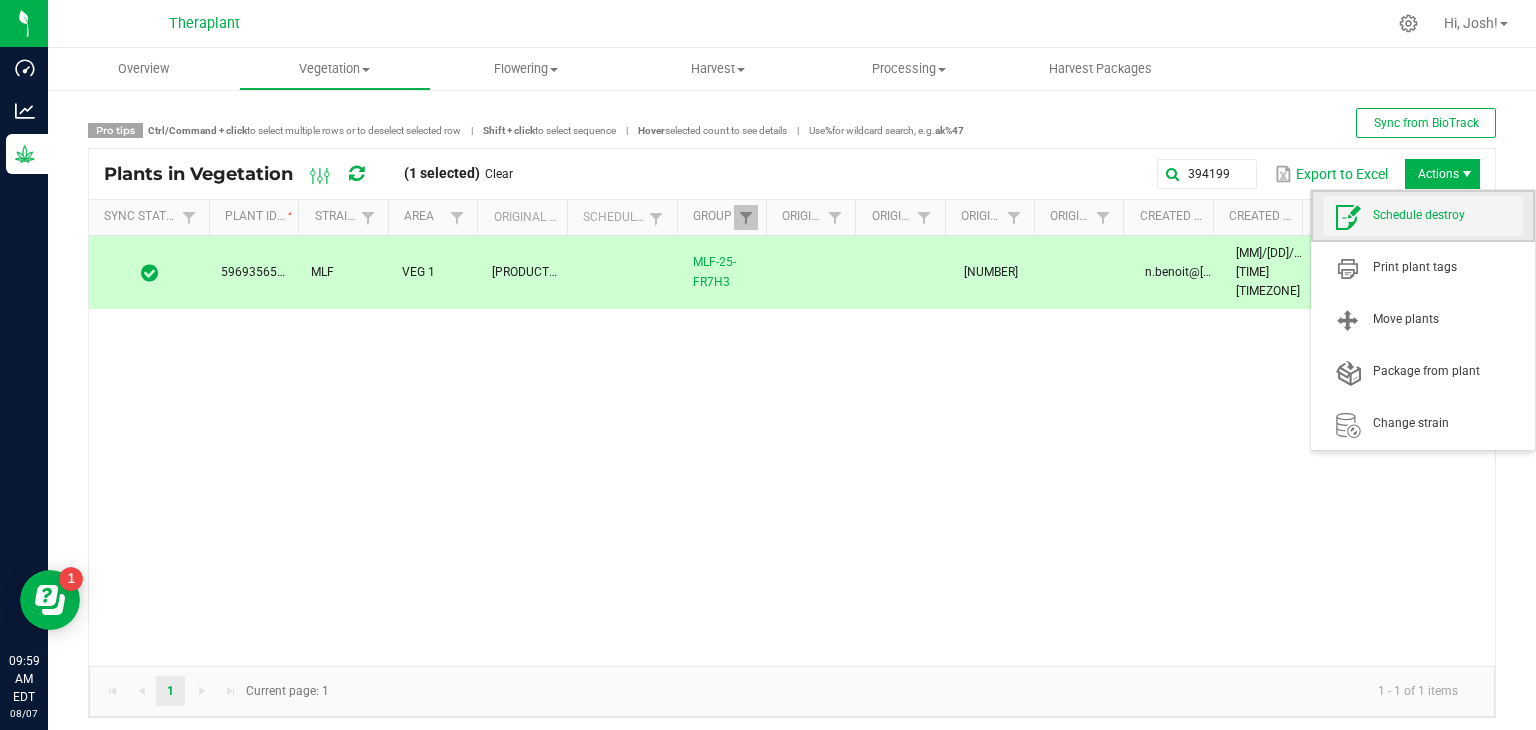 click on "Schedule destroy" at bounding box center (1448, 215) 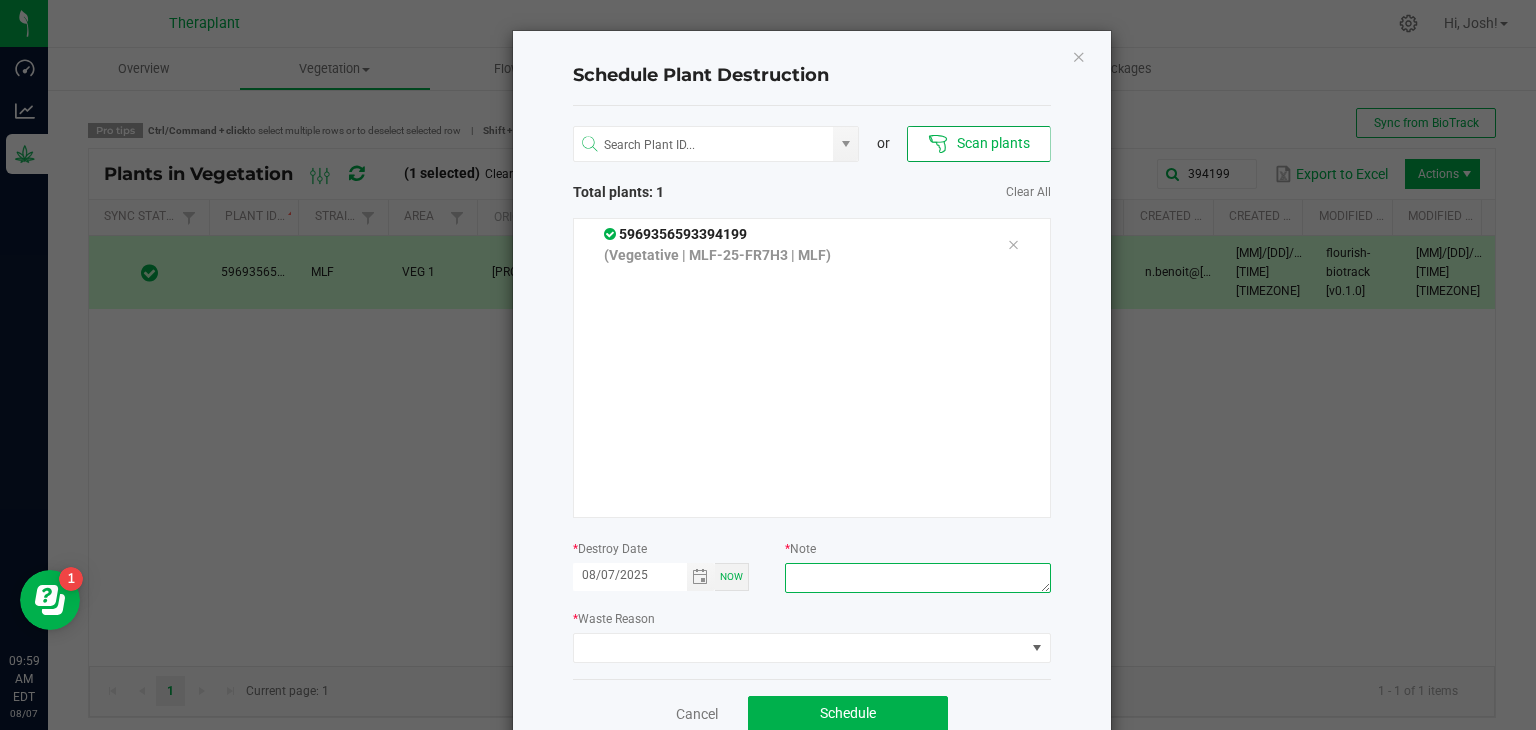 click at bounding box center [917, 578] 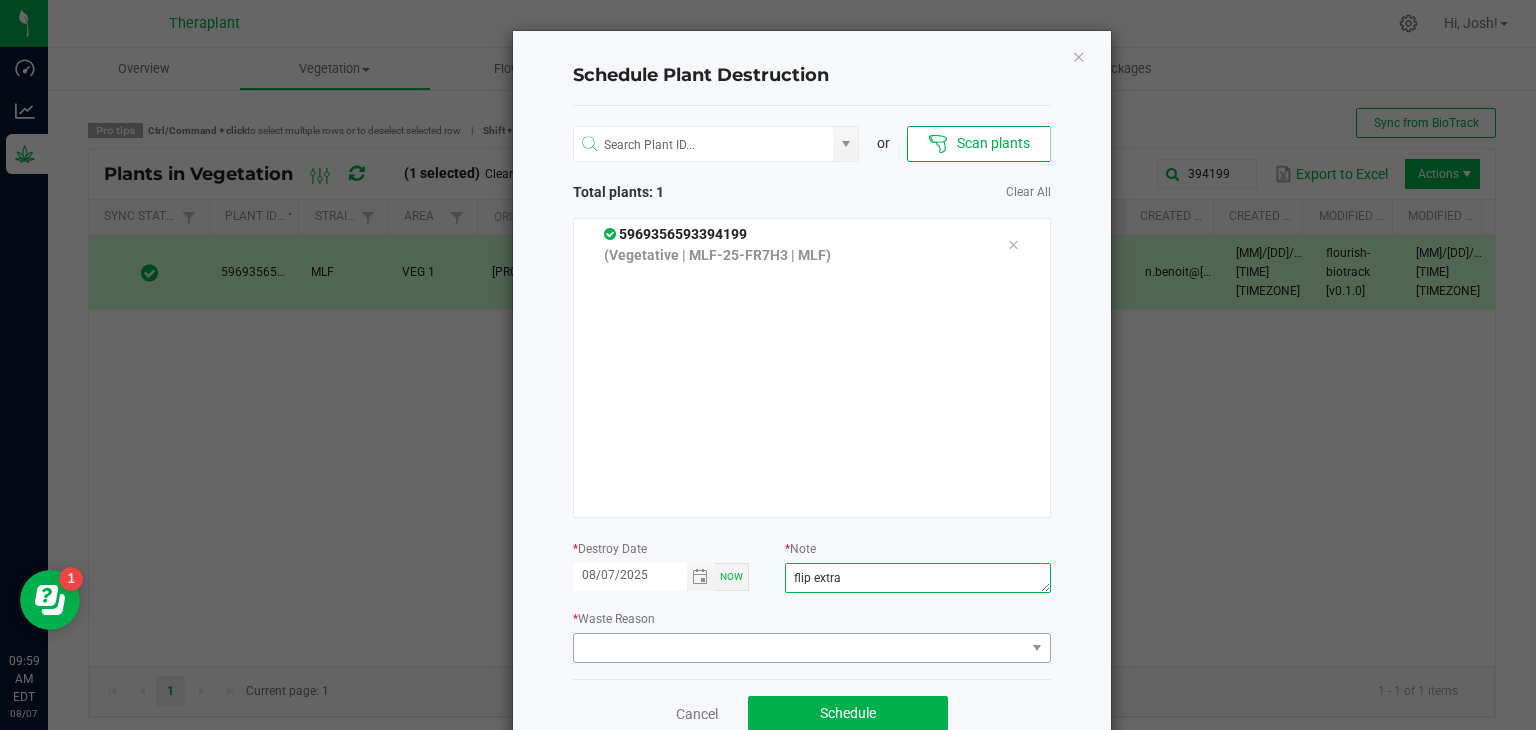 type on "flip extra" 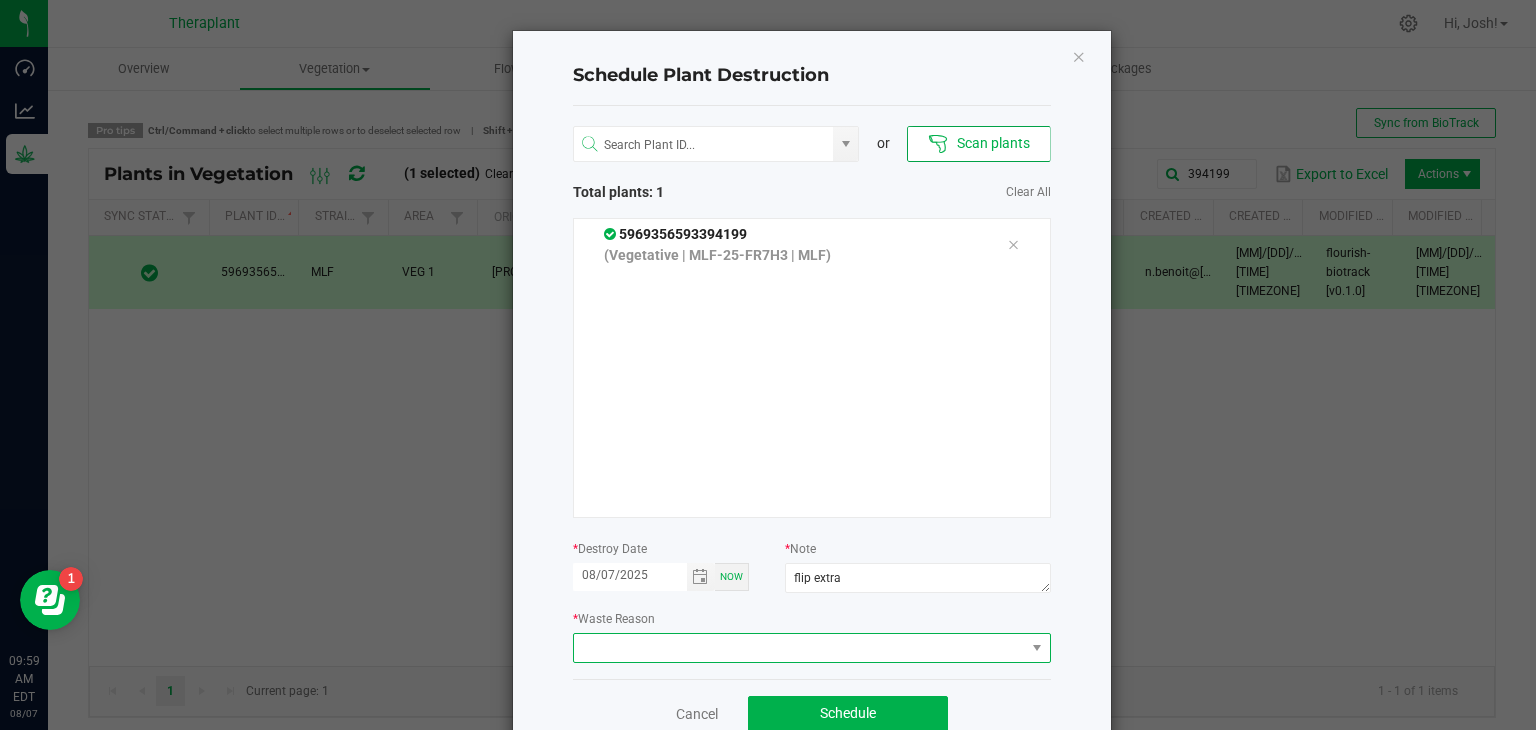 click at bounding box center [799, 648] 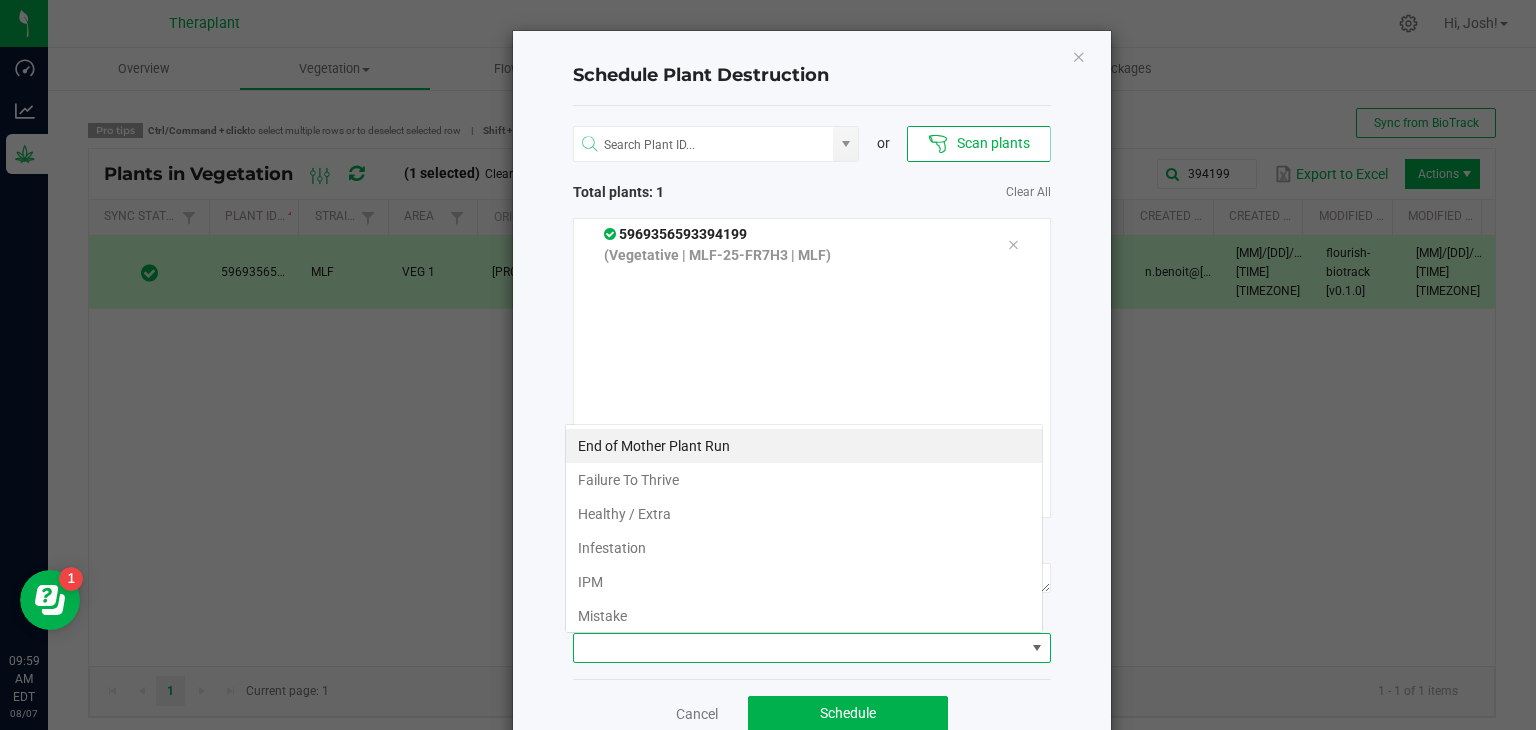 scroll, scrollTop: 99970, scrollLeft: 99521, axis: both 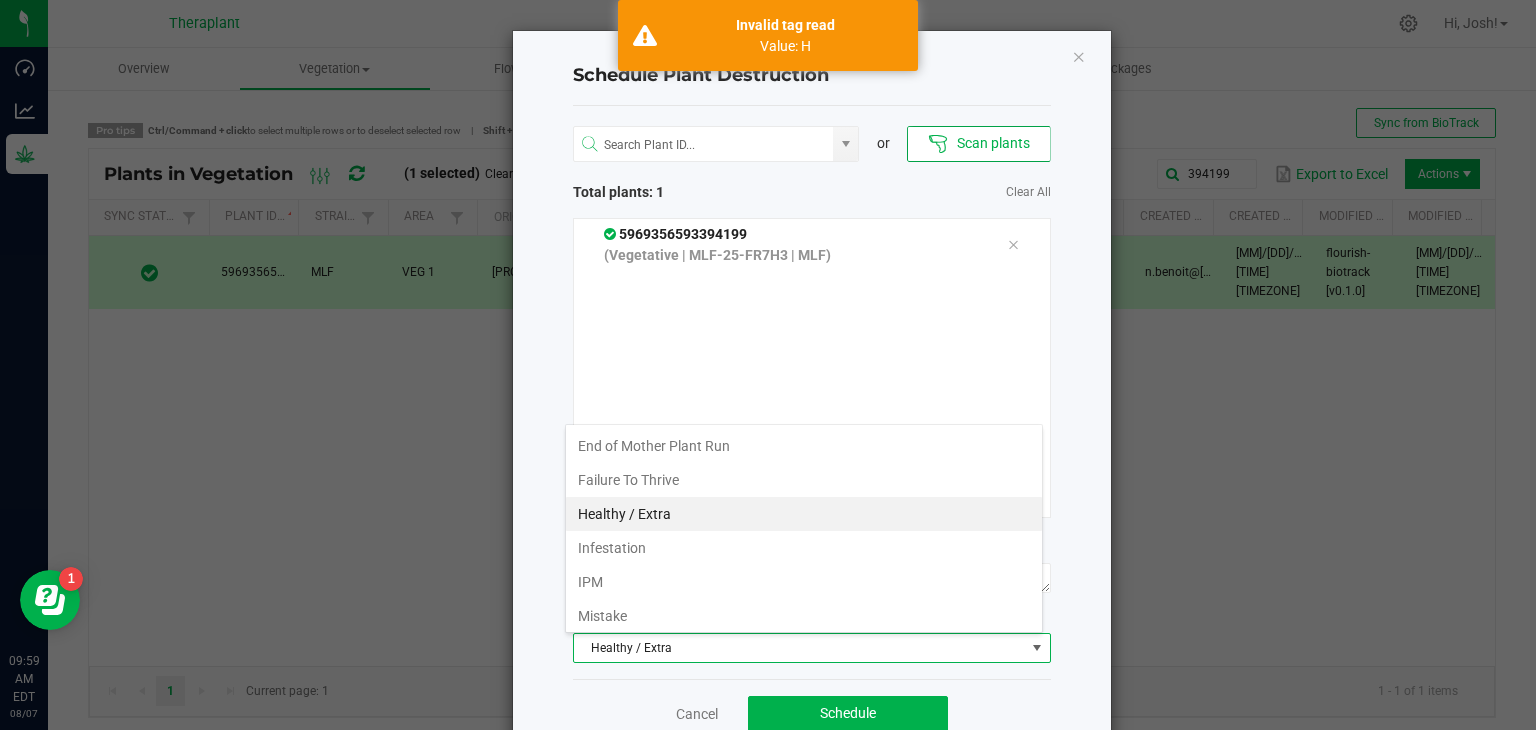 click on "Healthy / Extra" at bounding box center [804, 514] 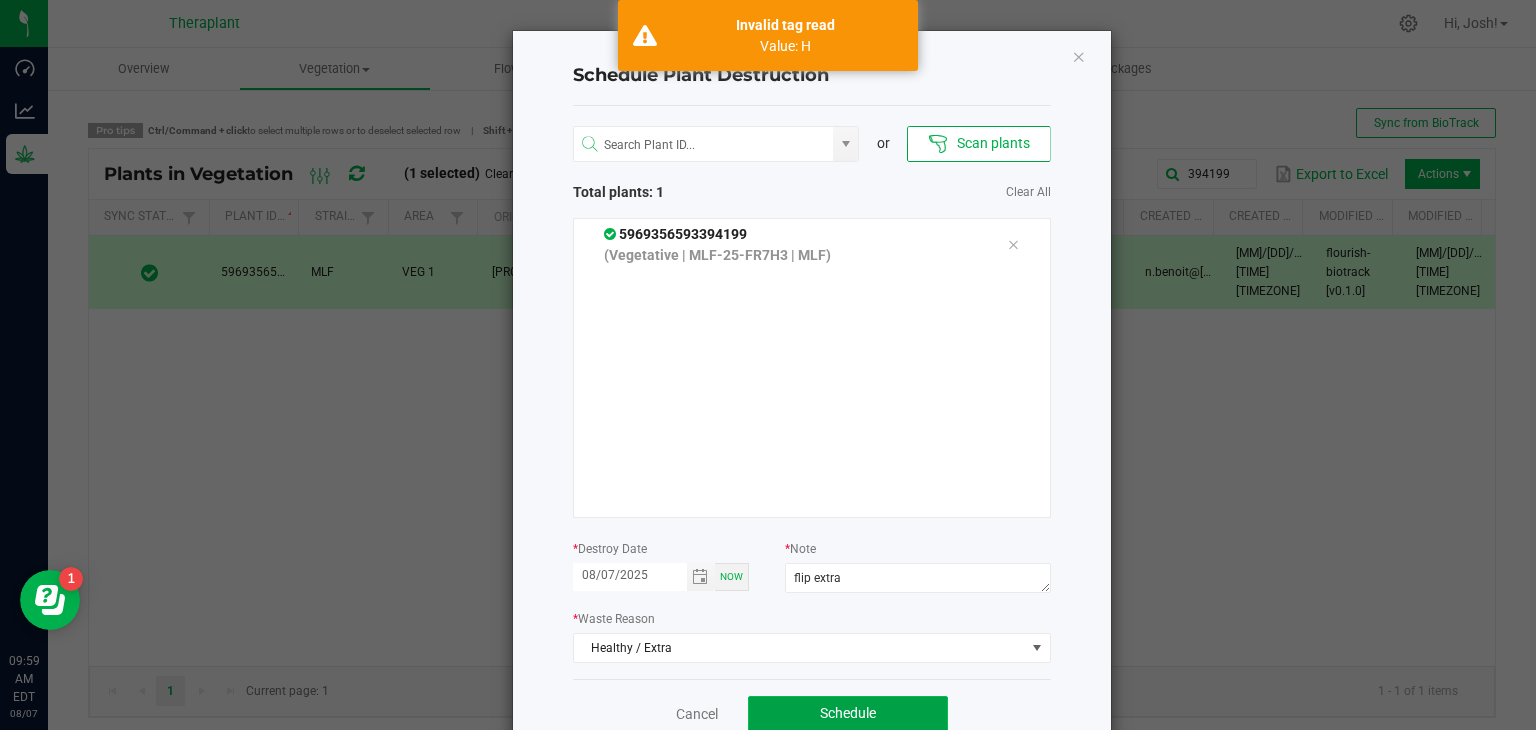 click on "Schedule" 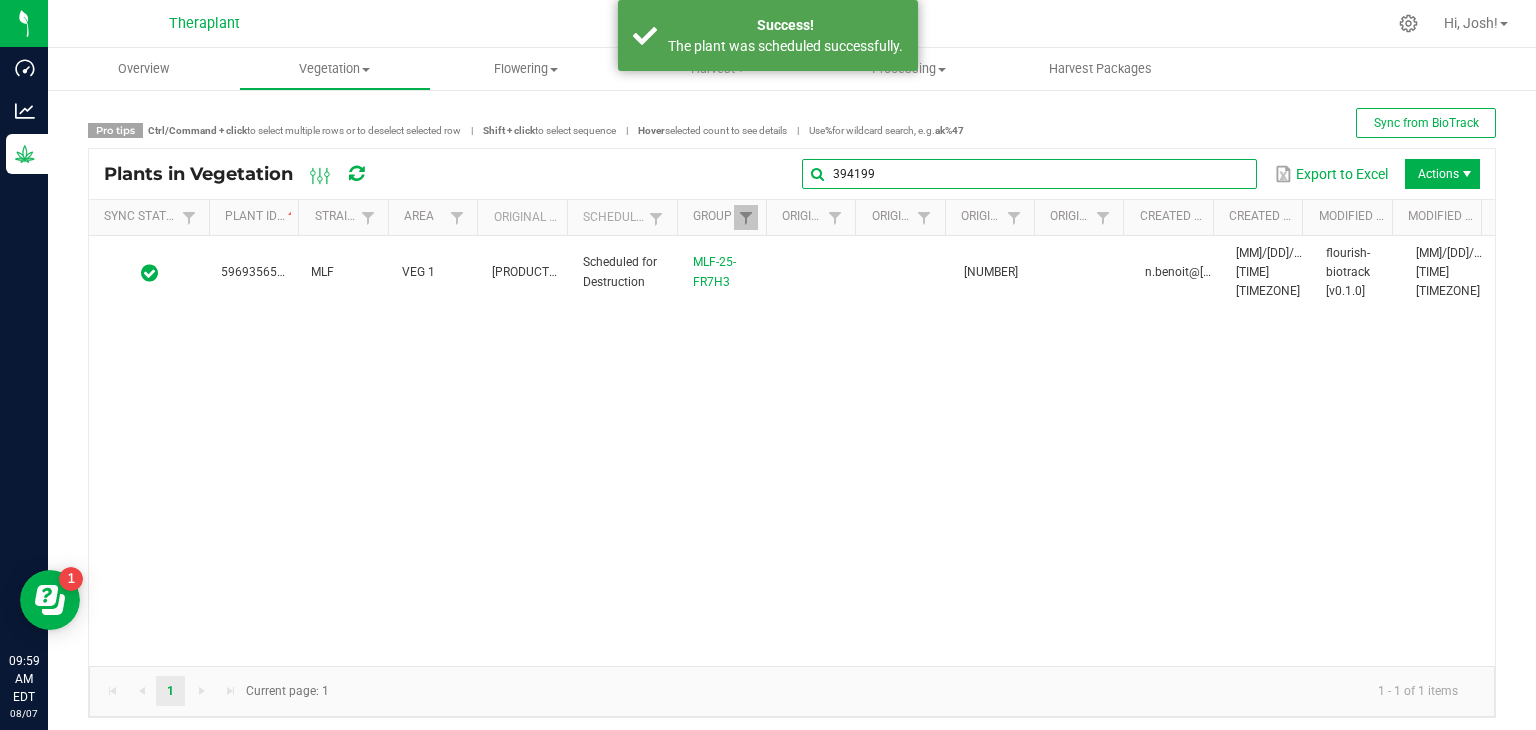 click on "394199" at bounding box center (1029, 174) 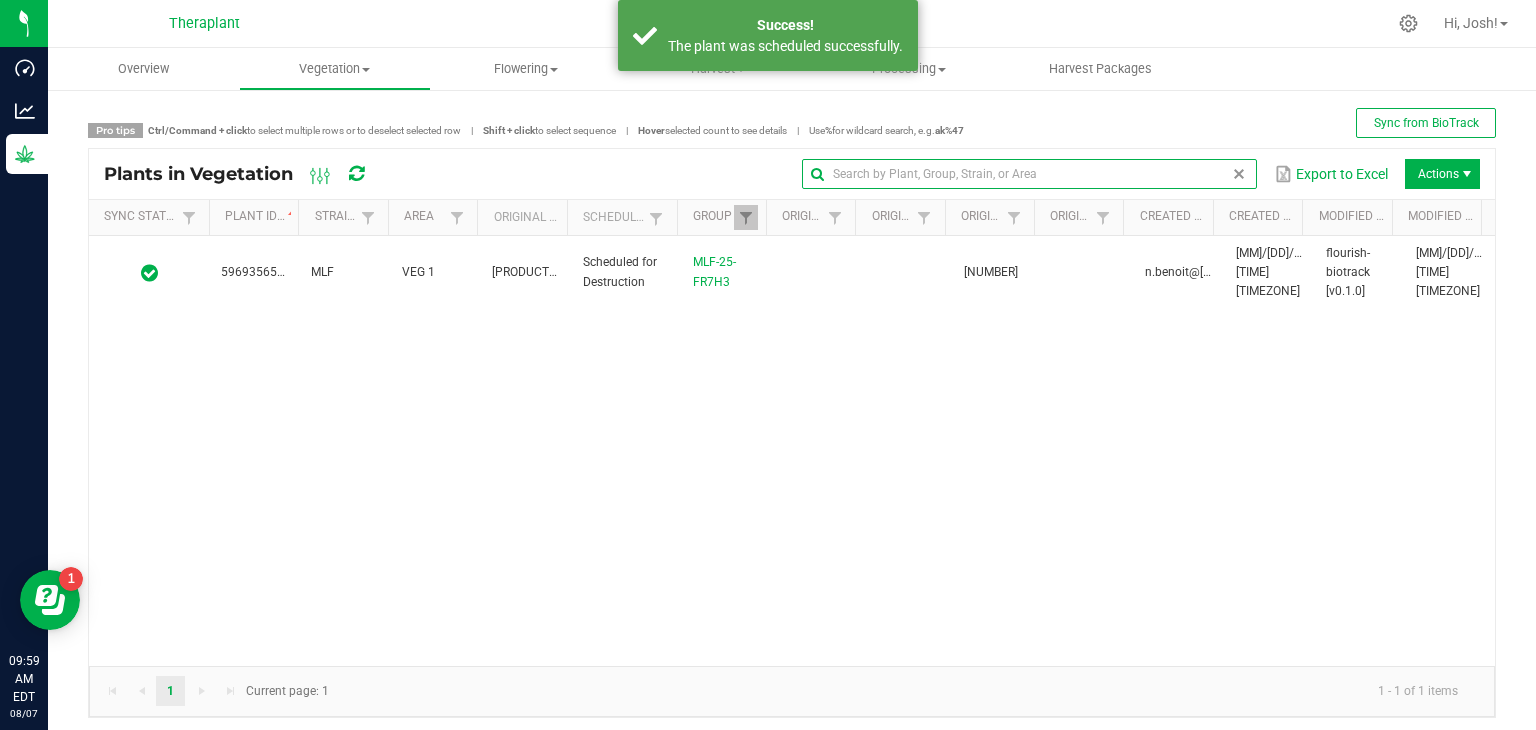click at bounding box center [1239, 174] 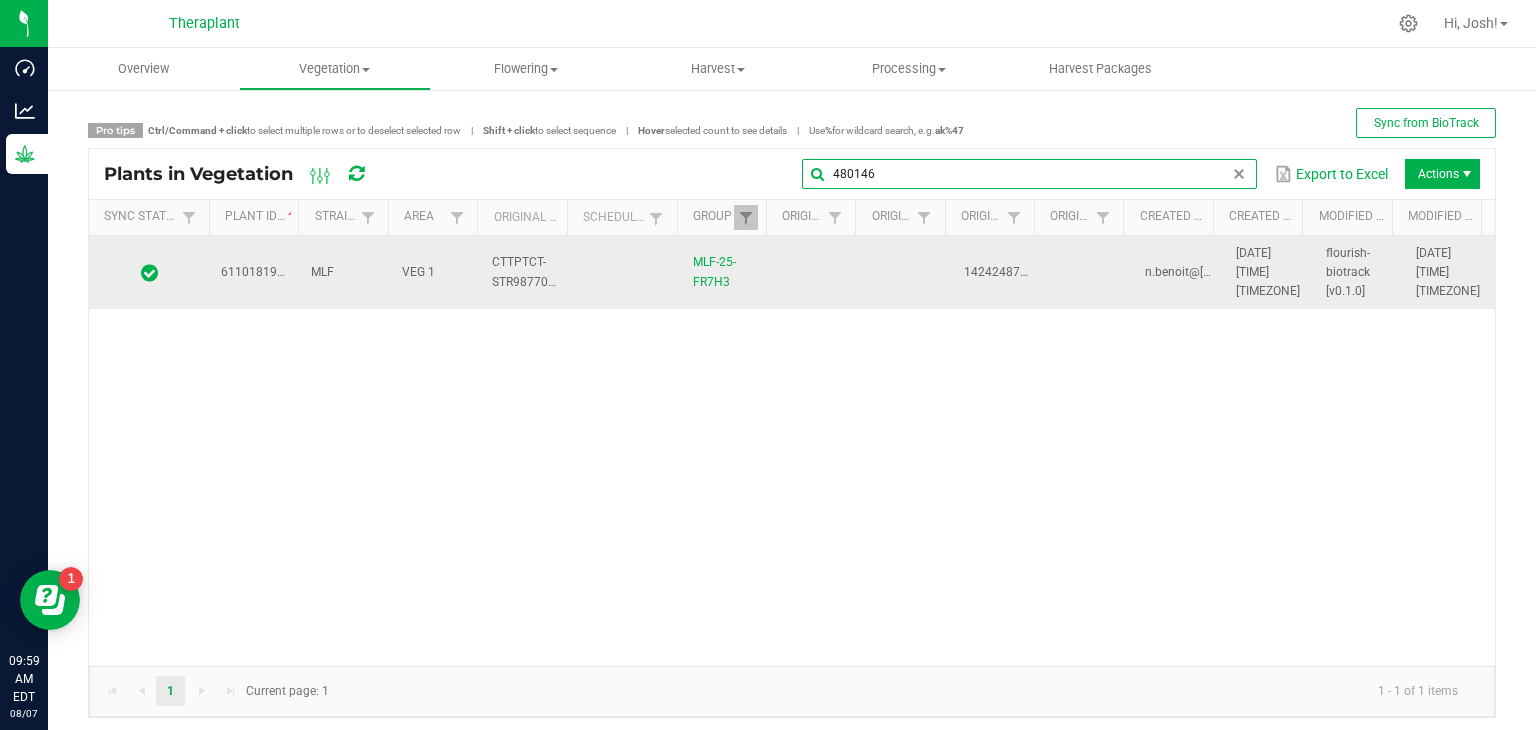type on "480146" 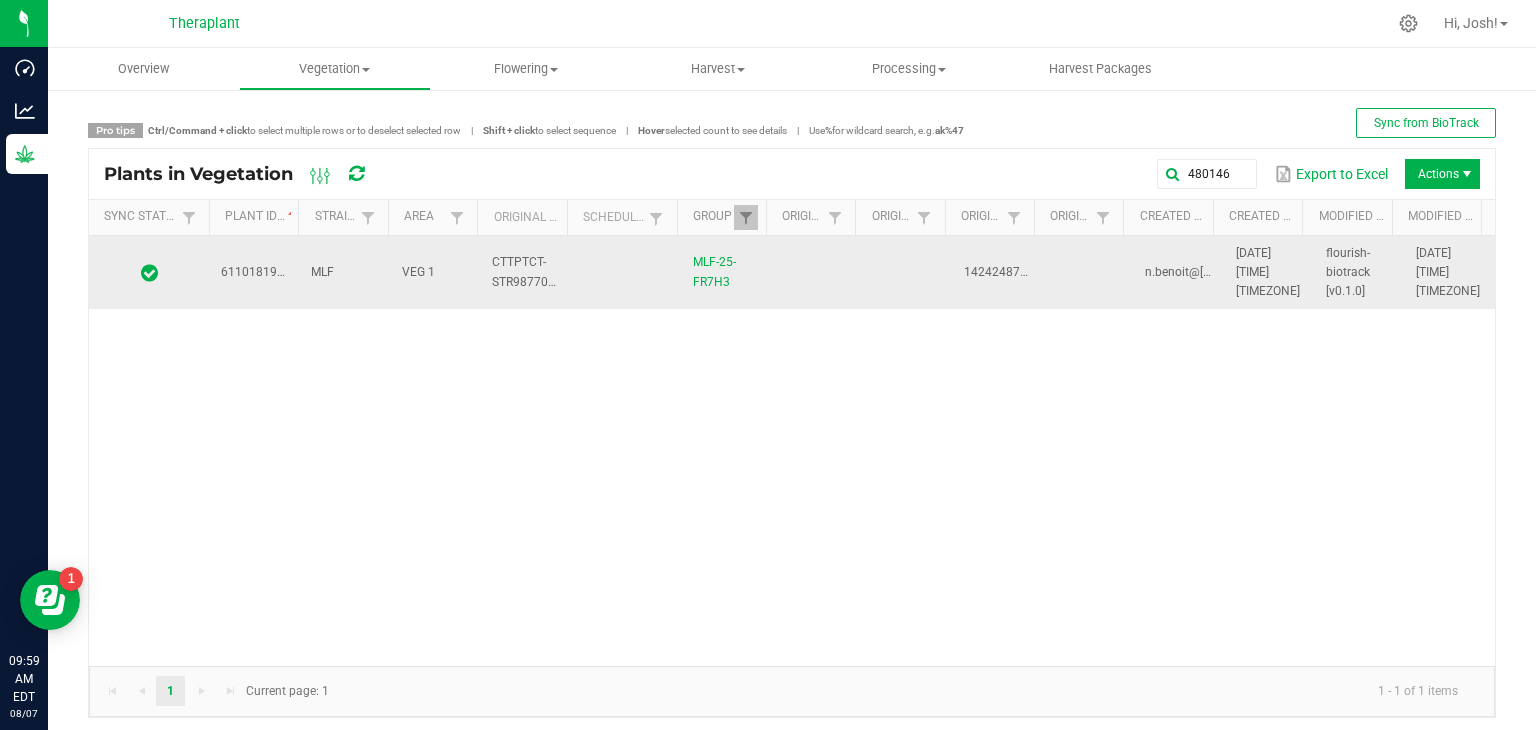 click on "6110181953480146" at bounding box center [277, 272] 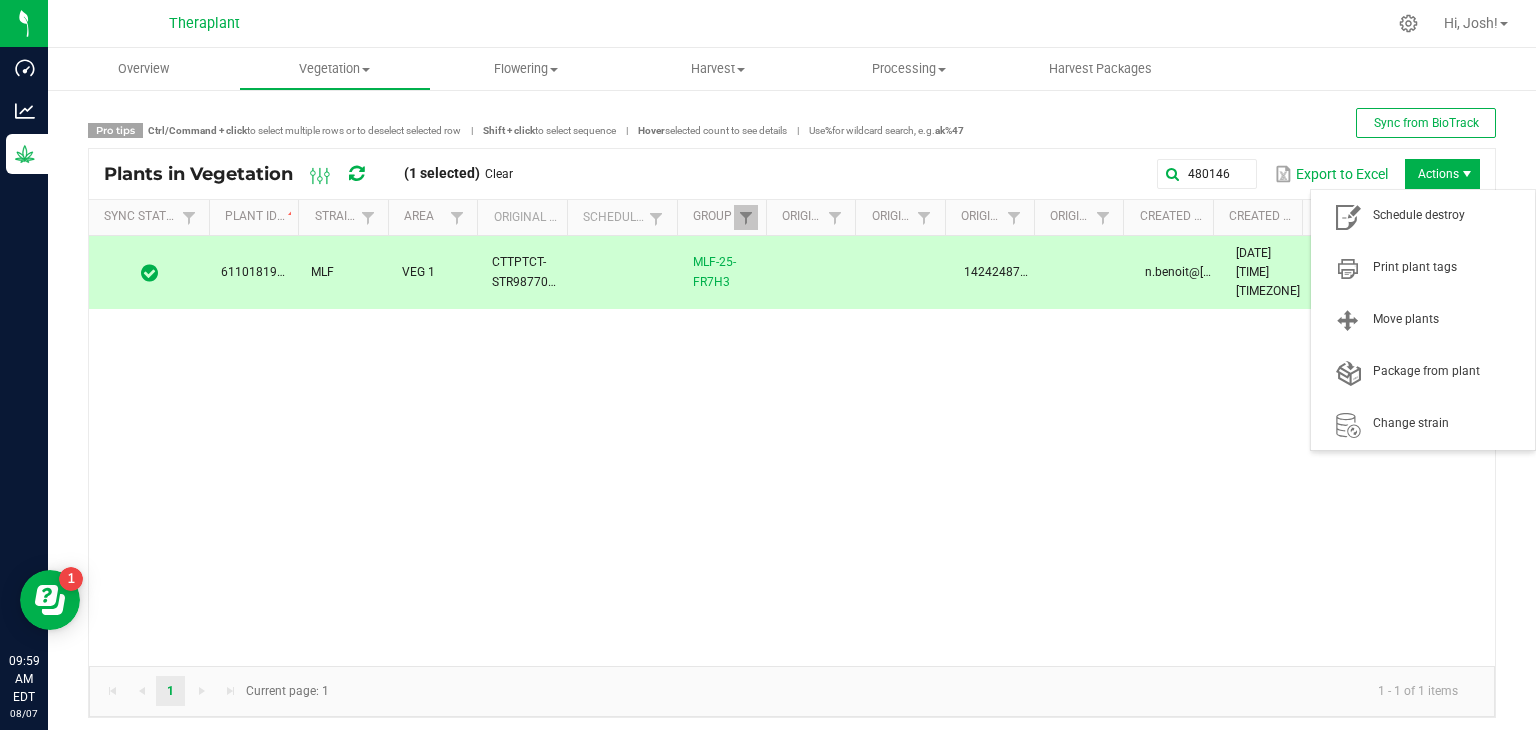 click on "Actions" at bounding box center (1442, 174) 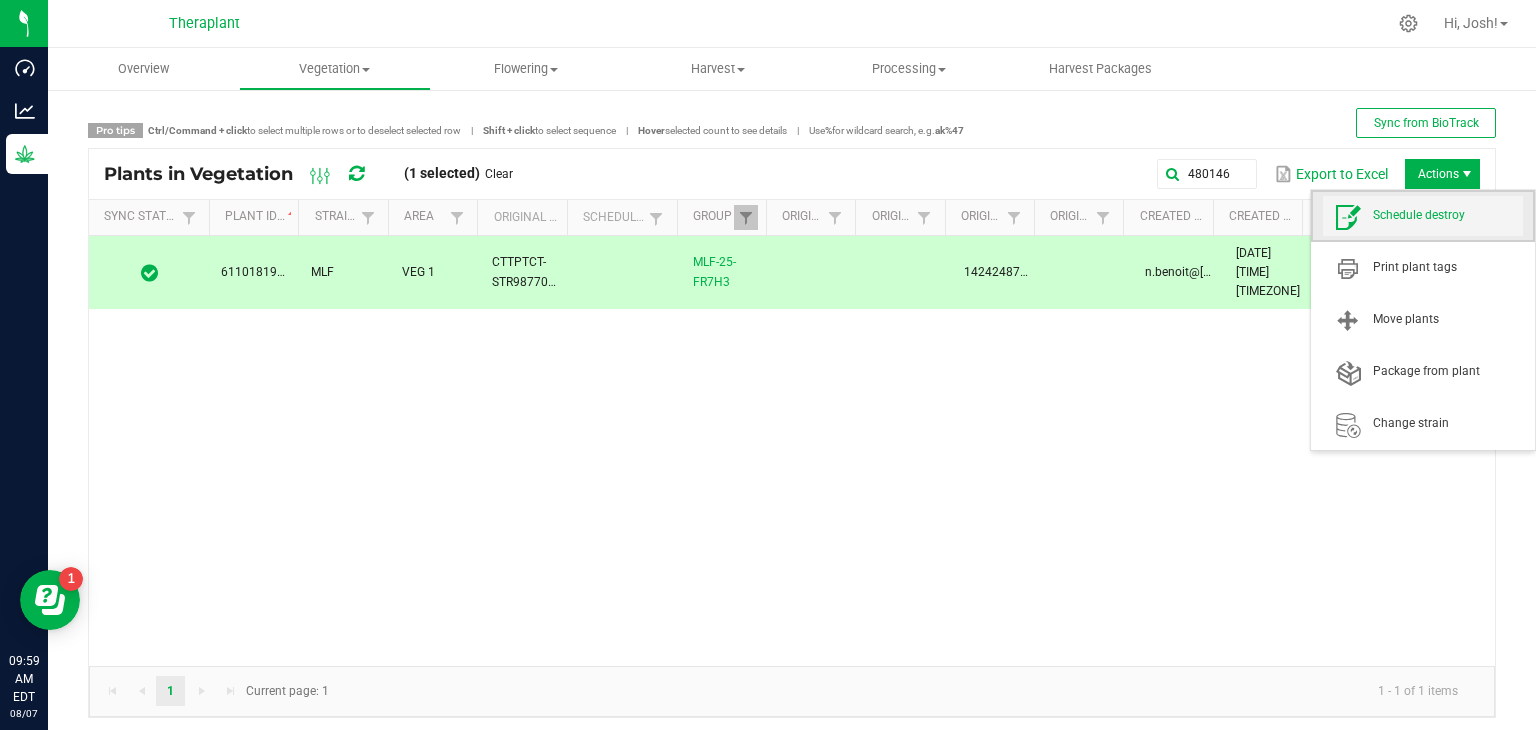 click on "Schedule destroy" at bounding box center (1448, 215) 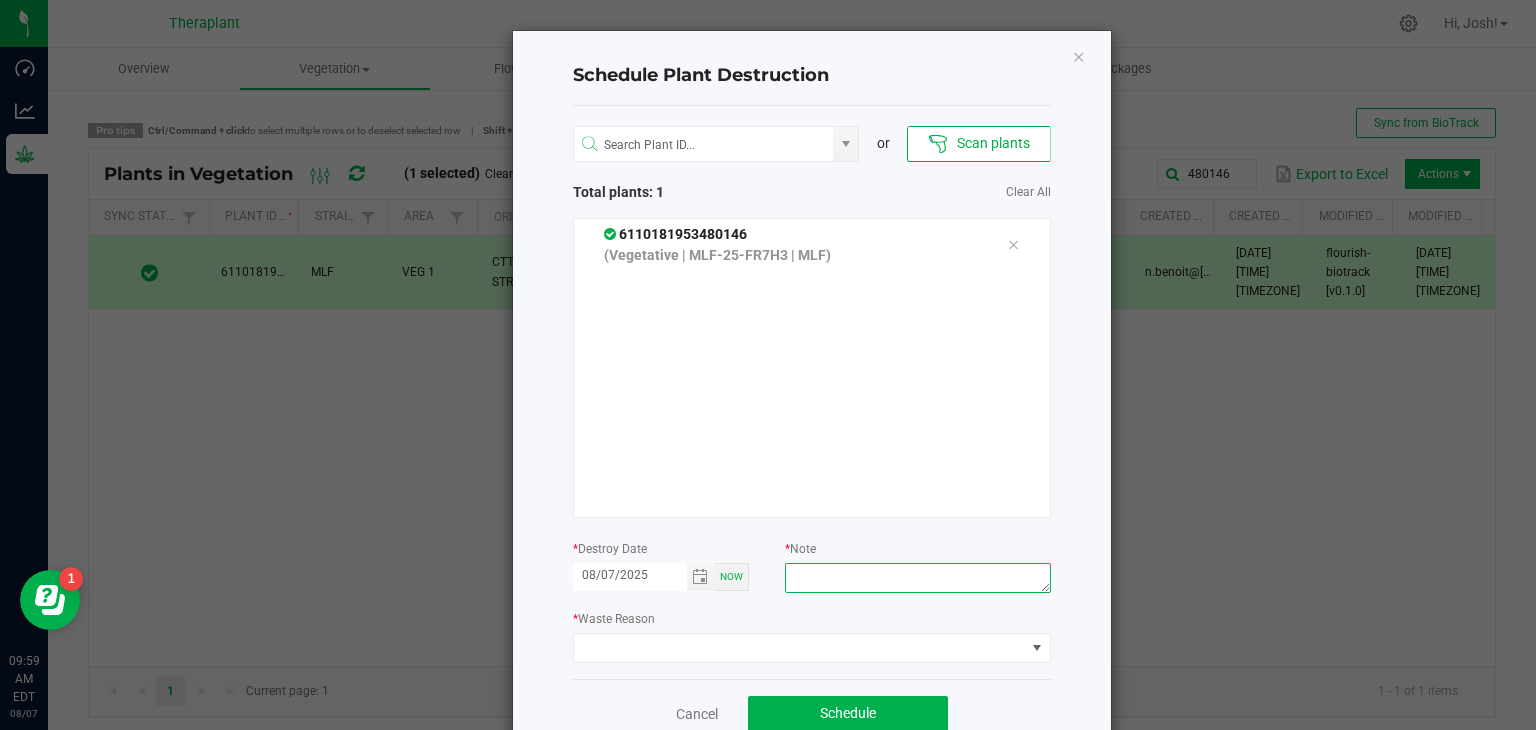 click at bounding box center (917, 578) 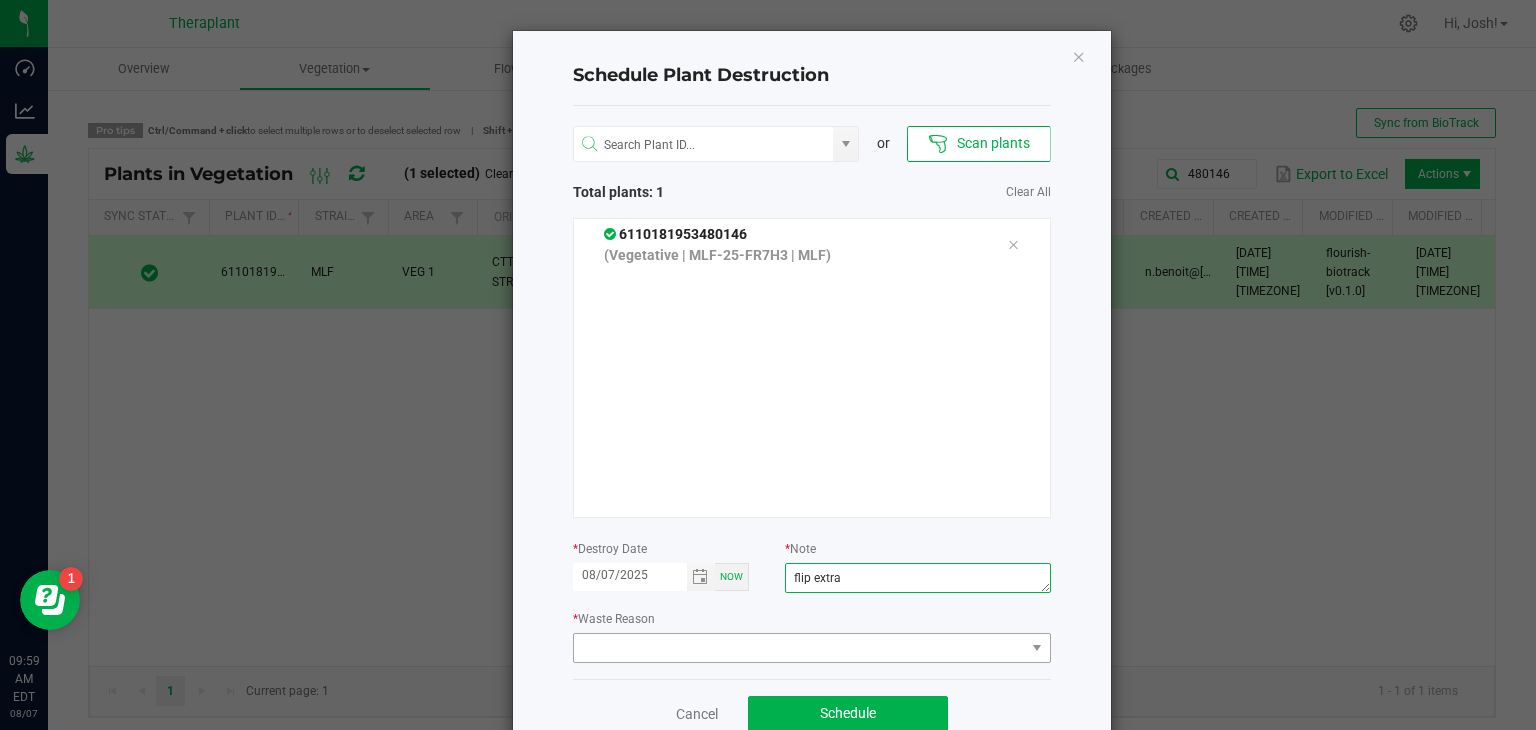 type on "flip extra" 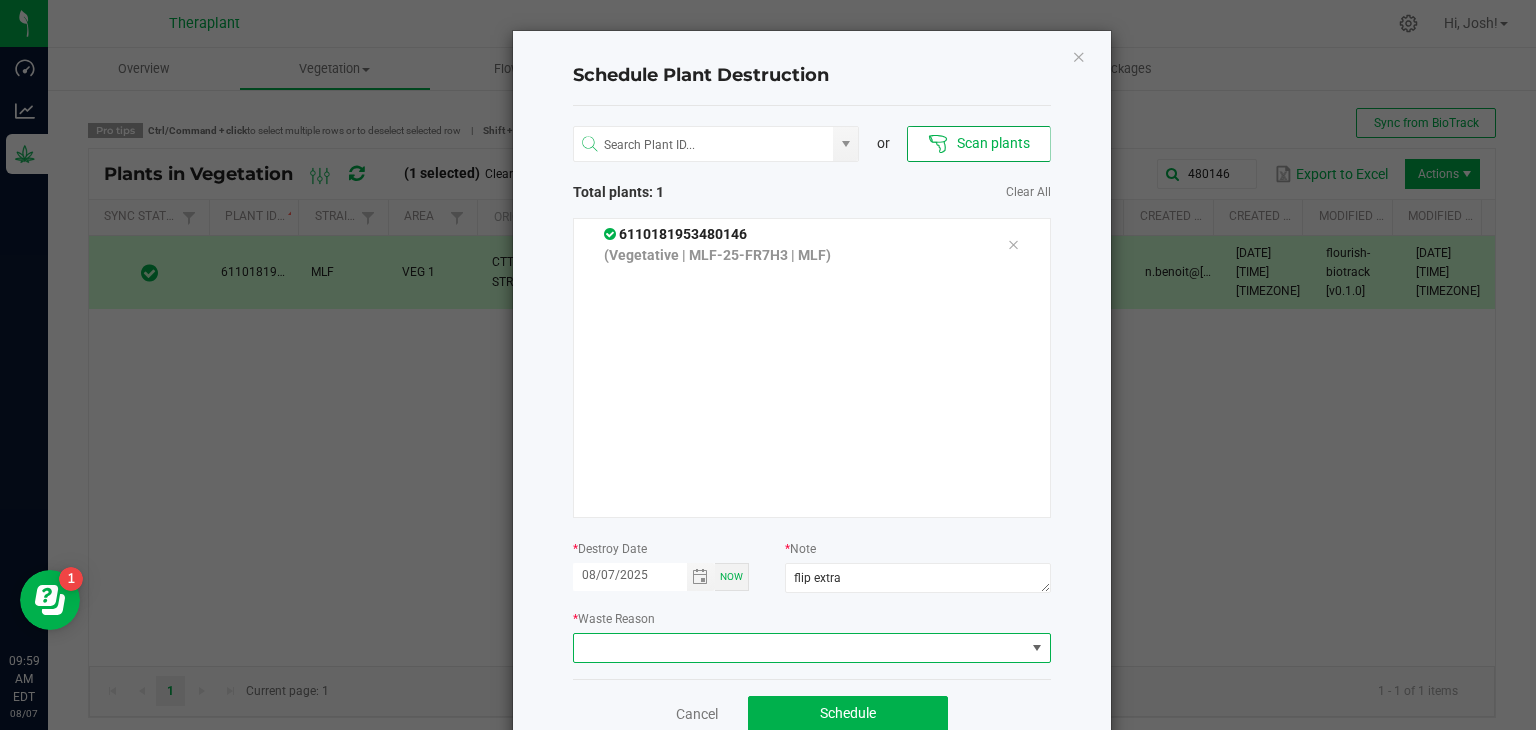 click at bounding box center [799, 648] 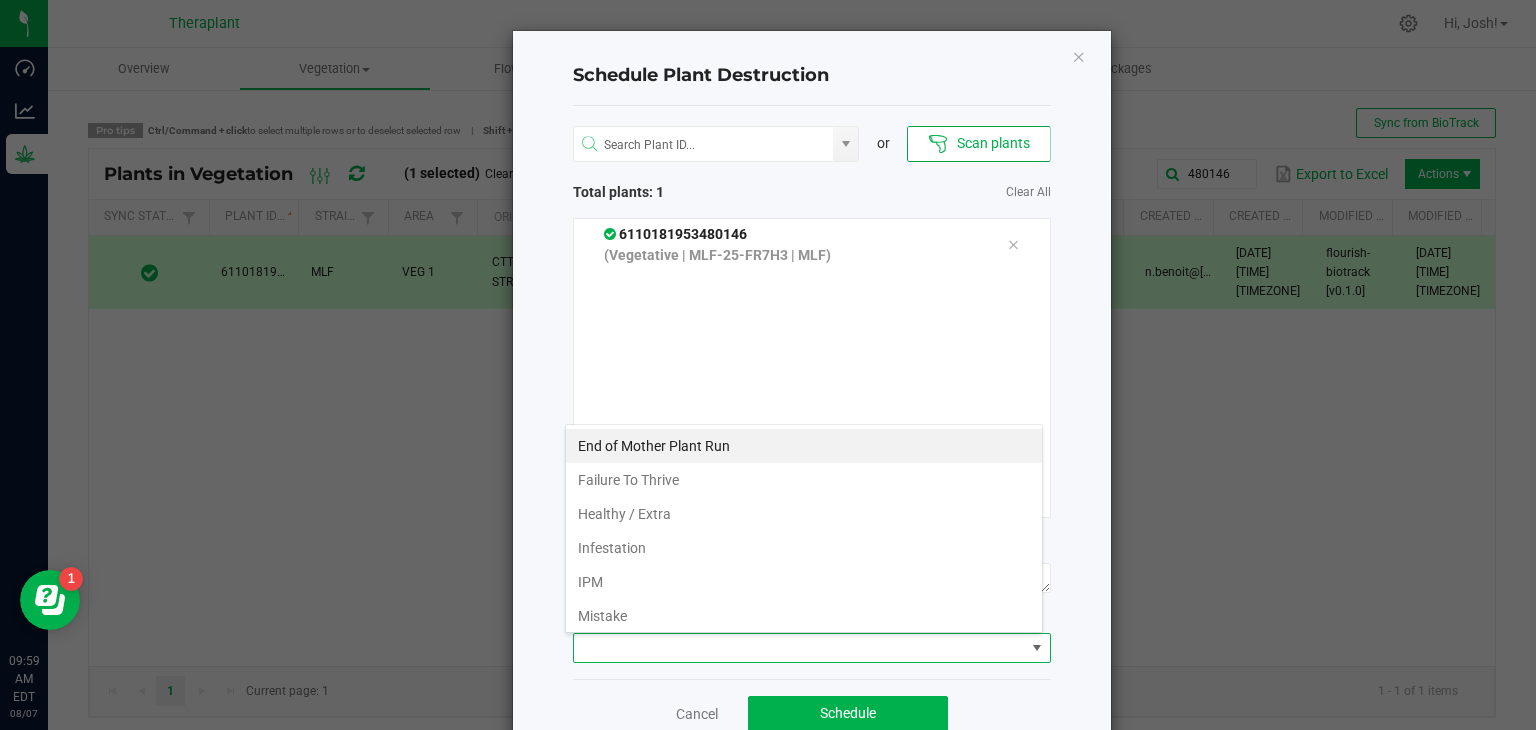 scroll, scrollTop: 99970, scrollLeft: 99521, axis: both 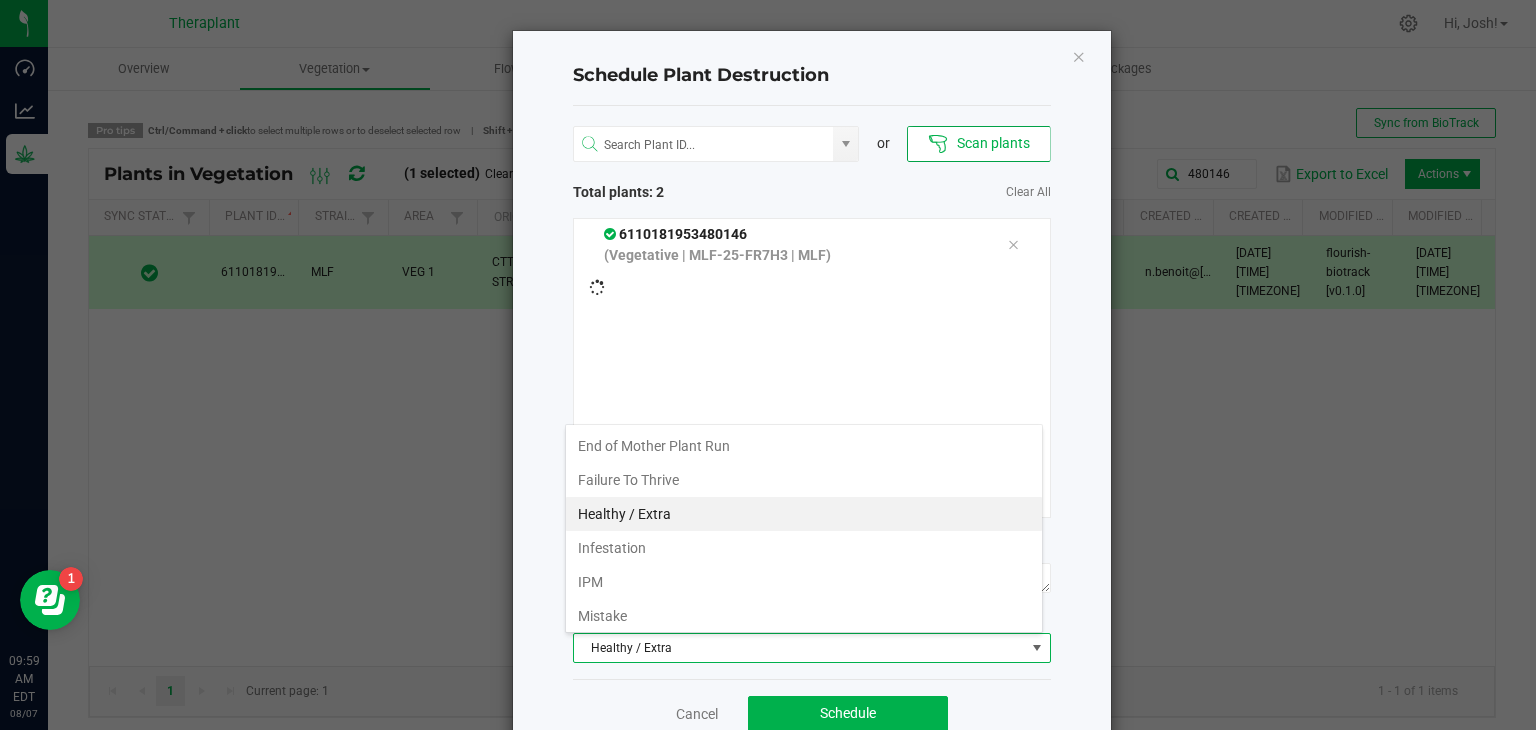 click on "Healthy / Extra" at bounding box center (799, 648) 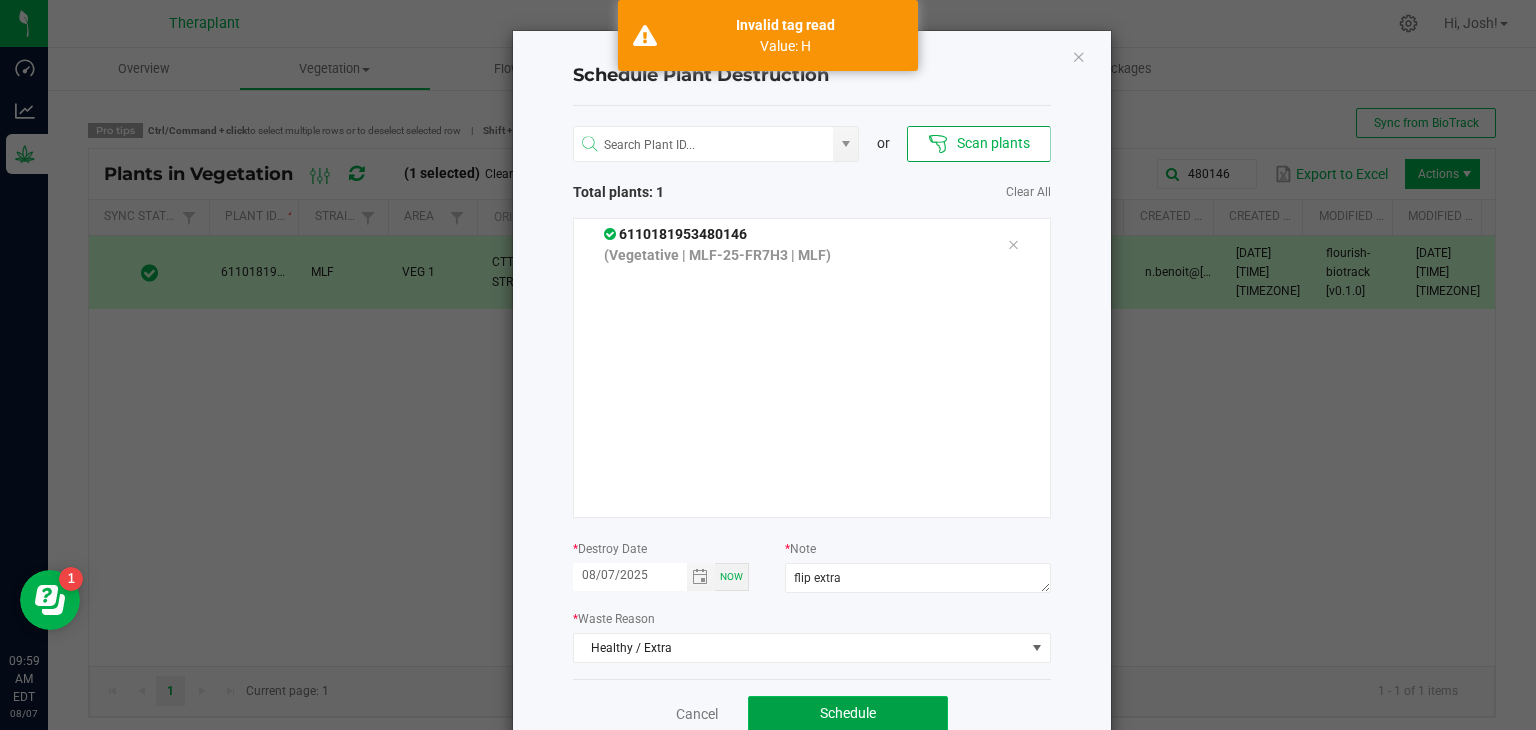 click on "Schedule" 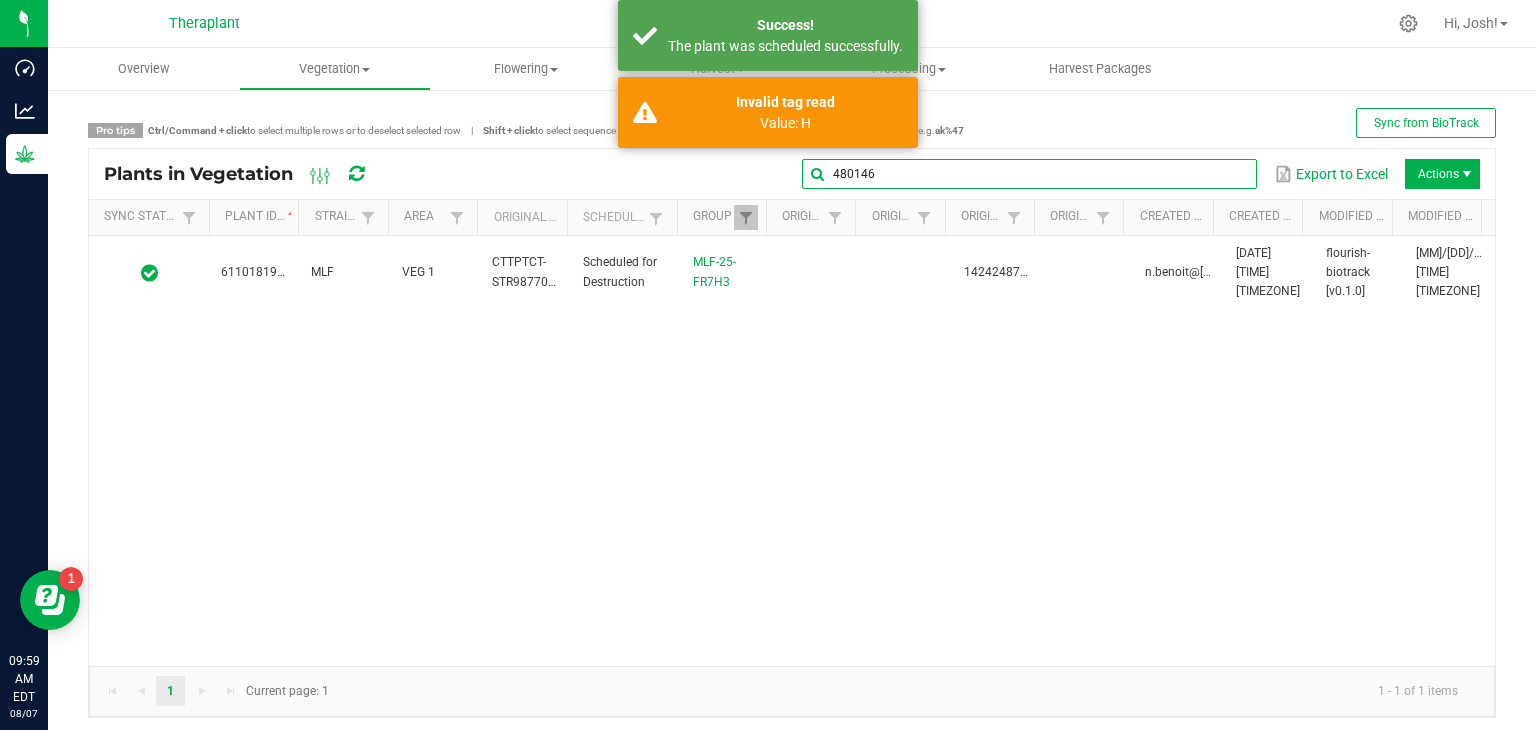 click on "480146" at bounding box center (1029, 174) 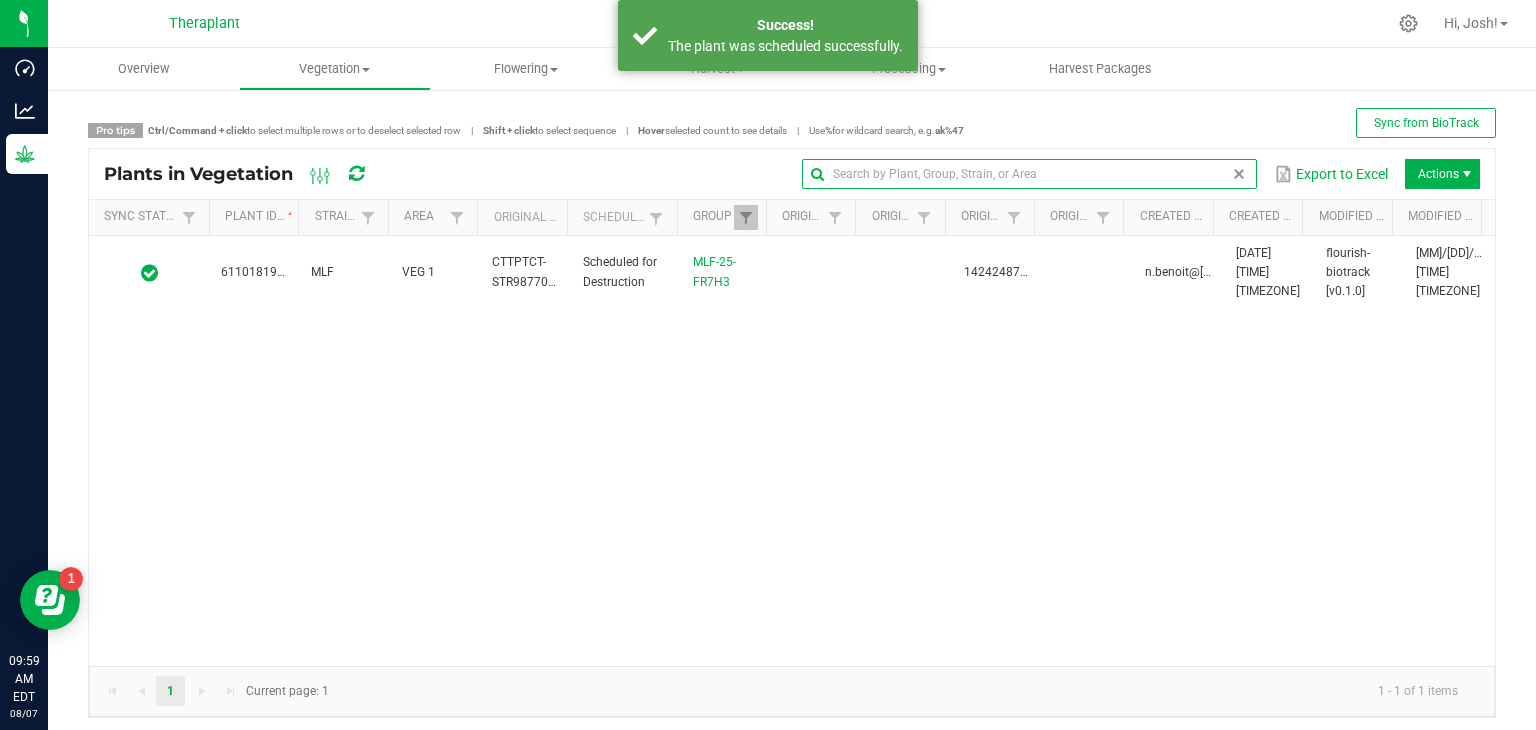 click at bounding box center (1239, 174) 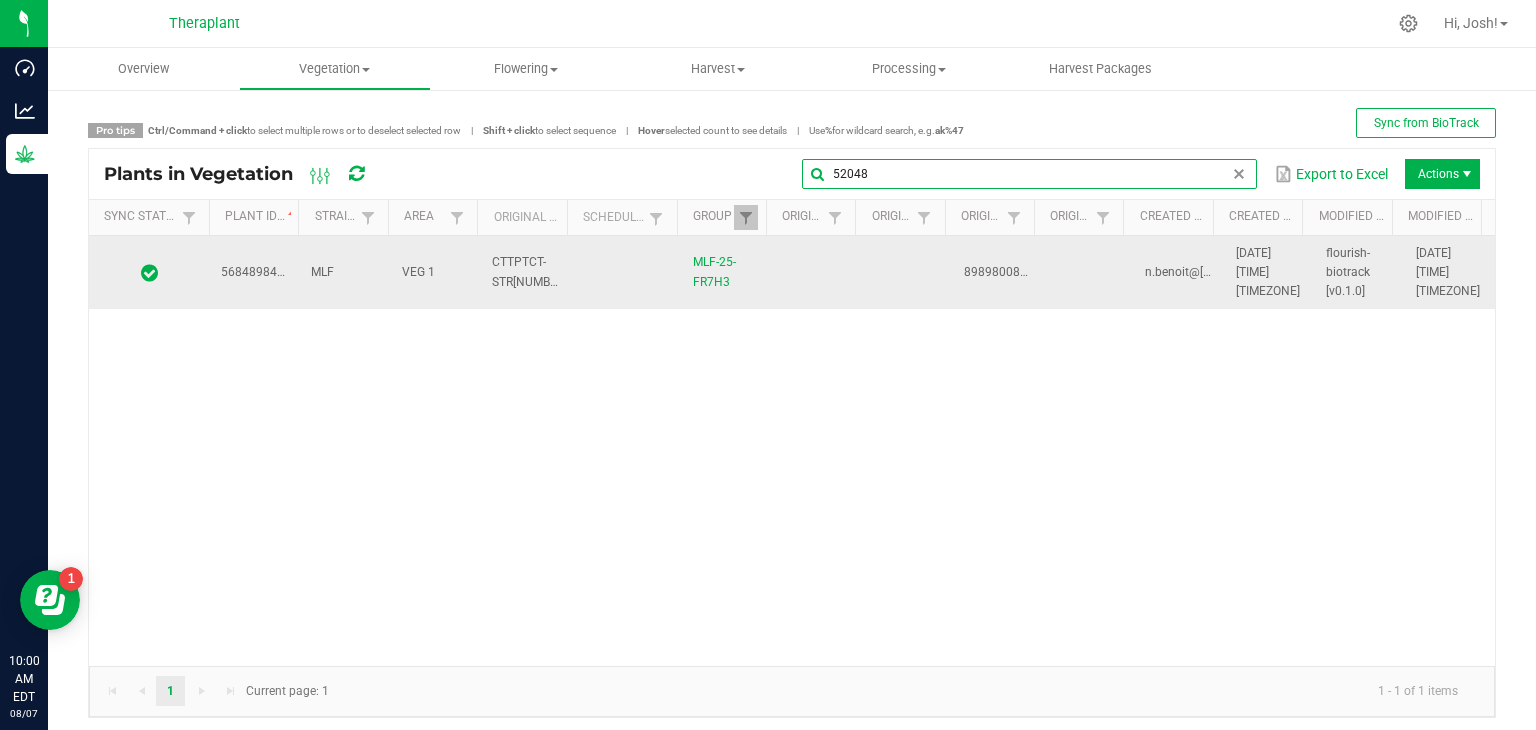 type on "52048" 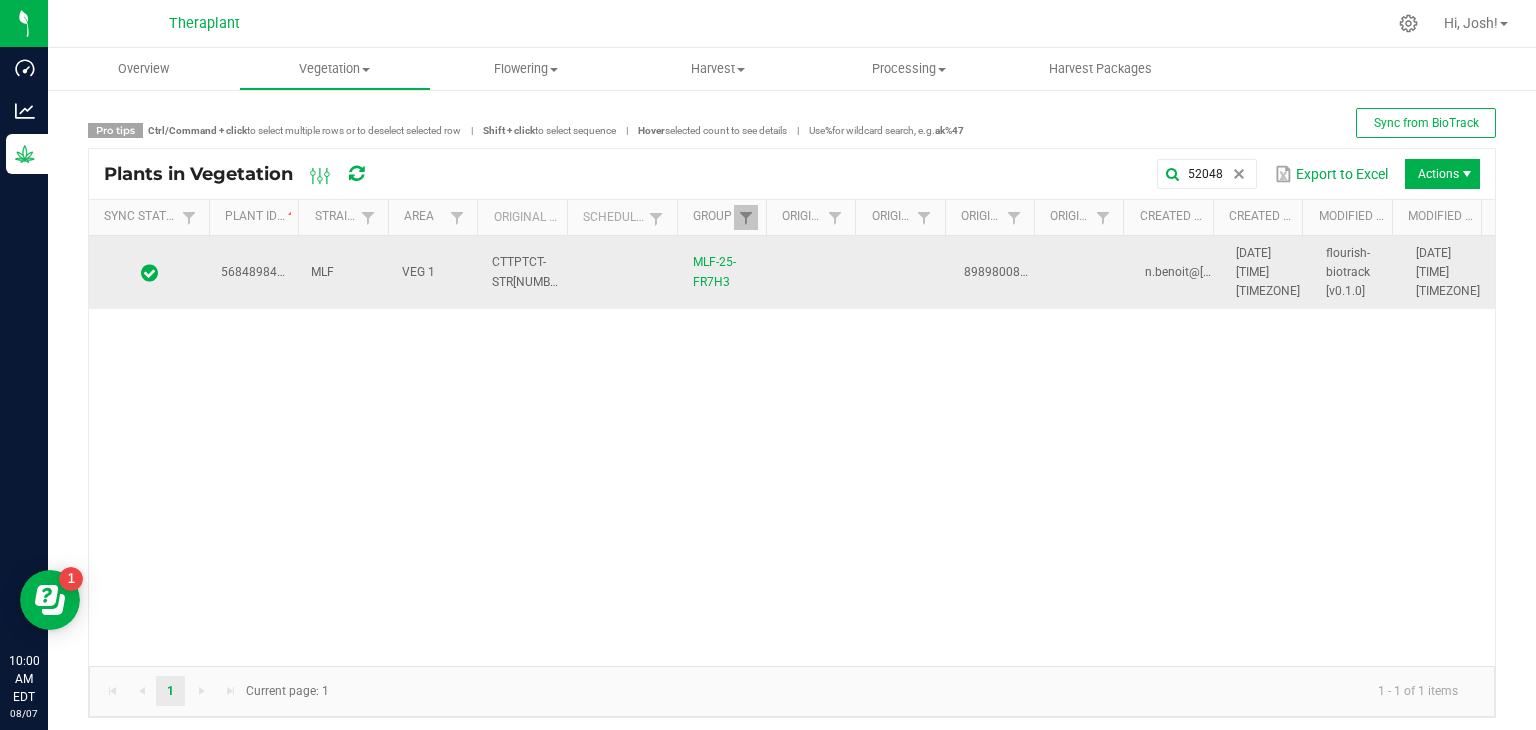 click on "5684898493052048" at bounding box center [254, 273] 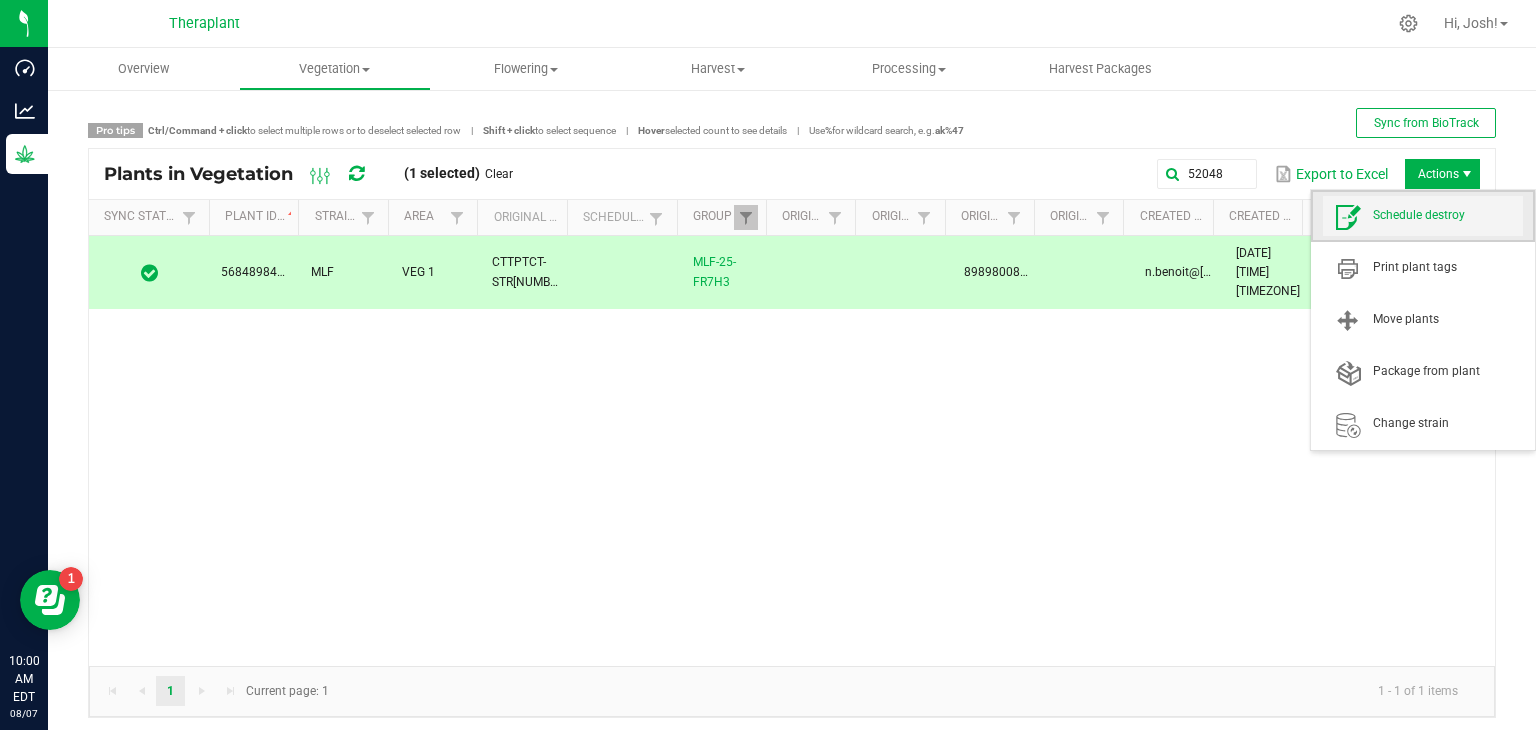 click on "Schedule destroy" at bounding box center (1448, 215) 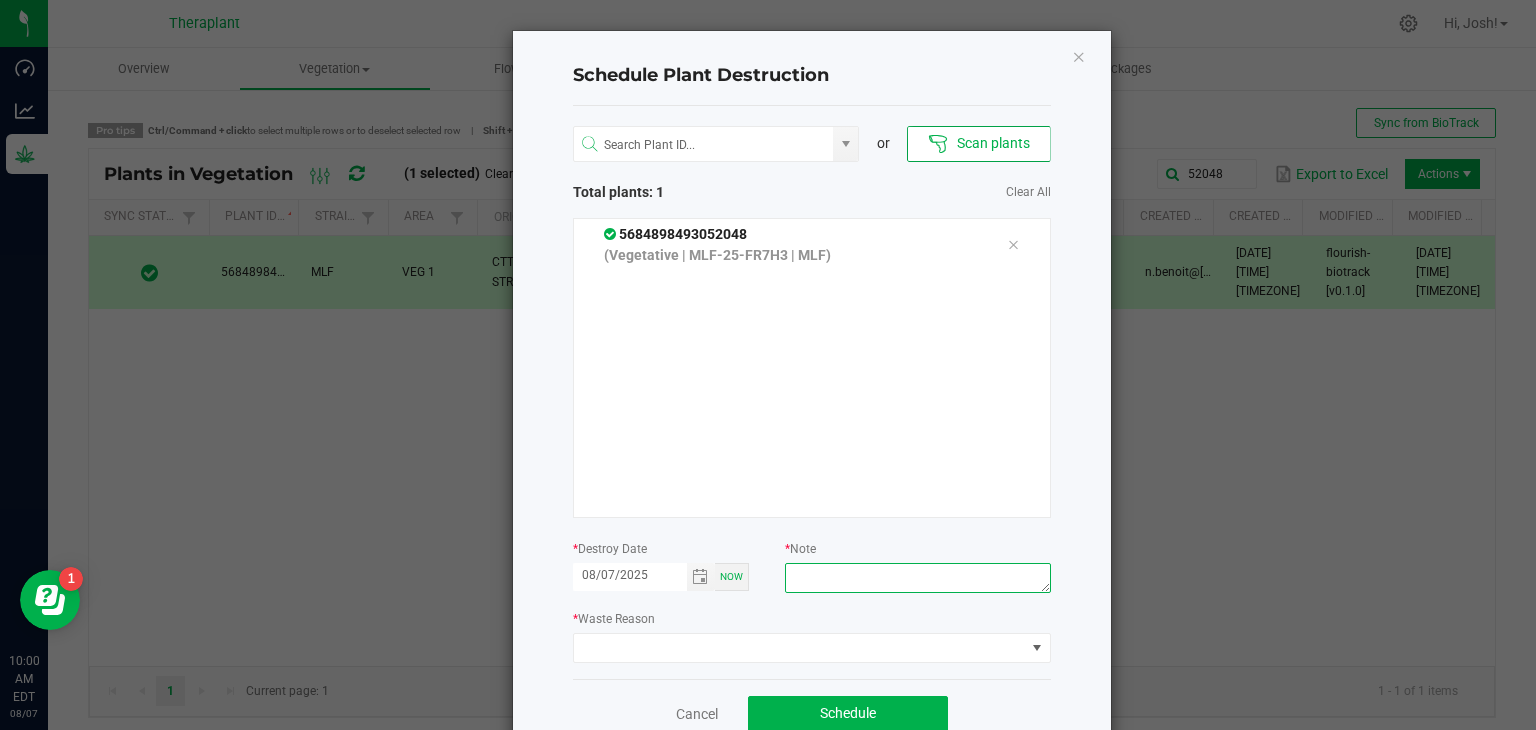 click at bounding box center [917, 578] 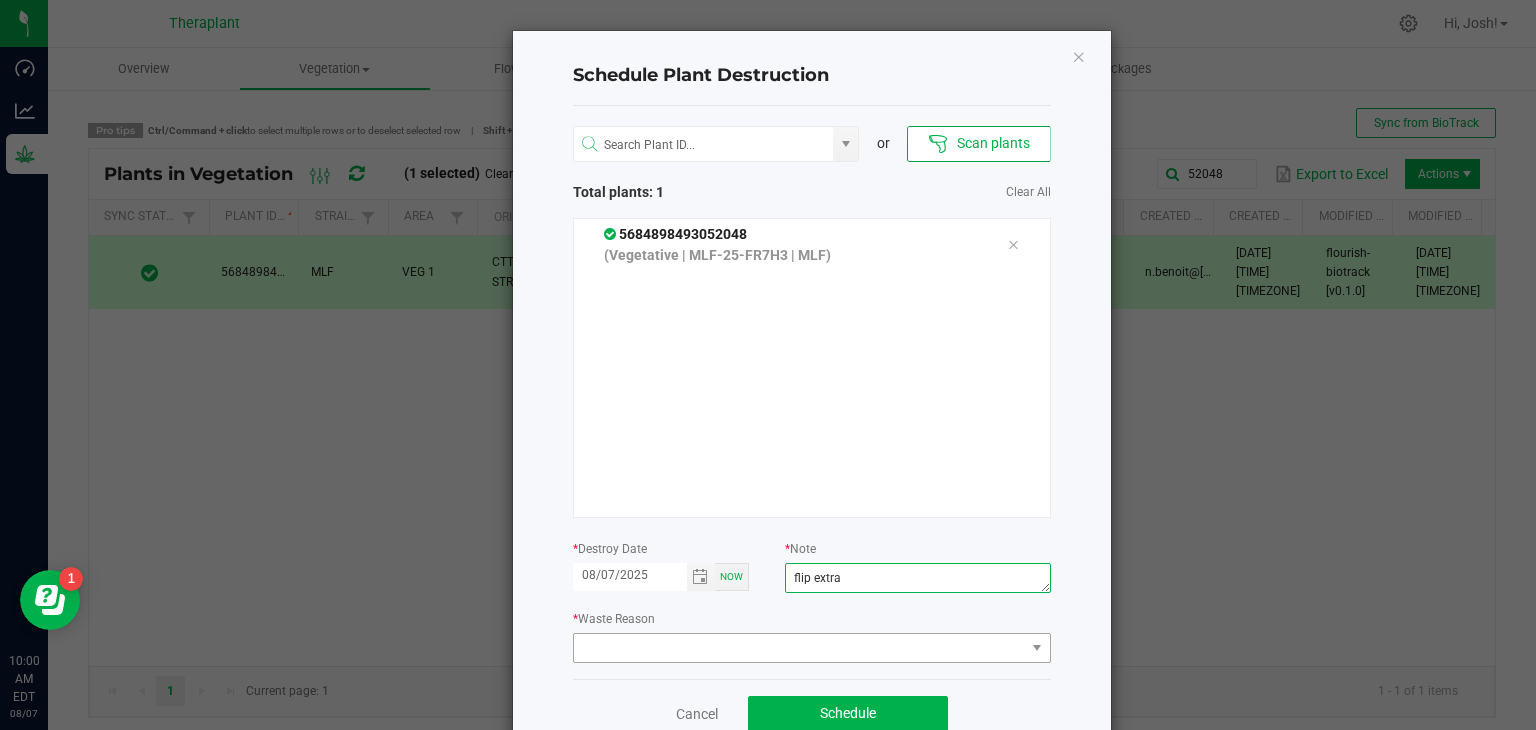 type on "flip extra" 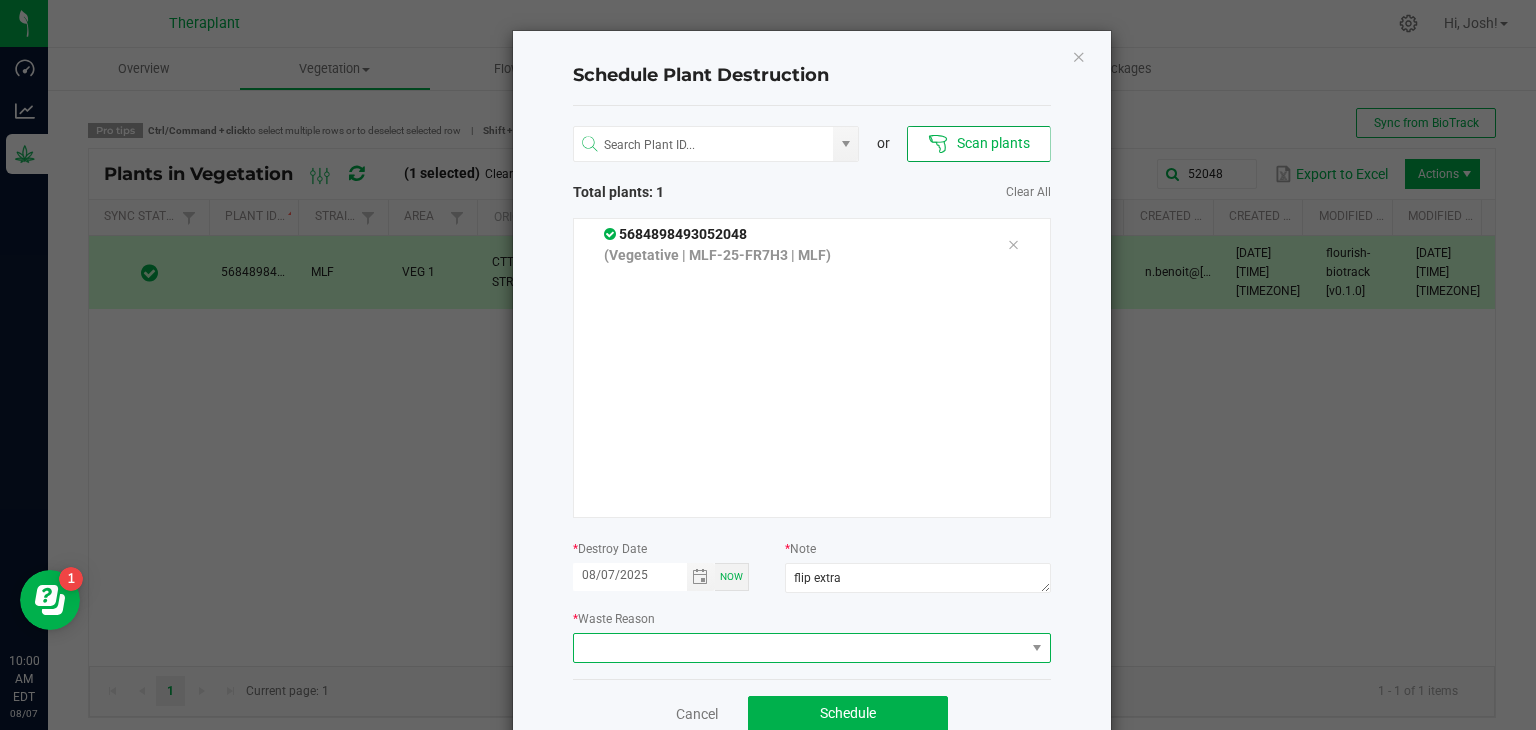 click at bounding box center [799, 648] 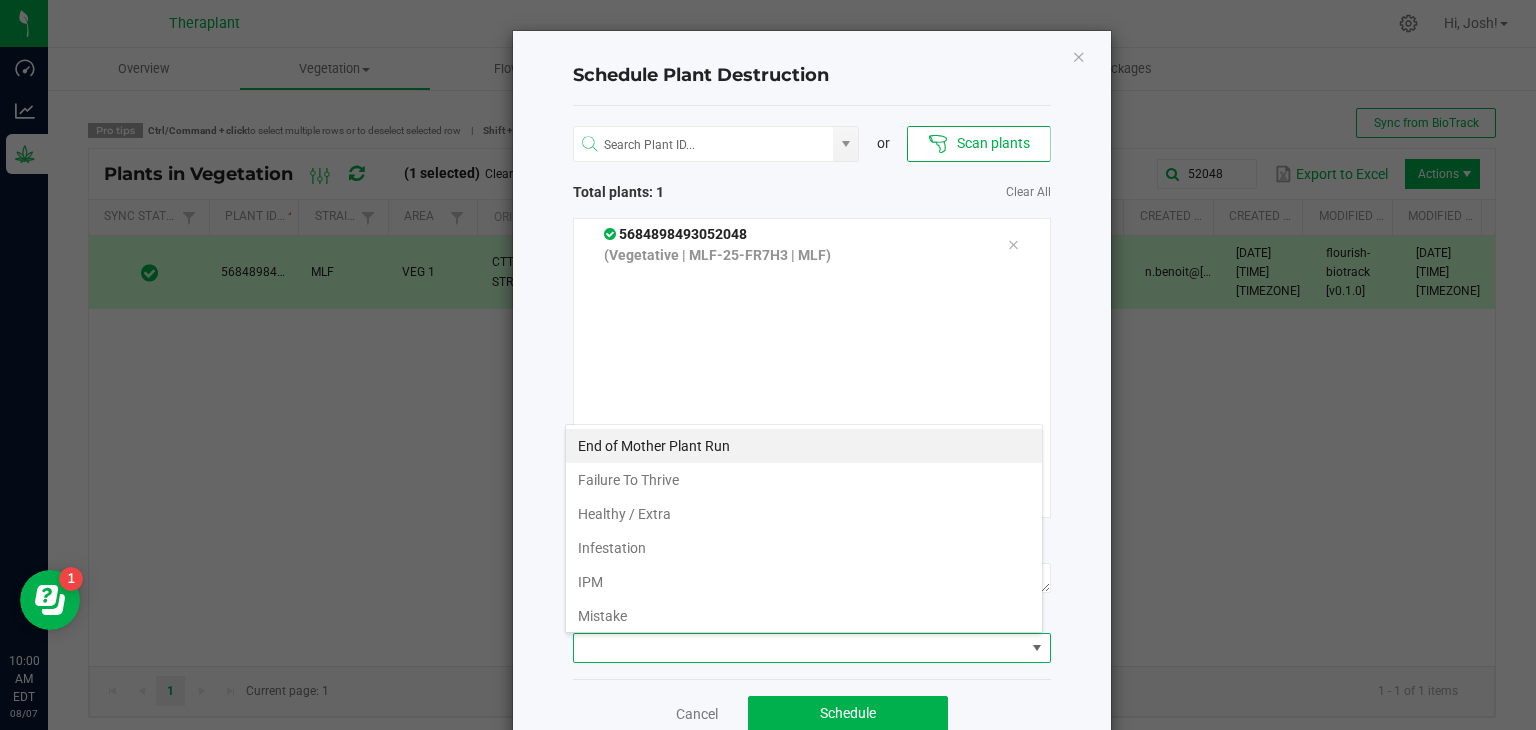 scroll, scrollTop: 99970, scrollLeft: 99521, axis: both 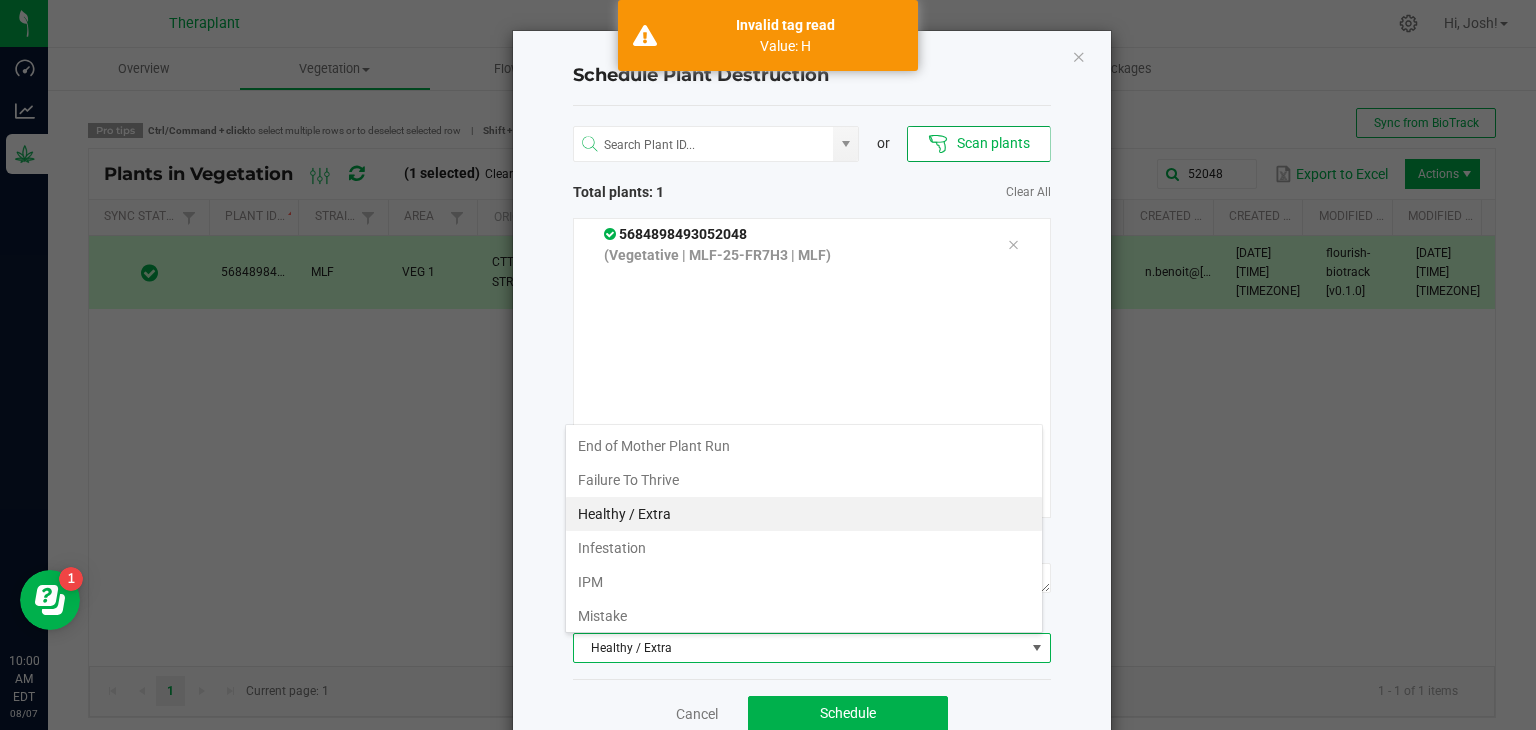 click on "or
Scan plants   Total plants: 1   Clear All
[NUMBER]  (Vegetative | MLF-25-FR[NUMBER] | MLF) *  Destroy Date  [DATE] Now *  Note  flip extra *  Waste Reason  Healthy / Extra" 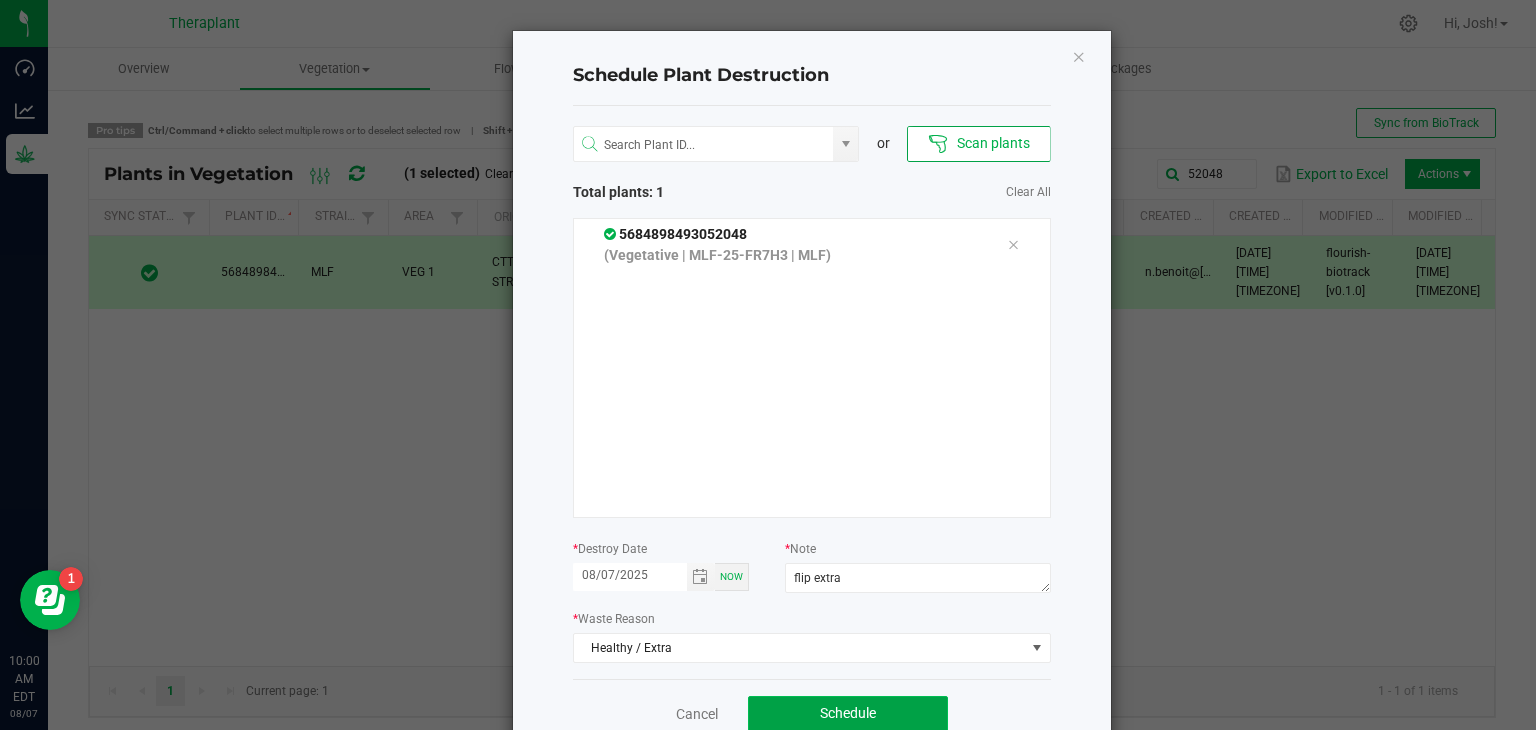 click on "Schedule" 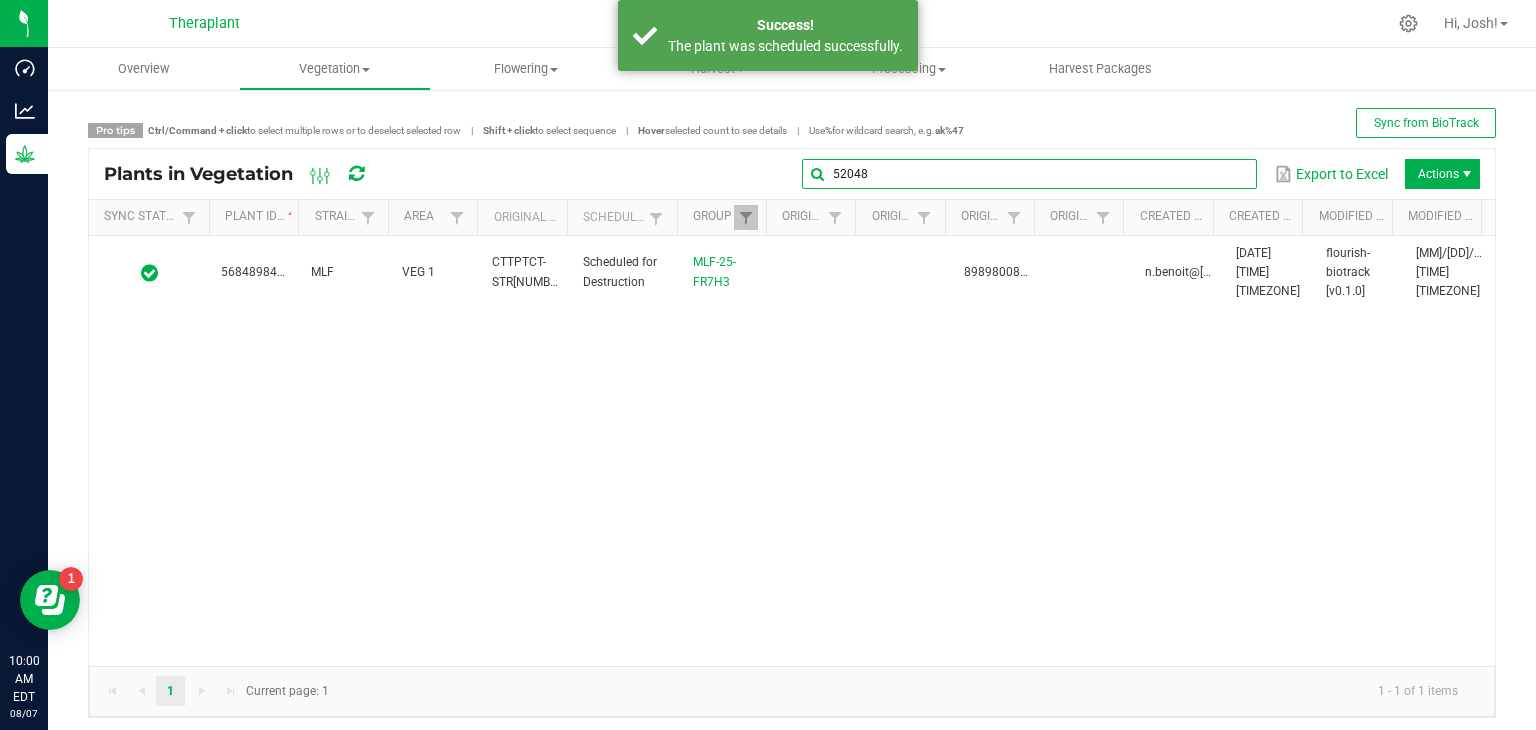 drag, startPoint x: 1188, startPoint y: 172, endPoint x: 1203, endPoint y: 172, distance: 15 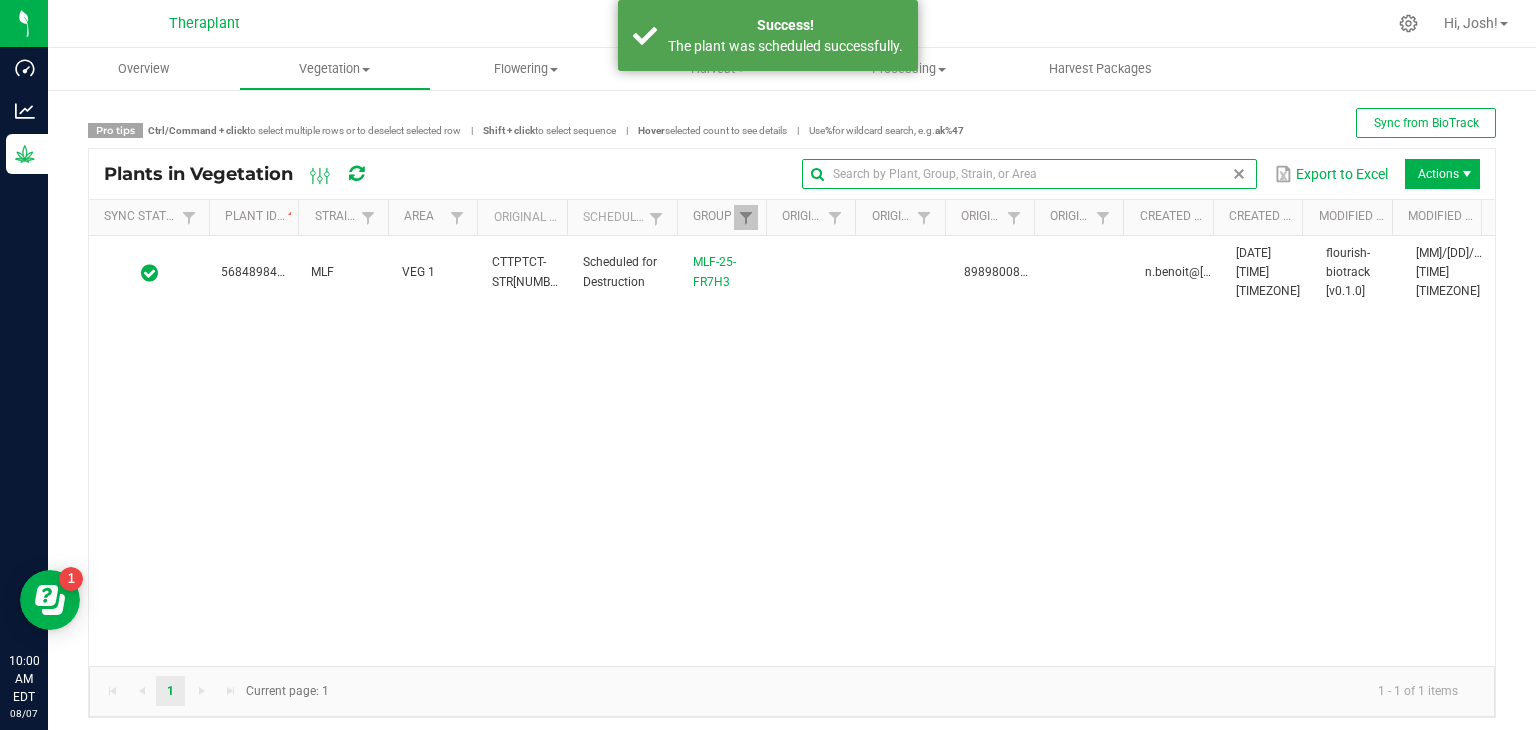 click at bounding box center [1239, 174] 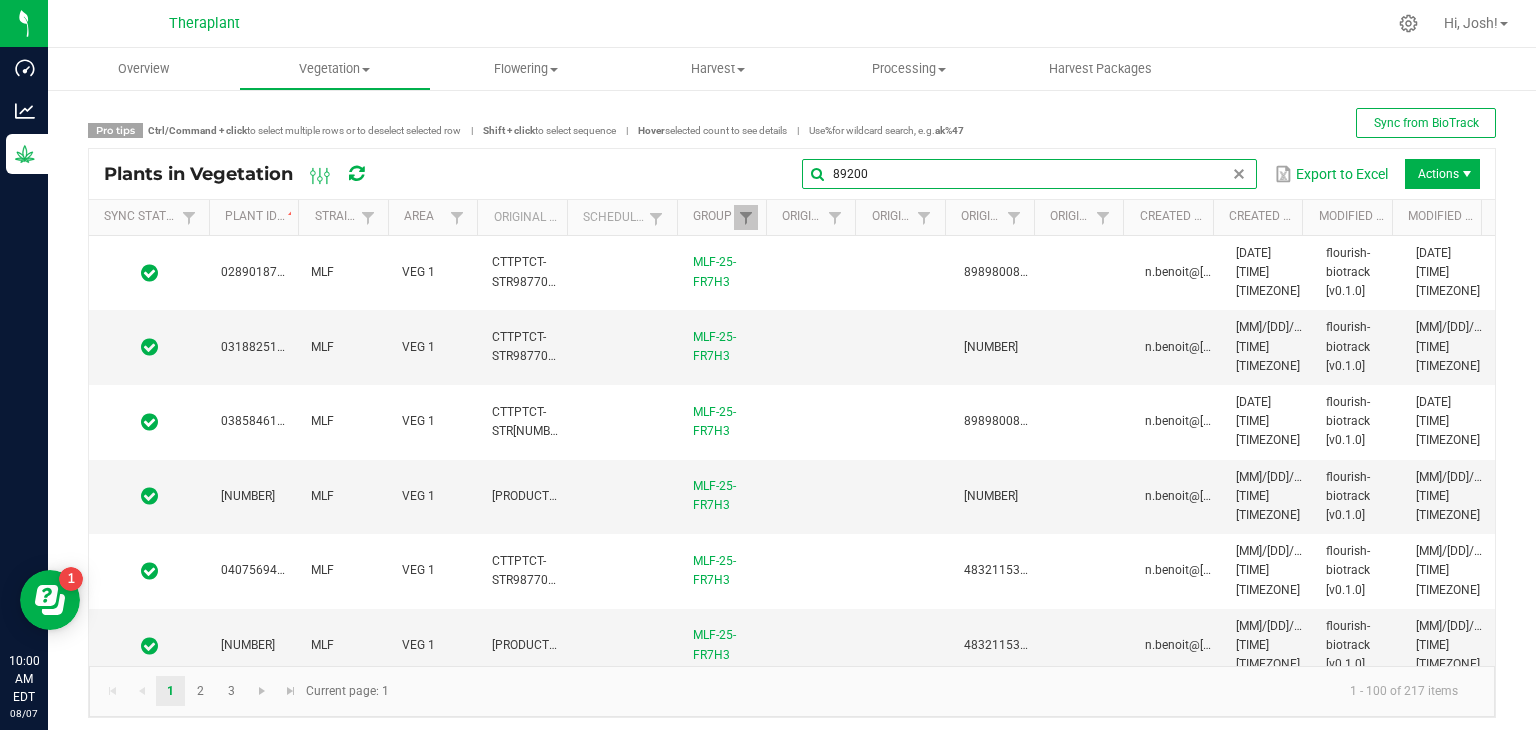 type on "89200" 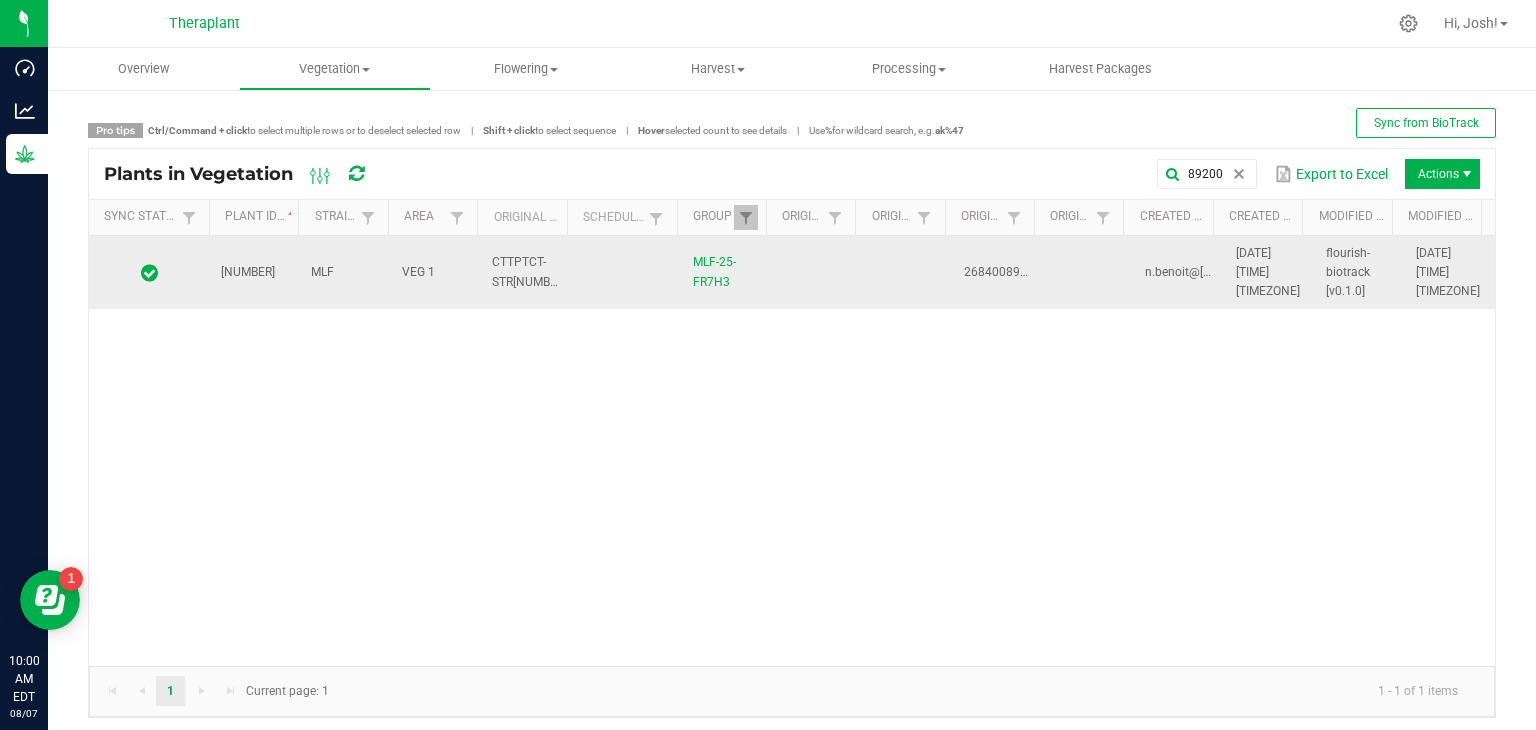 click on "CTTPTCT-STR[NUMBER]" at bounding box center (529, 271) 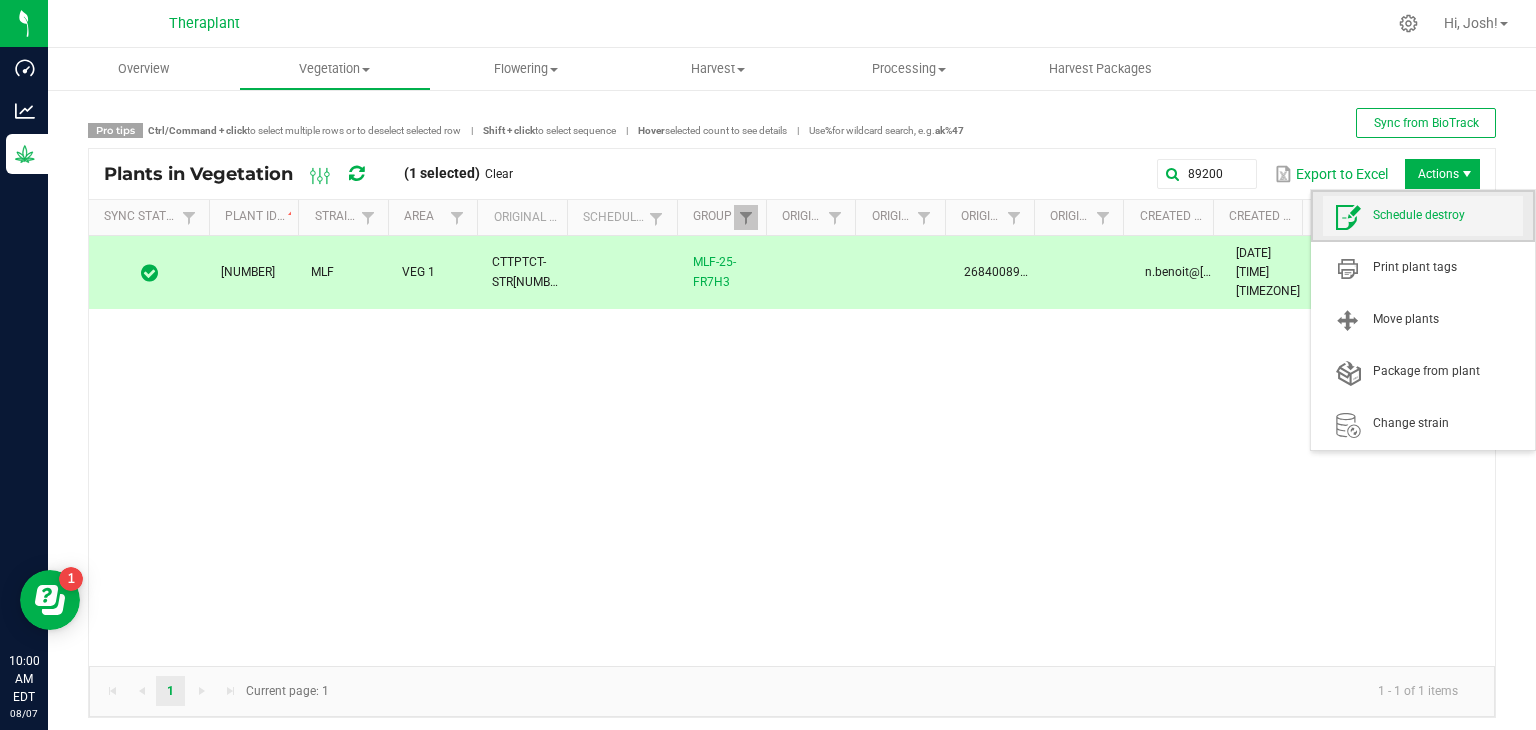 click on "Schedule destroy" at bounding box center (1423, 216) 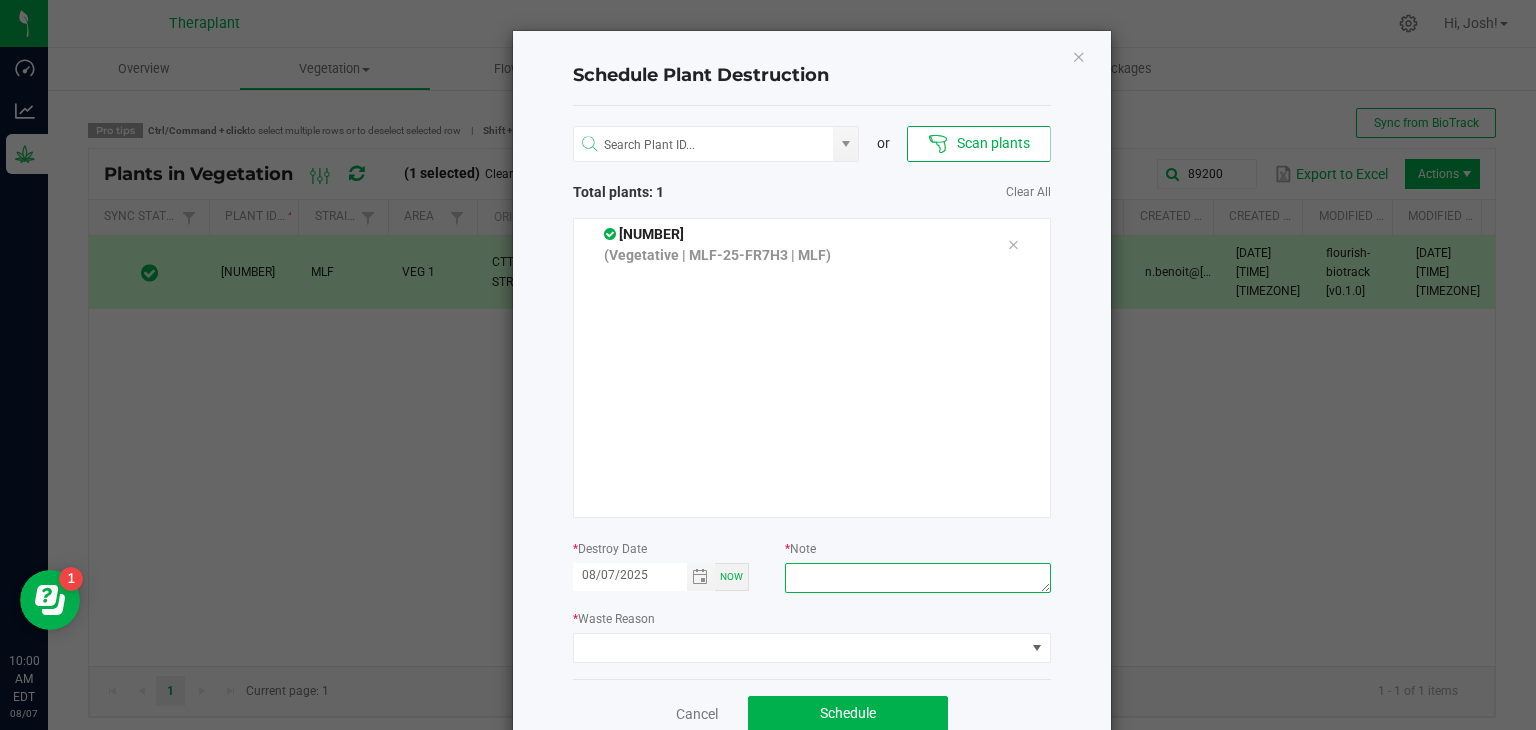 click at bounding box center (917, 578) 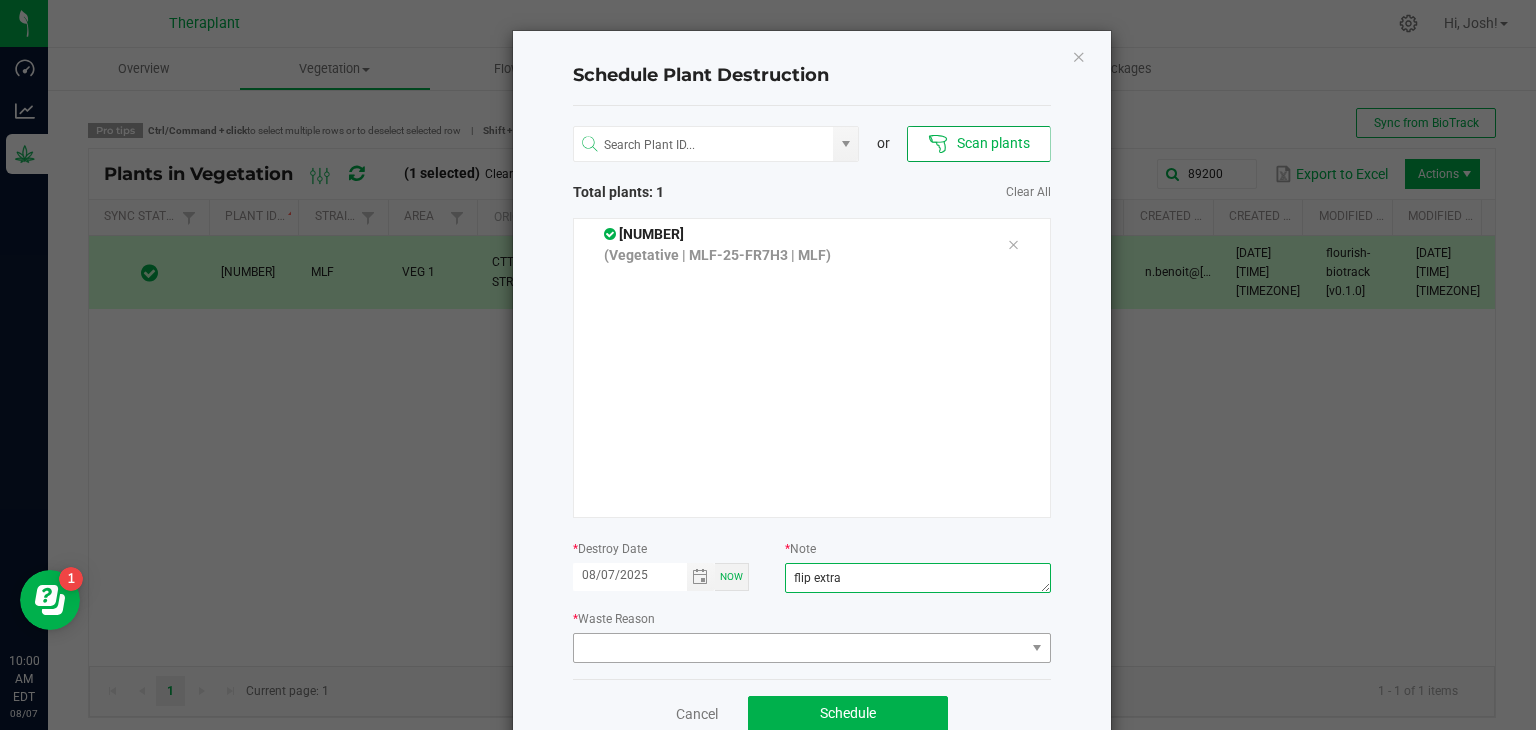 type on "flip extra" 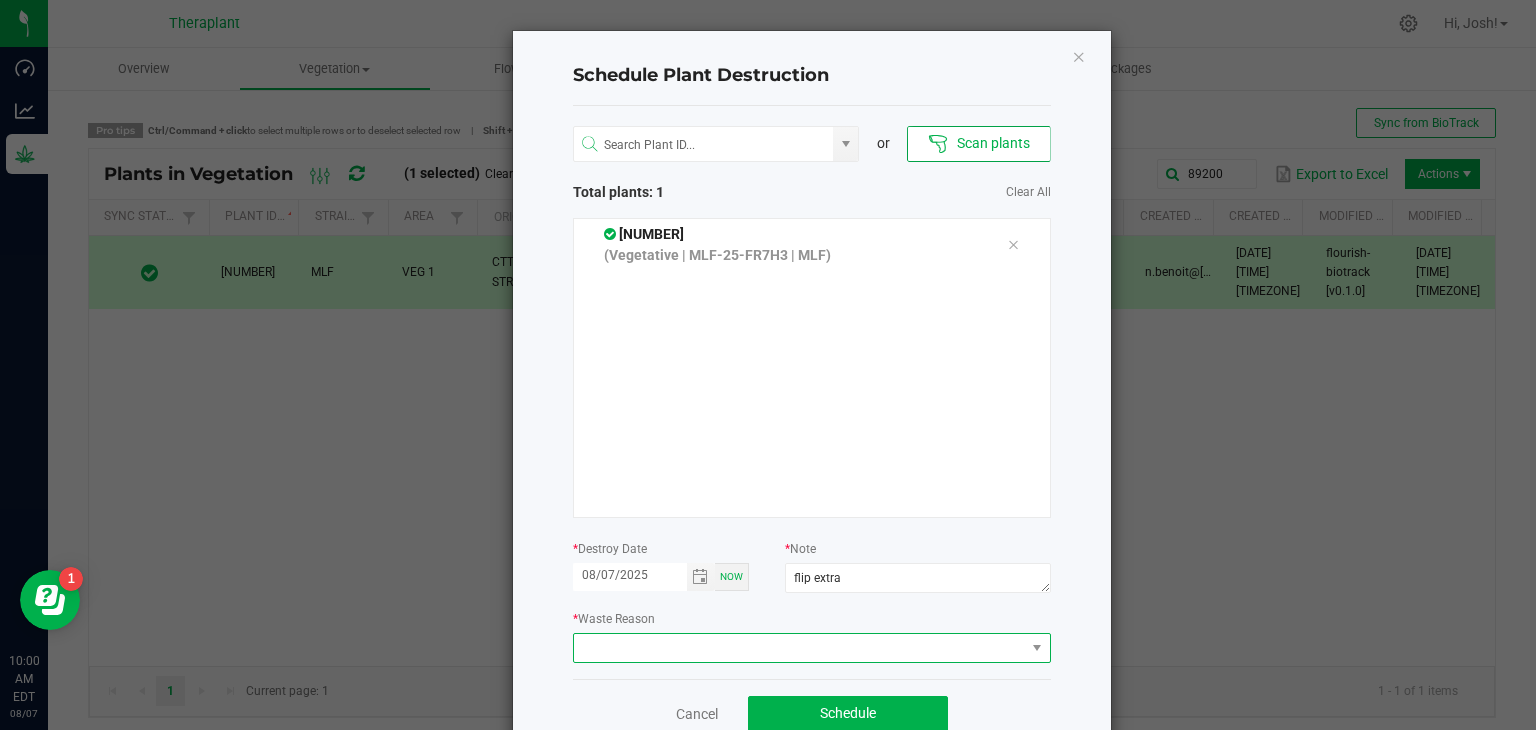 click at bounding box center [799, 648] 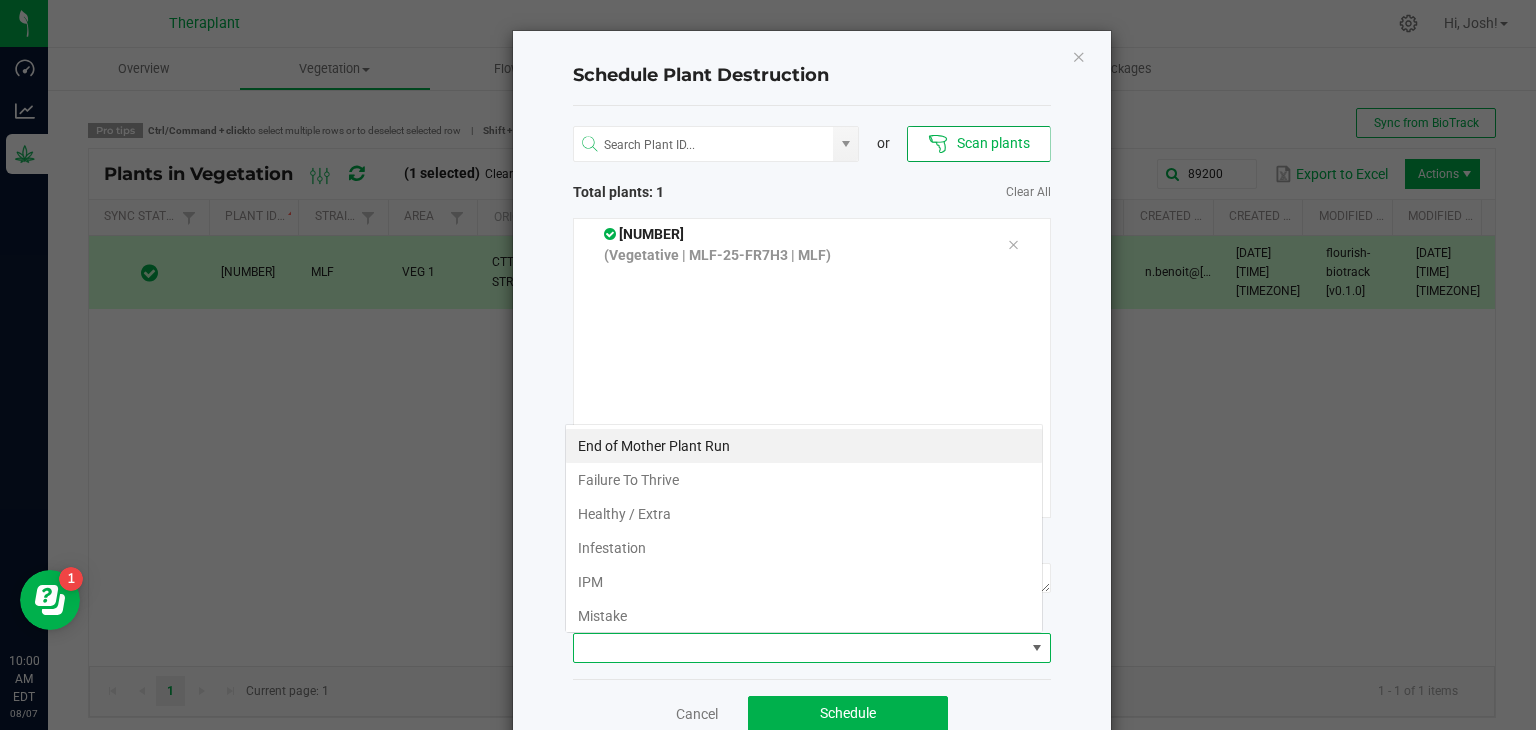scroll, scrollTop: 99970, scrollLeft: 99521, axis: both 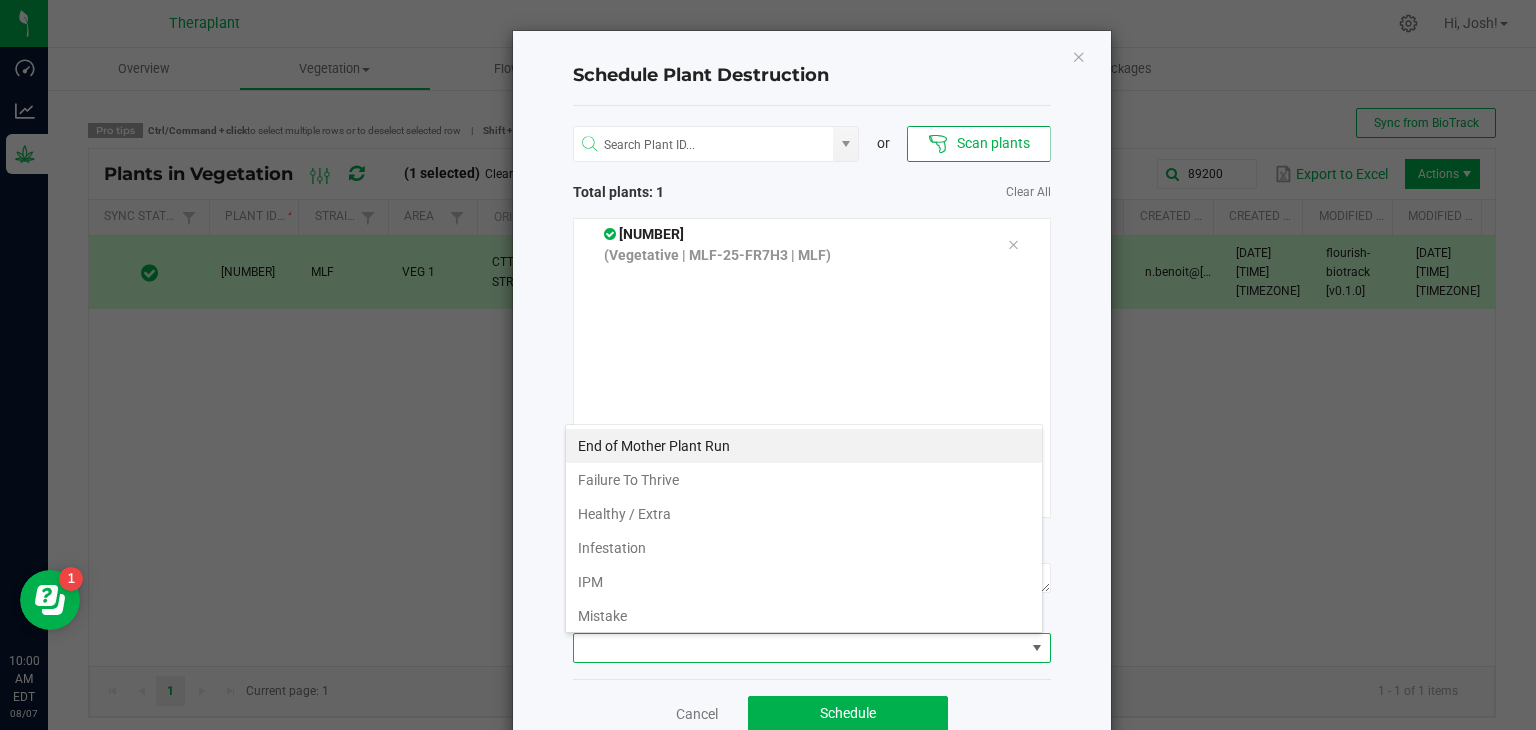 drag, startPoint x: 688, startPoint y: 519, endPoint x: 692, endPoint y: 531, distance: 12.649111 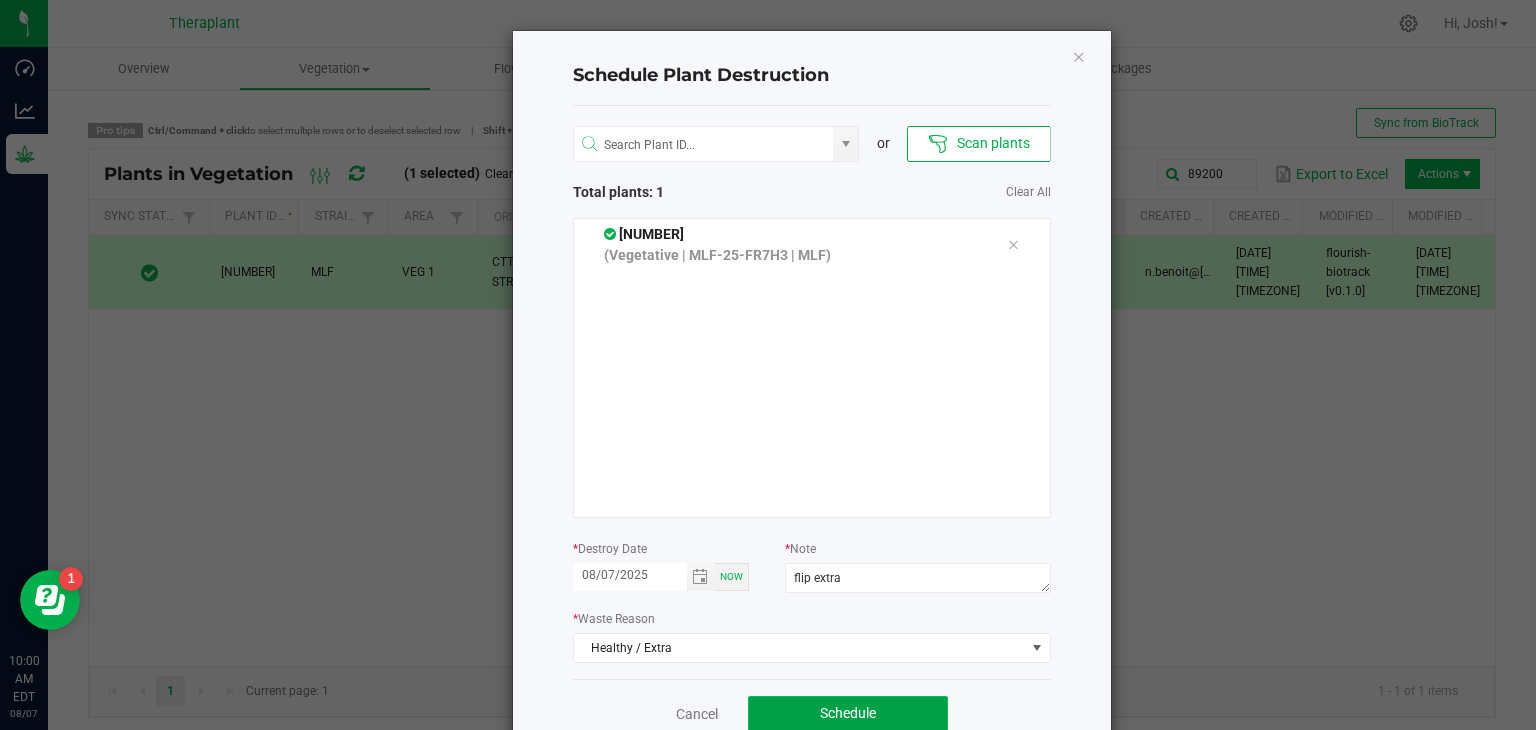 click on "Schedule" 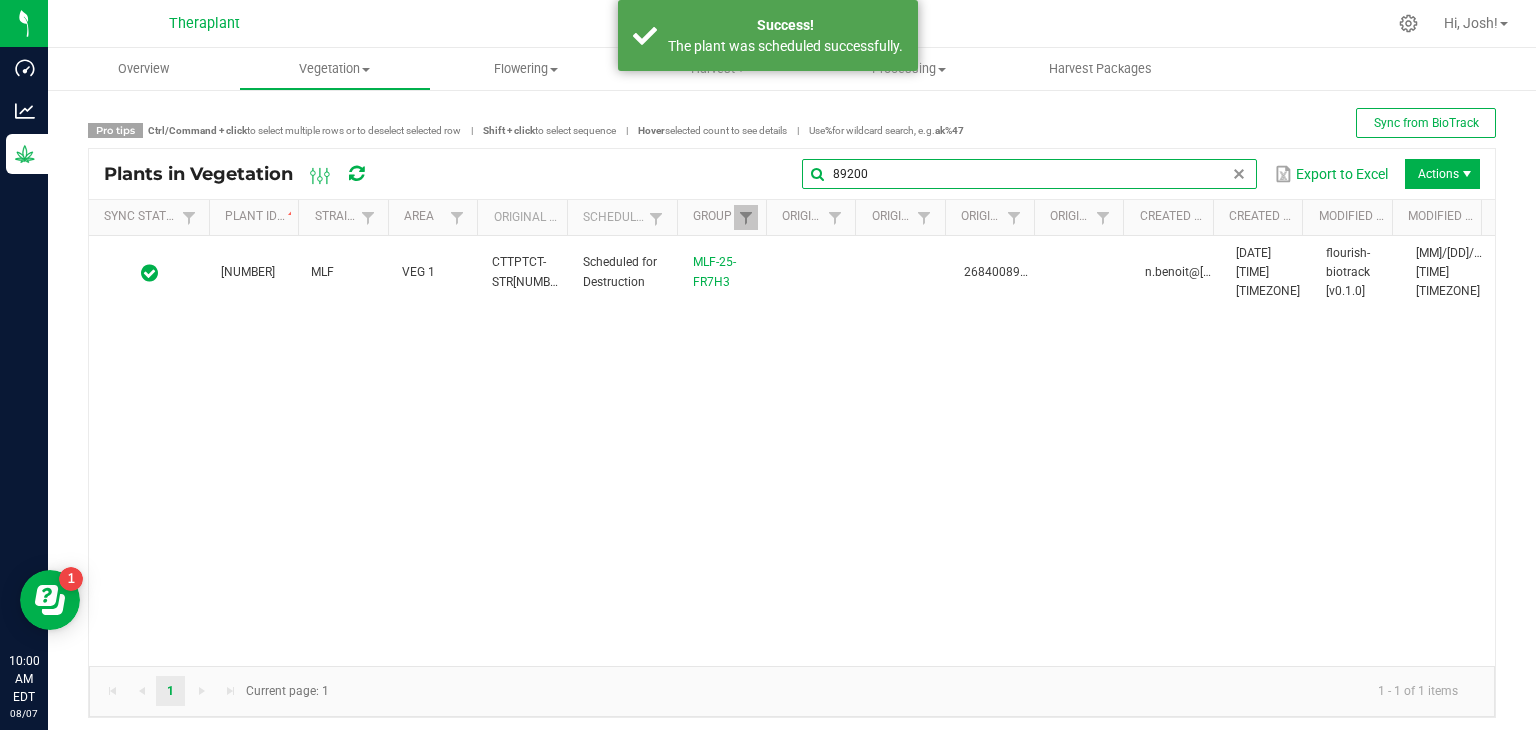 click on "89200" at bounding box center (1029, 174) 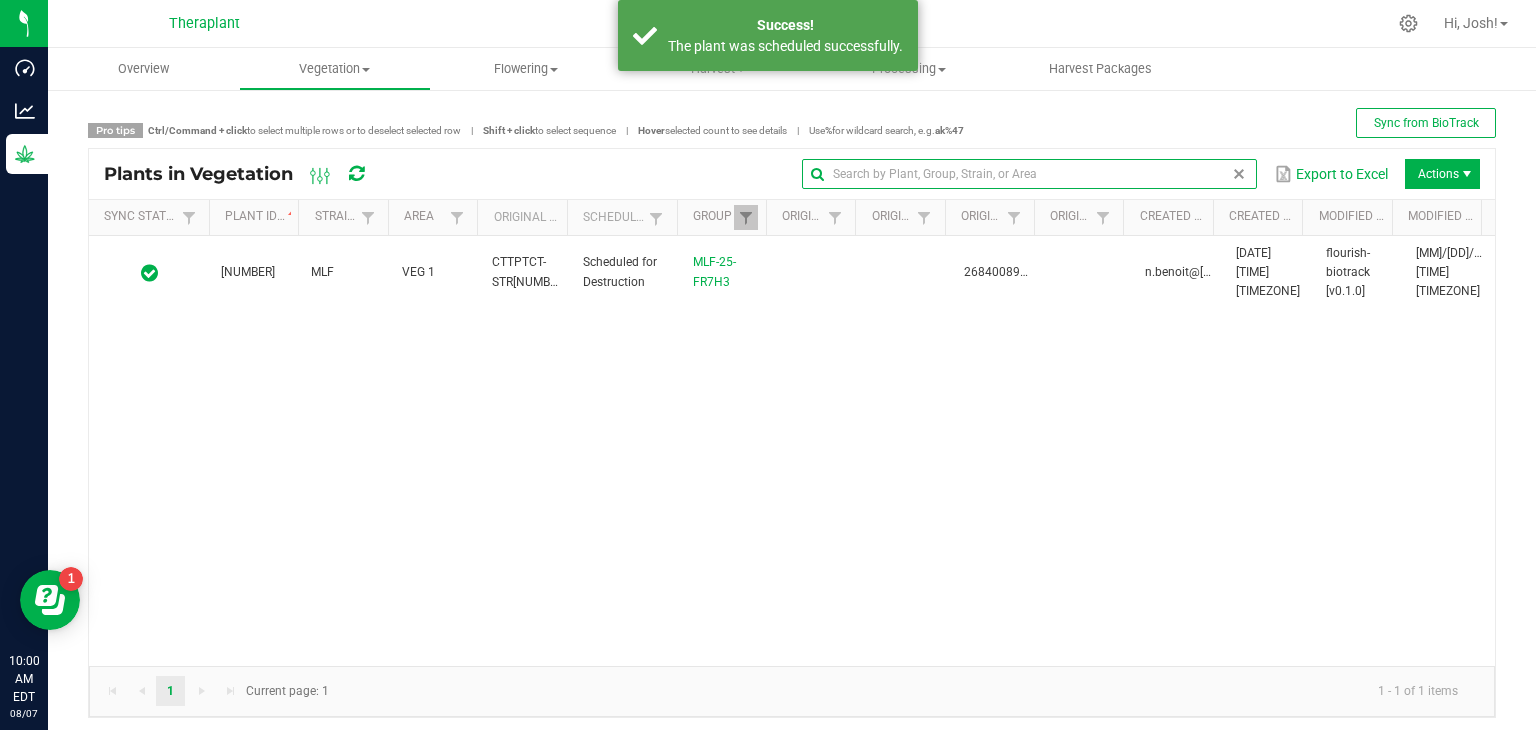 click at bounding box center (1239, 174) 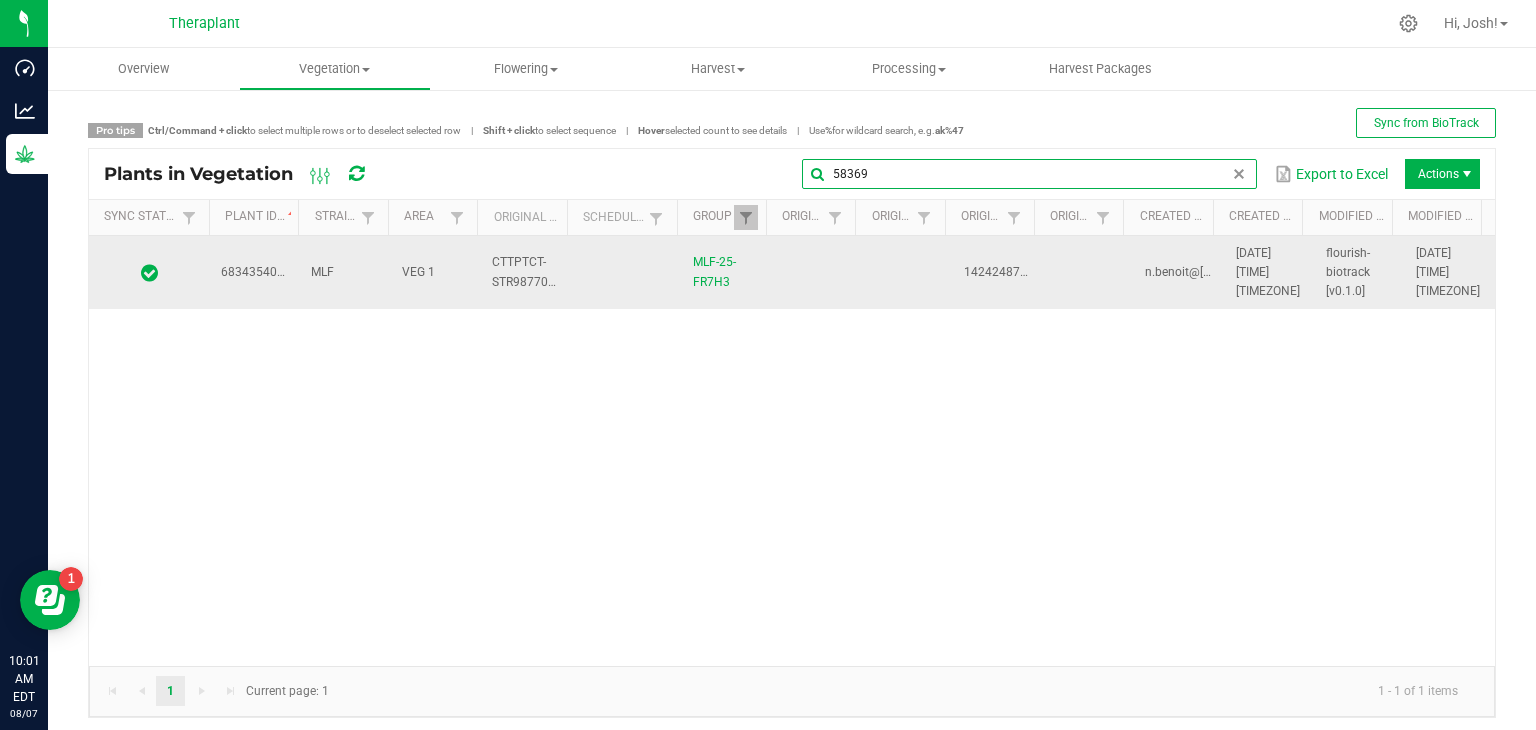 type on "58369" 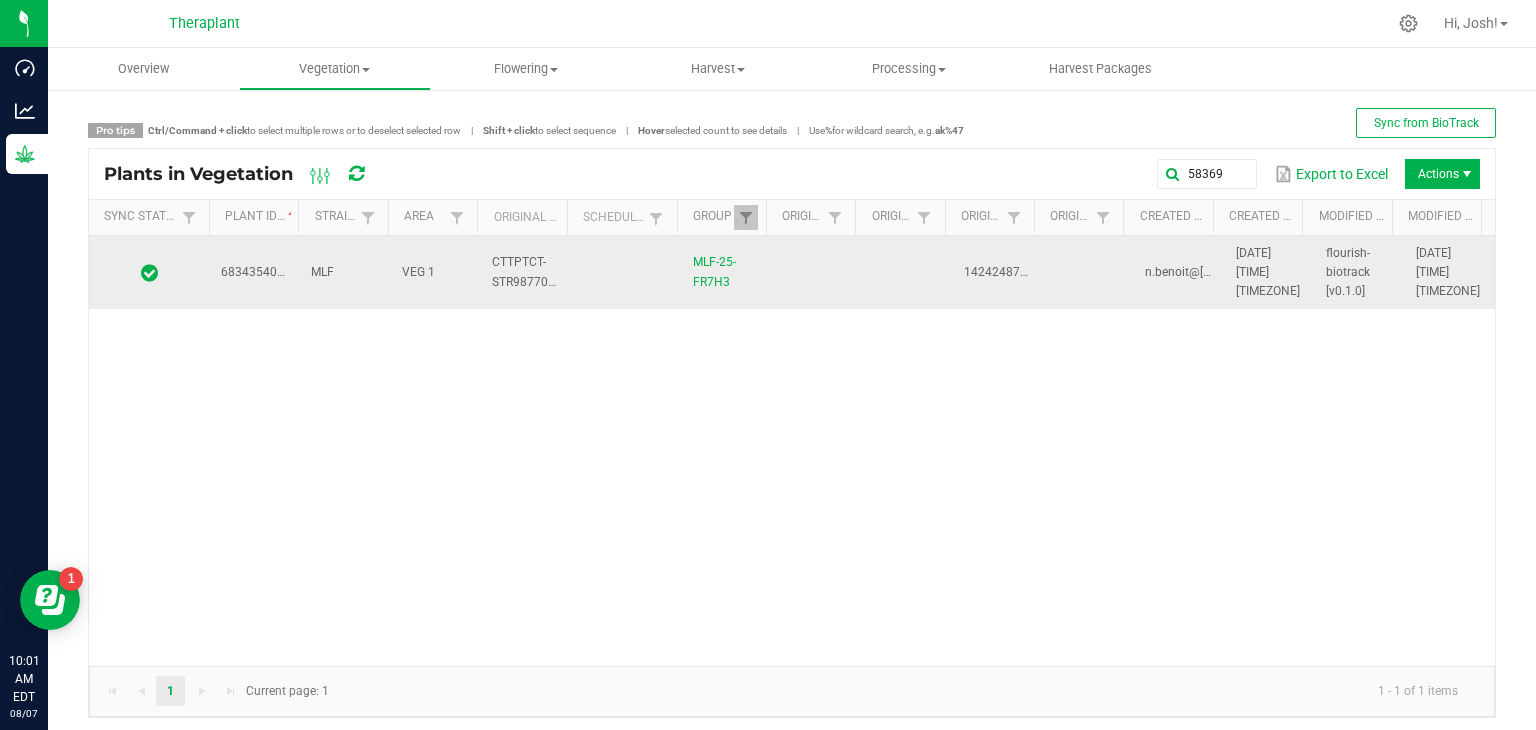 click on "6834354016358369" at bounding box center (254, 273) 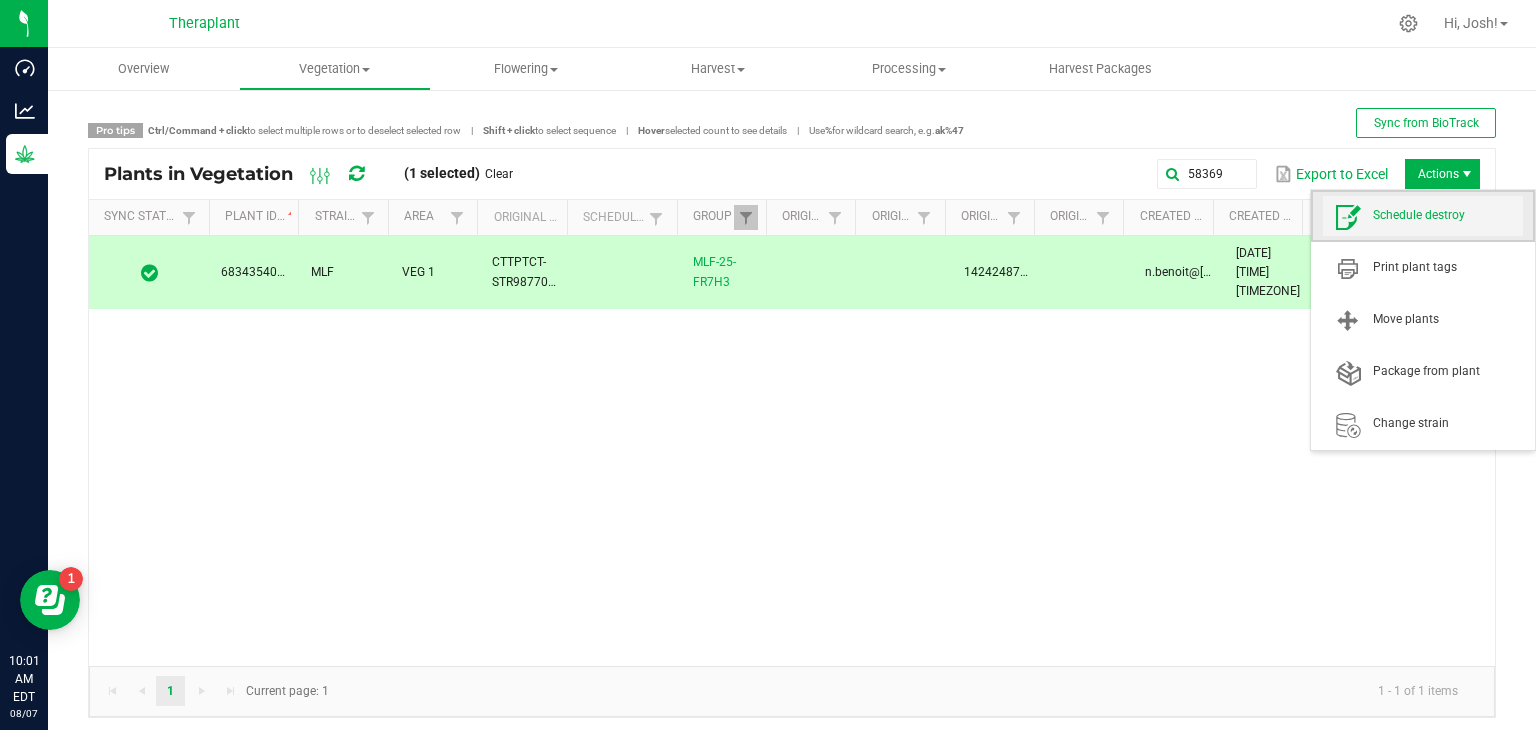 click on "Schedule destroy" at bounding box center [1448, 215] 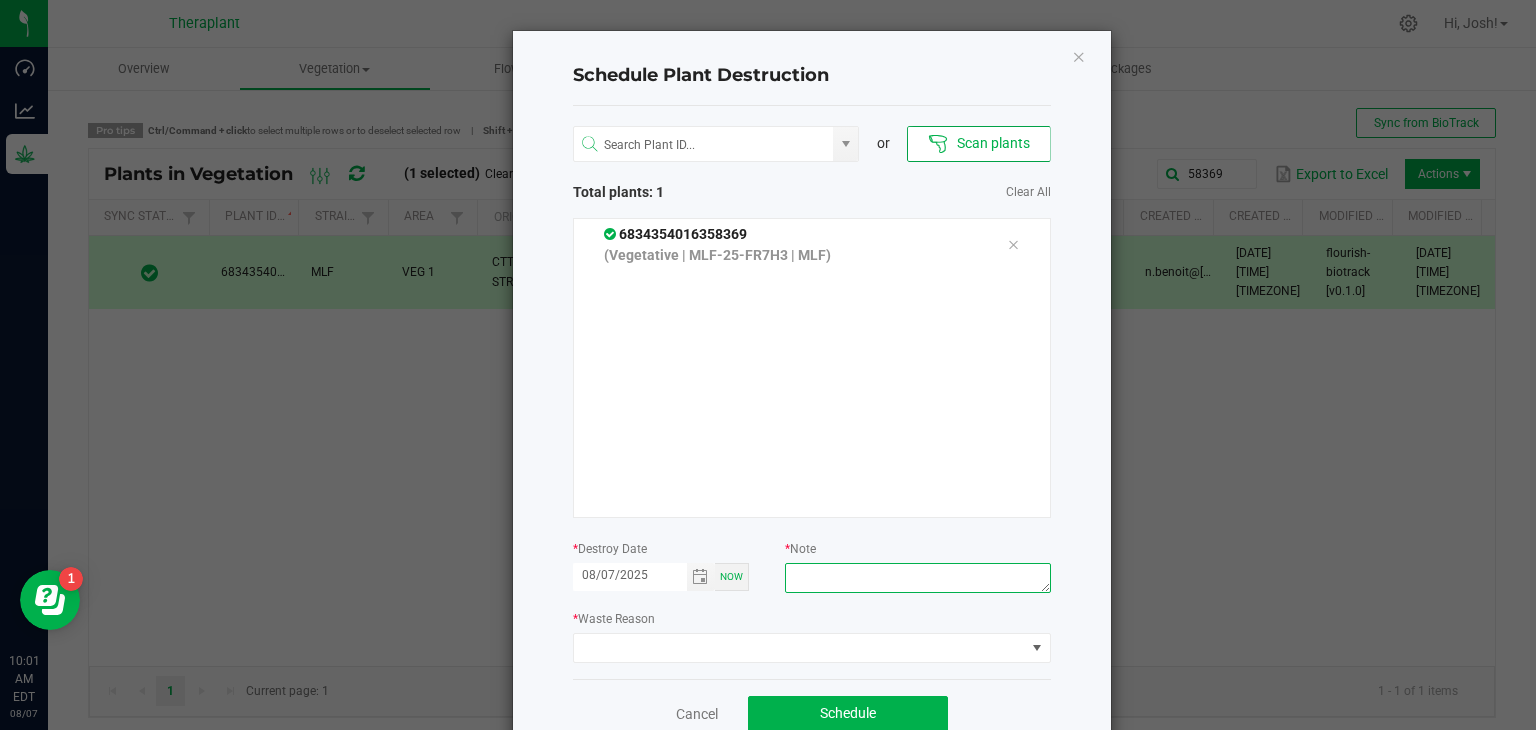 click at bounding box center [917, 578] 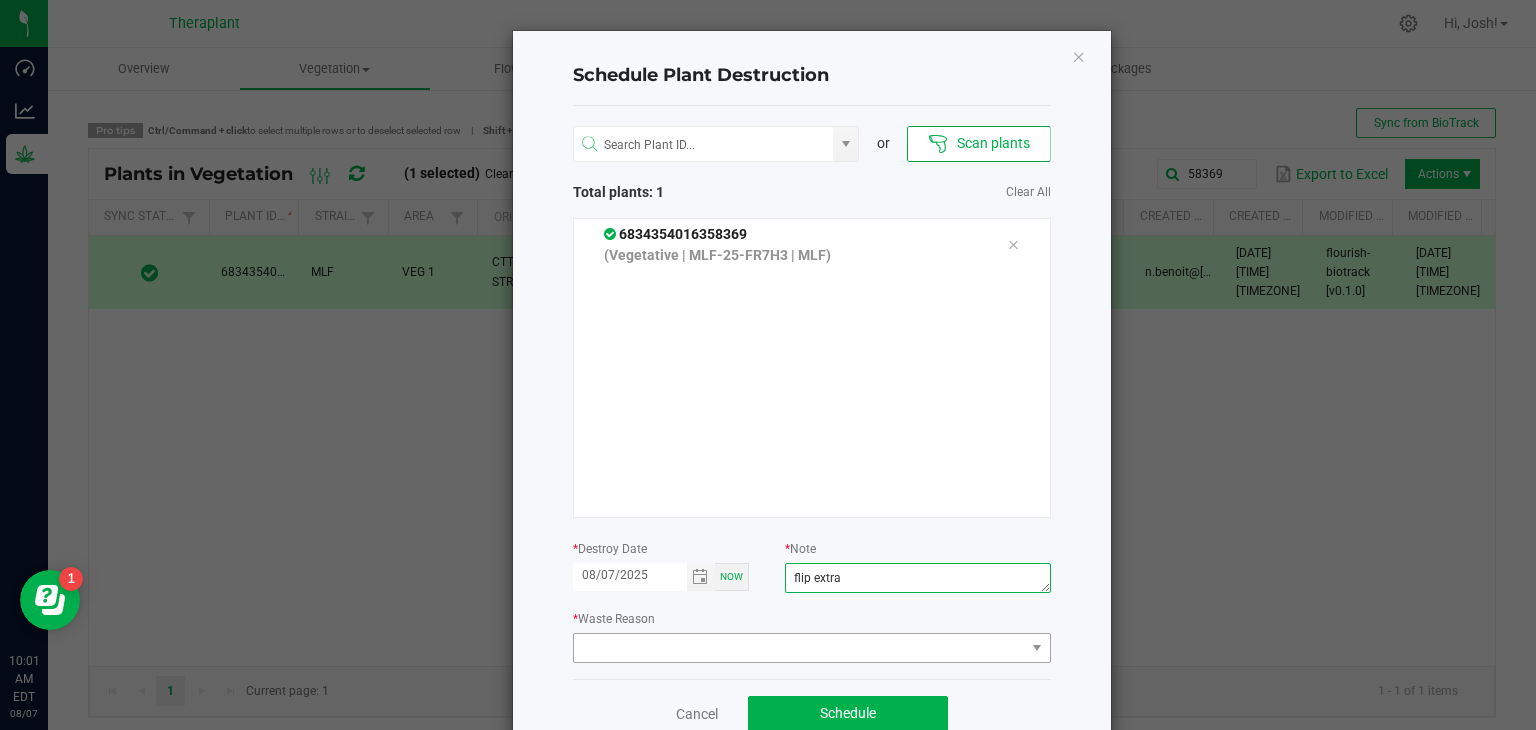 type on "flip extra" 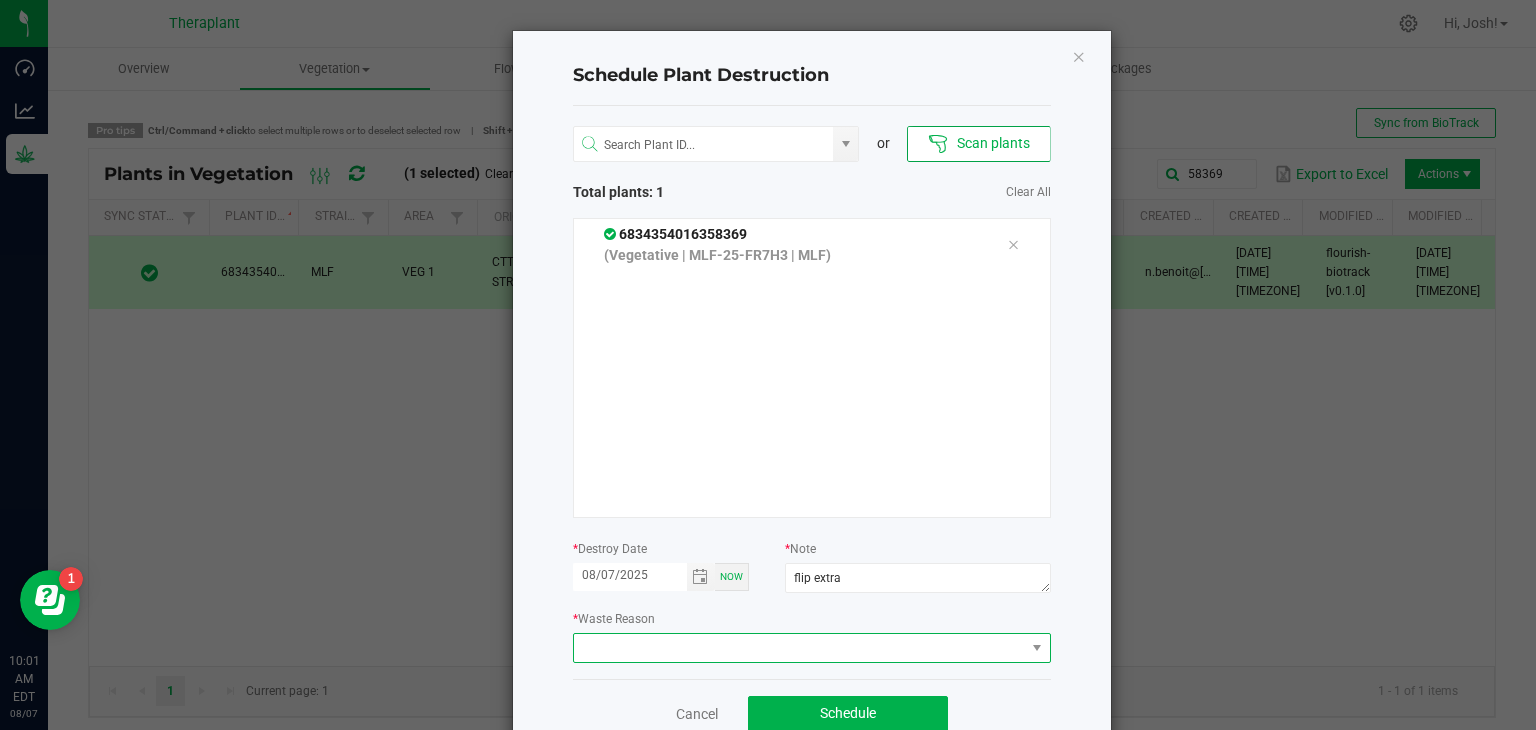 click at bounding box center (799, 648) 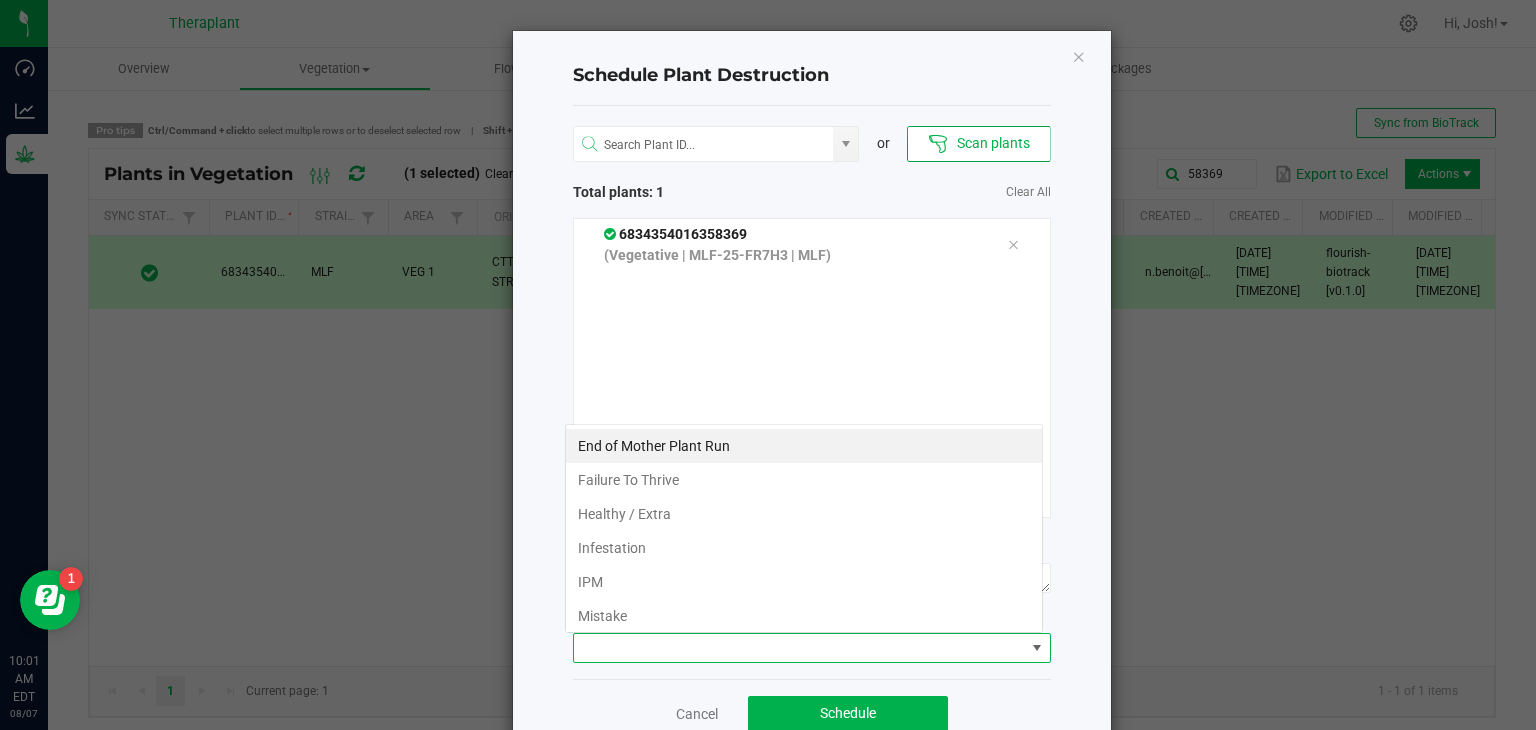 scroll, scrollTop: 99970, scrollLeft: 99521, axis: both 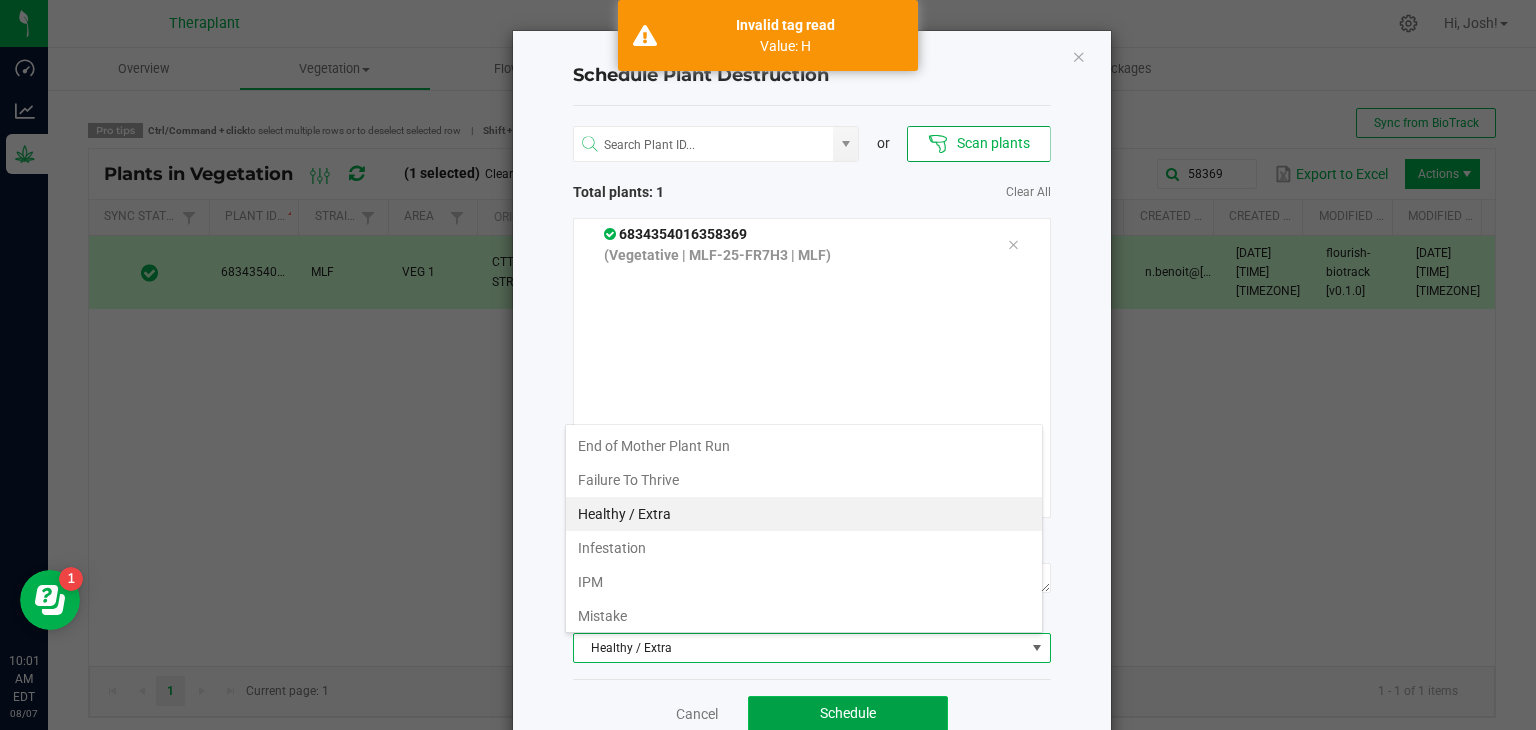 click on "Schedule" 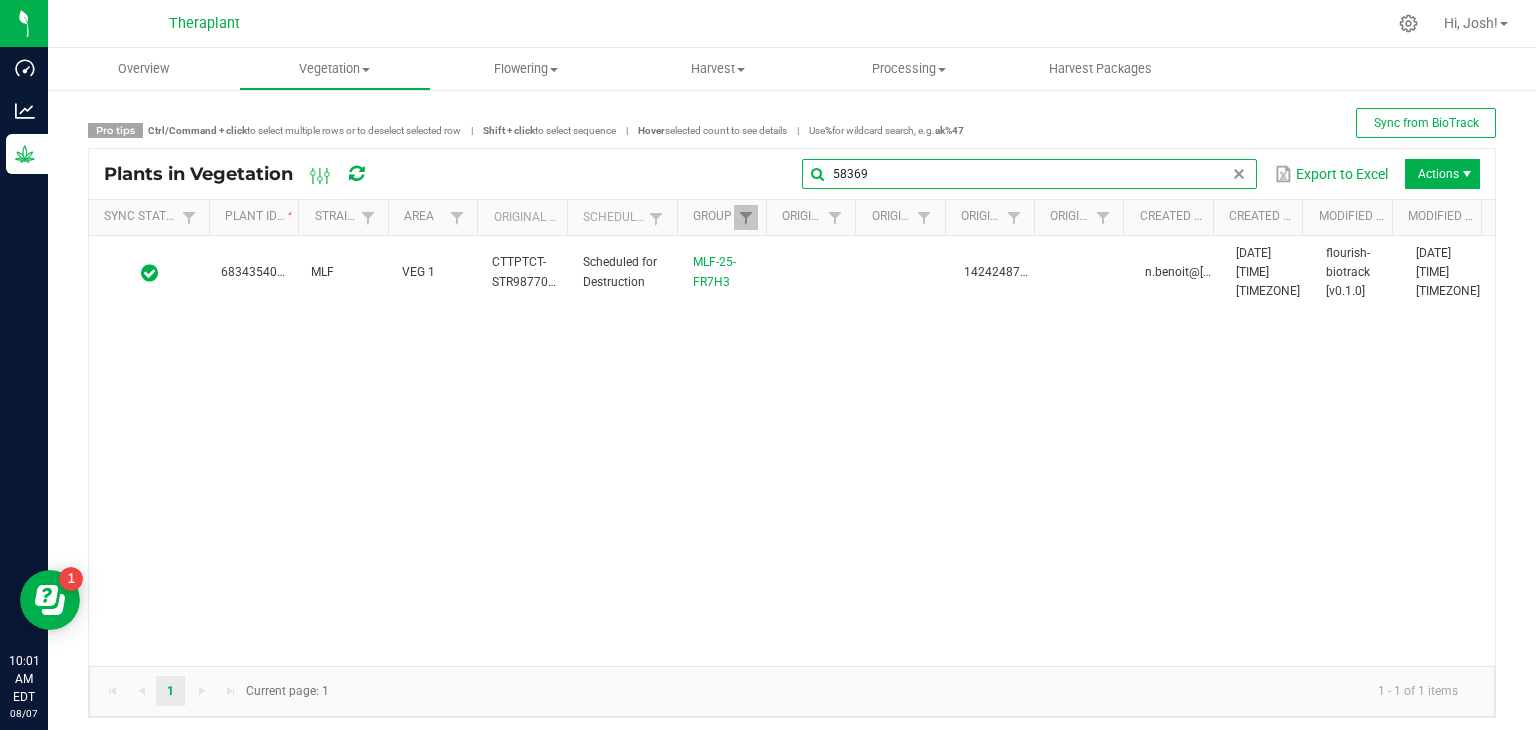 click on "58369" at bounding box center [1029, 174] 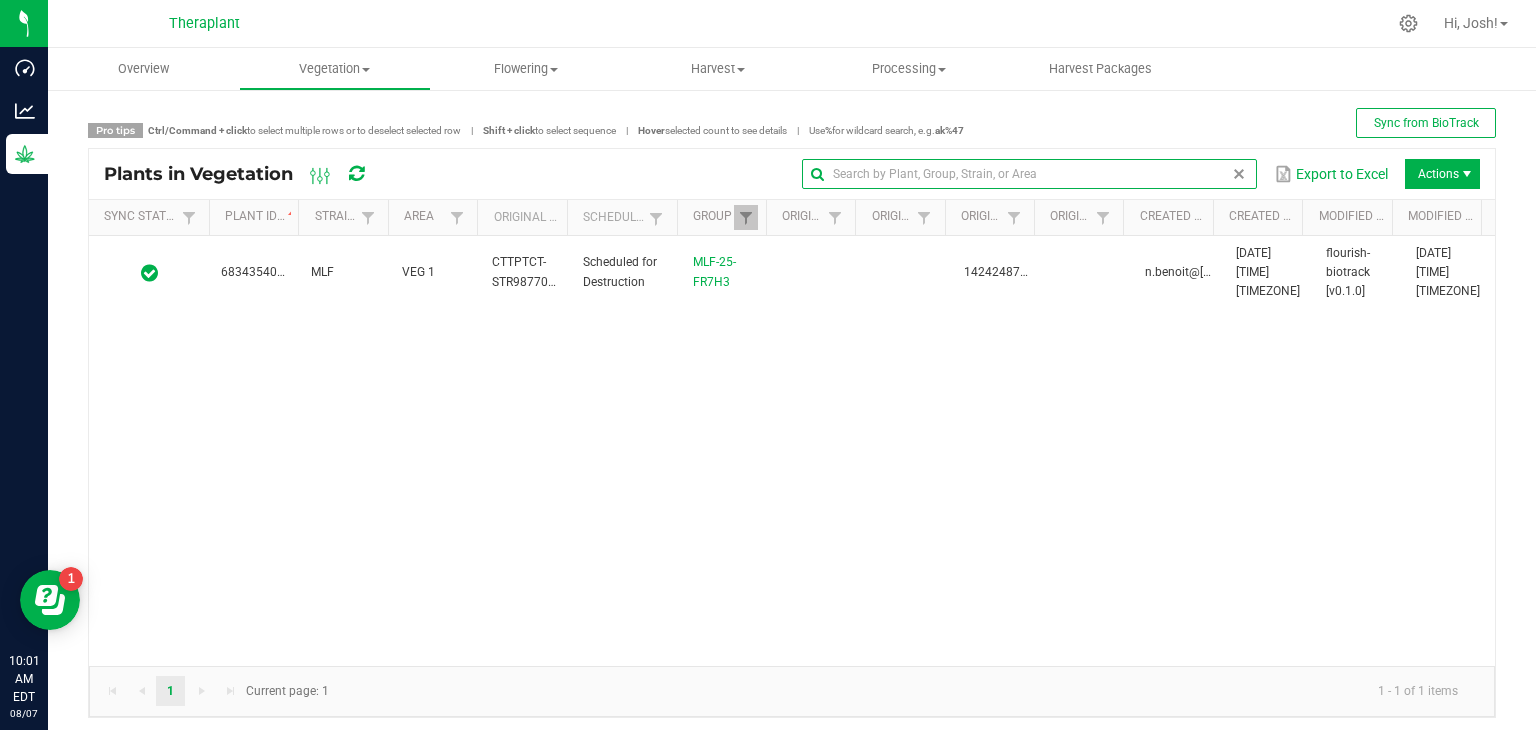 click at bounding box center [1239, 174] 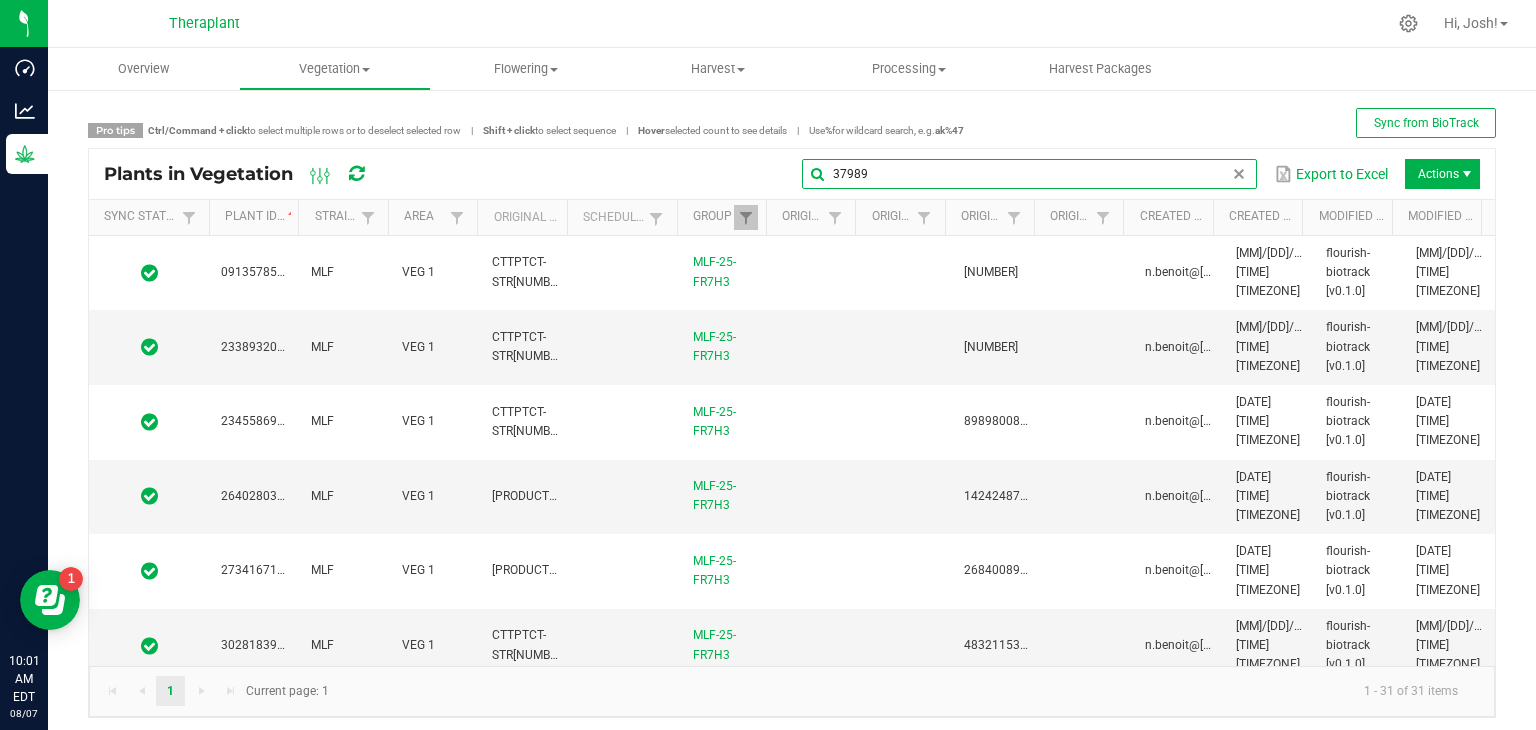 type on "37989" 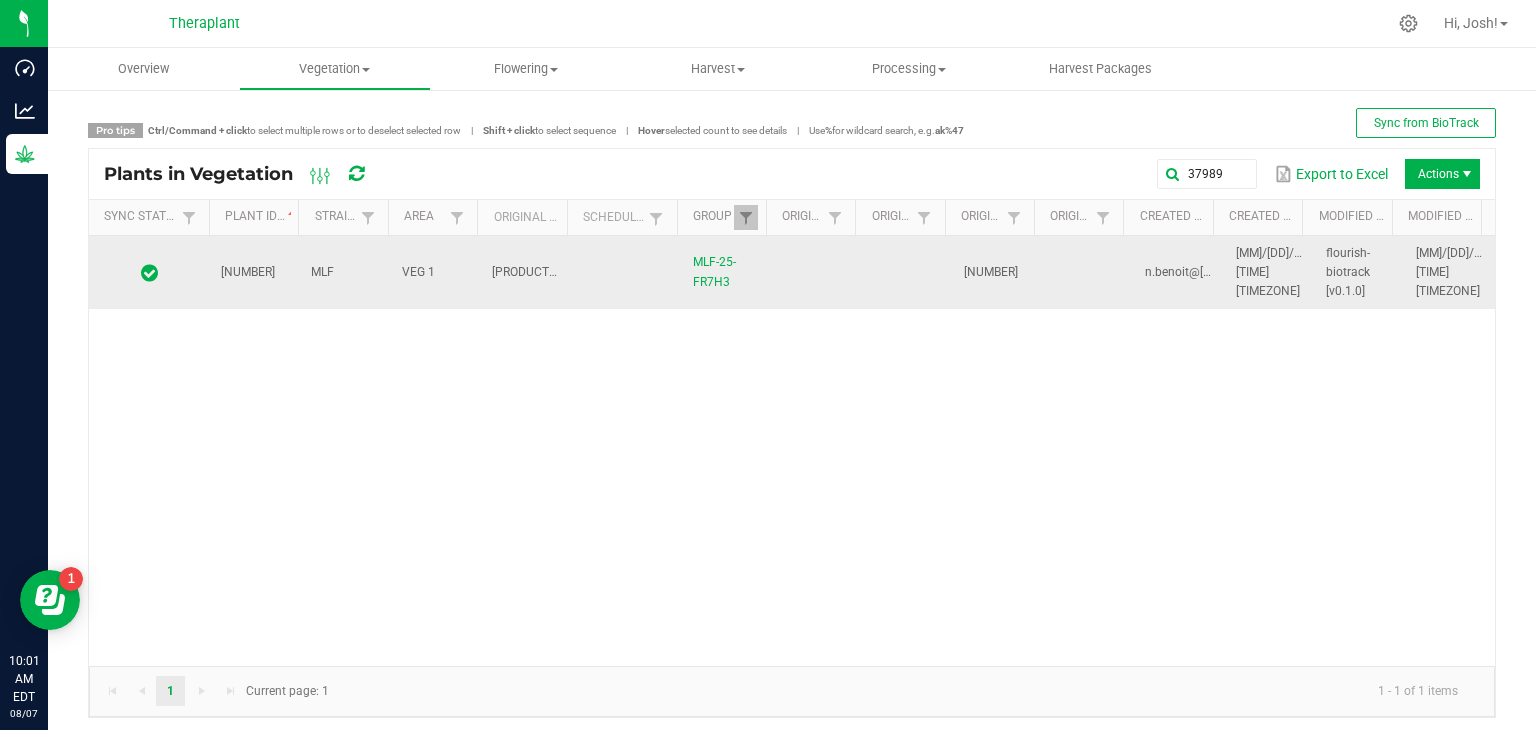 click on "[NUMBER]" at bounding box center [248, 272] 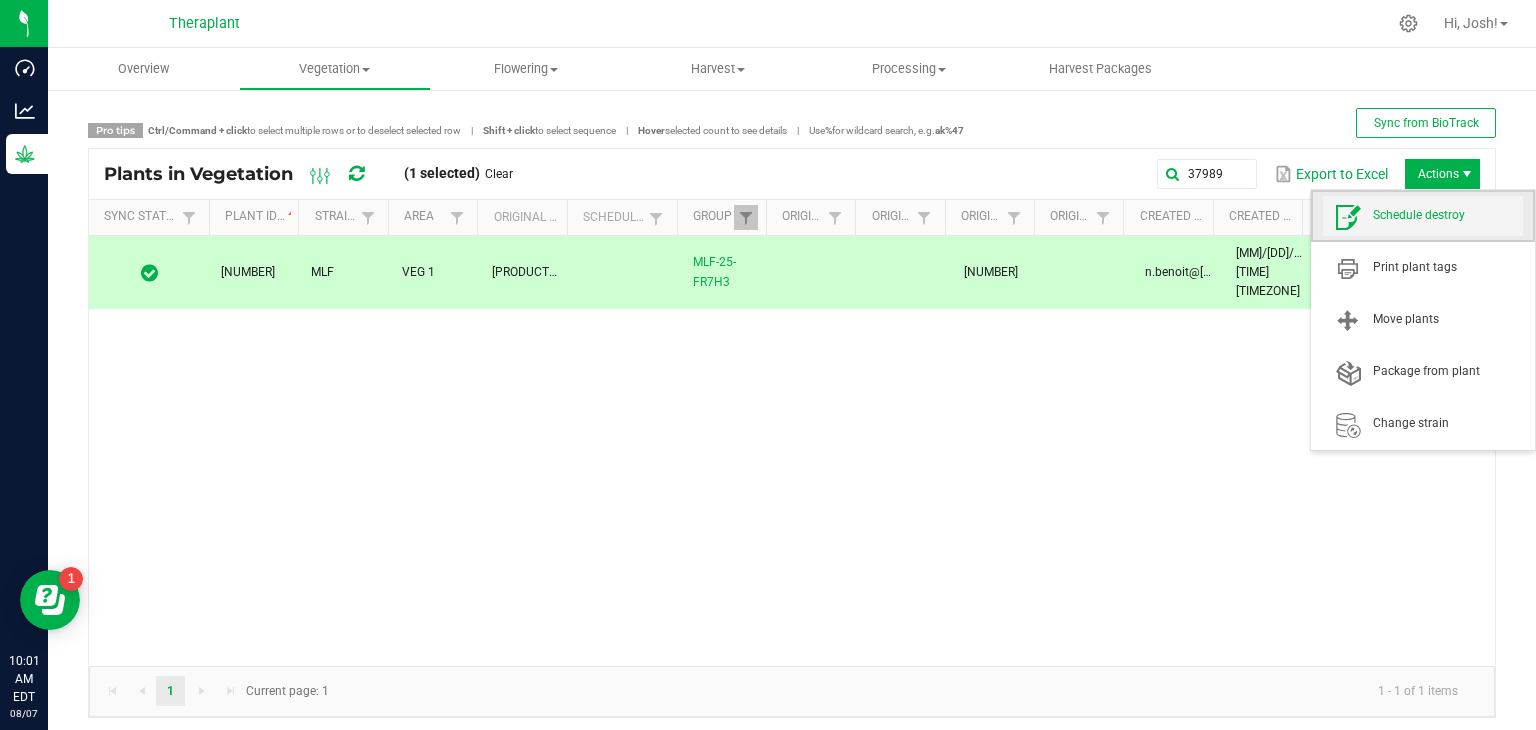 click on "Schedule destroy" at bounding box center (1448, 215) 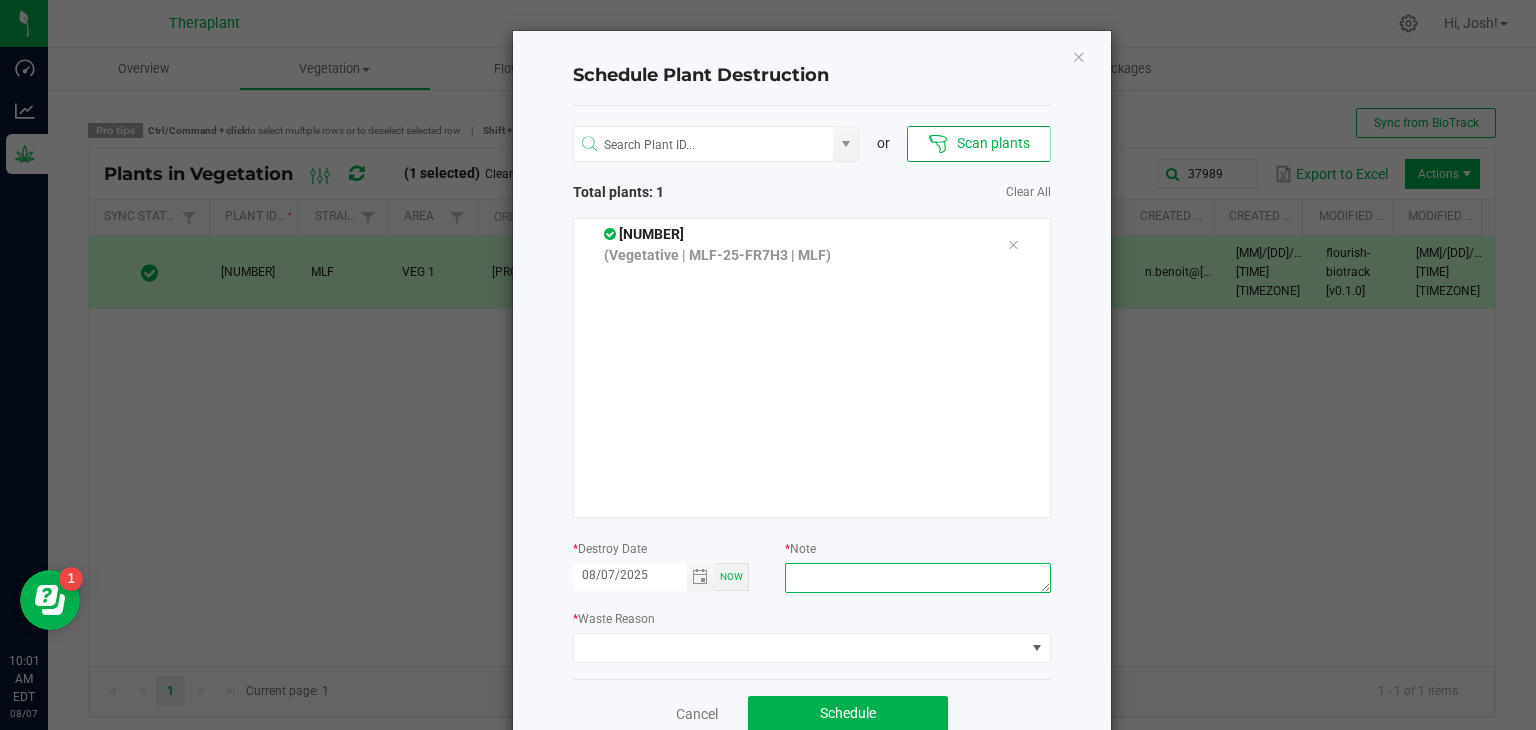 click at bounding box center (917, 578) 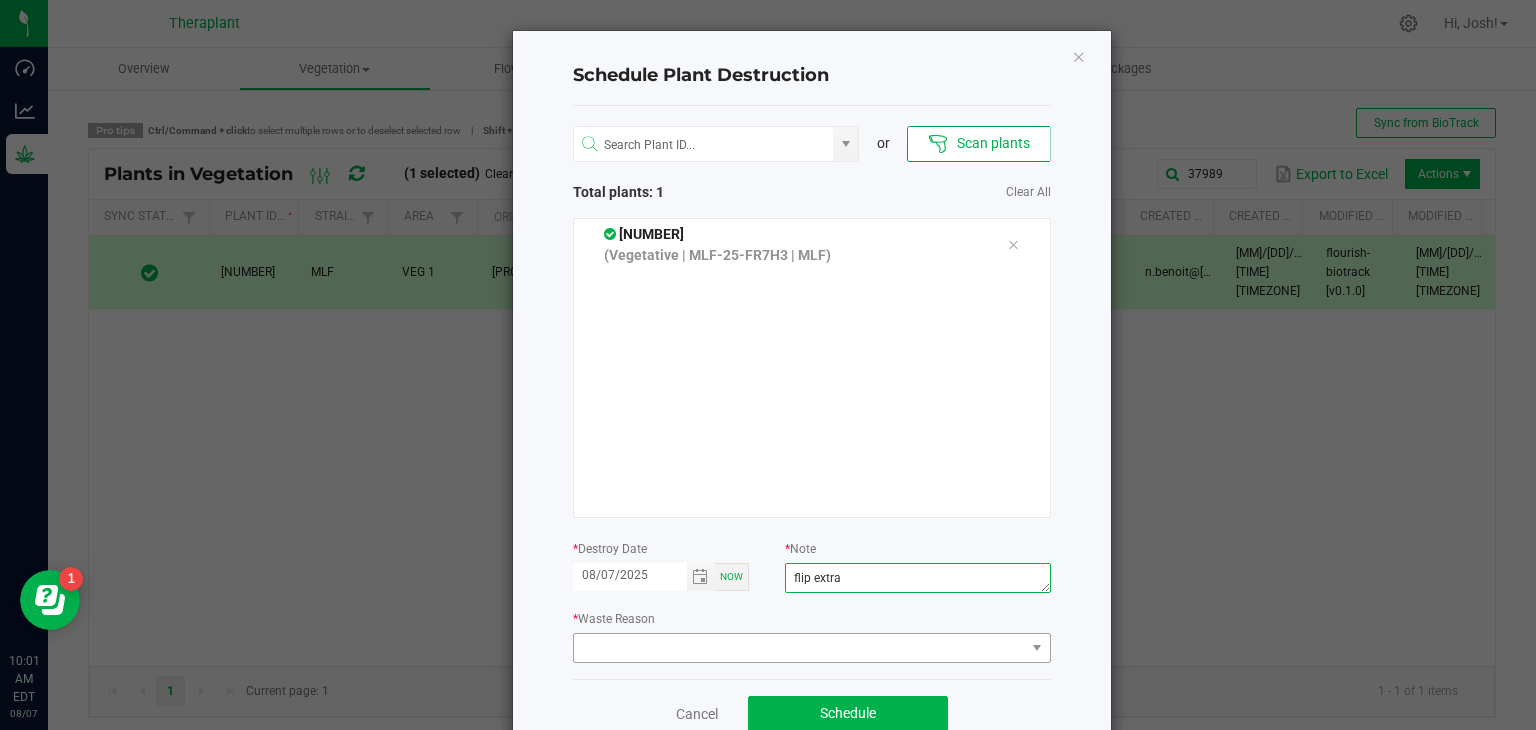 type on "flip extra" 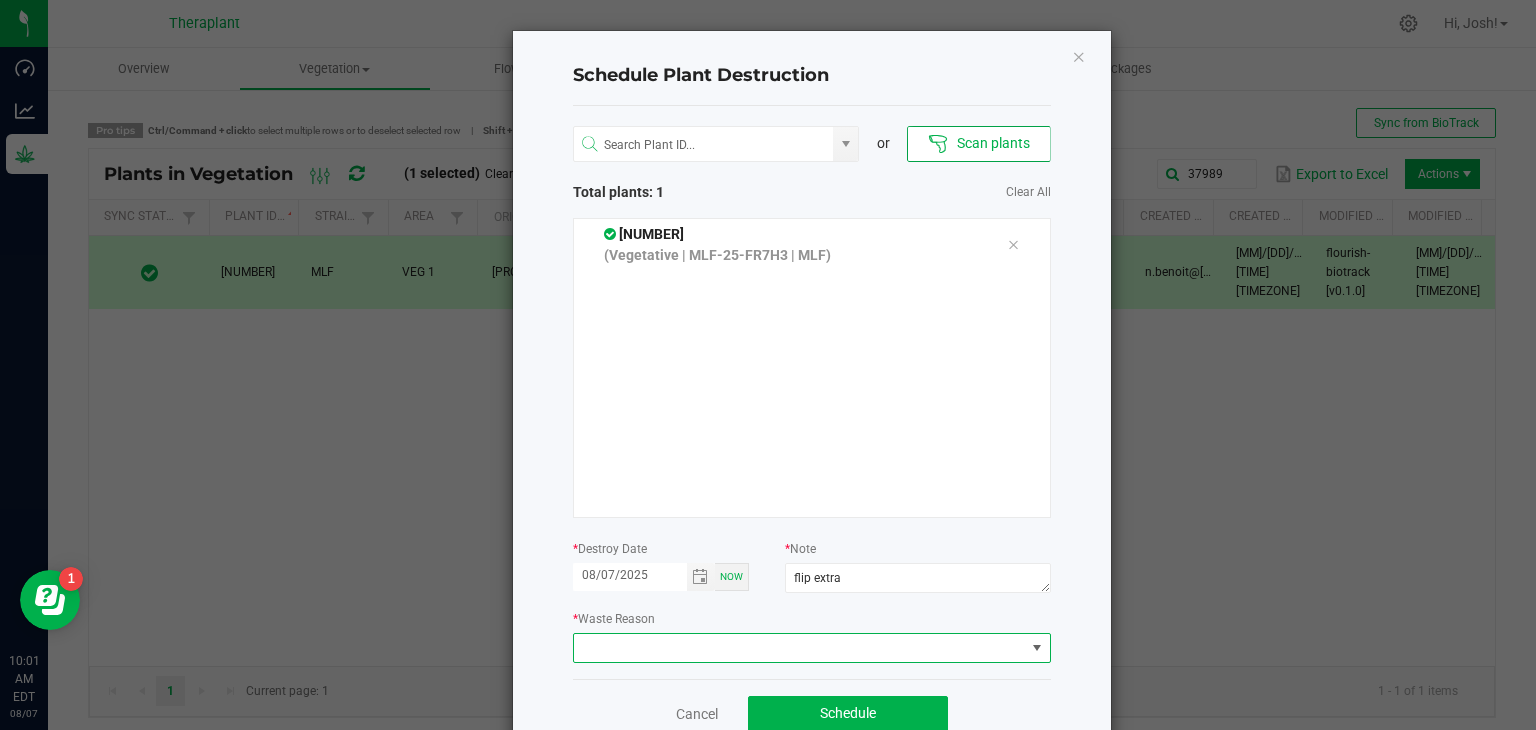click at bounding box center (799, 648) 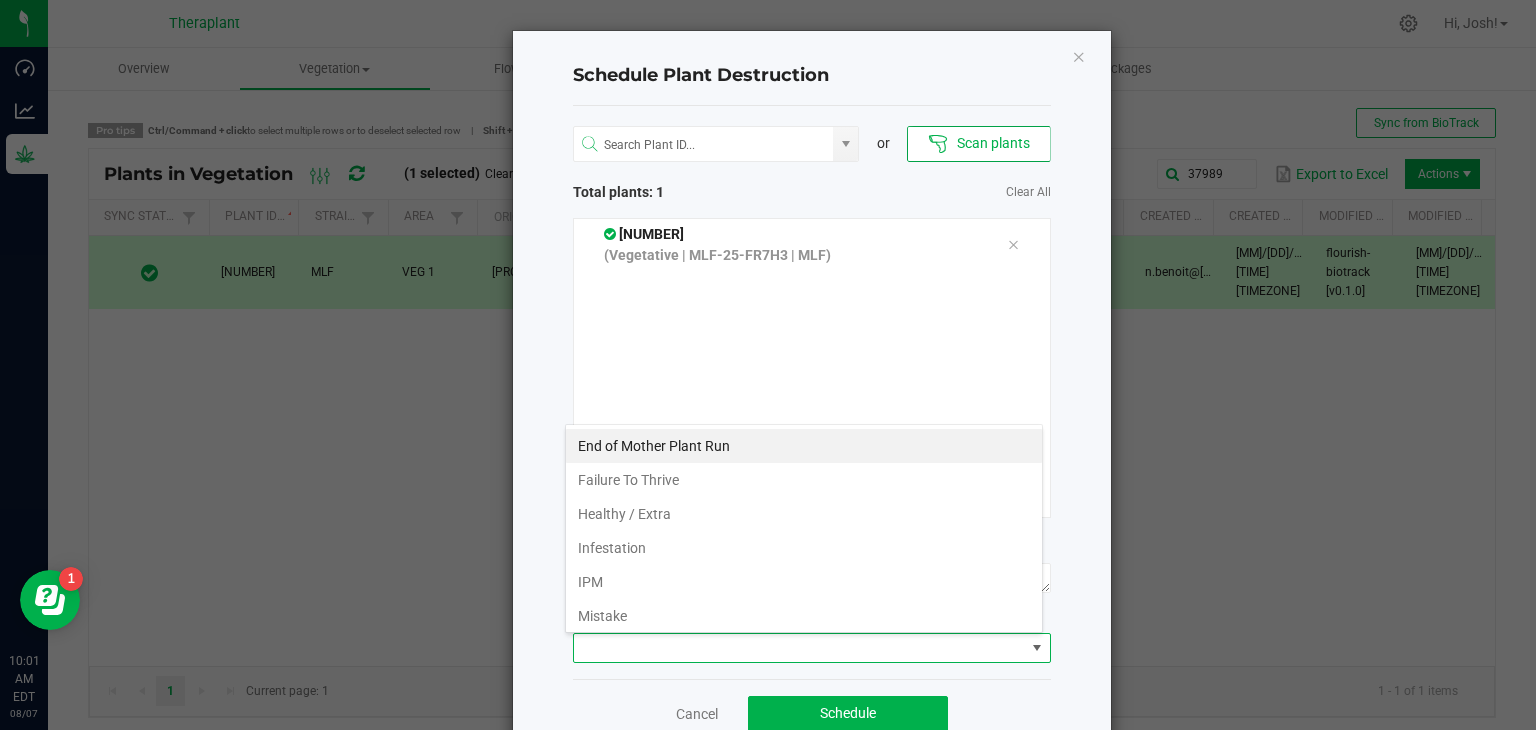 scroll, scrollTop: 99970, scrollLeft: 99521, axis: both 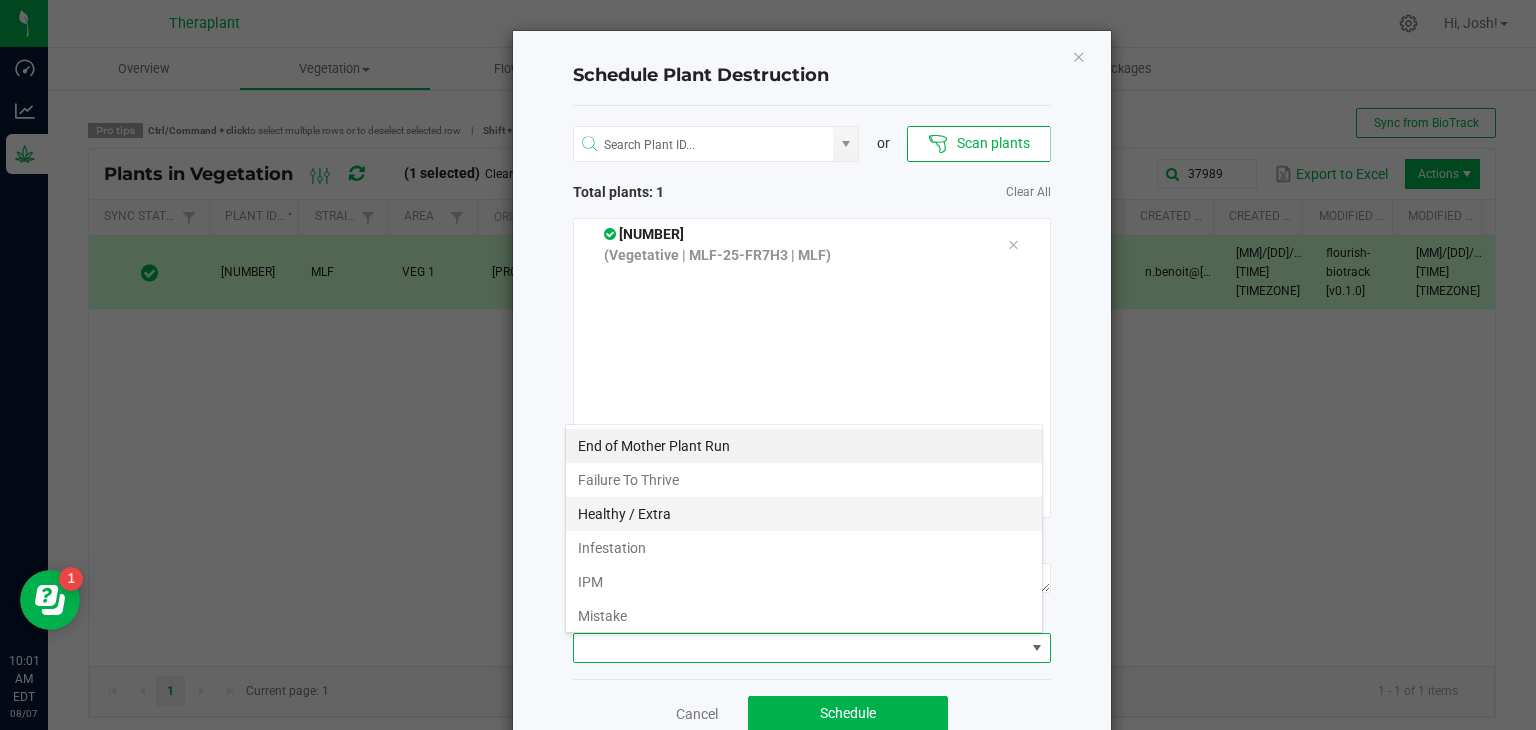 click on "Healthy / Extra" at bounding box center (804, 514) 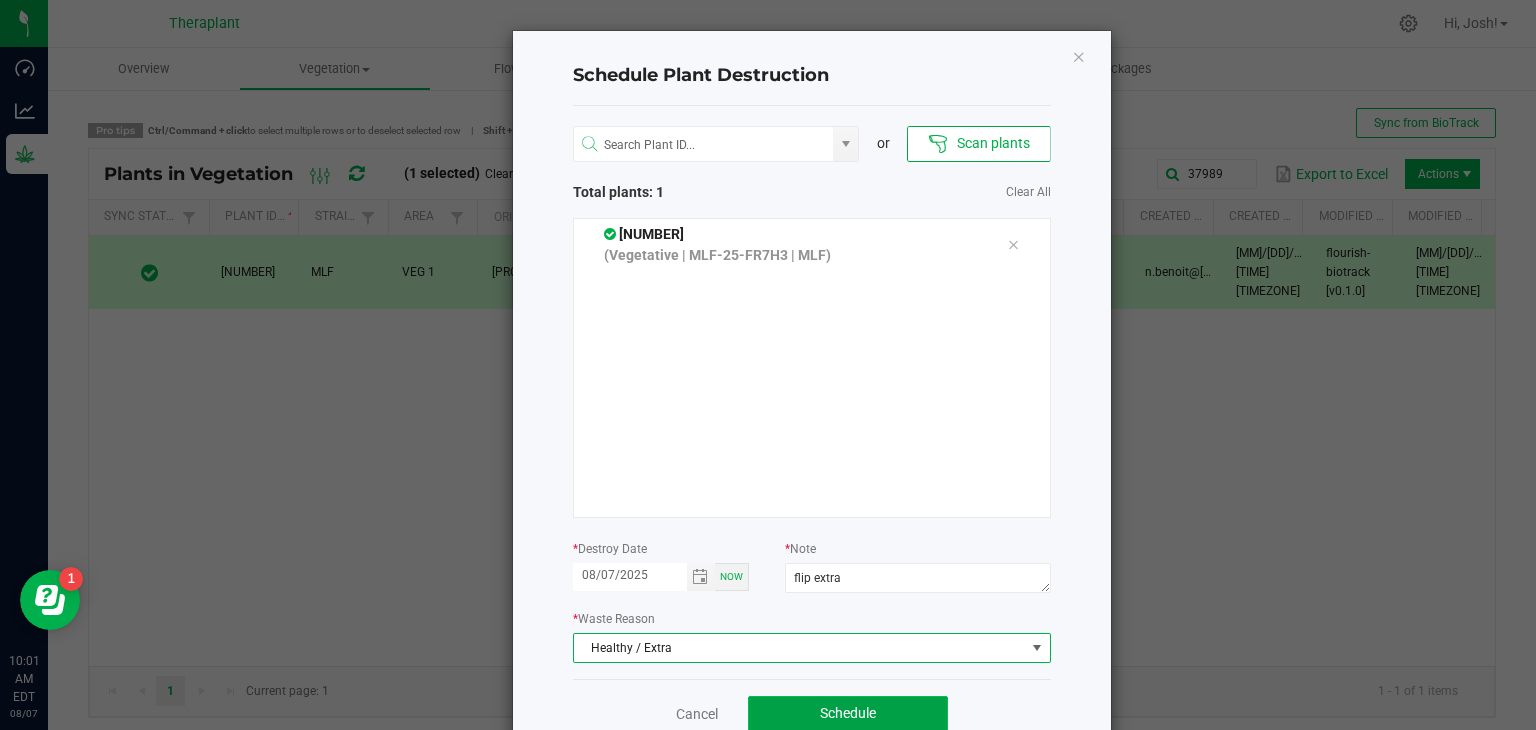 click on "Schedule" 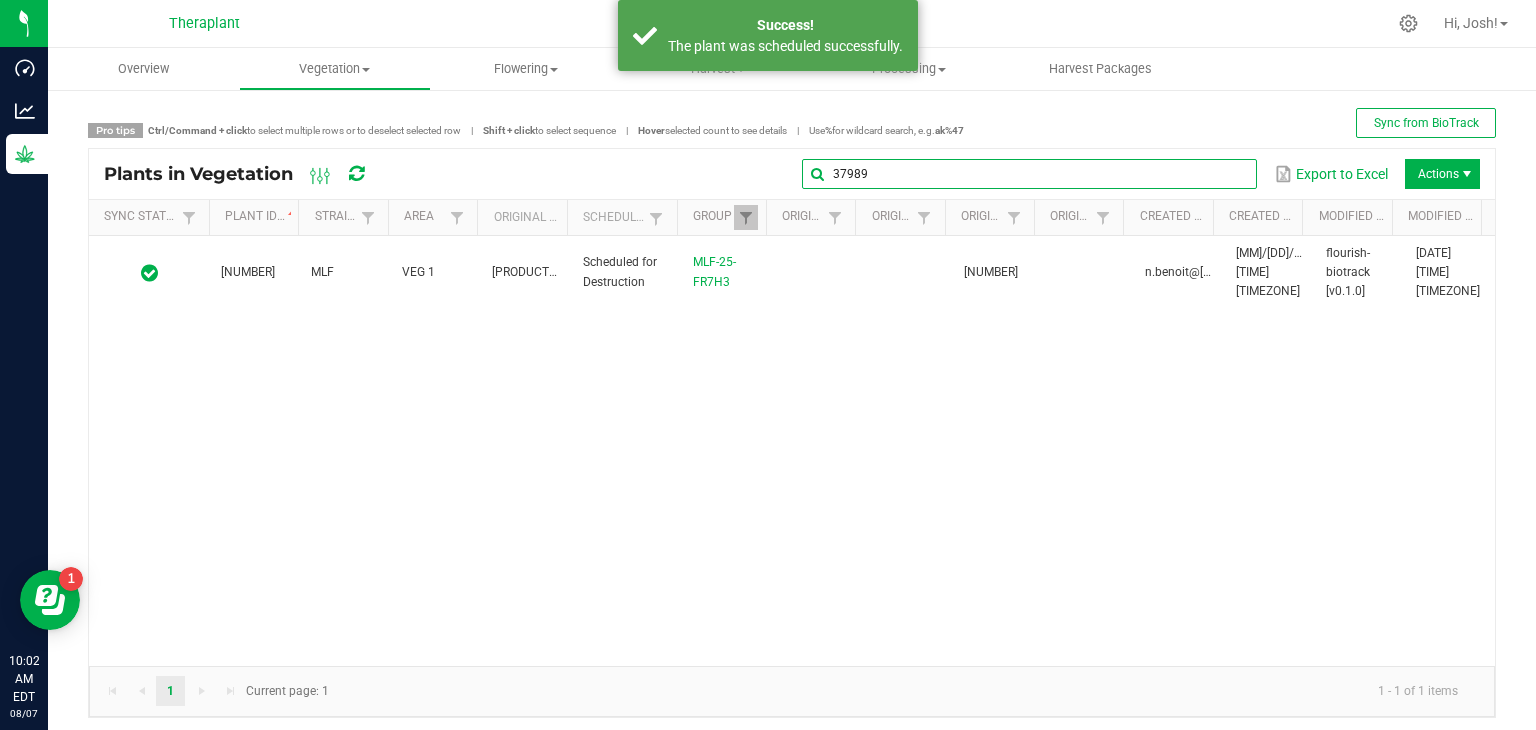 click on "37989" at bounding box center (1029, 174) 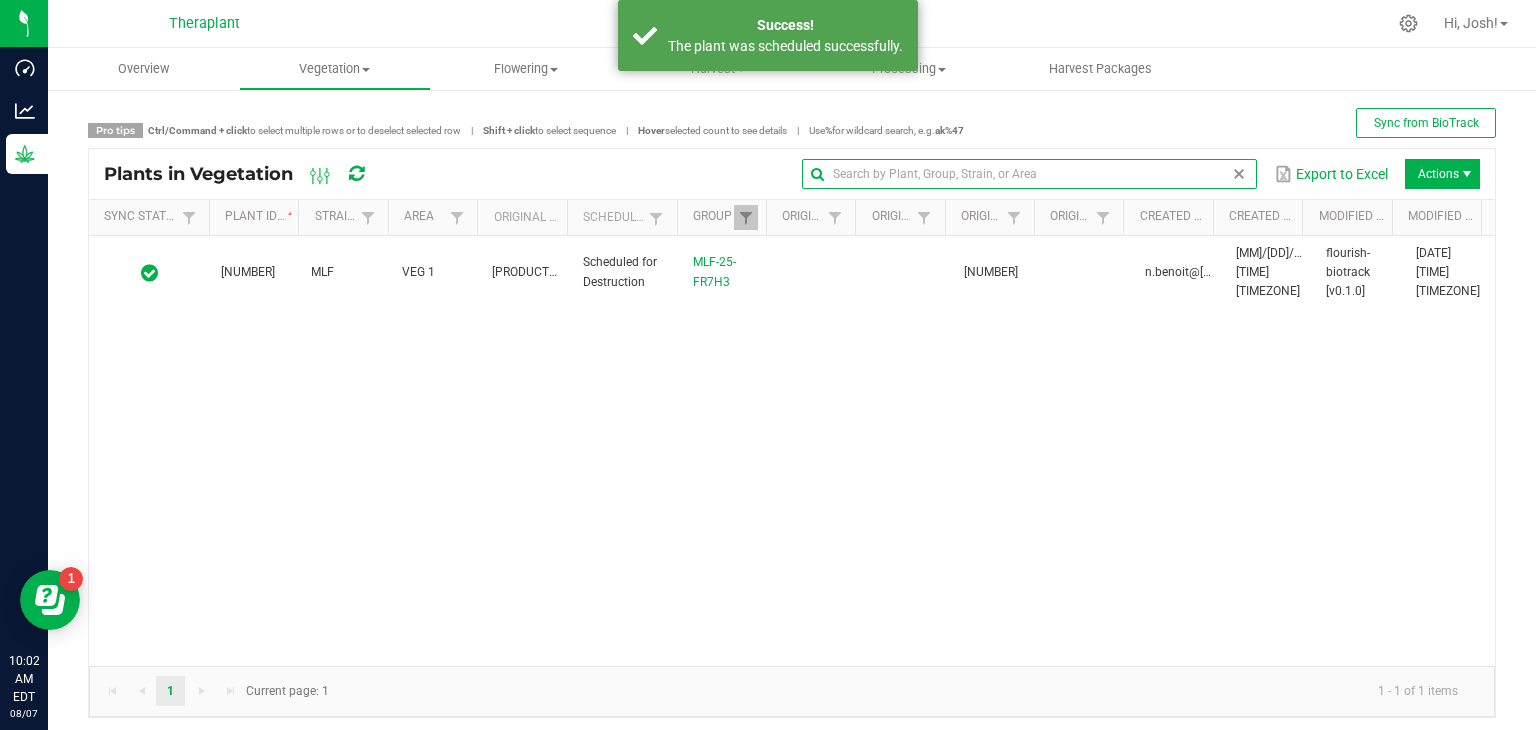click at bounding box center [1239, 174] 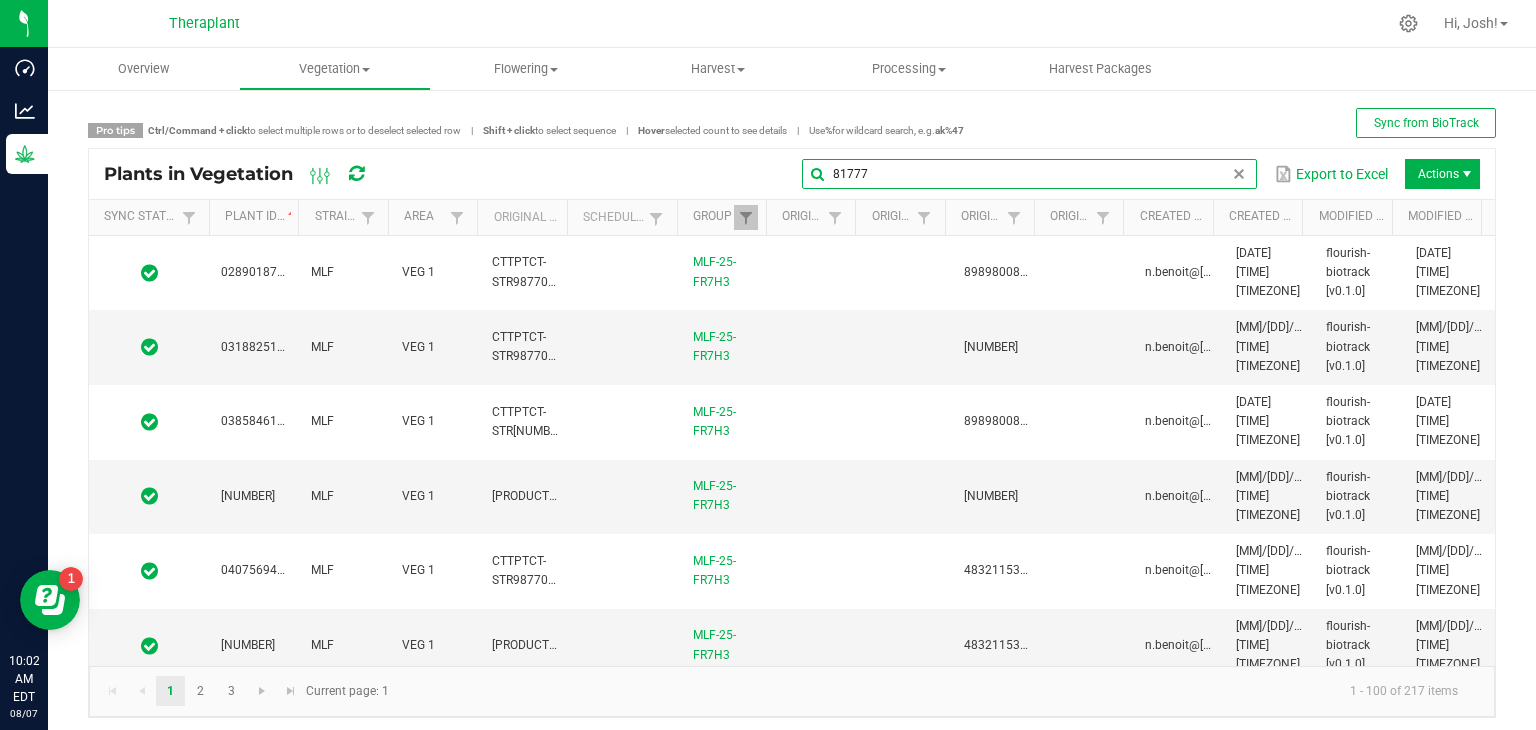 type on "81777" 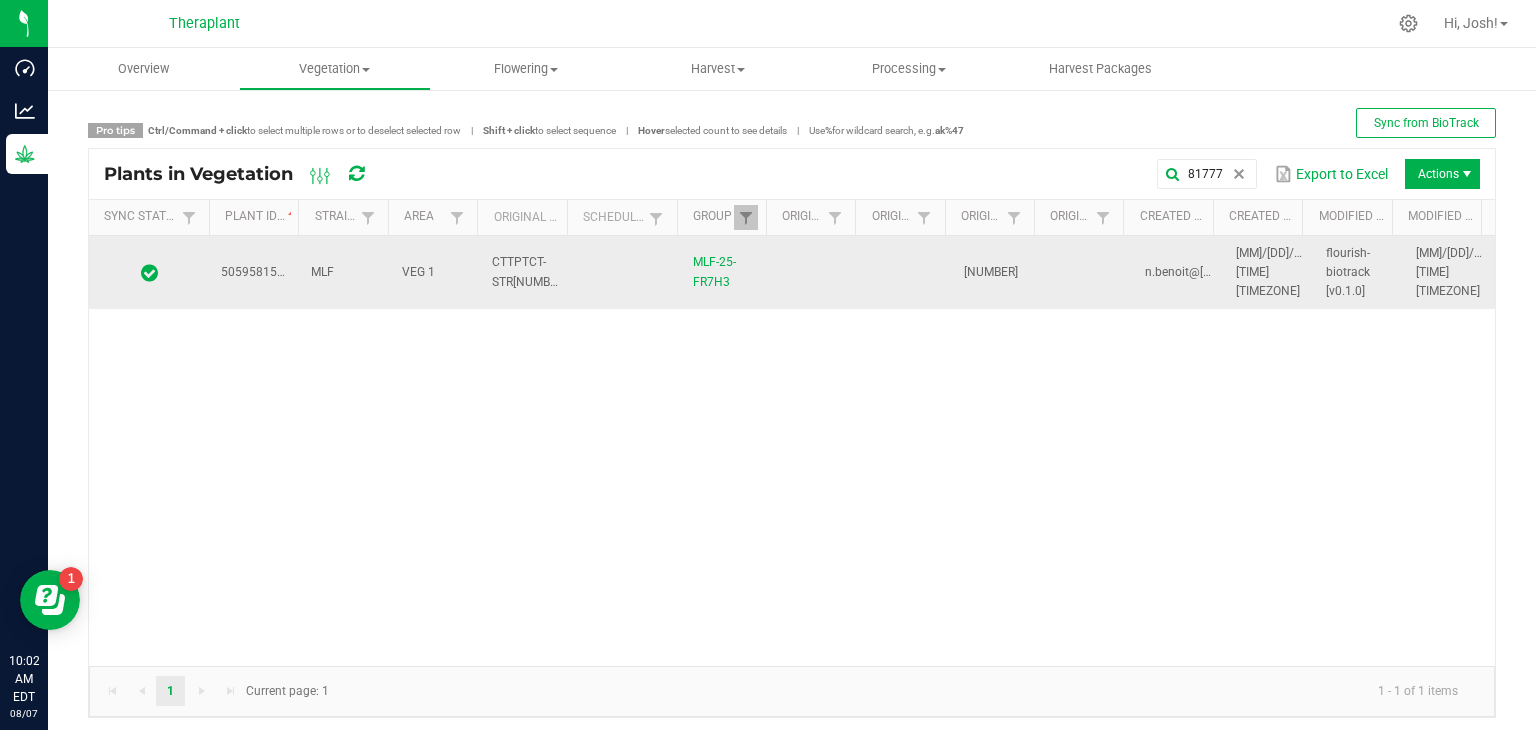 click on "VEG 1" at bounding box center (435, 273) 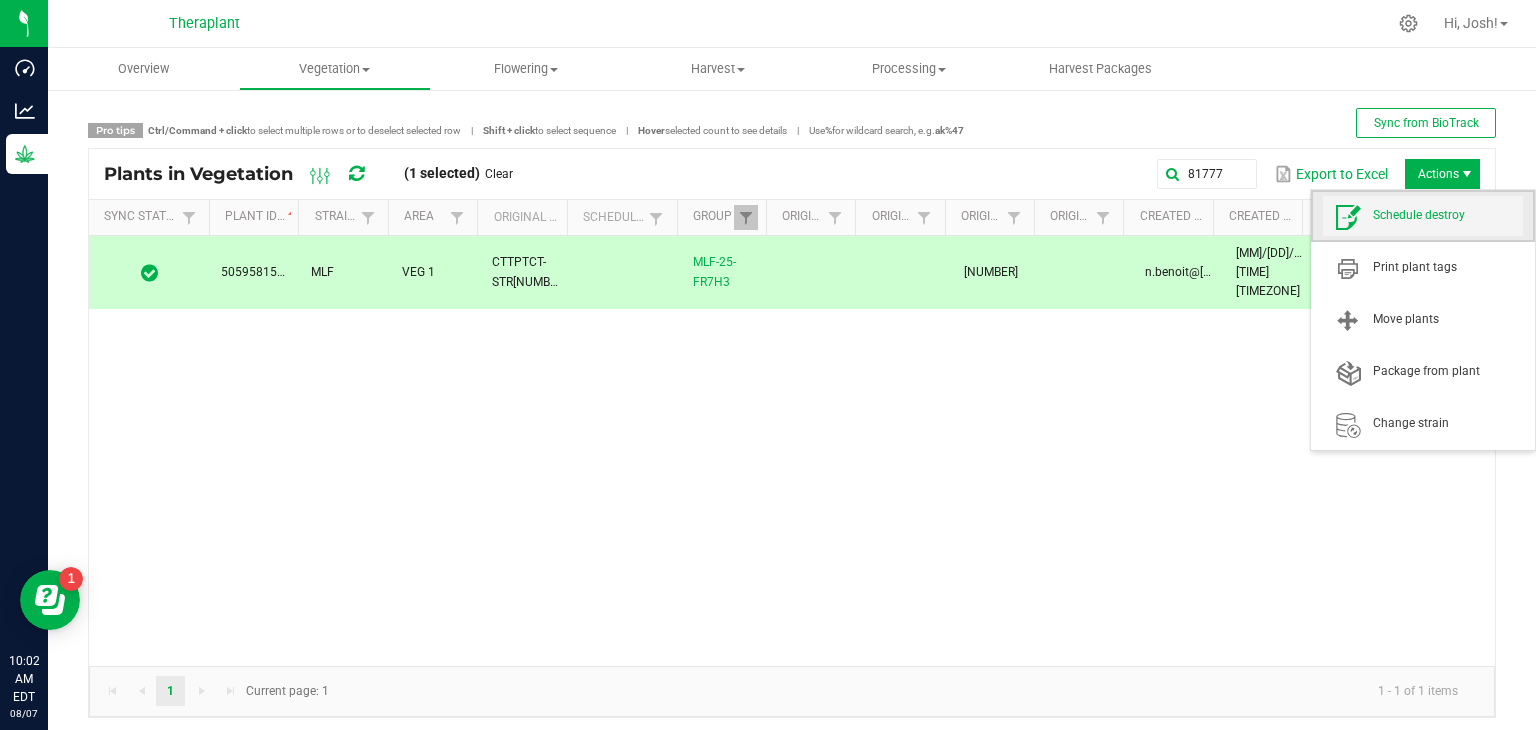 click on "Schedule destroy" at bounding box center [1448, 215] 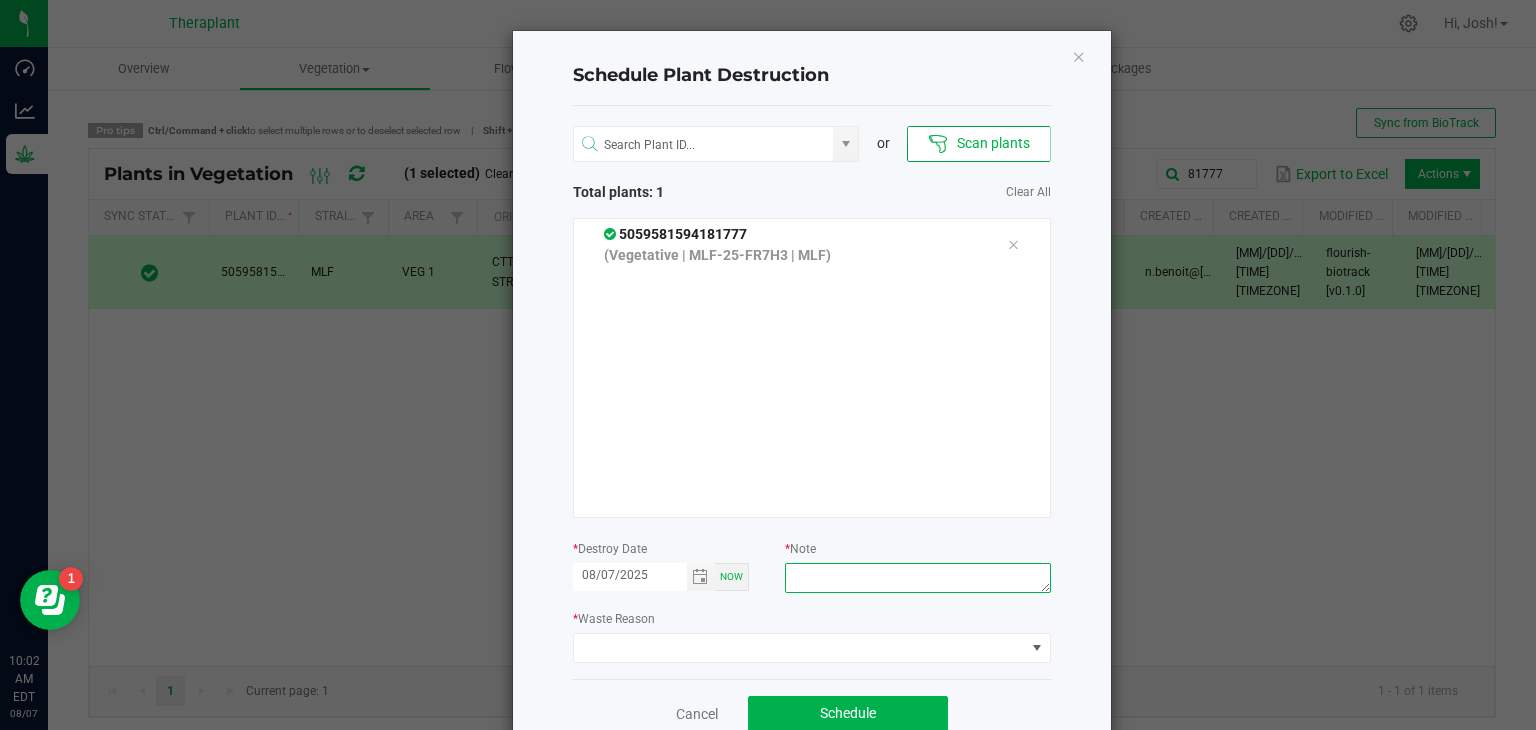 click at bounding box center [917, 578] 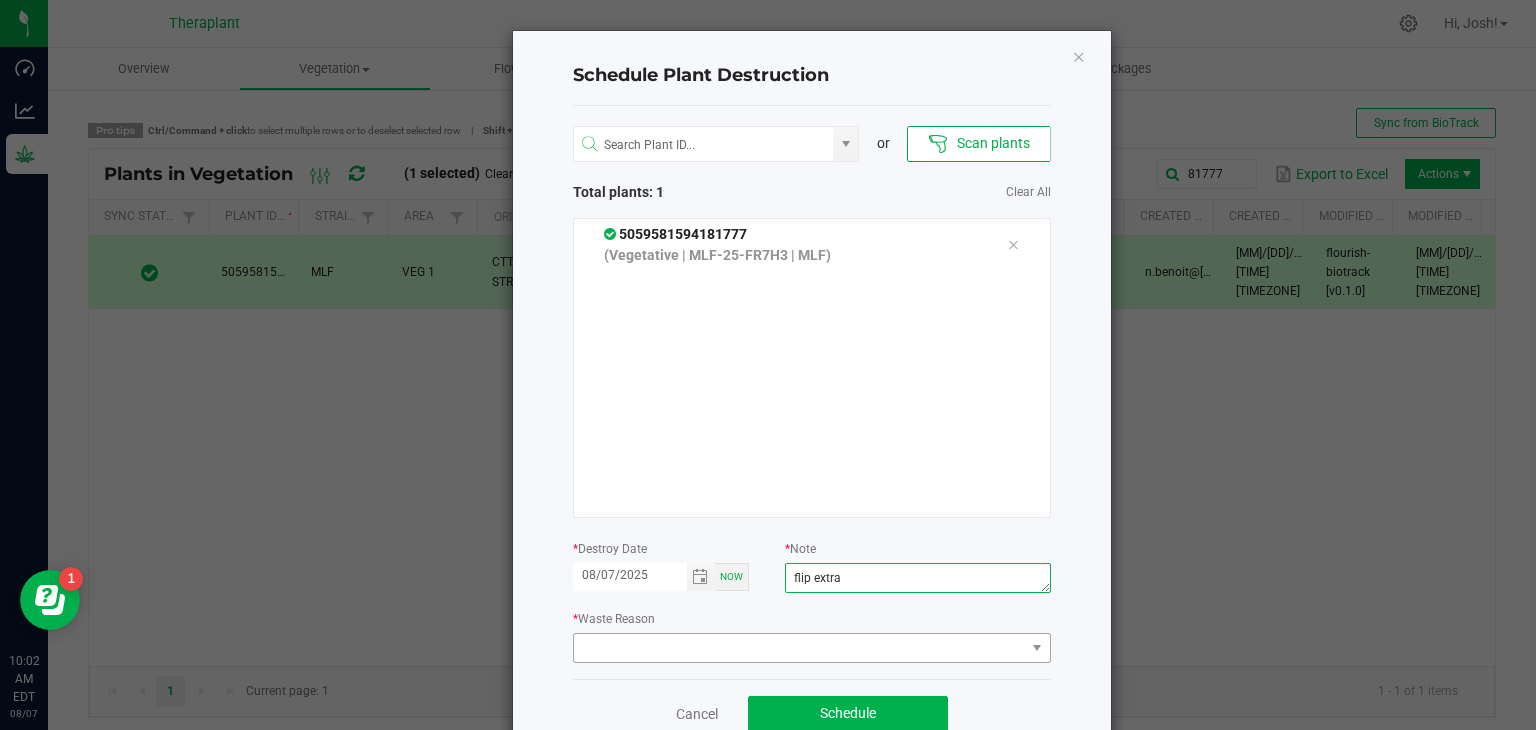 type on "flip extra" 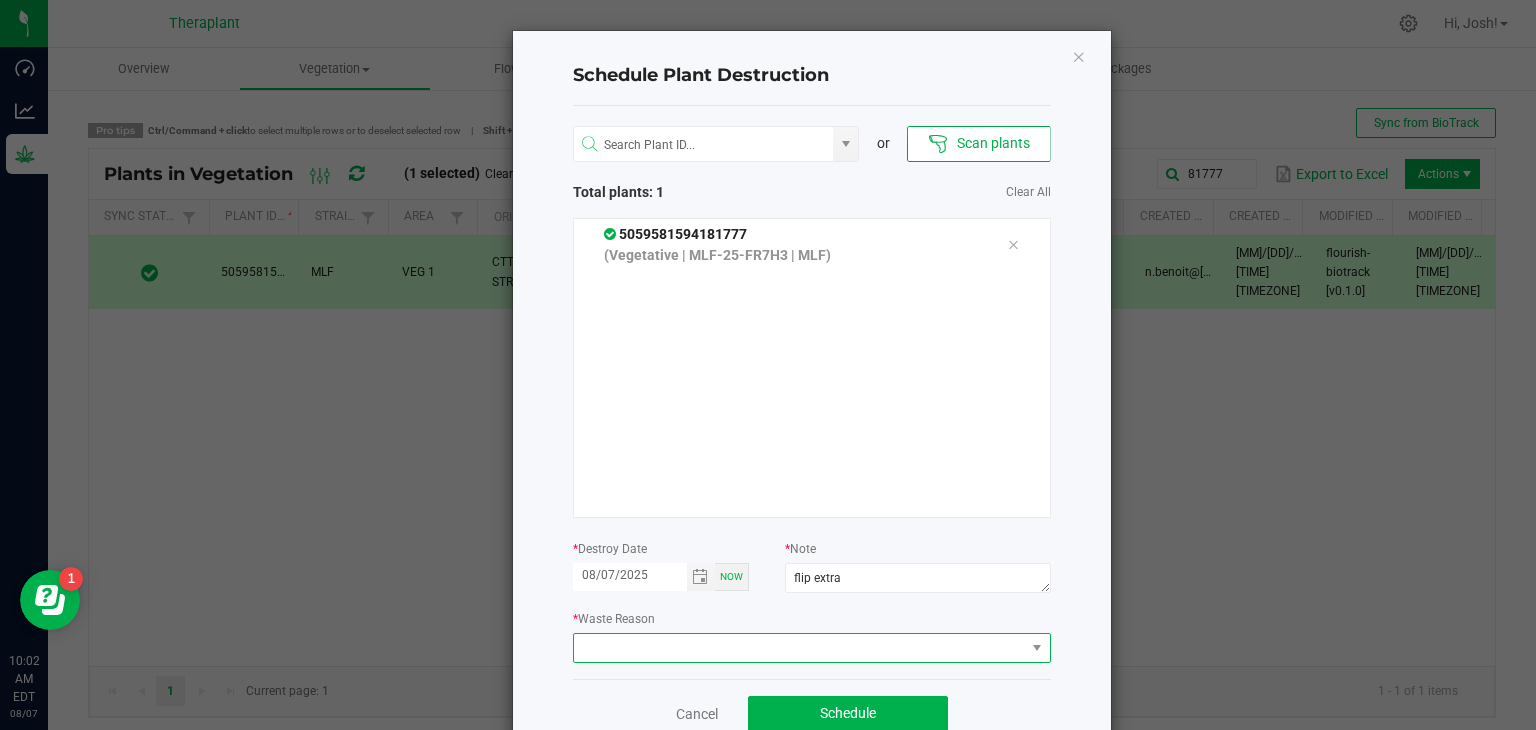 click at bounding box center (799, 648) 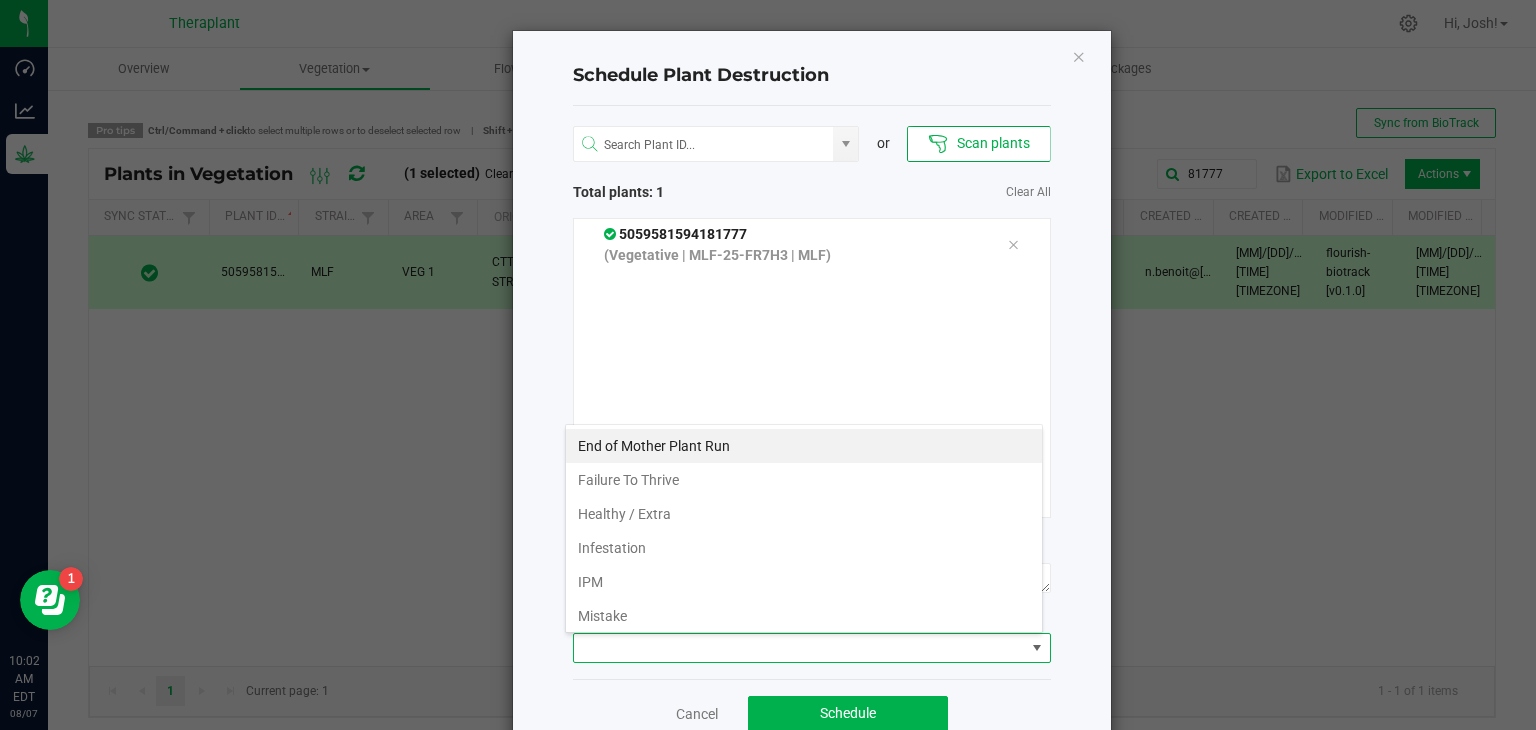 scroll, scrollTop: 99970, scrollLeft: 99521, axis: both 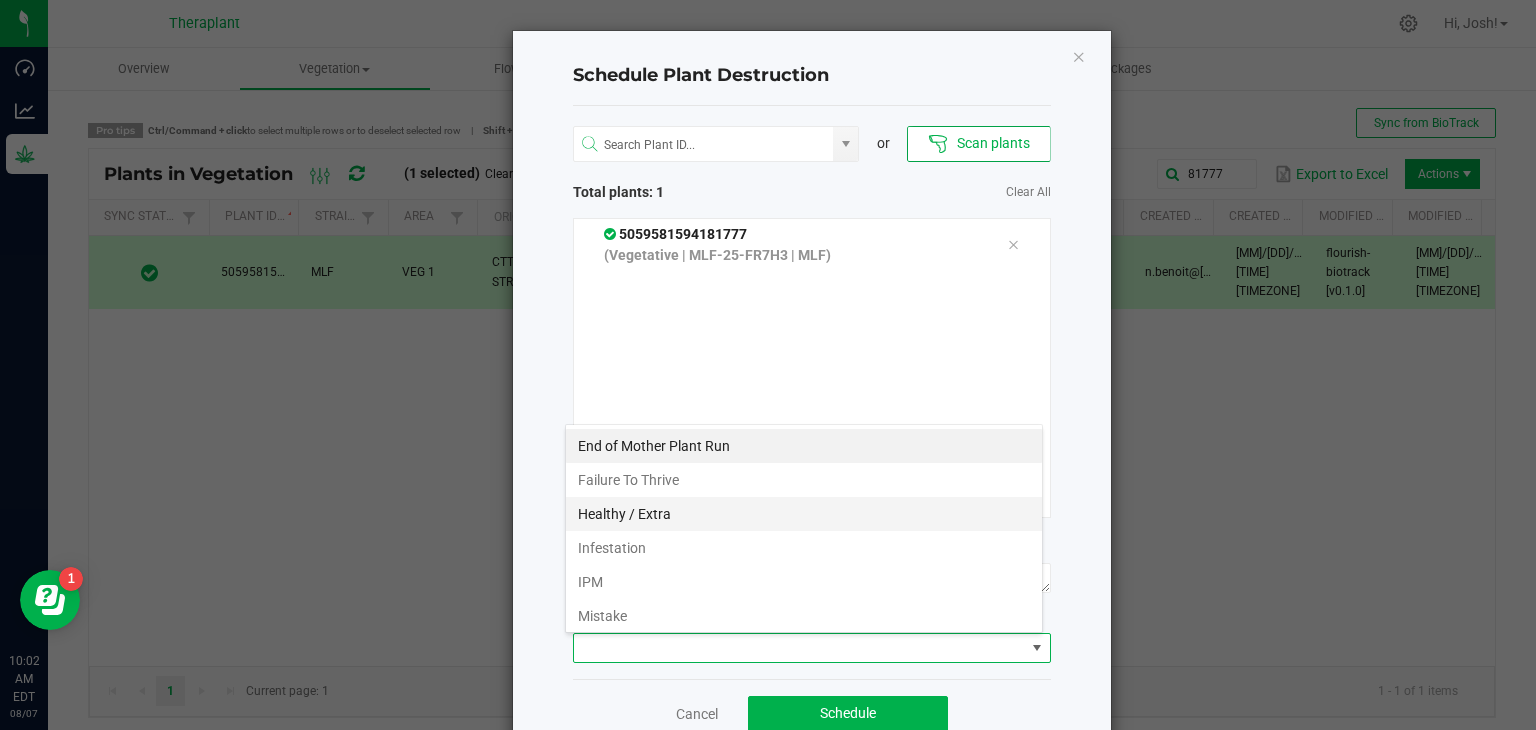click on "Healthy / Extra" at bounding box center (804, 514) 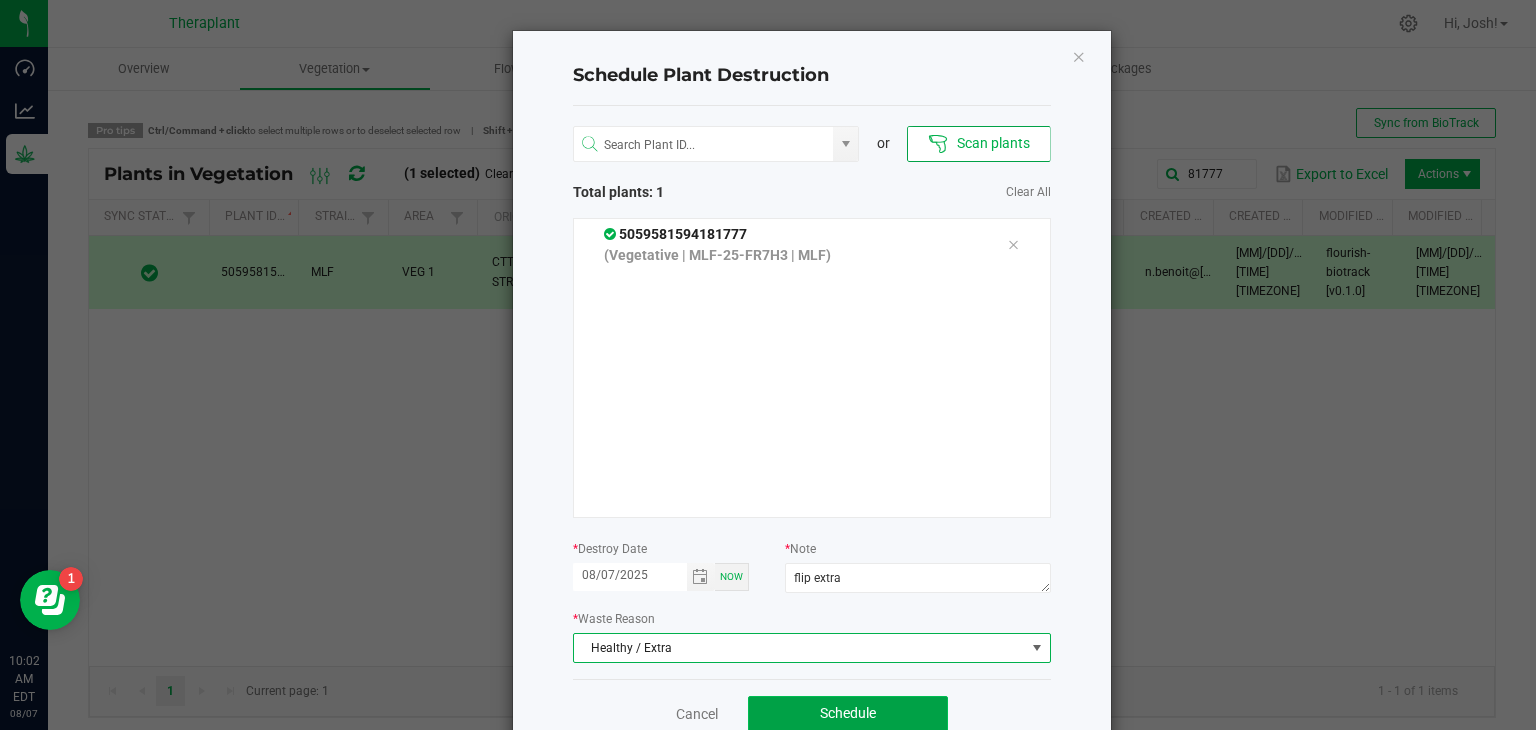 click on "Schedule" 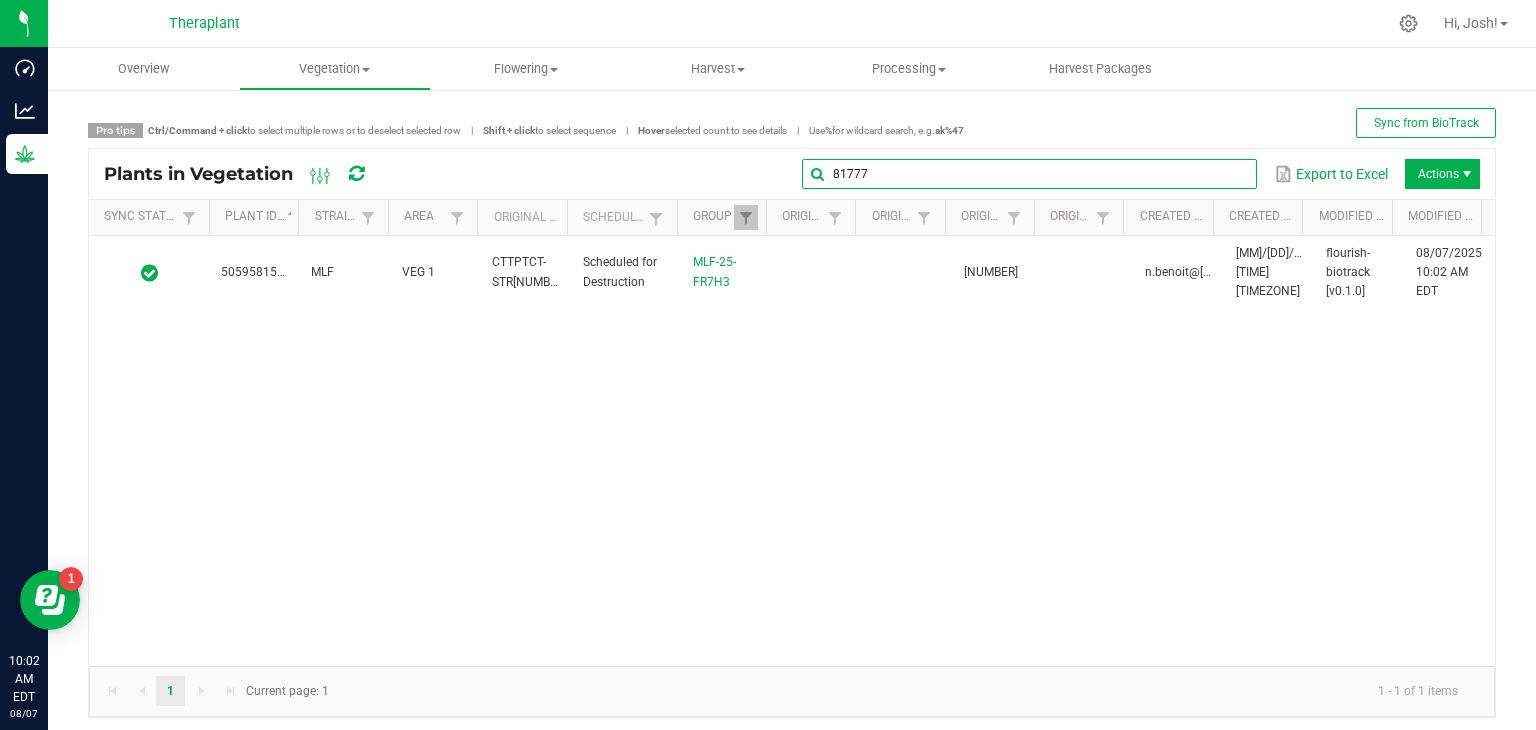 click on "81777" at bounding box center (1029, 174) 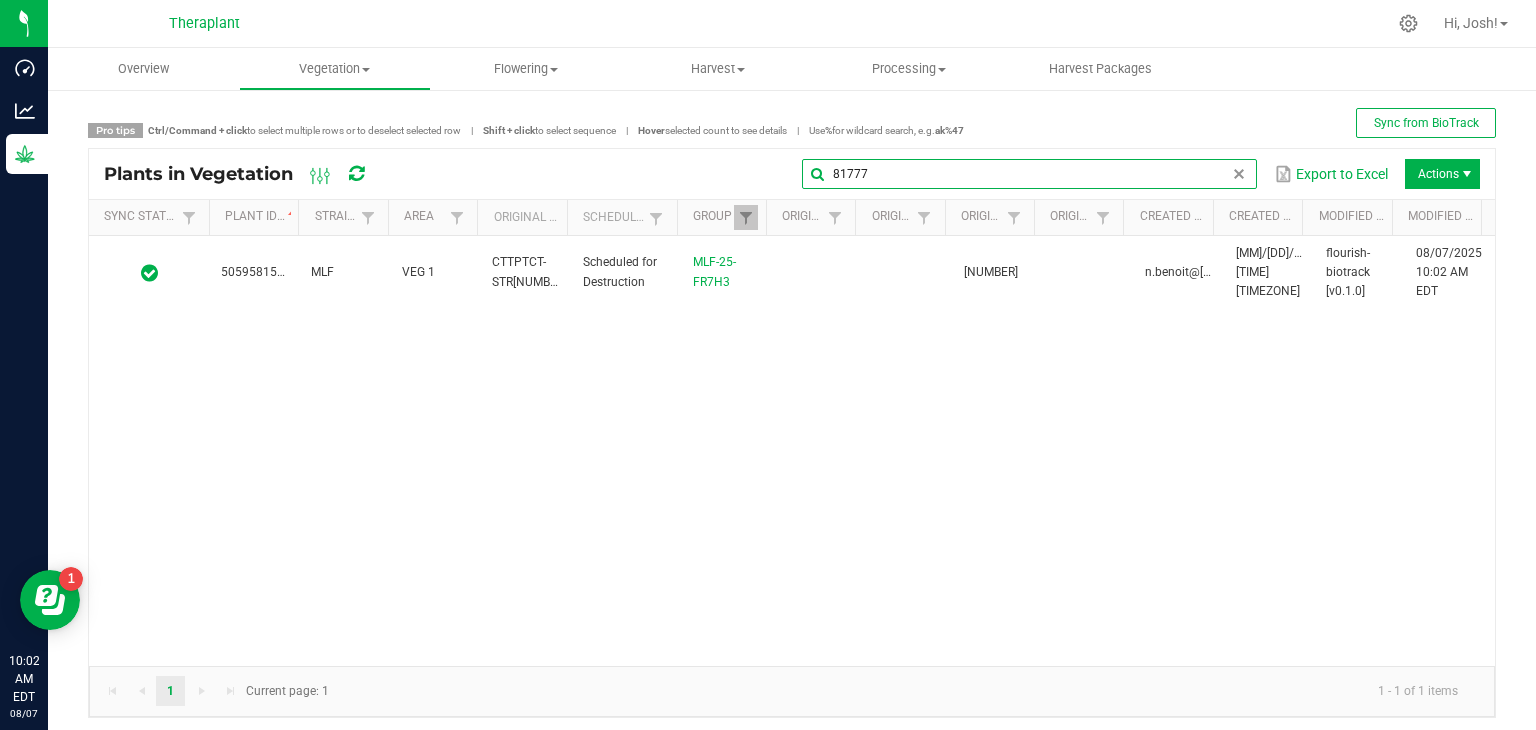 type 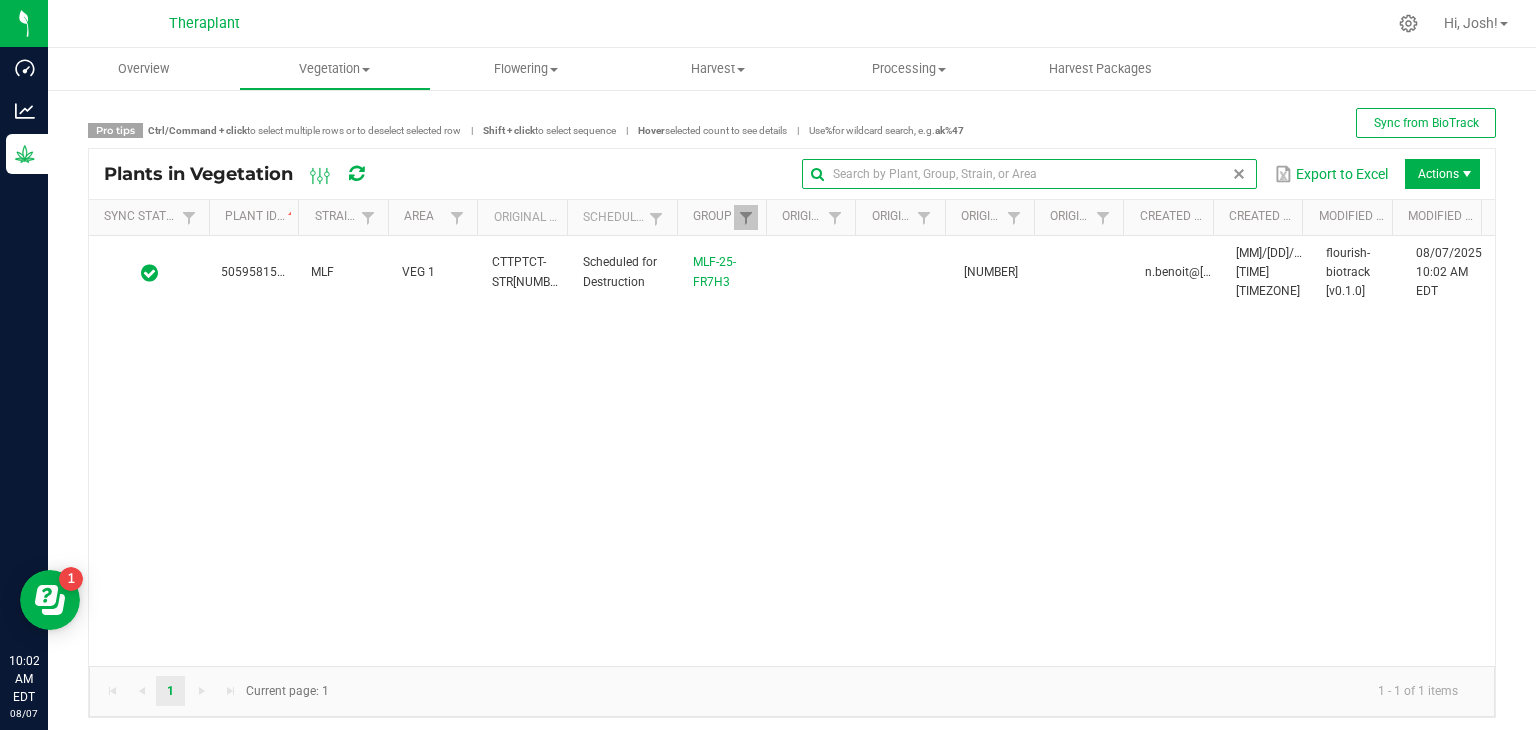 click at bounding box center (1239, 174) 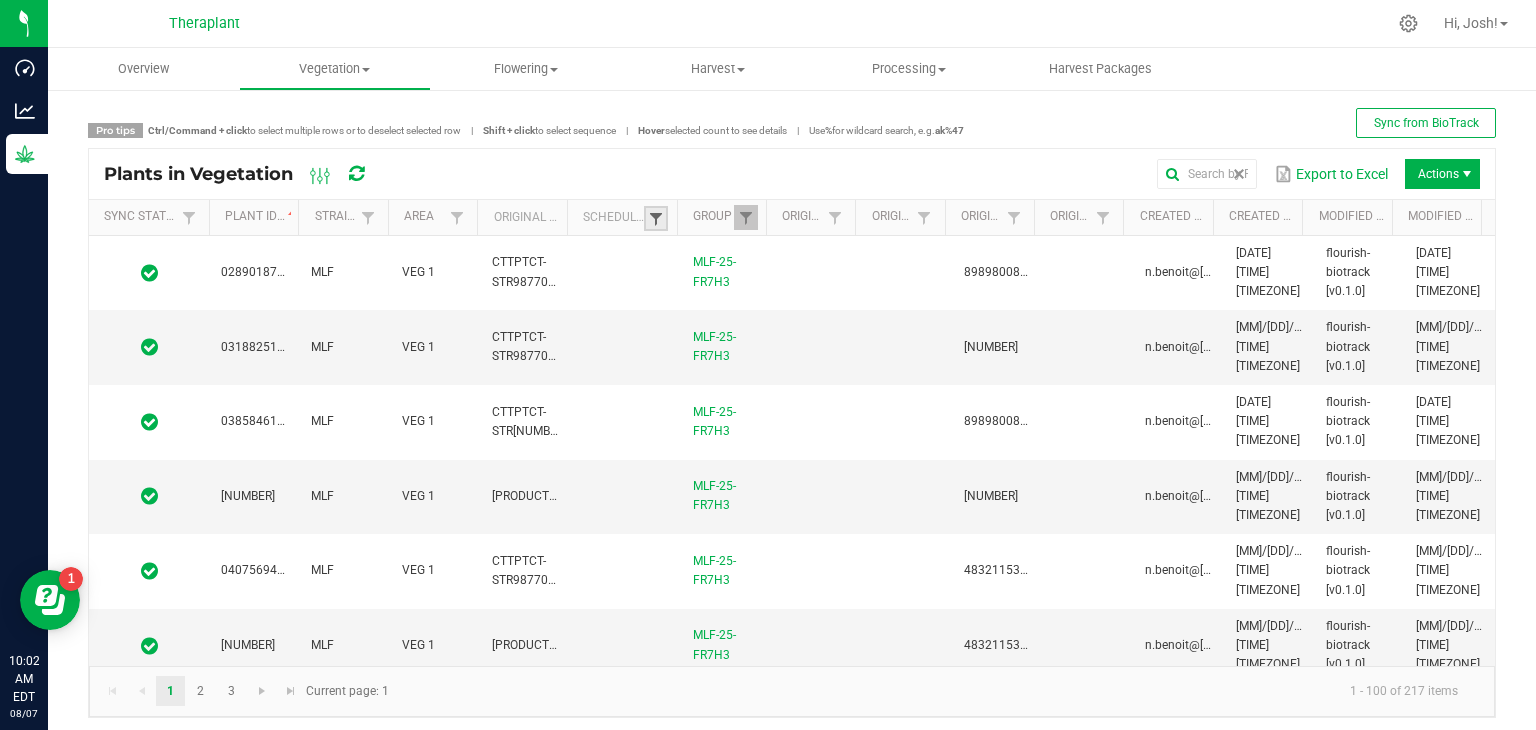 click at bounding box center [656, 219] 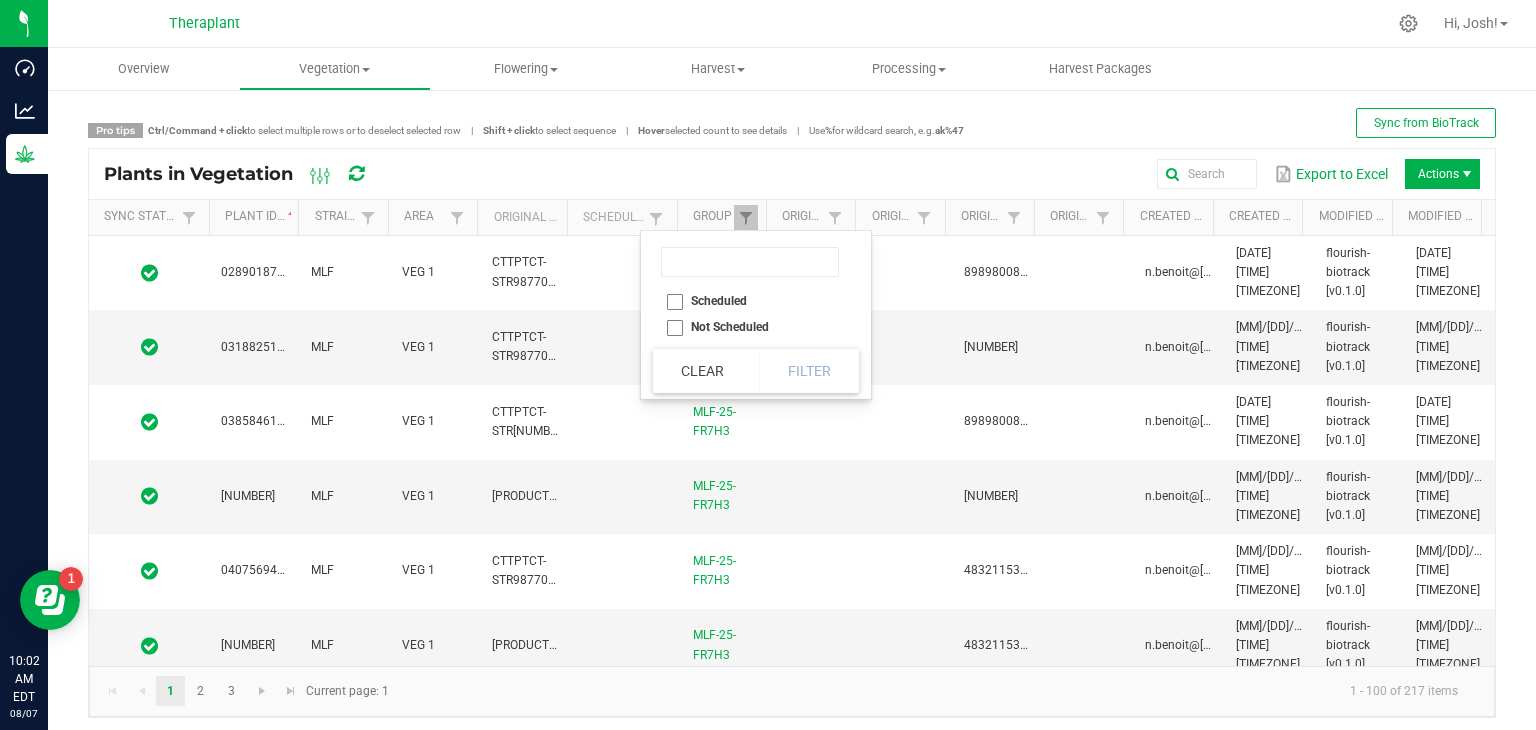 click on "Scheduled" at bounding box center [750, 301] 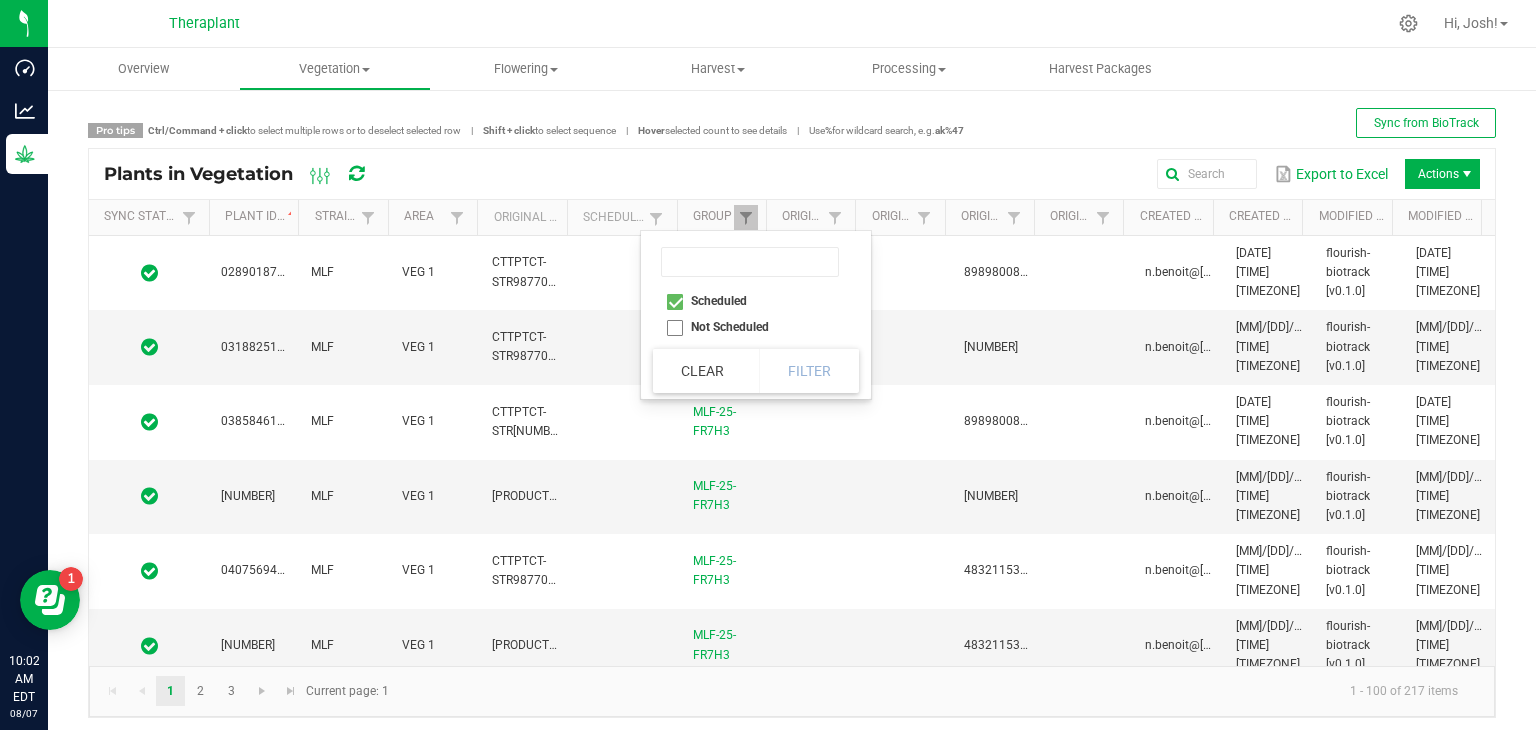 checkbox on "true" 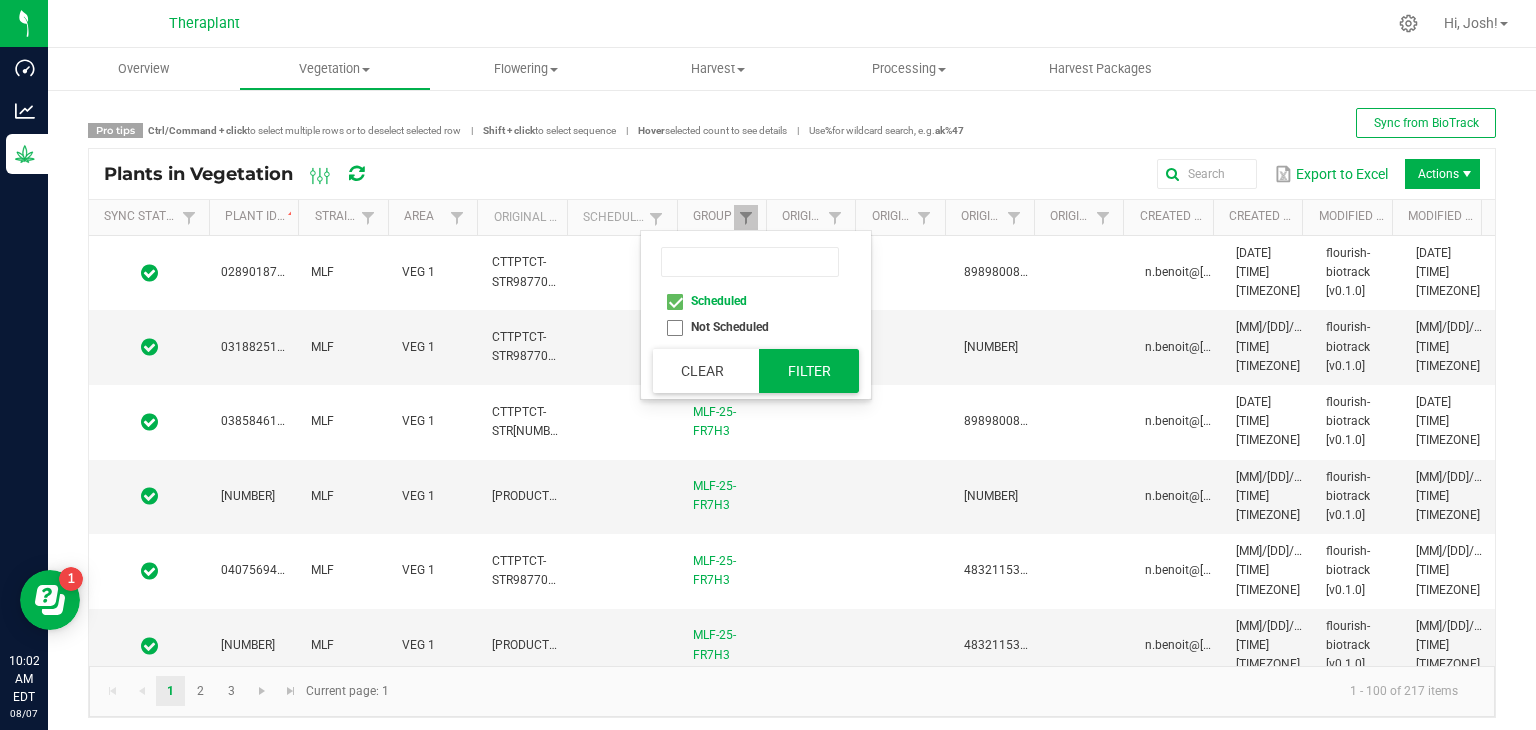 click on "Filter" at bounding box center (809, 371) 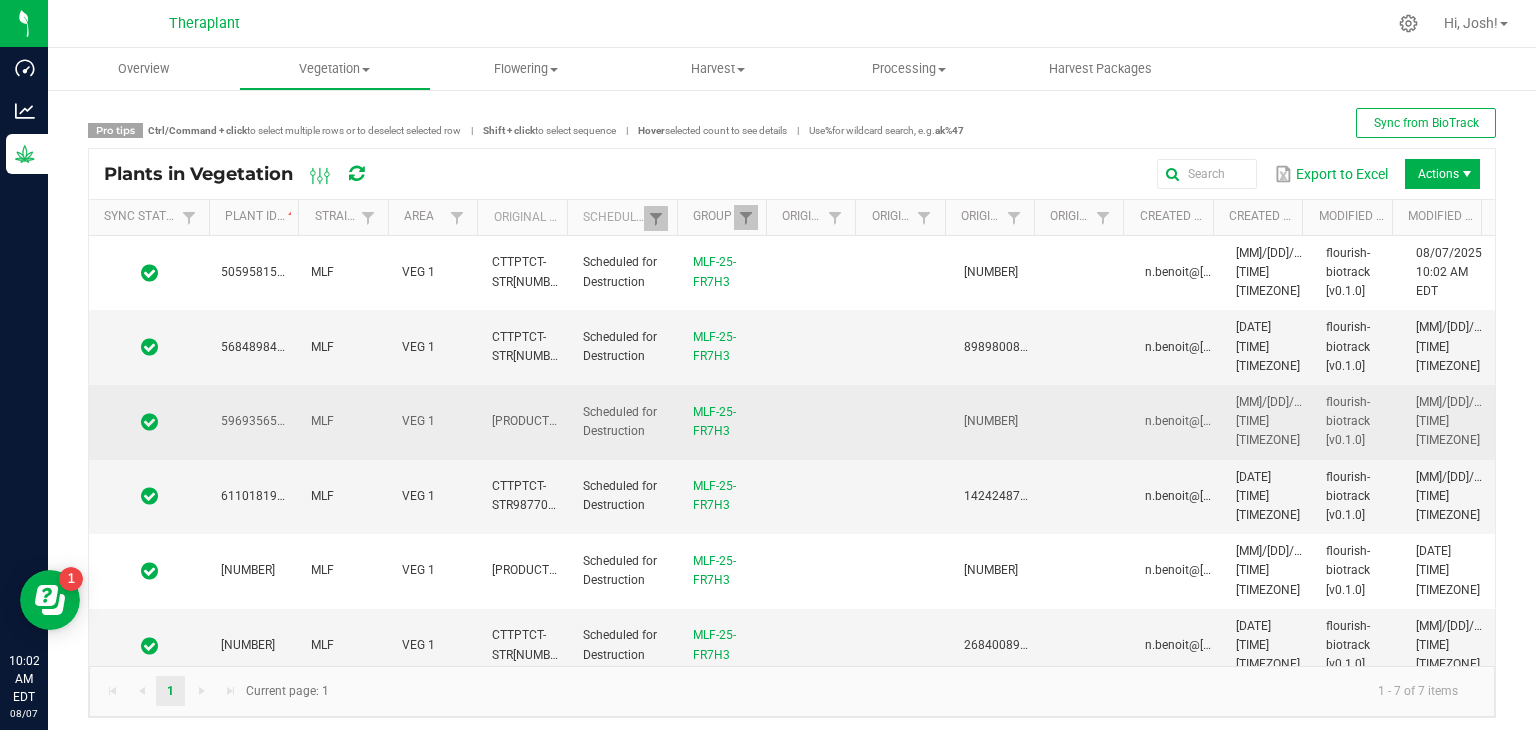 scroll, scrollTop: 89, scrollLeft: 0, axis: vertical 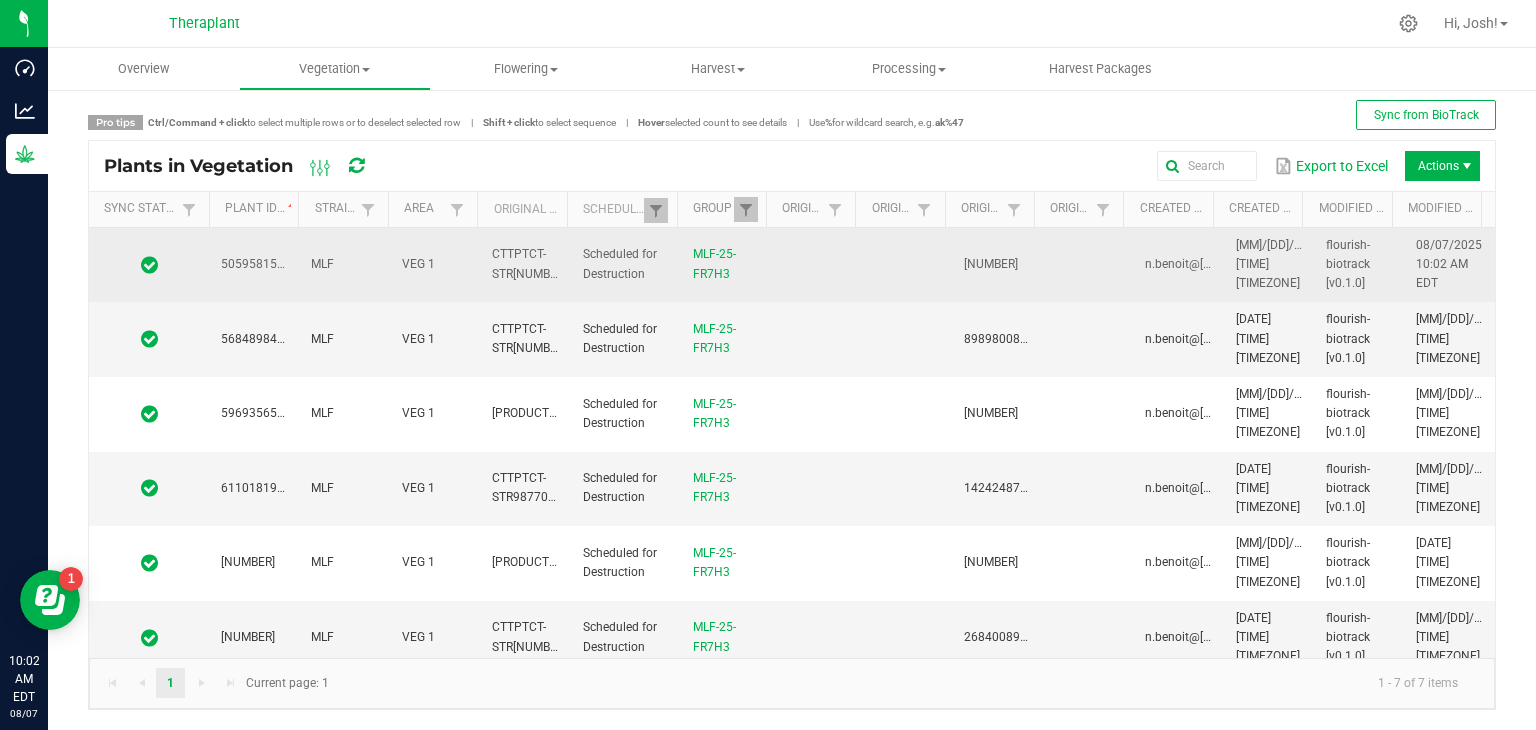 click on "5059581594181777" at bounding box center (254, 265) 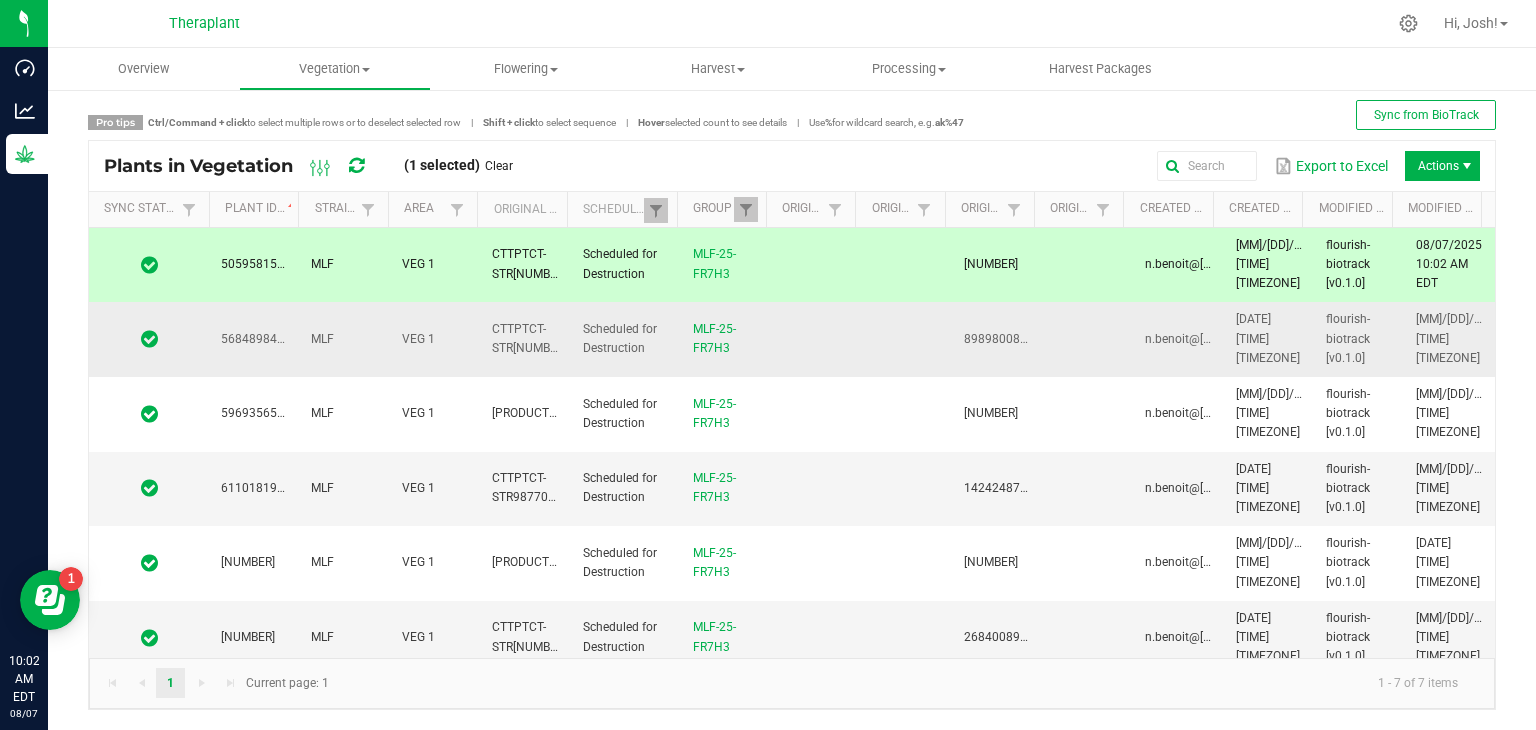 click on "5684898493052048" at bounding box center (277, 339) 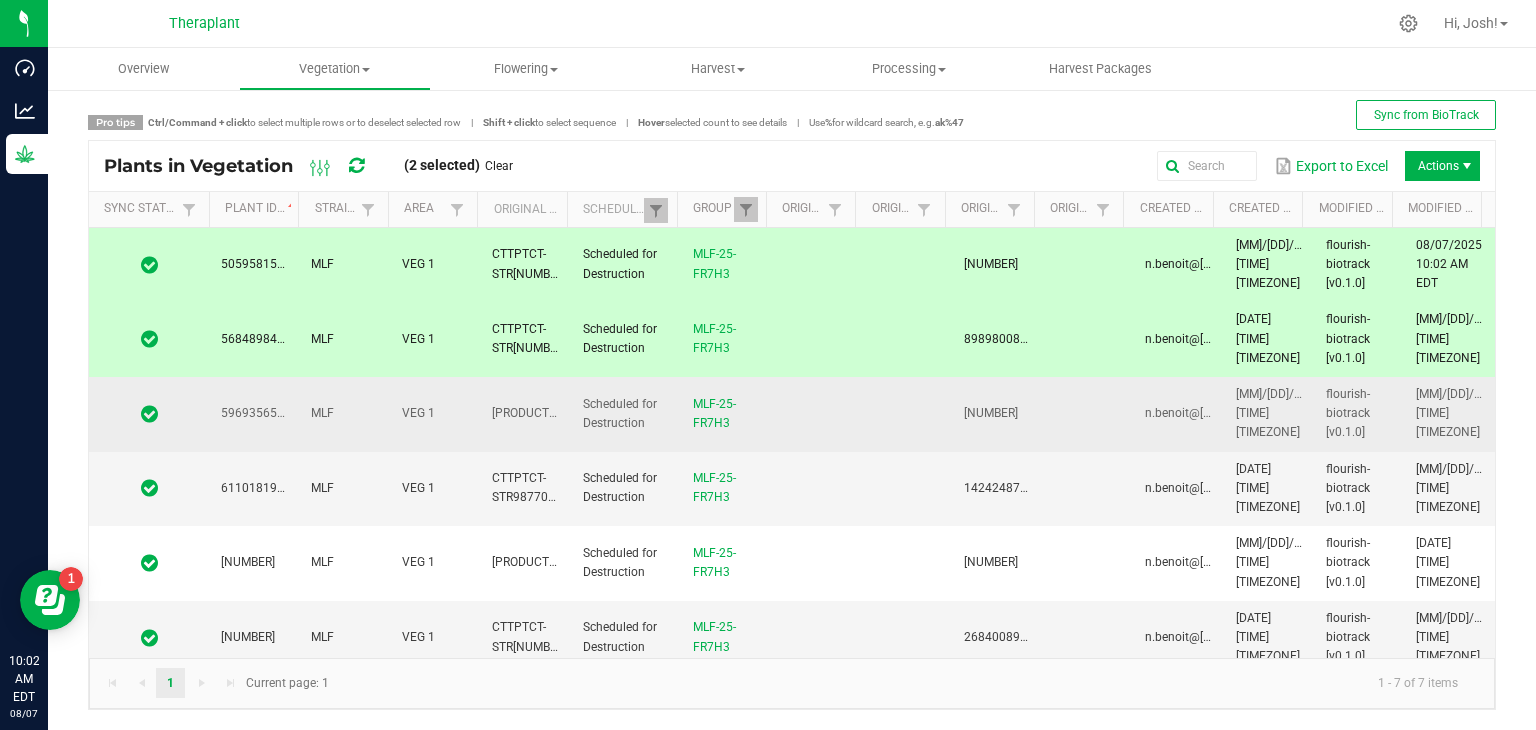 click on "5969356593394199" at bounding box center [254, 414] 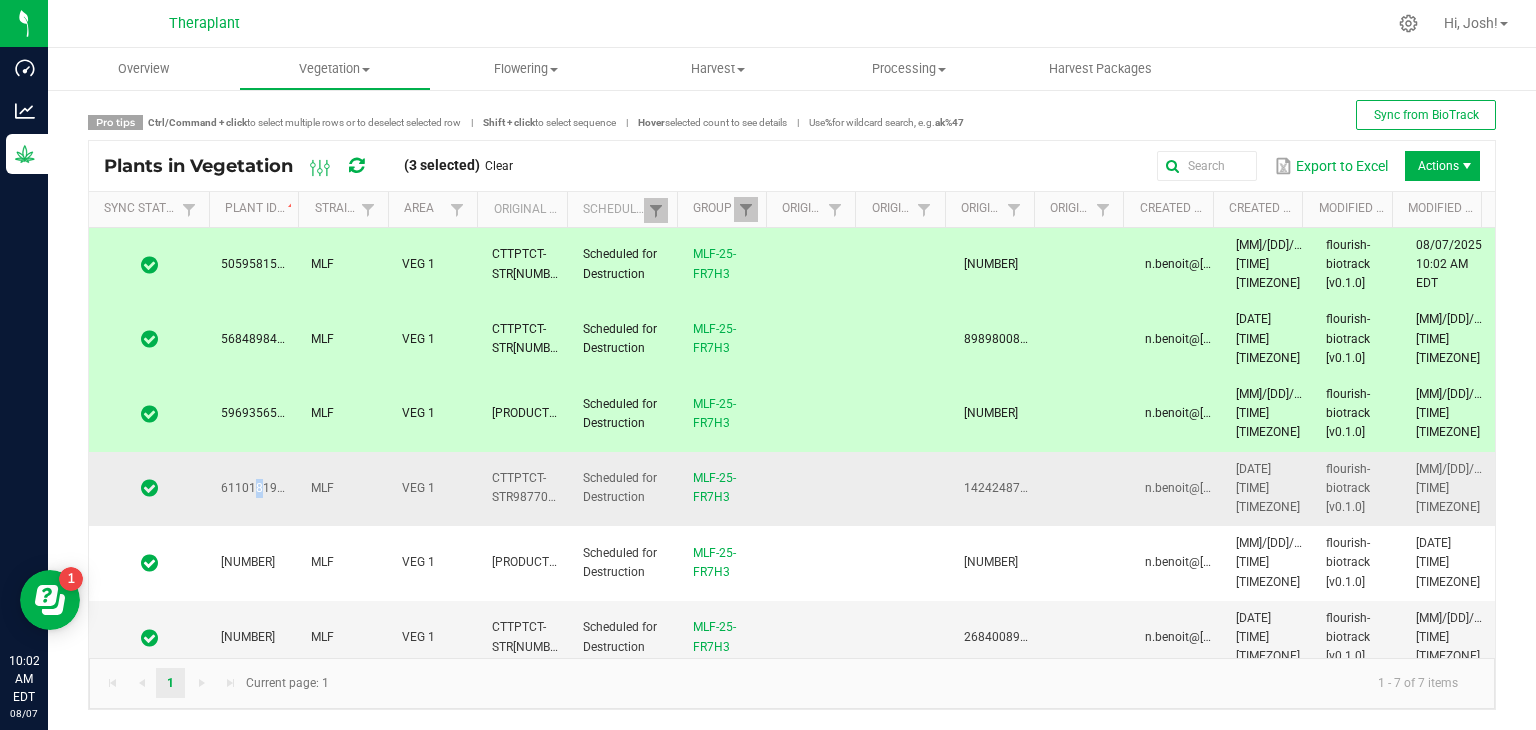 click on "6110181953480146" at bounding box center [277, 488] 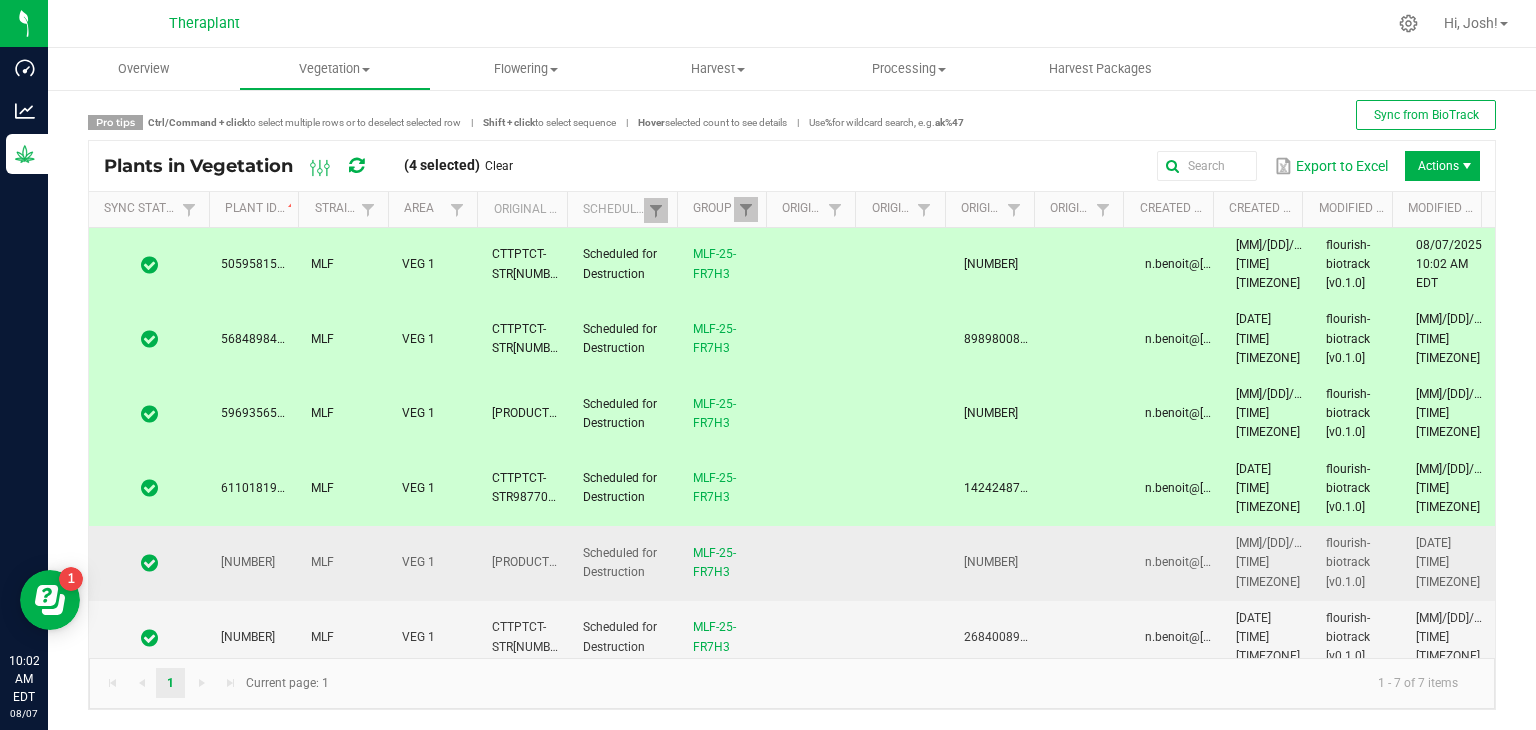 drag, startPoint x: 246, startPoint y: 556, endPoint x: 247, endPoint y: 567, distance: 11.045361 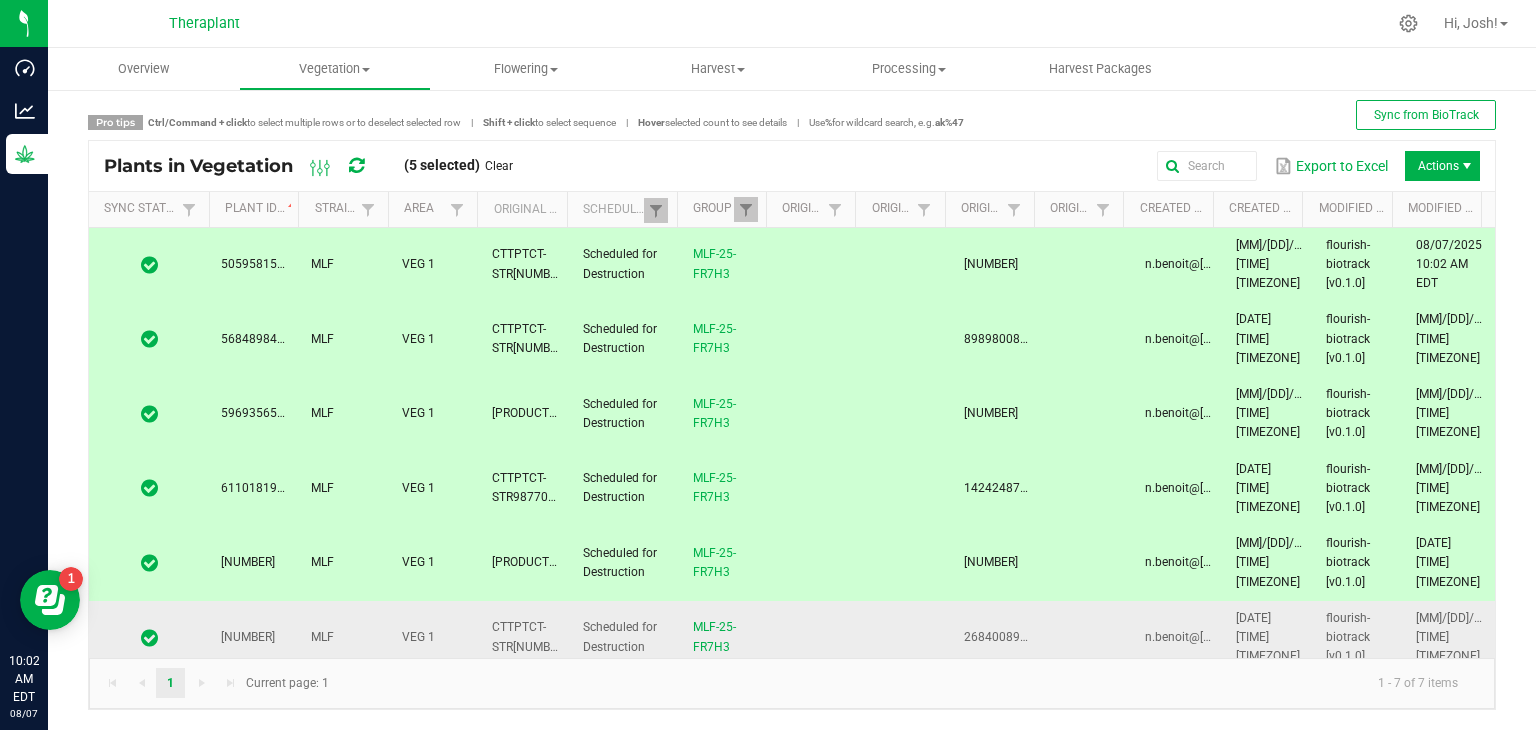 click on "[NUMBER]" at bounding box center [248, 637] 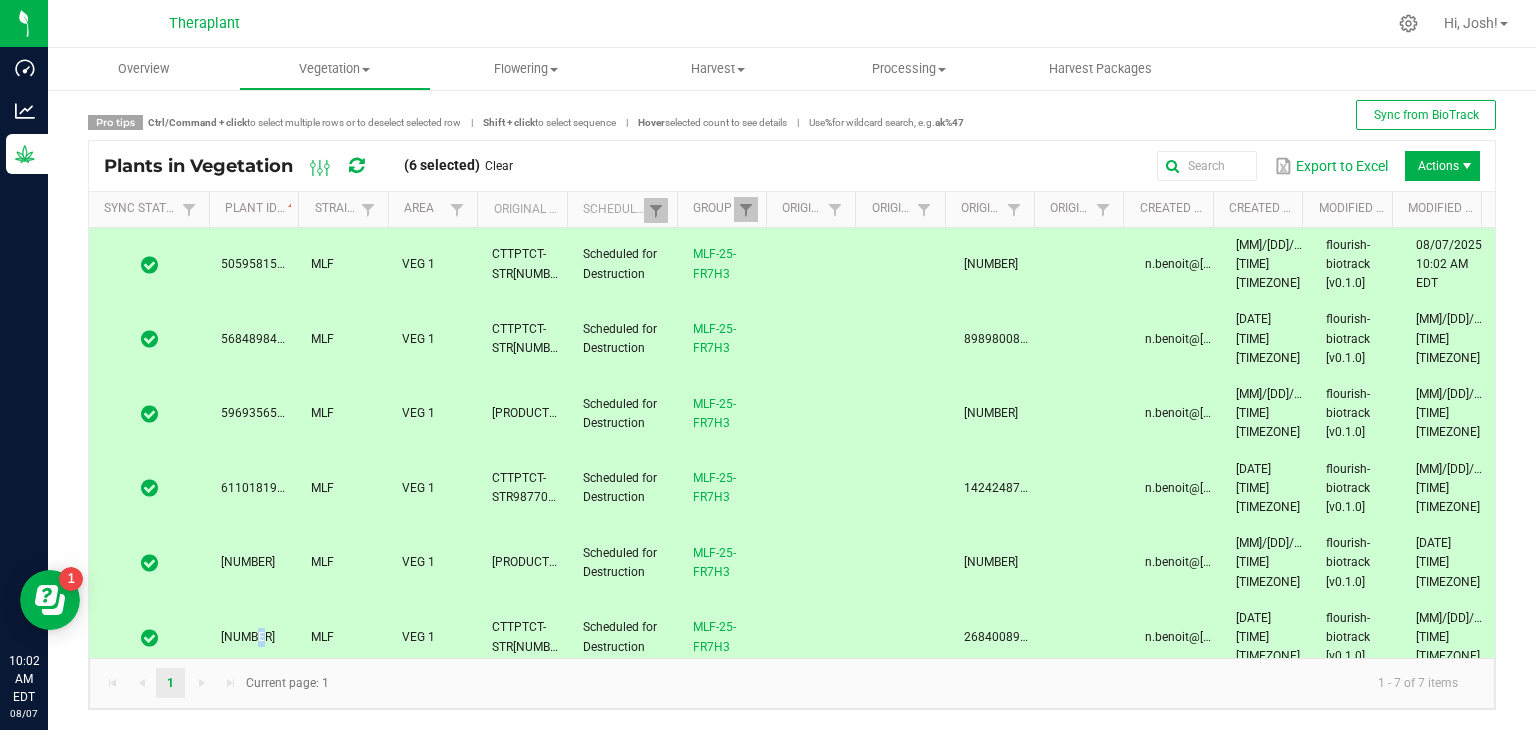 scroll, scrollTop: 89, scrollLeft: 0, axis: vertical 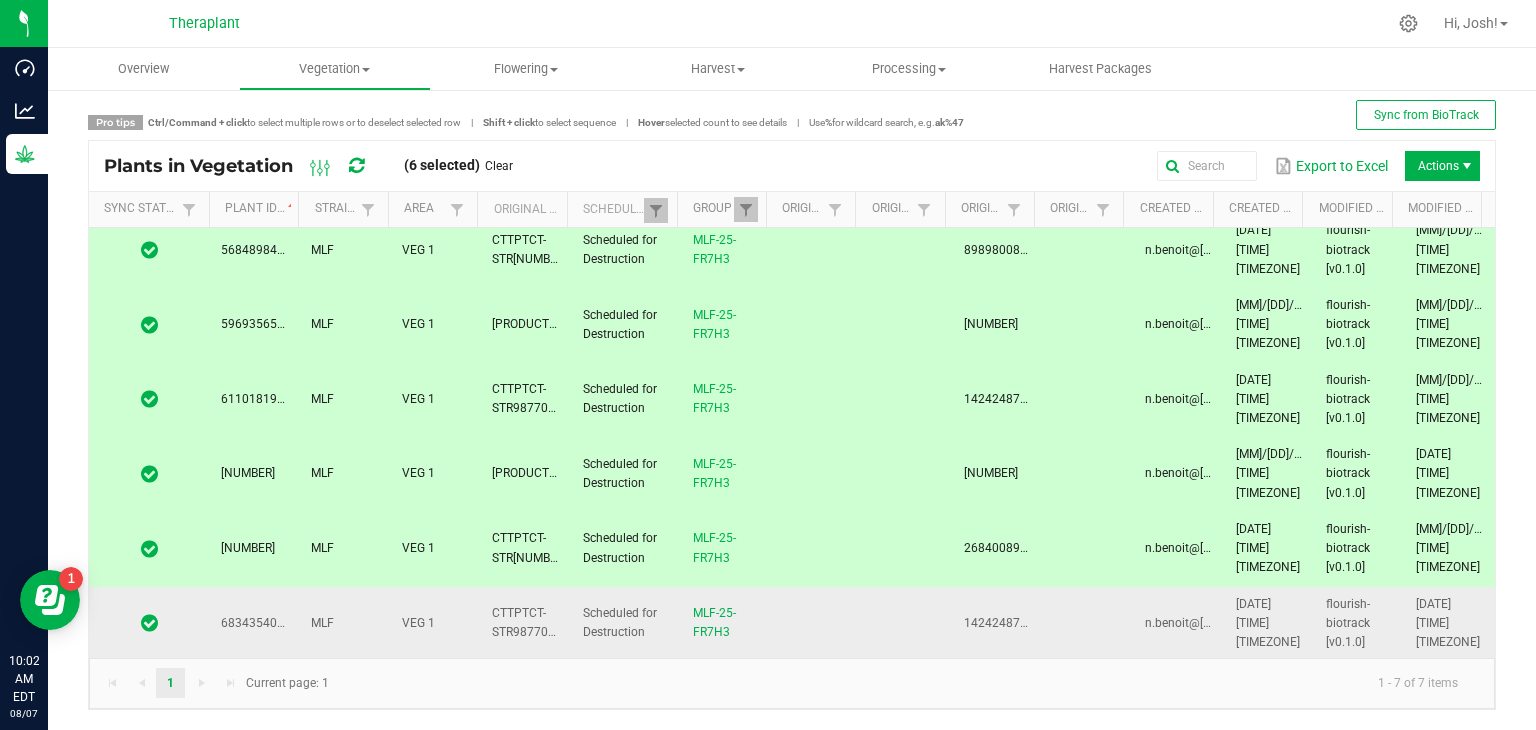 click on "6834354016358369" at bounding box center (277, 623) 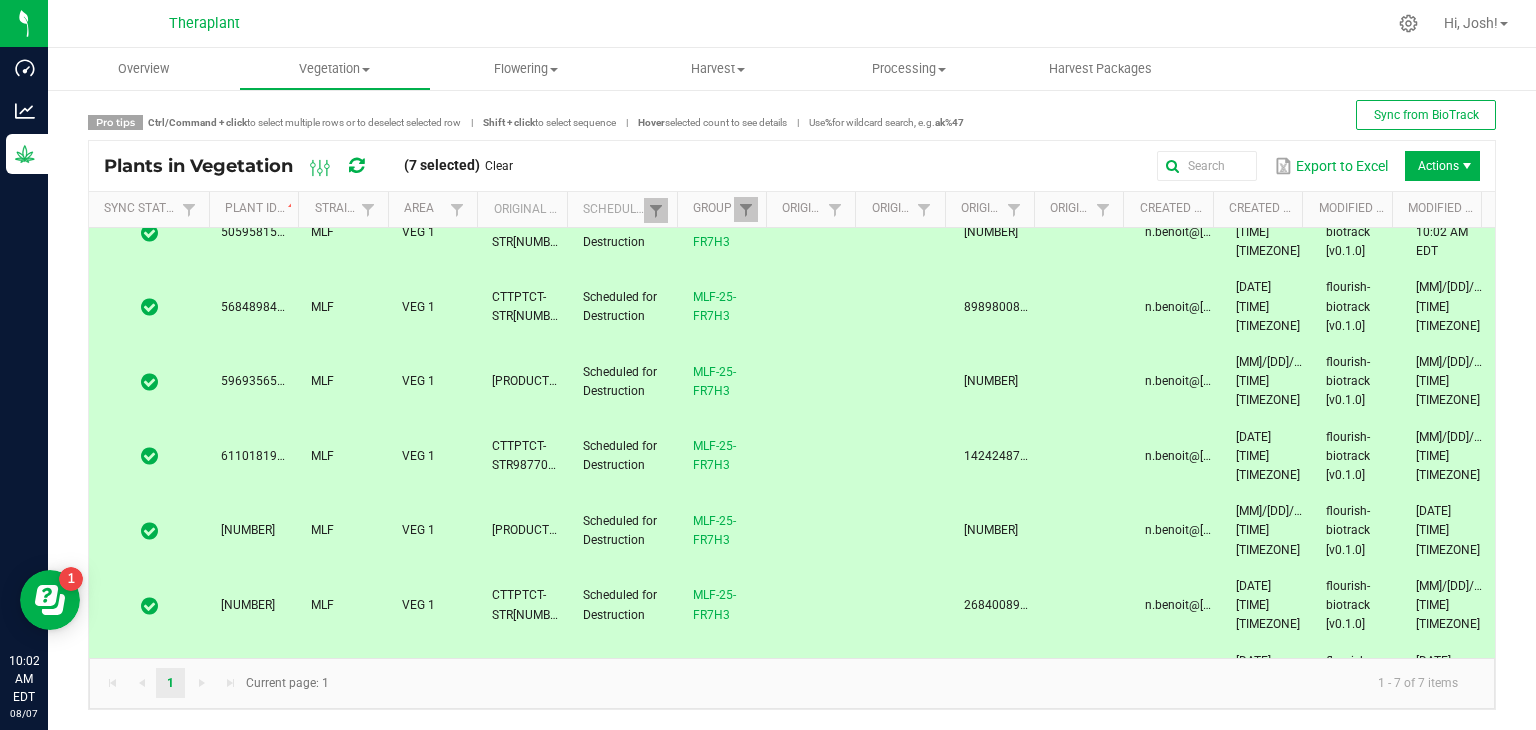 scroll, scrollTop: 0, scrollLeft: 0, axis: both 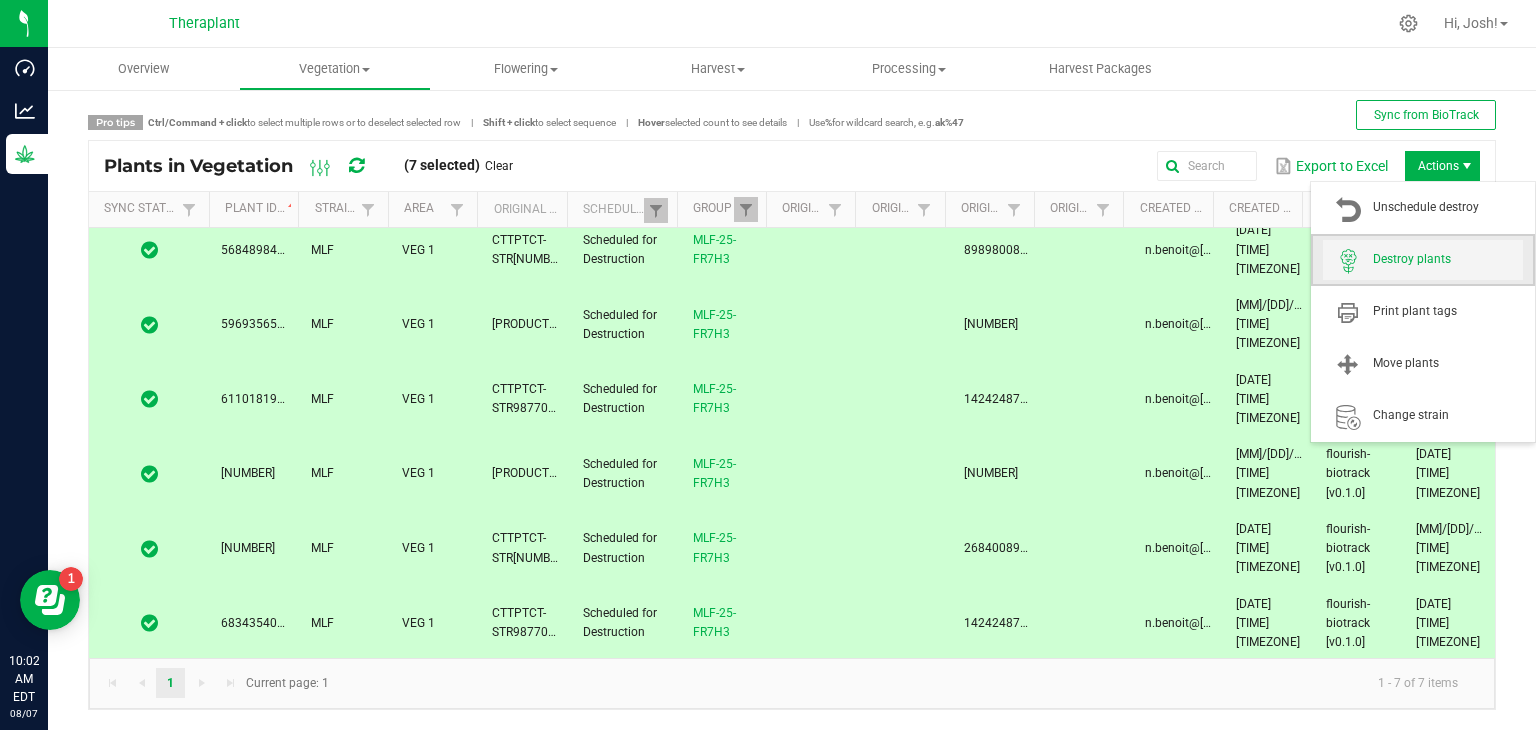 click on "Destroy plants" at bounding box center (1448, 259) 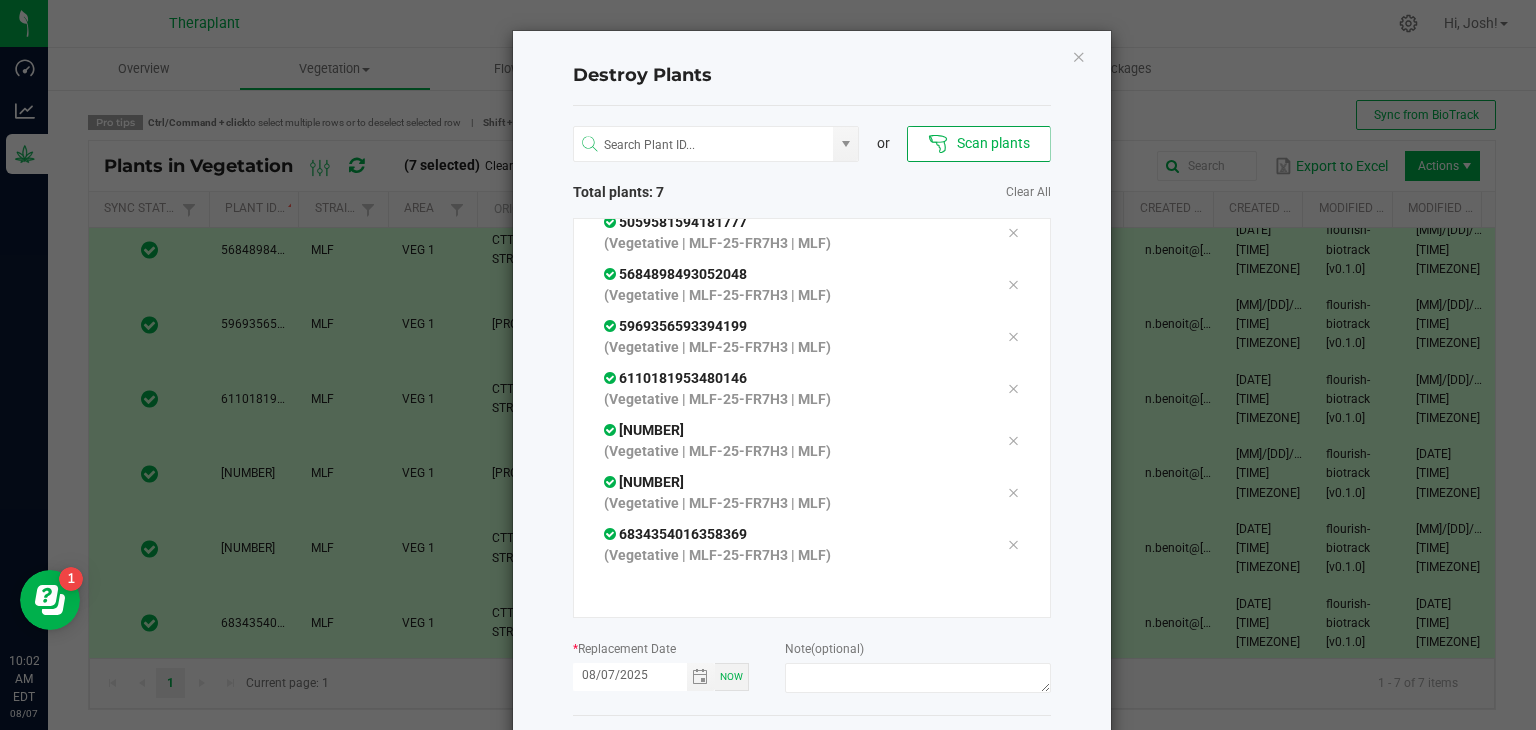 scroll, scrollTop: 15, scrollLeft: 0, axis: vertical 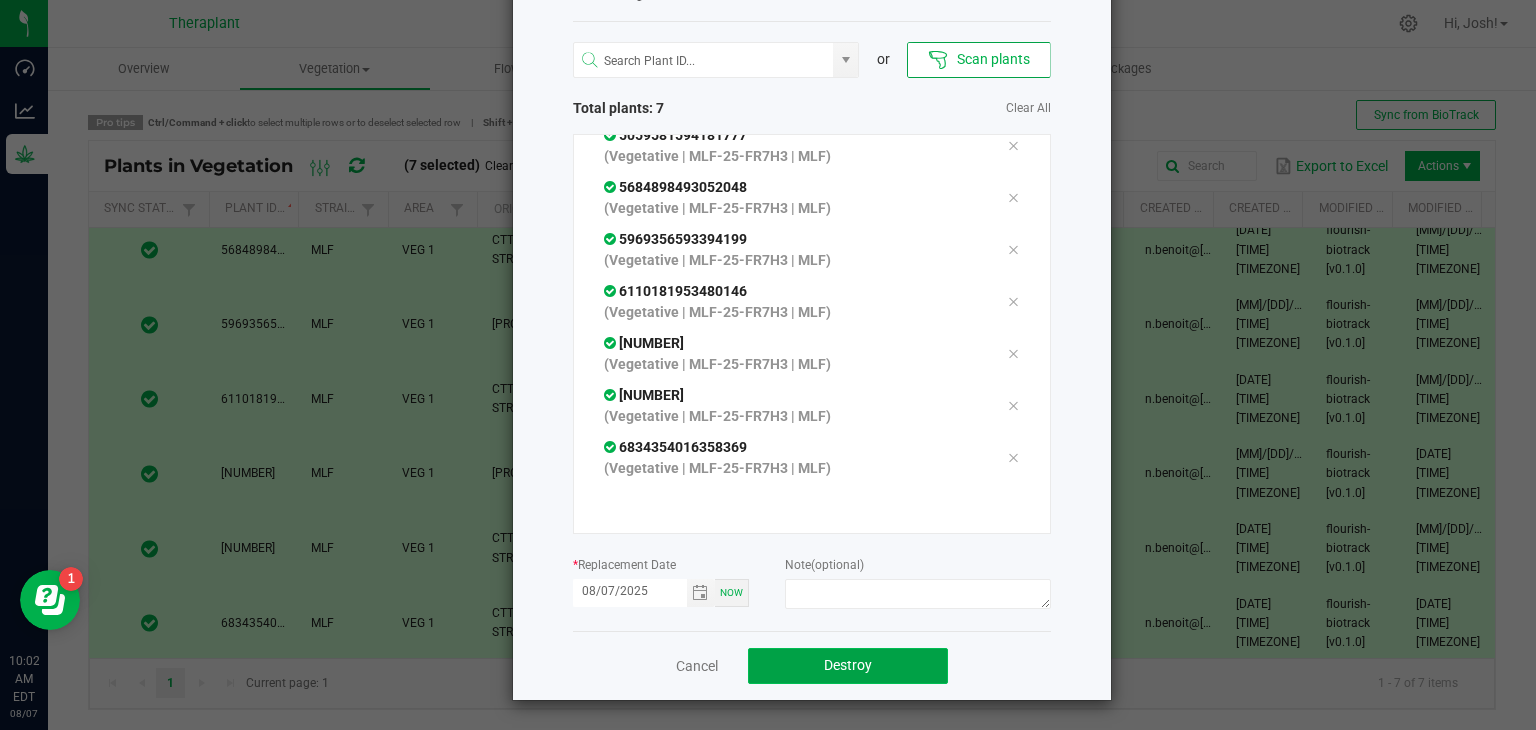 click on "Destroy" 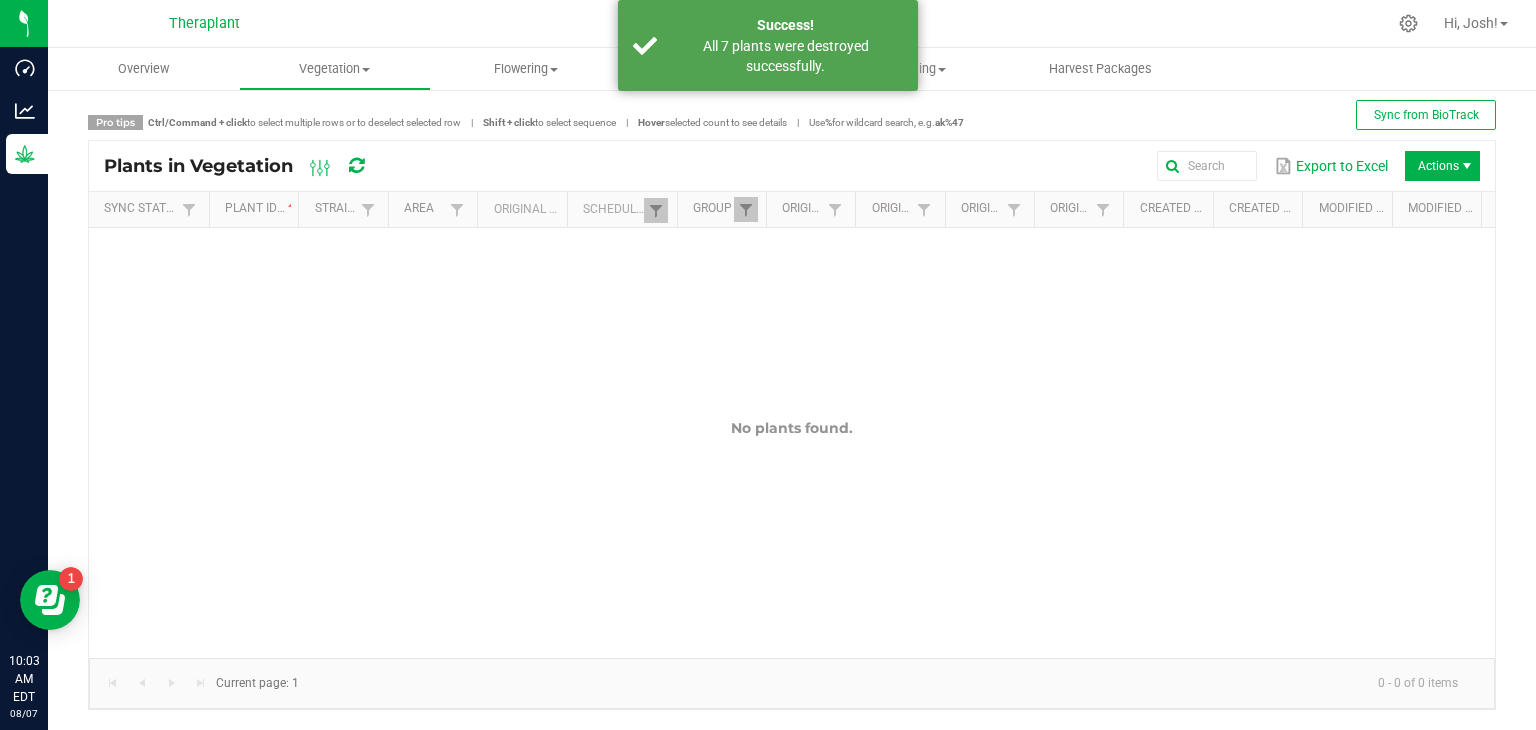 scroll, scrollTop: 0, scrollLeft: 0, axis: both 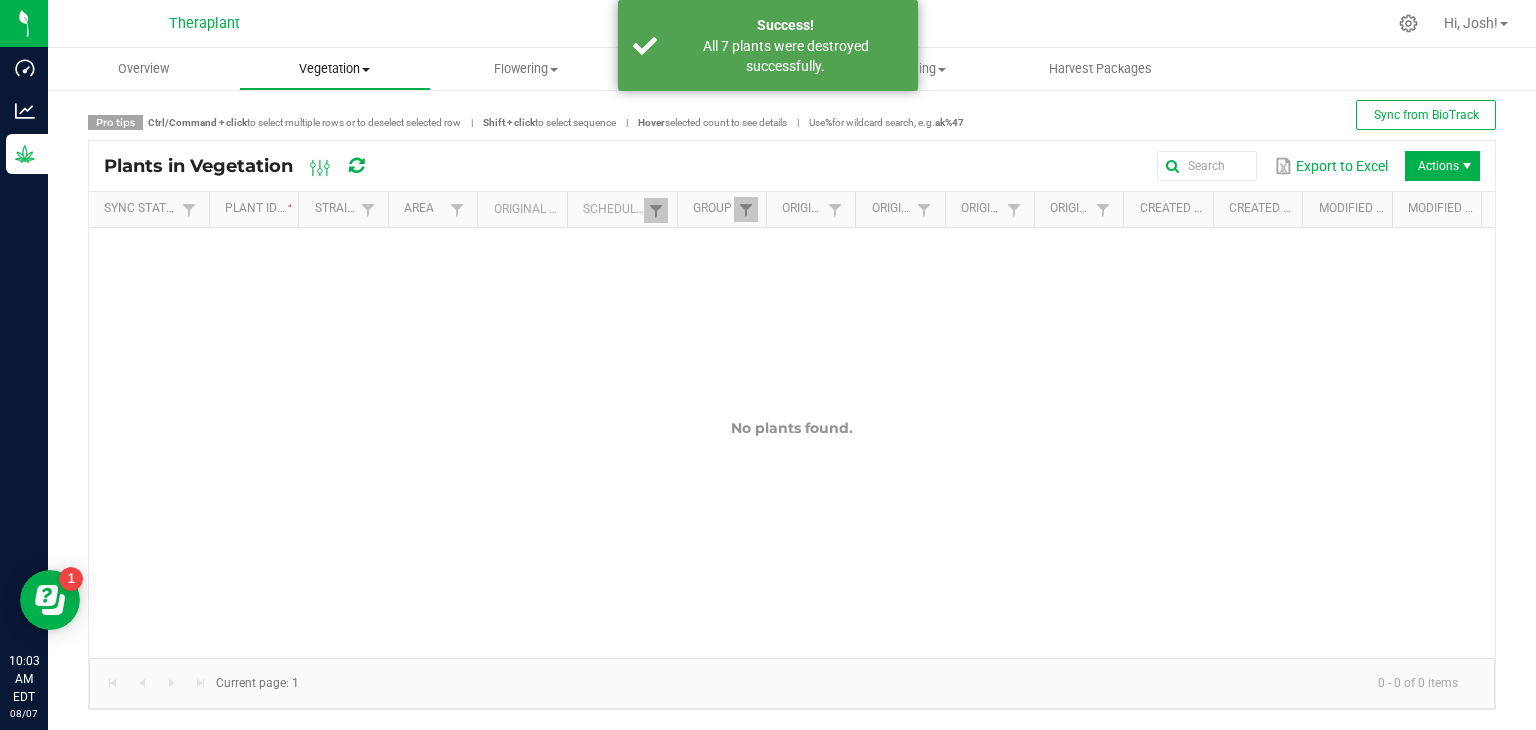 click on "Vegetation" at bounding box center (334, 69) 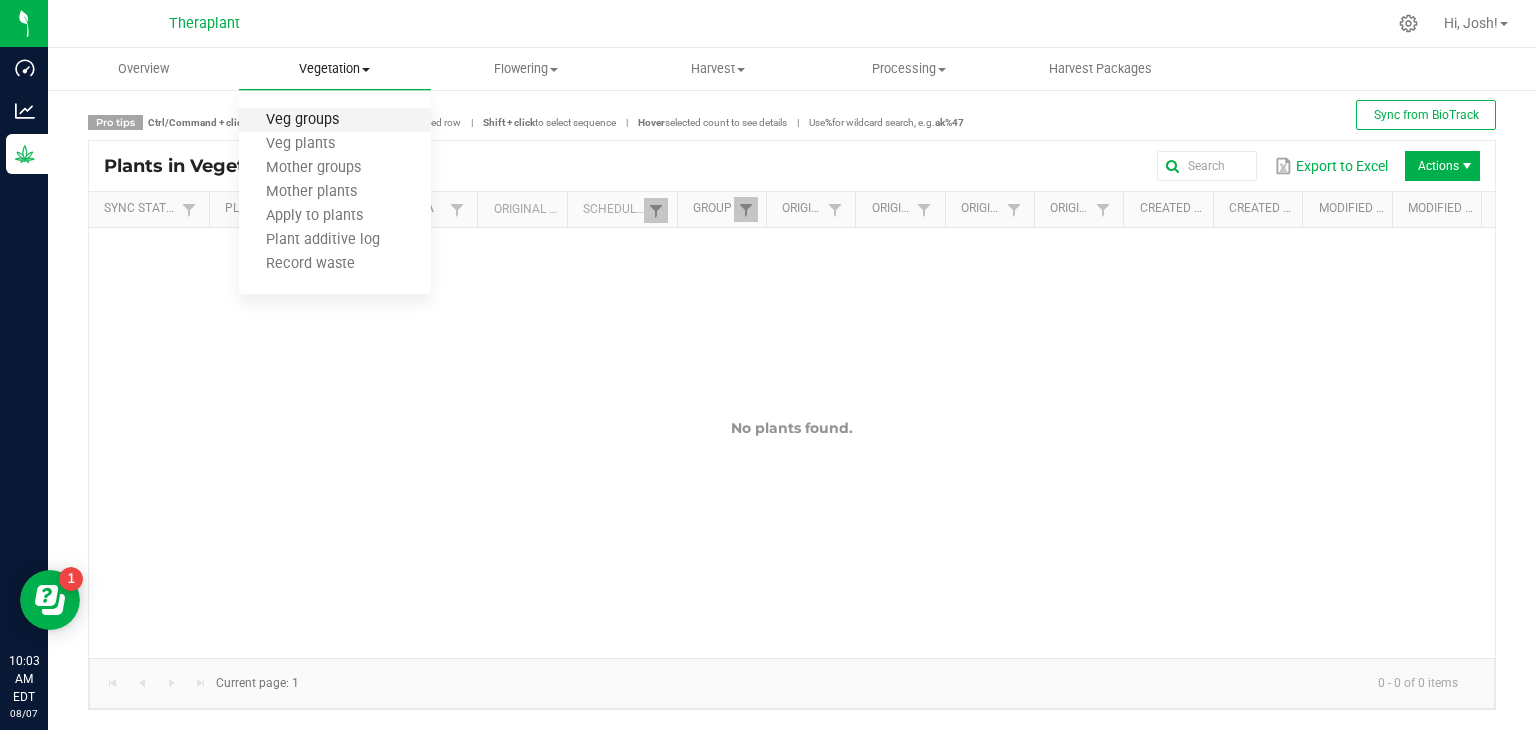 click on "Veg groups" at bounding box center (302, 120) 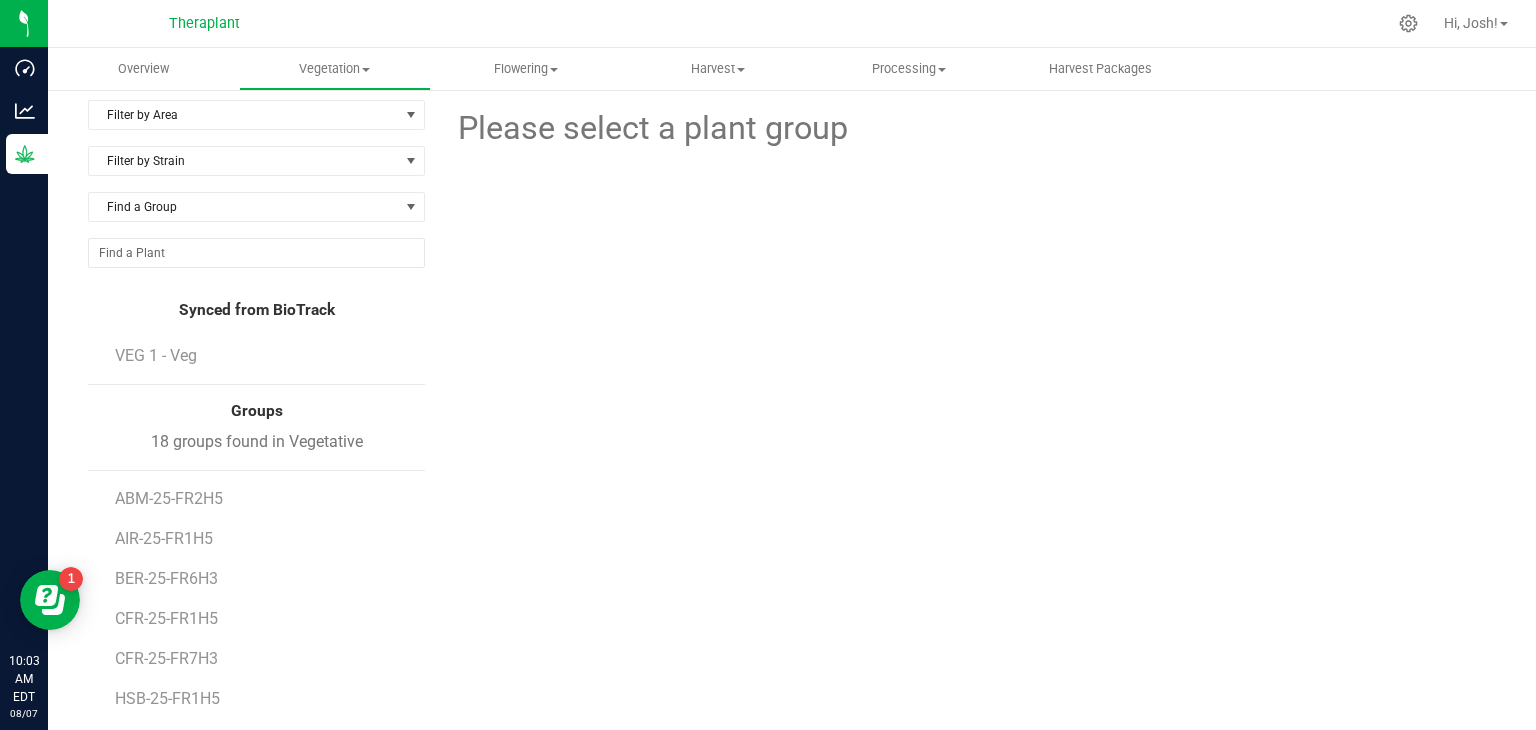 scroll, scrollTop: 0, scrollLeft: 0, axis: both 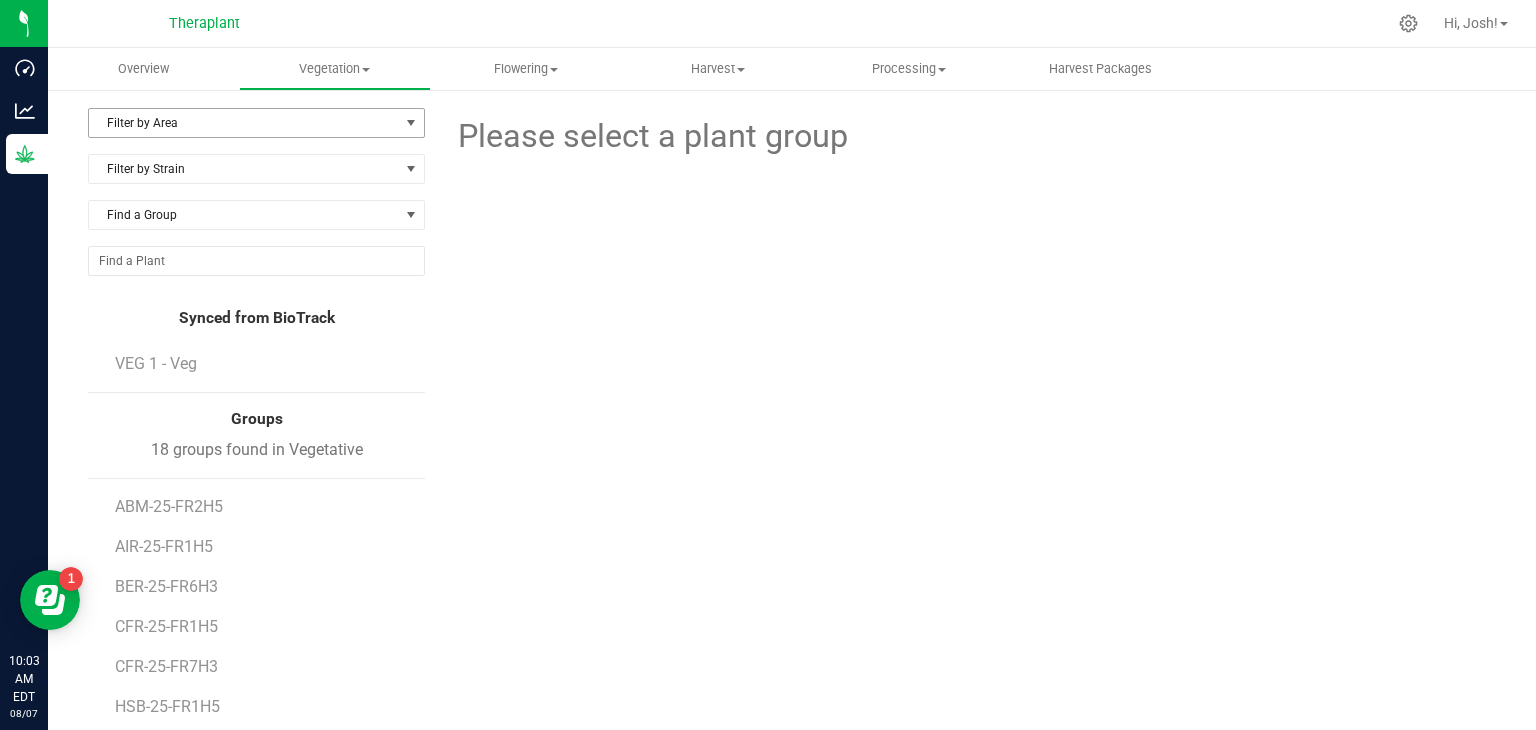 click on "Filter by Area" at bounding box center (244, 123) 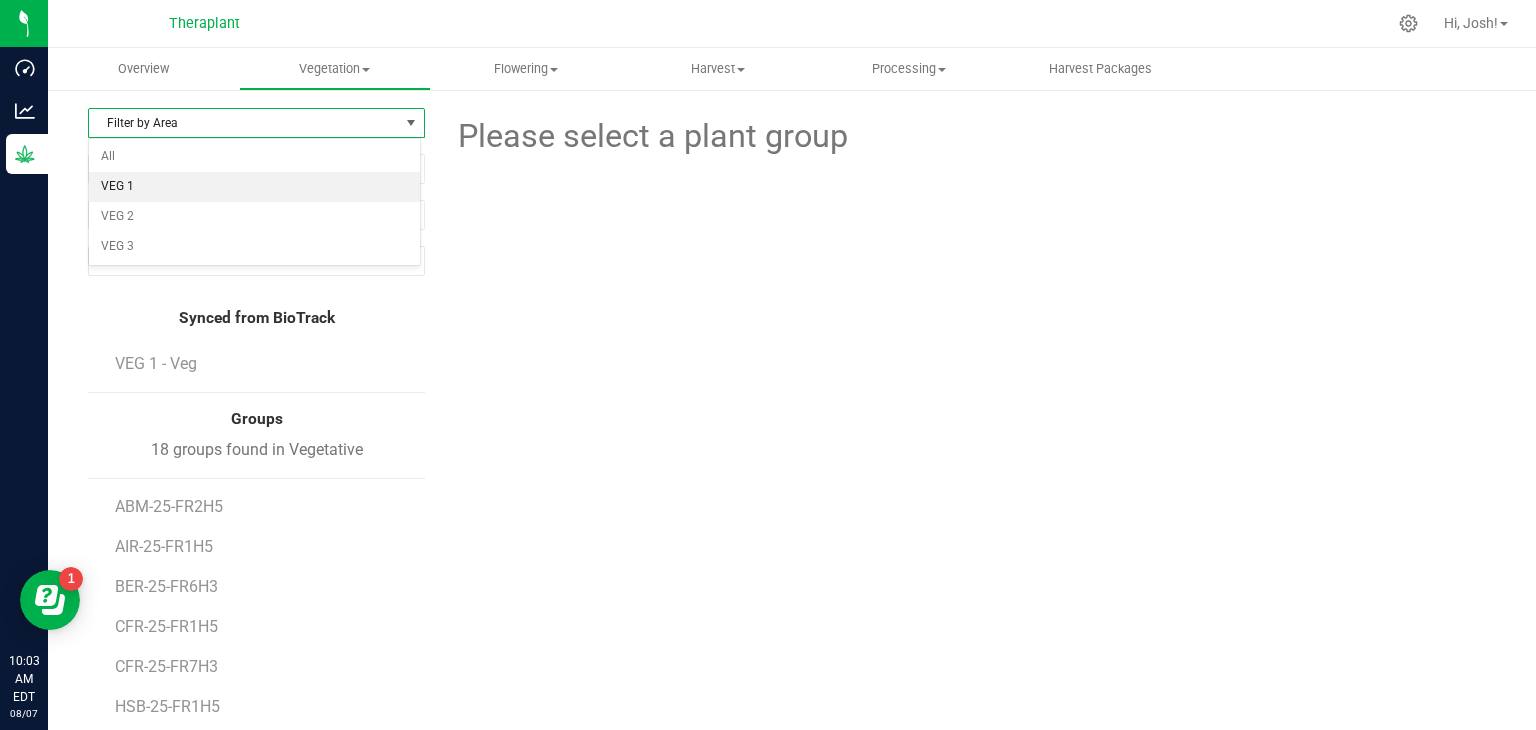 click on "VEG 1" at bounding box center [254, 187] 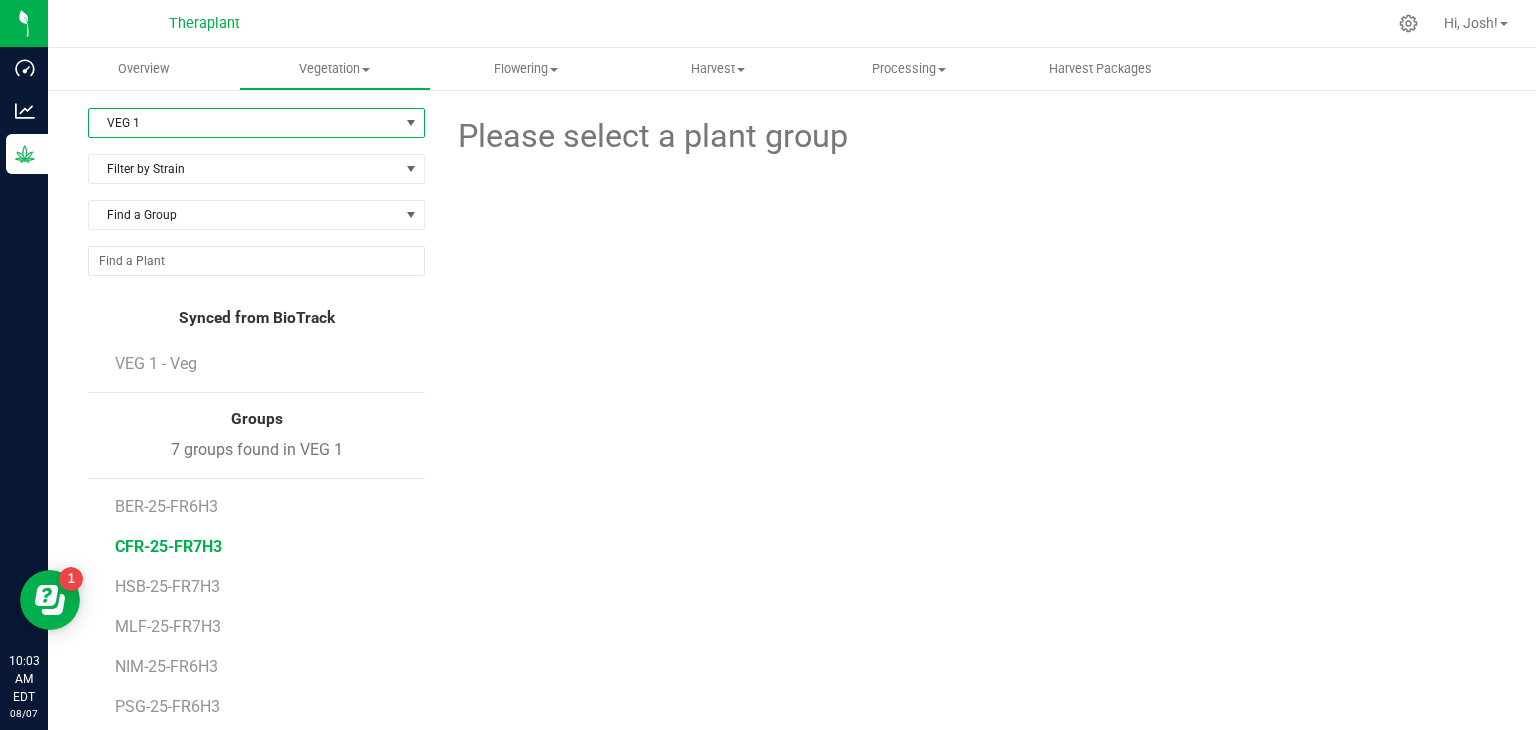 scroll, scrollTop: 64, scrollLeft: 0, axis: vertical 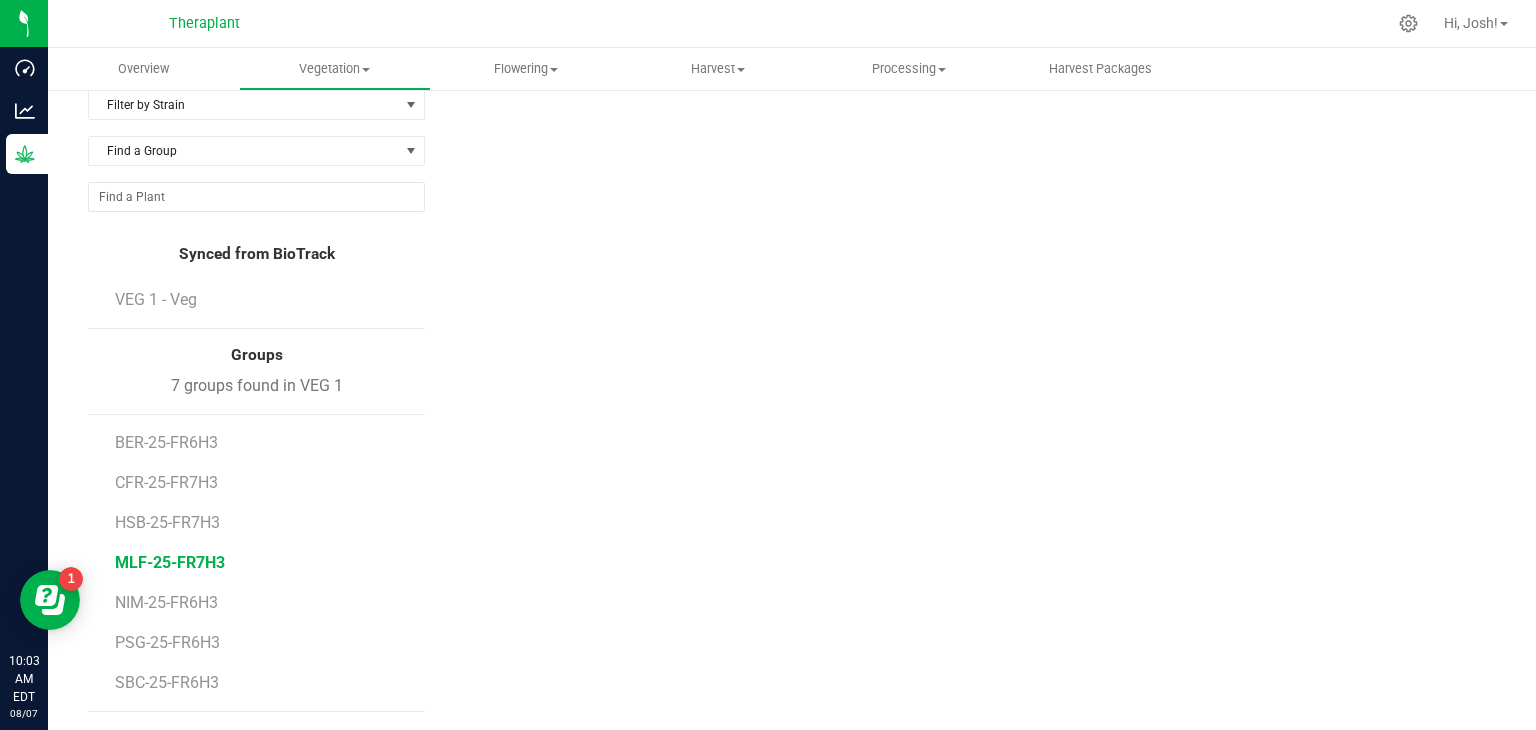 click on "MLF-25-FR7H3" at bounding box center [170, 562] 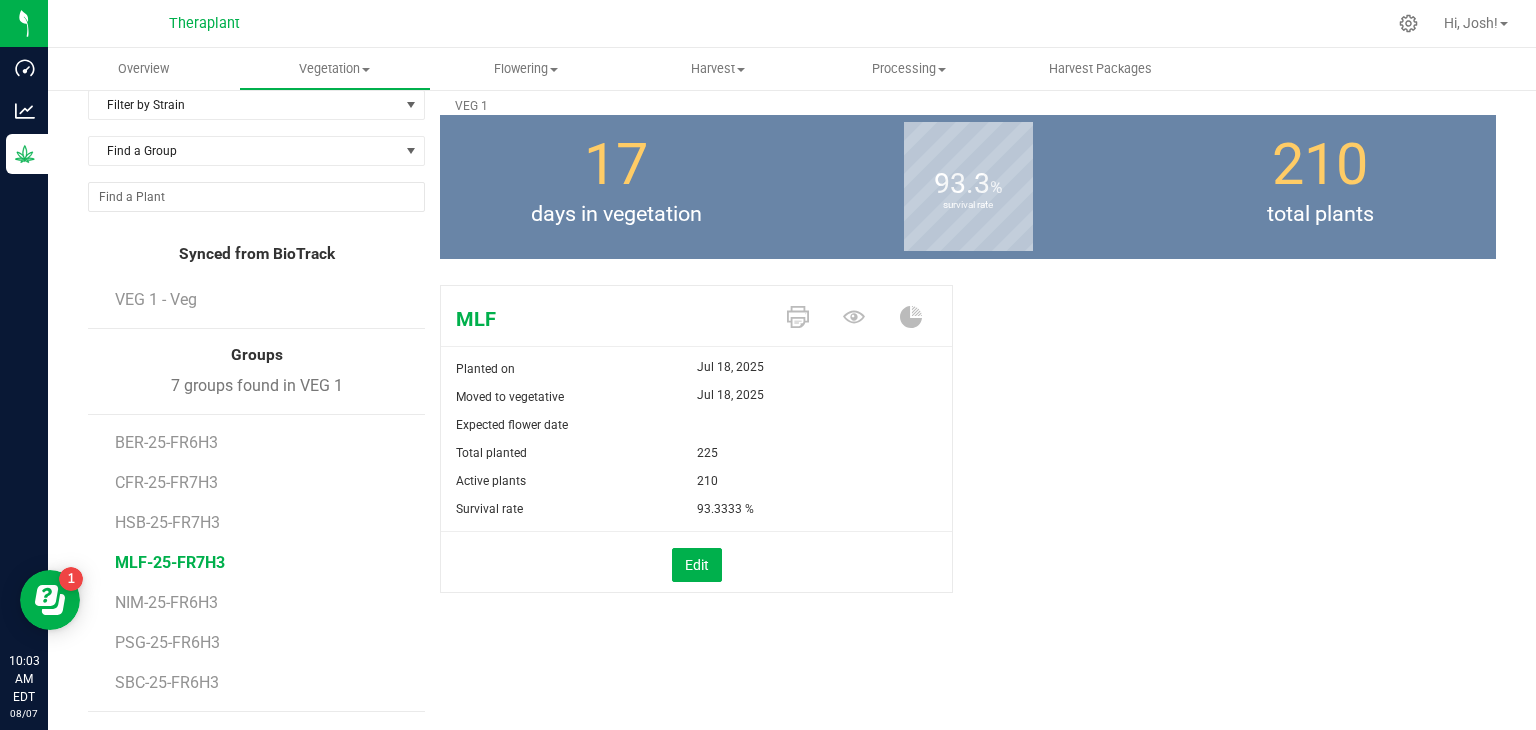 scroll, scrollTop: 0, scrollLeft: 0, axis: both 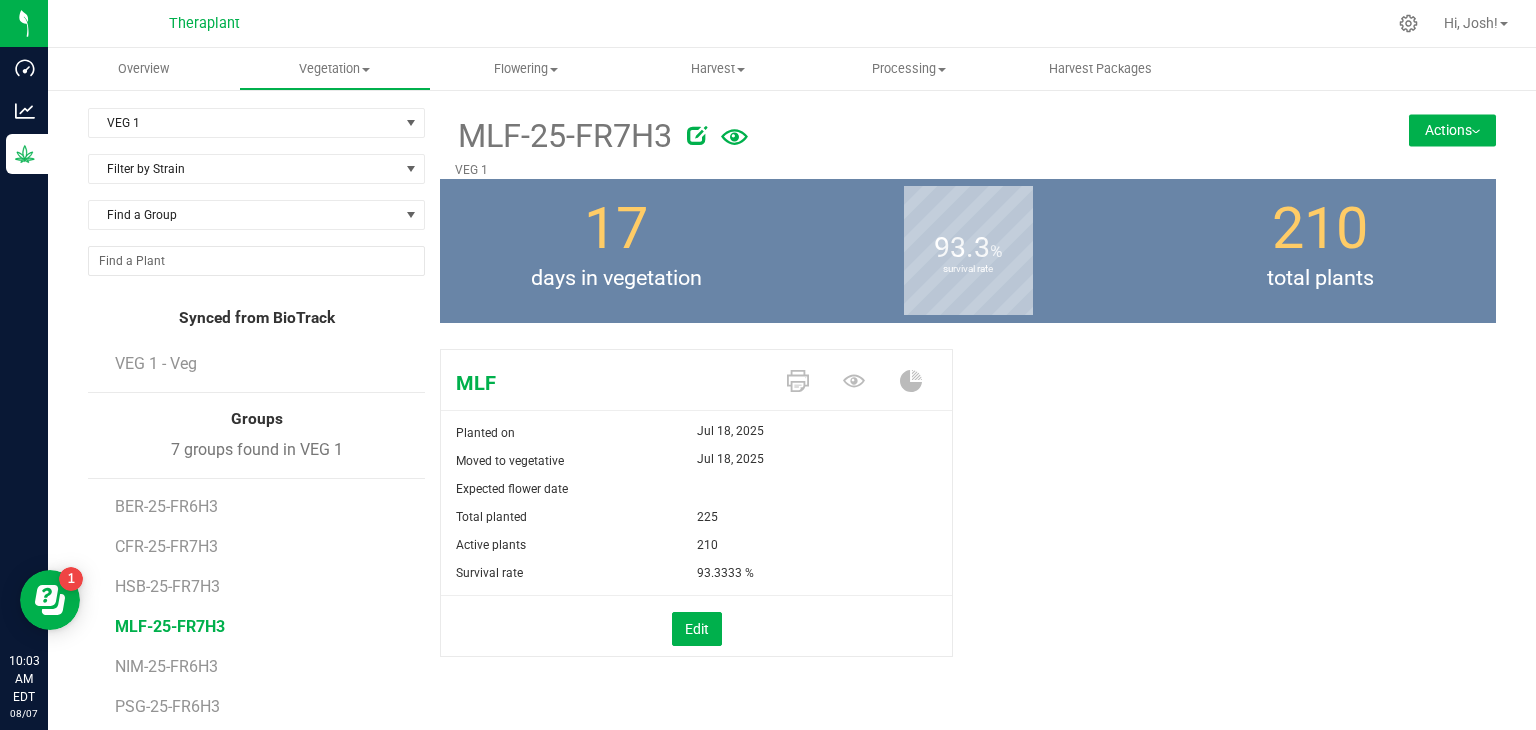 click on "Actions" at bounding box center (1452, 130) 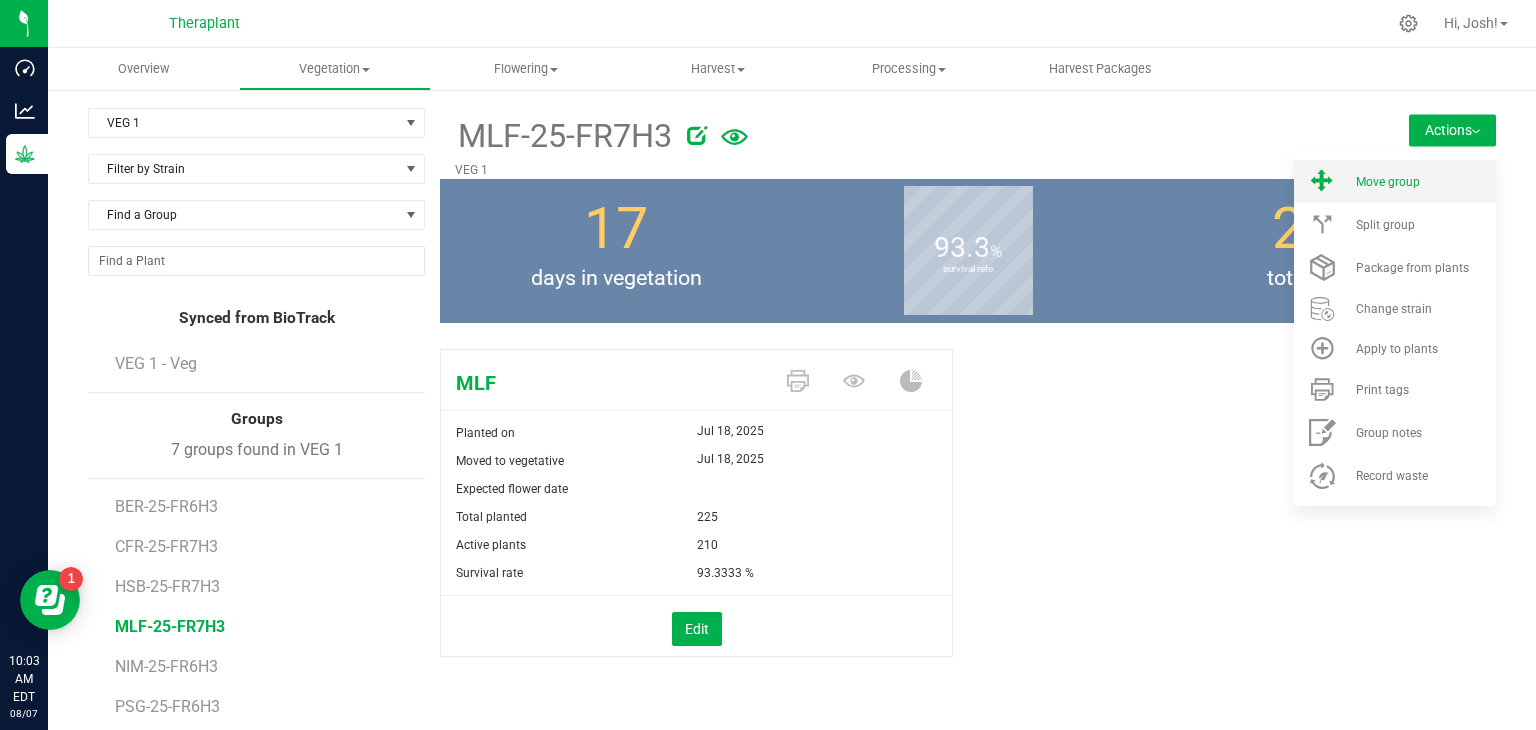 click on "Move group" at bounding box center (1388, 182) 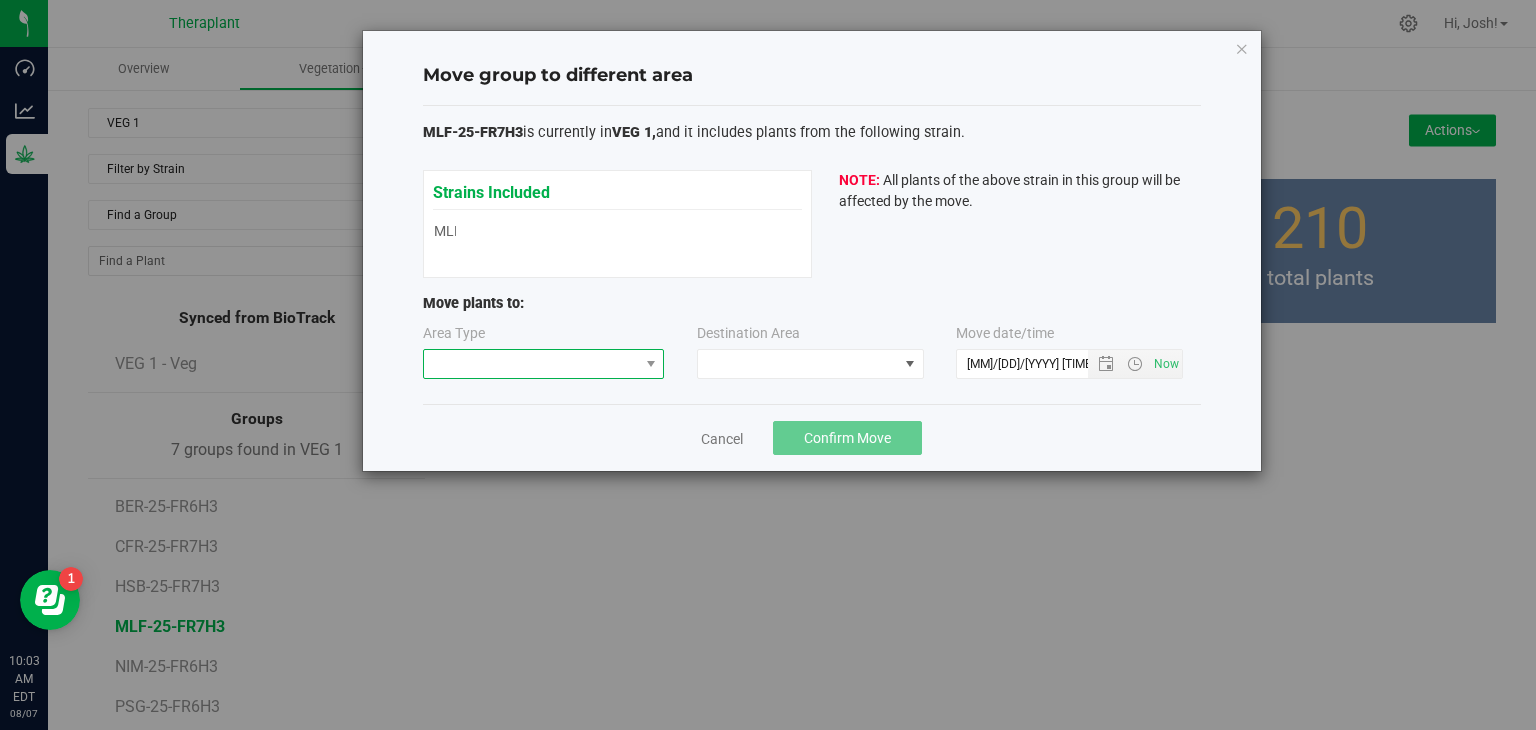 click at bounding box center [650, 364] 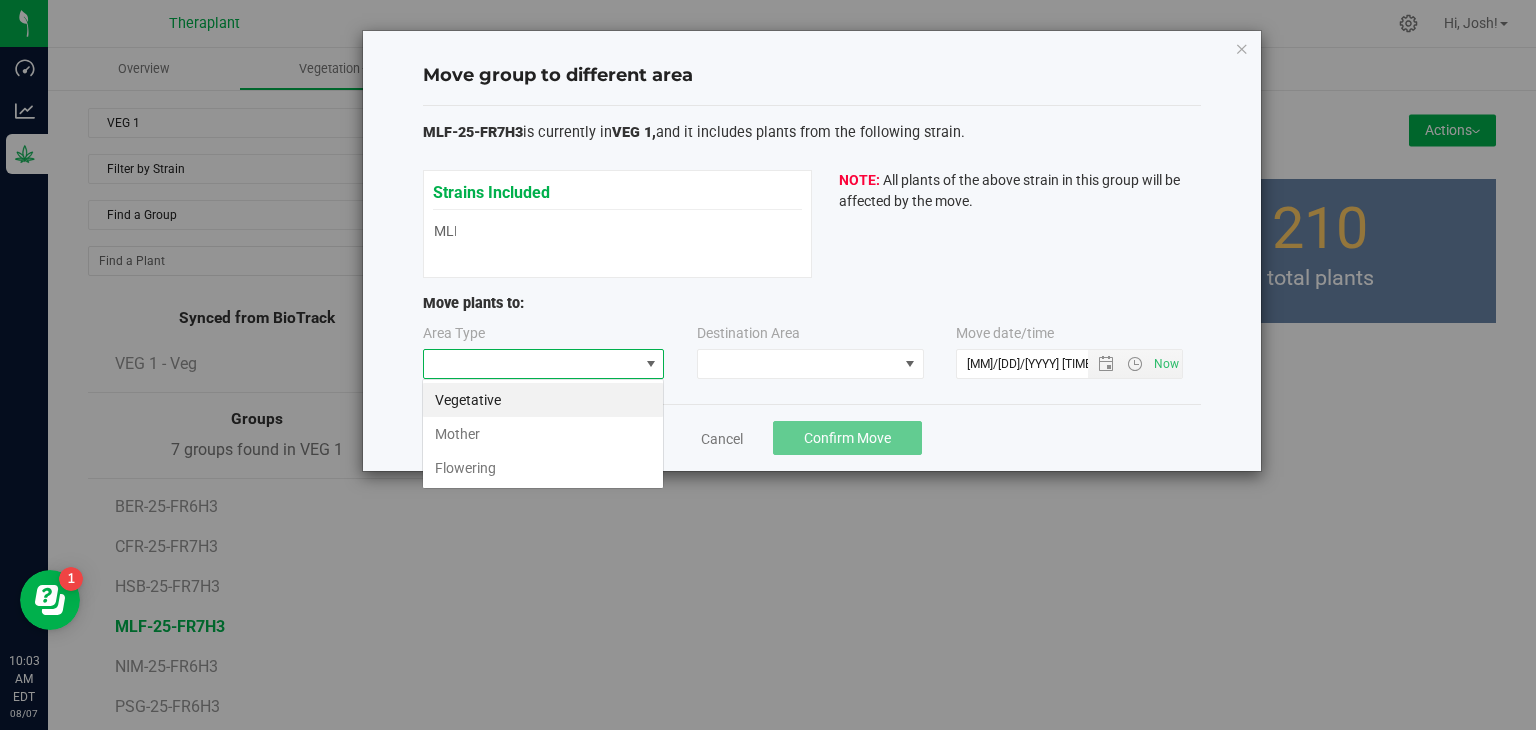 scroll, scrollTop: 99970, scrollLeft: 99757, axis: both 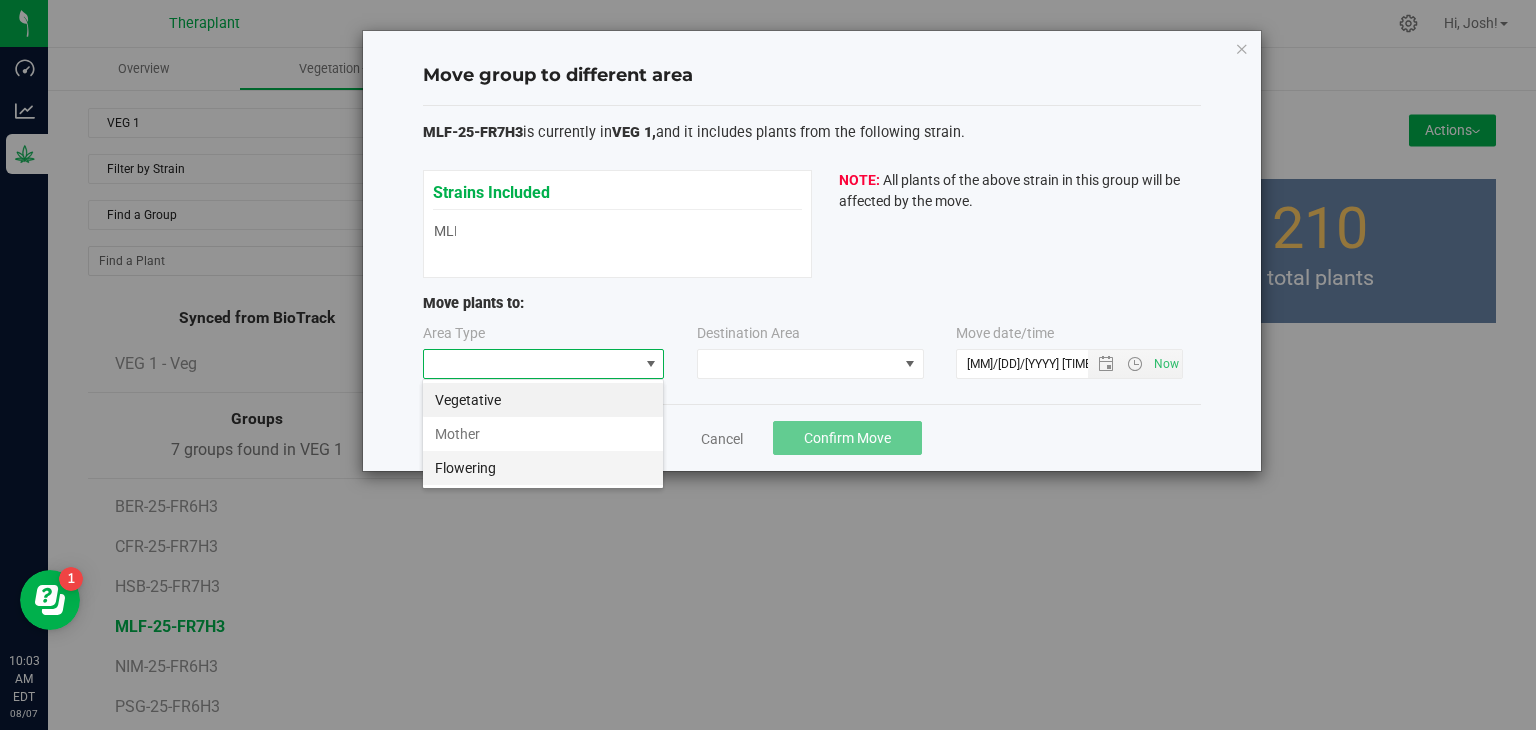 click on "Flowering" at bounding box center [543, 468] 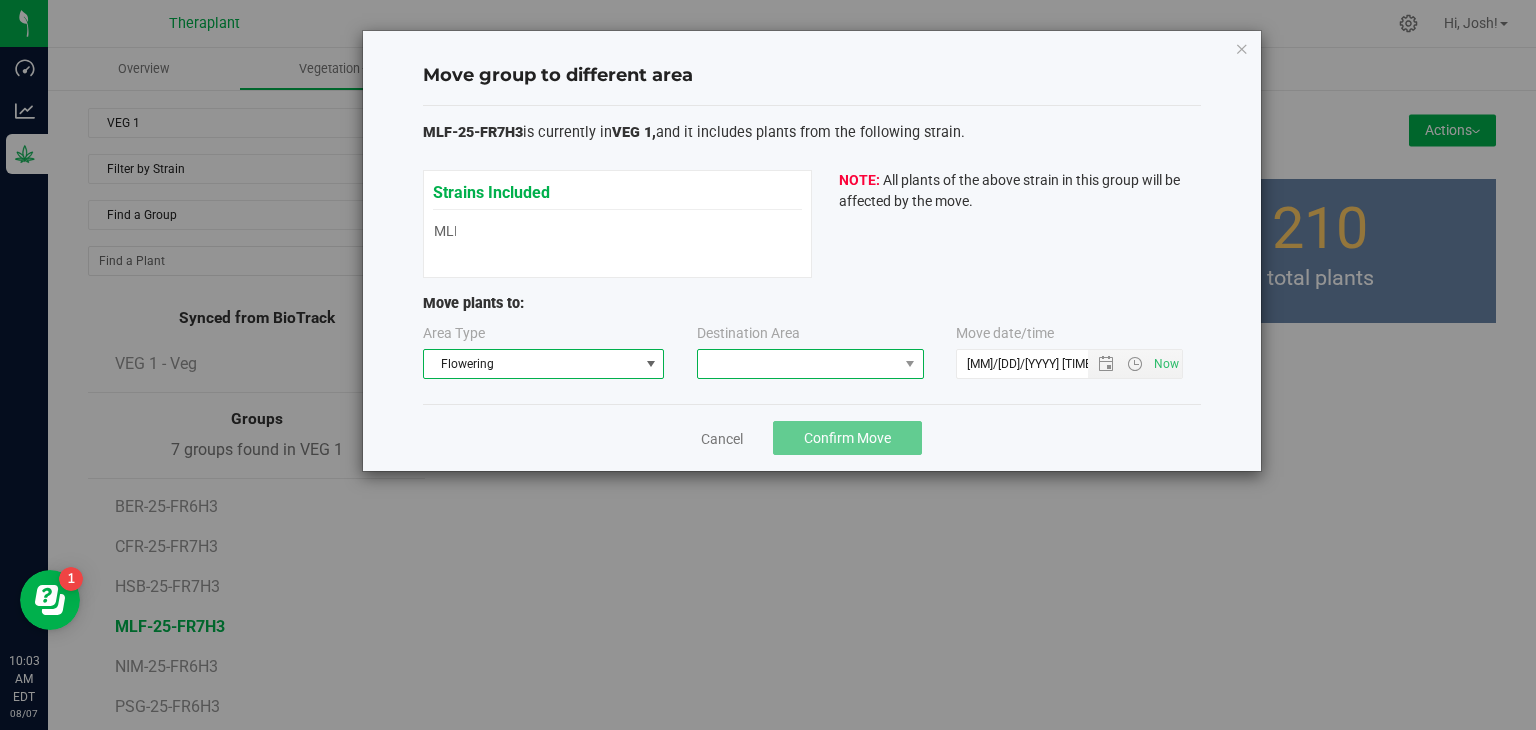 click at bounding box center (798, 364) 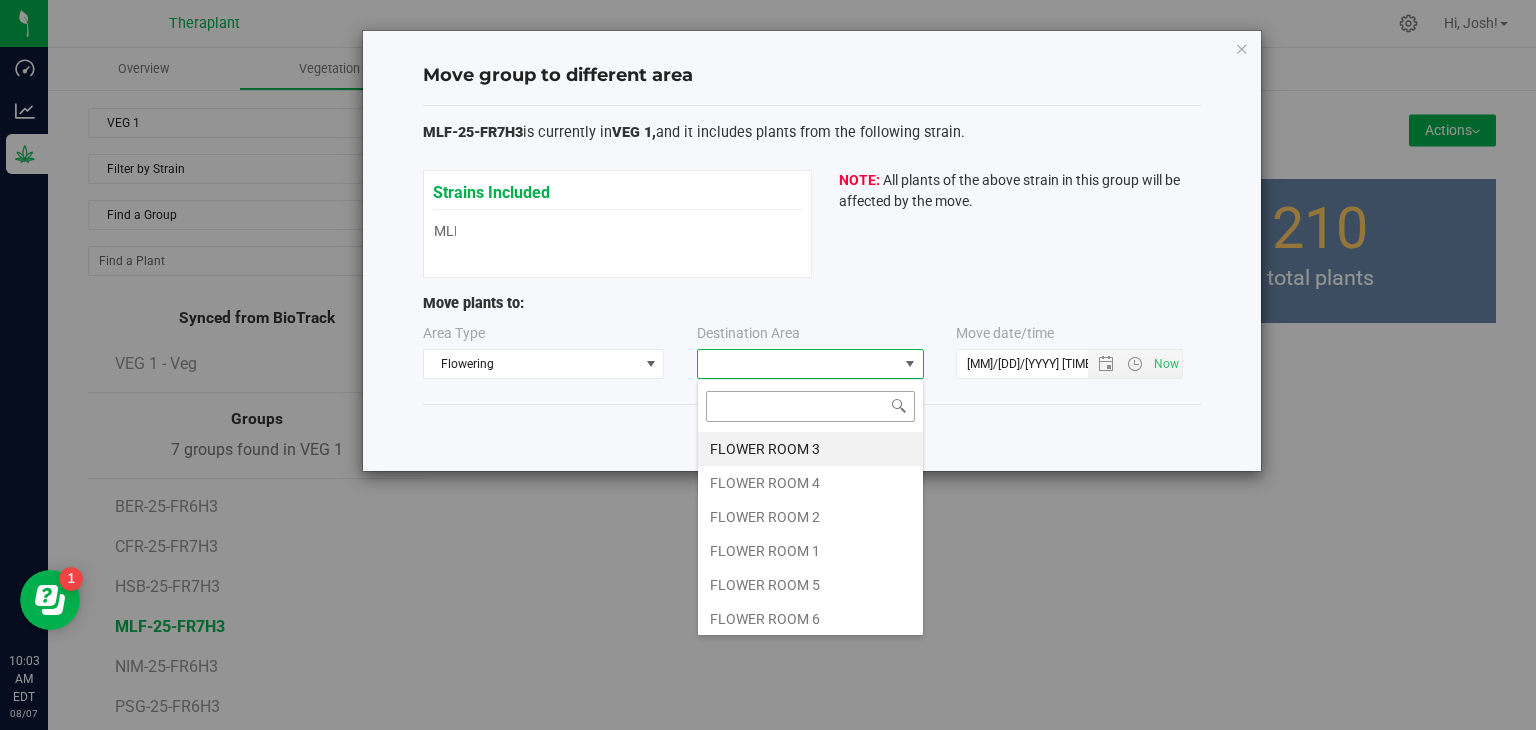 scroll, scrollTop: 99970, scrollLeft: 99772, axis: both 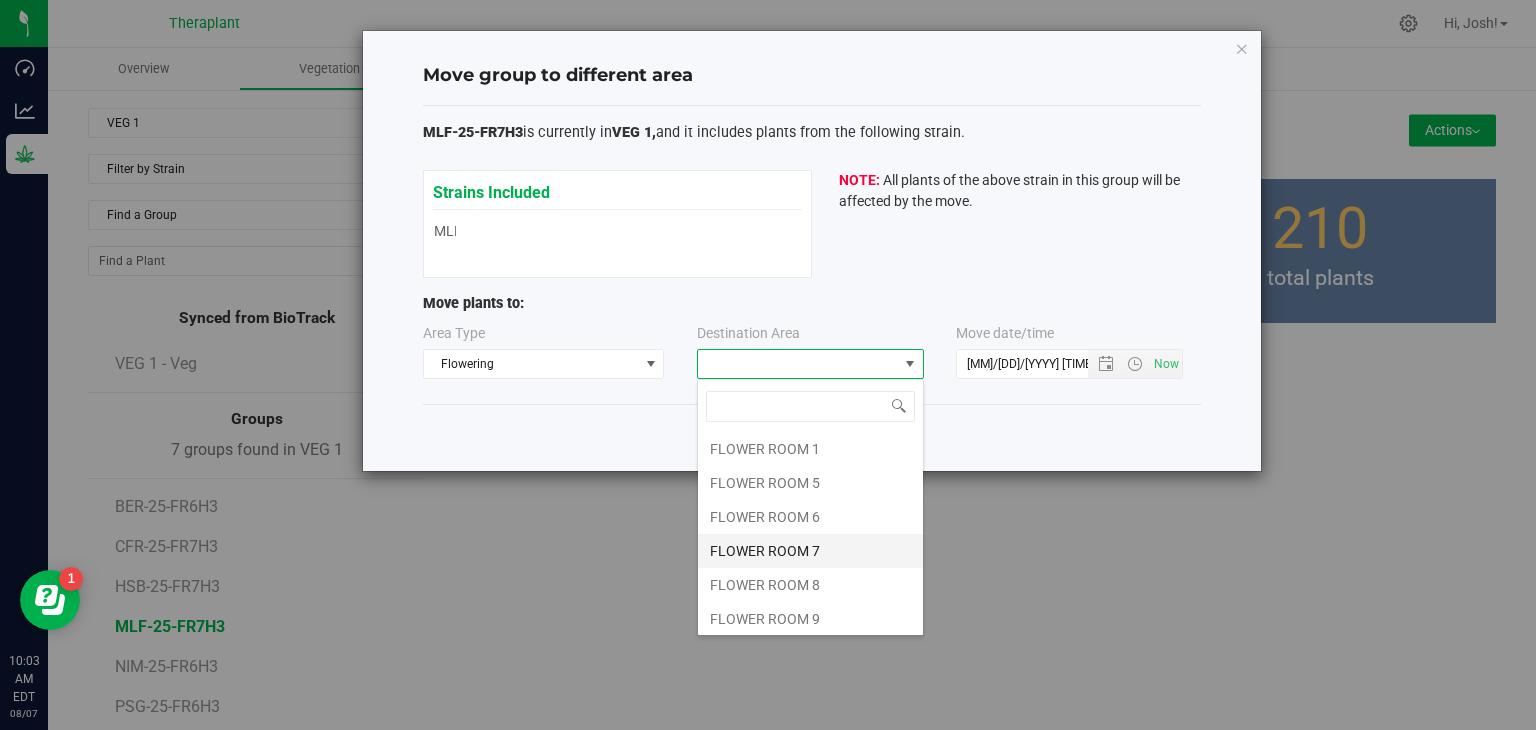 click on "FLOWER ROOM 7" at bounding box center (810, 551) 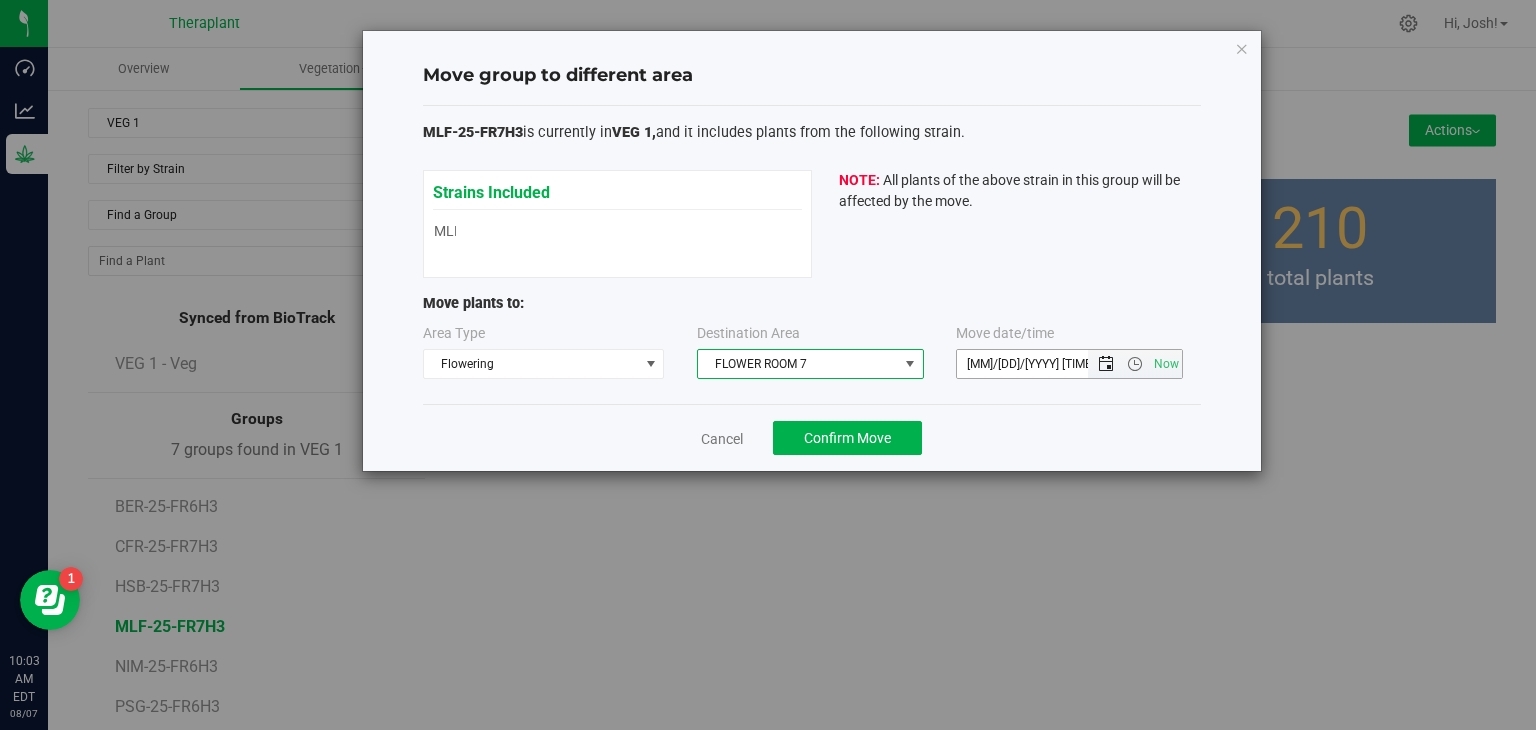 click at bounding box center (1106, 364) 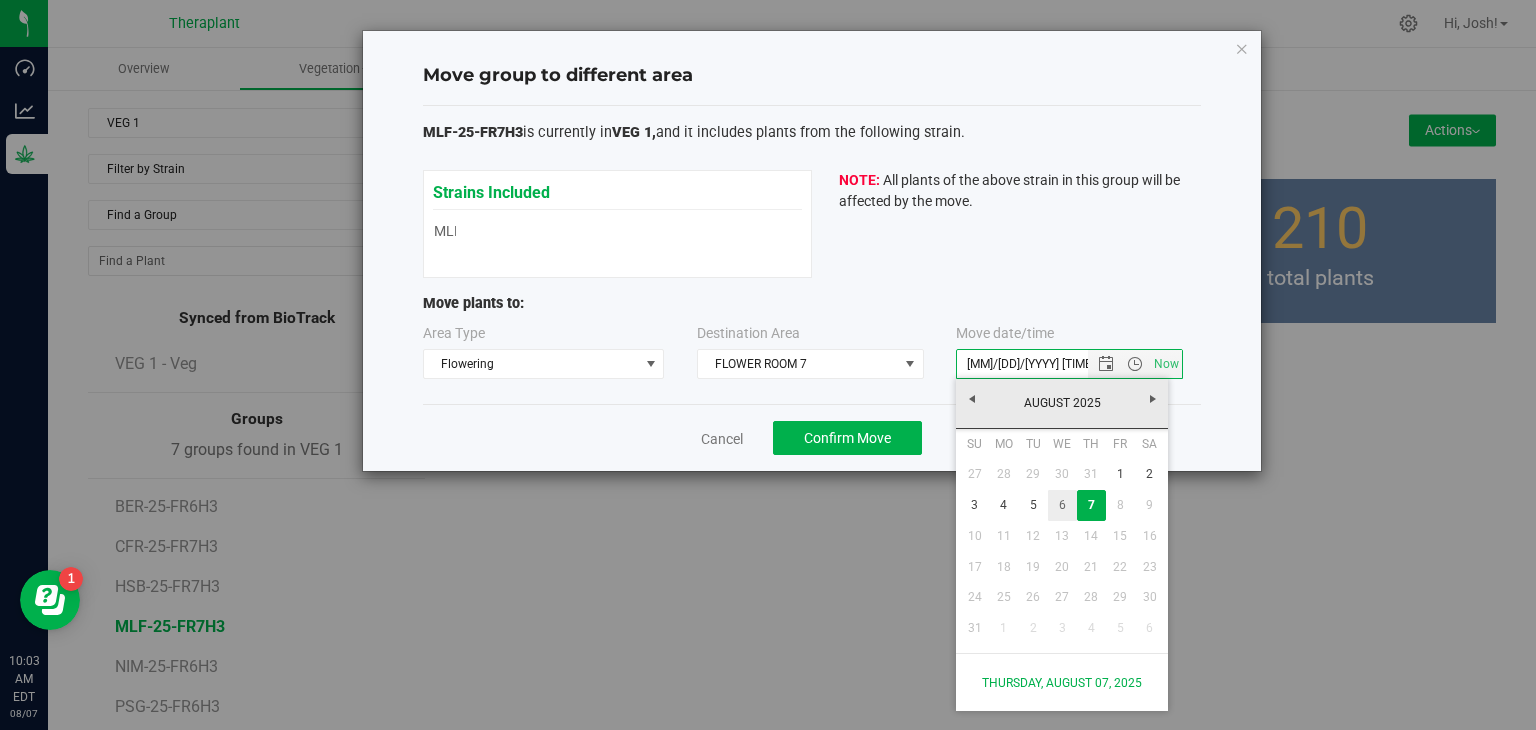 click on "6" at bounding box center (1062, 505) 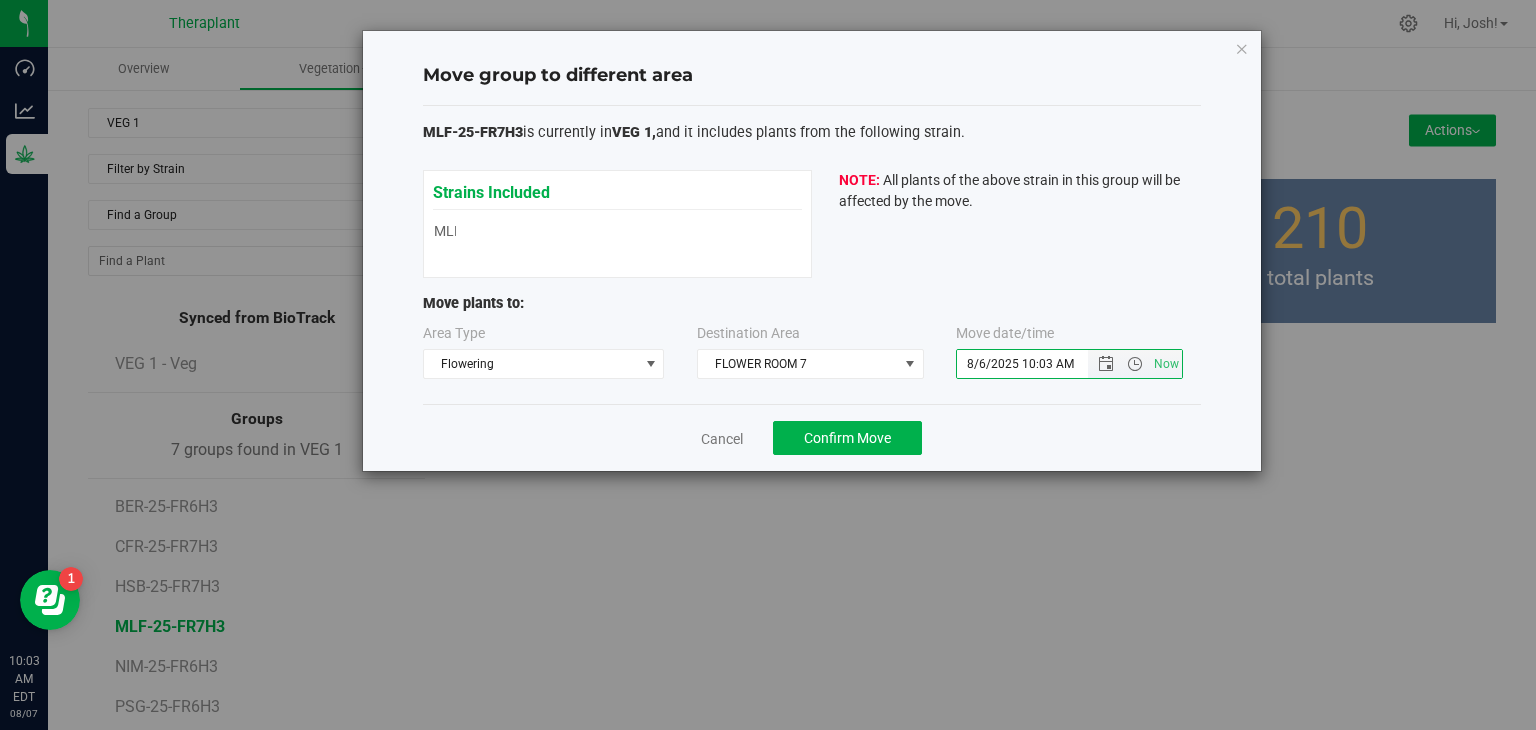 drag, startPoint x: 1047, startPoint y: 361, endPoint x: 1020, endPoint y: 361, distance: 27 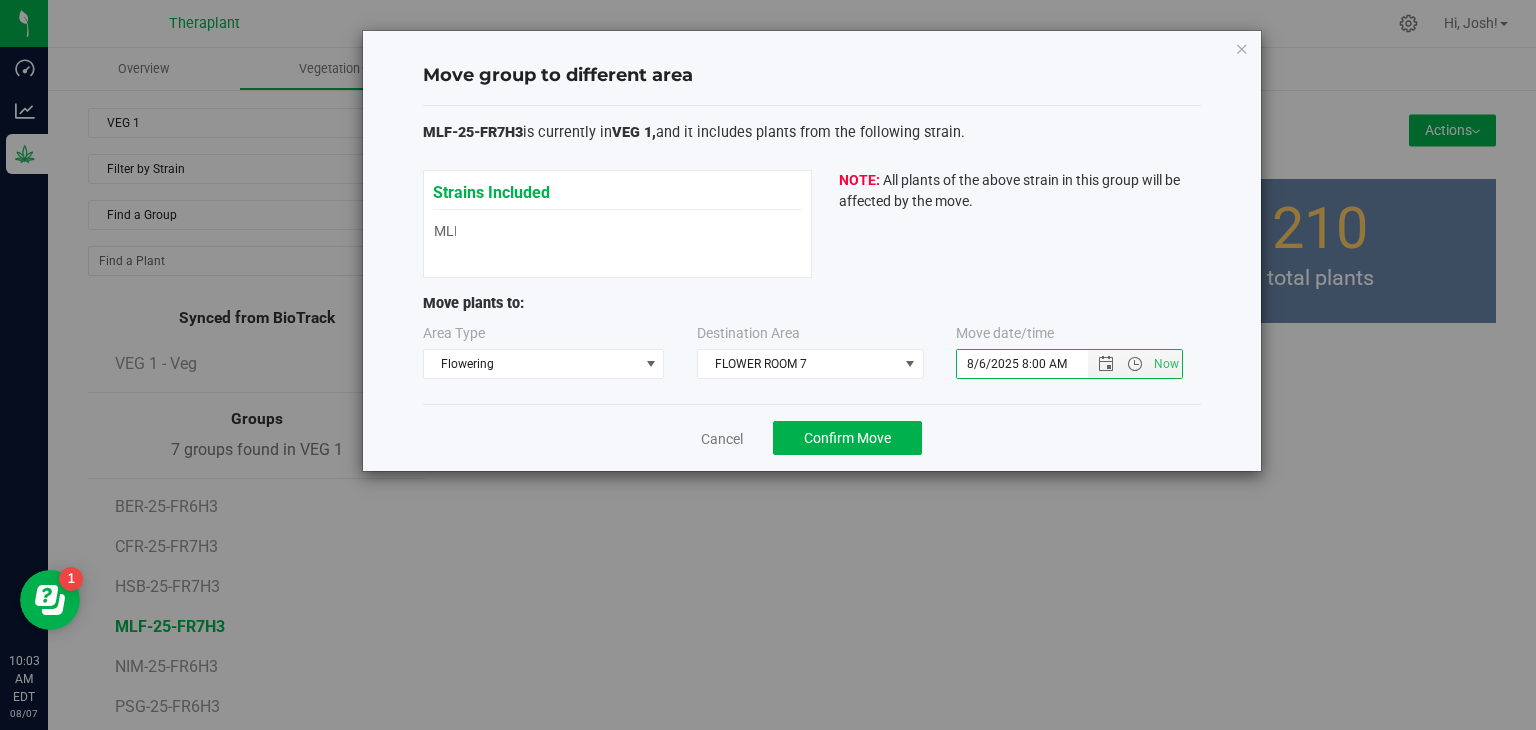type on "8/6/2025 8:00 AM" 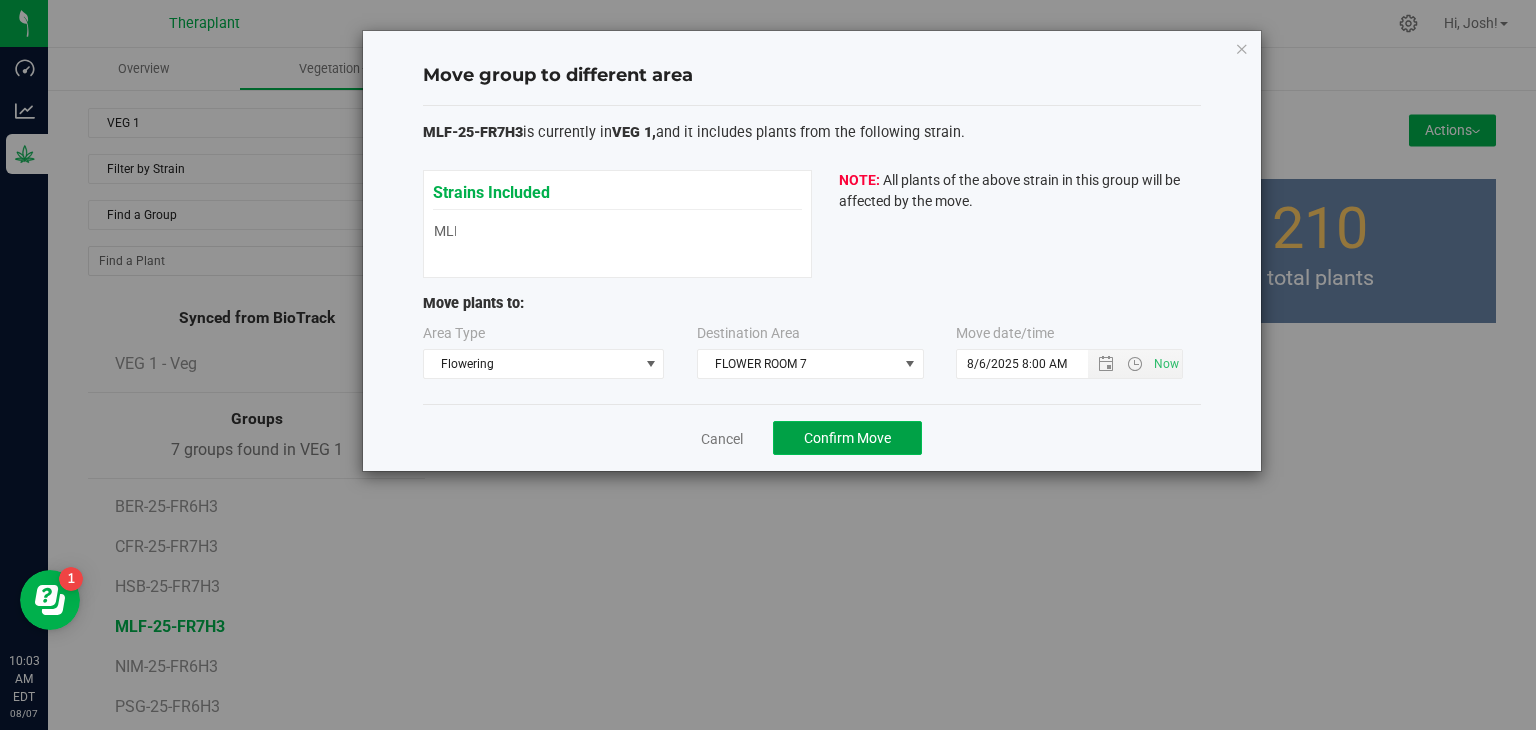 click on "Confirm Move" 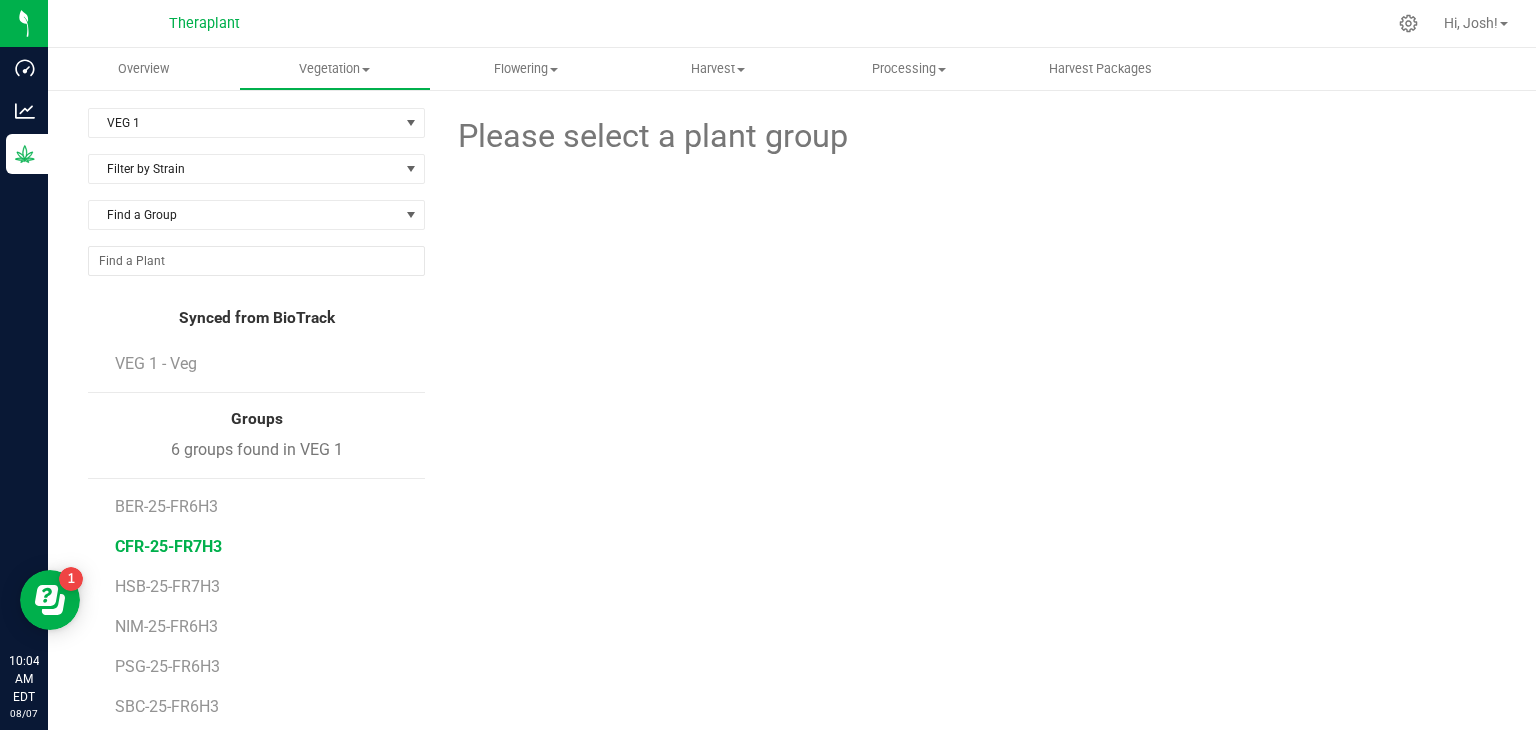 click on "CFR-25-FR7H3" at bounding box center (168, 546) 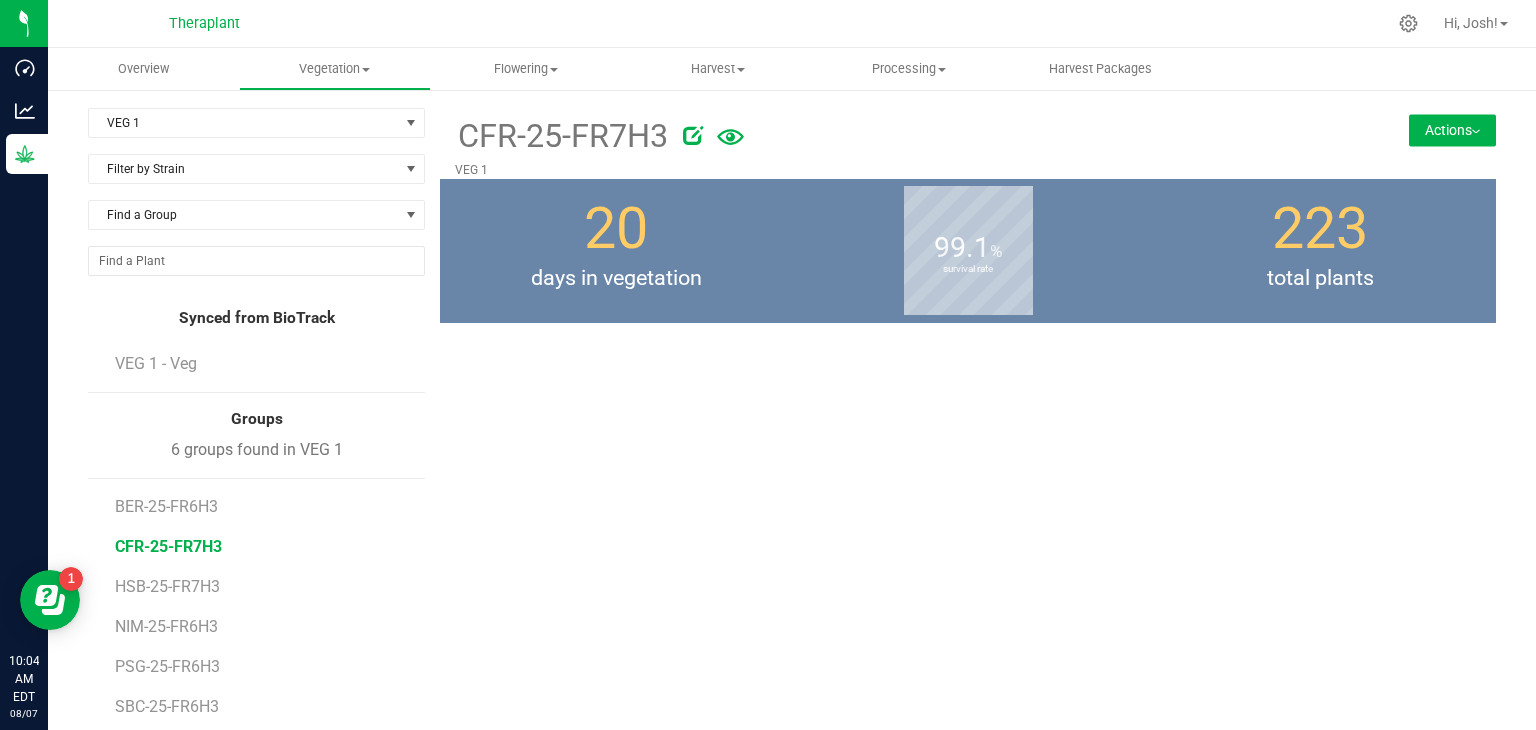 click 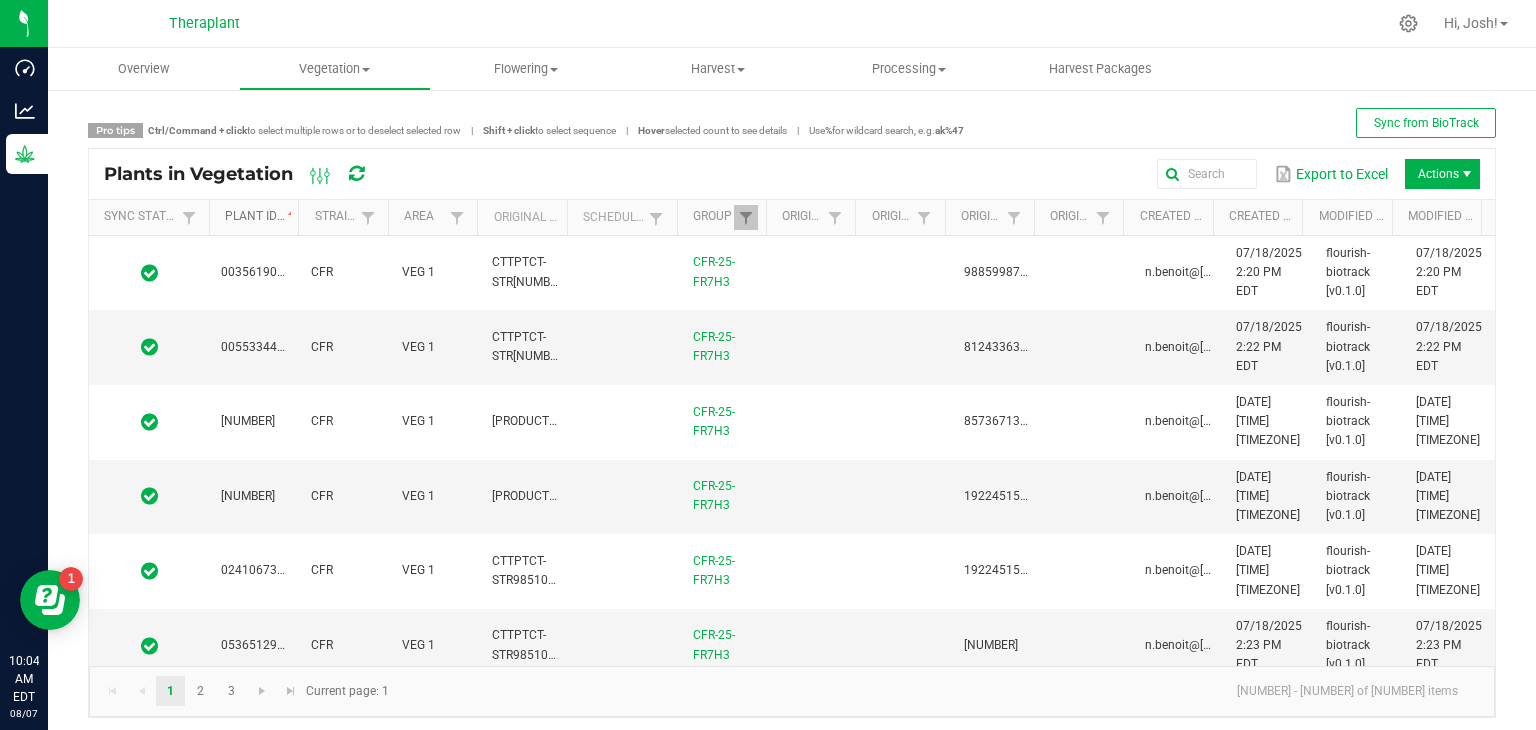 click on "Plant ID" at bounding box center [258, 217] 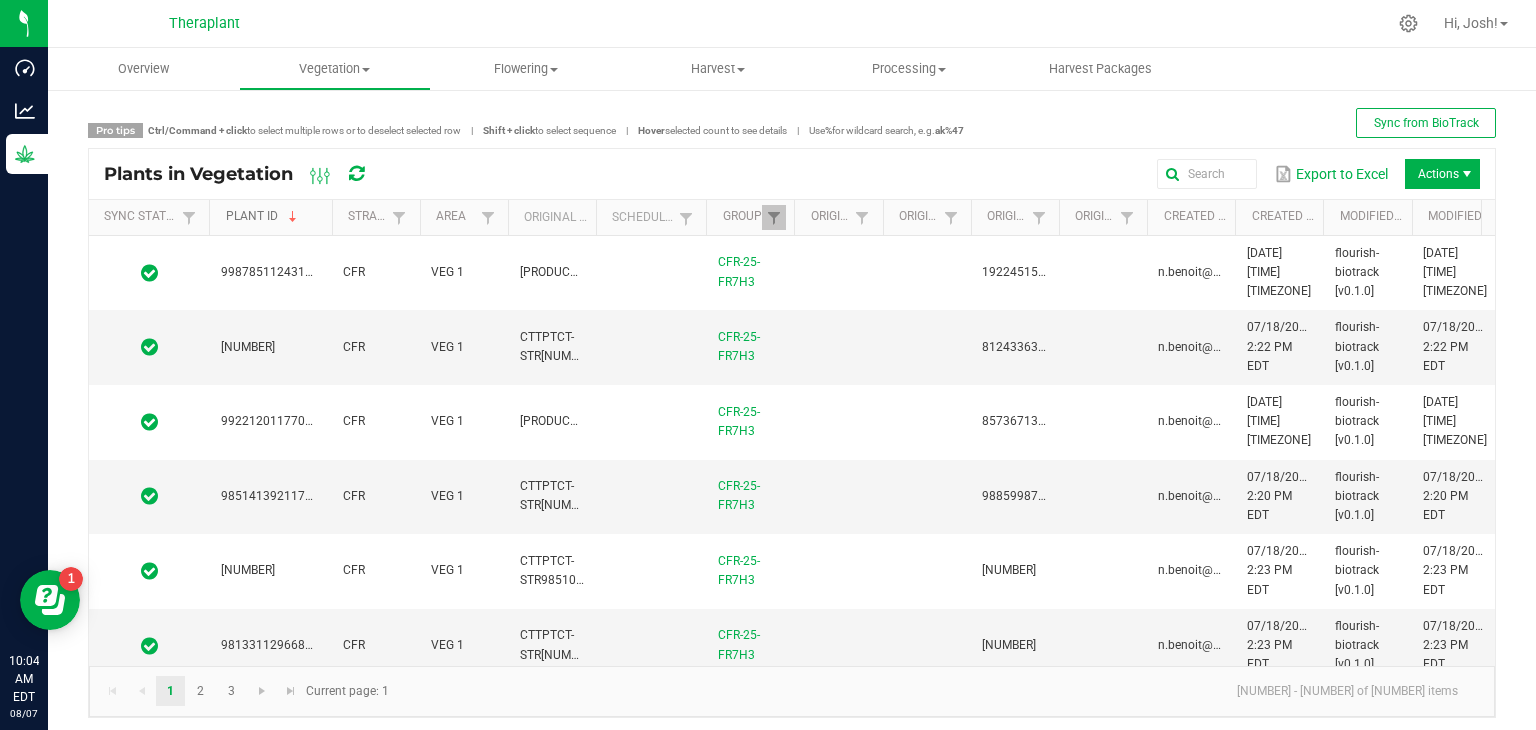 click at bounding box center [329, 374] 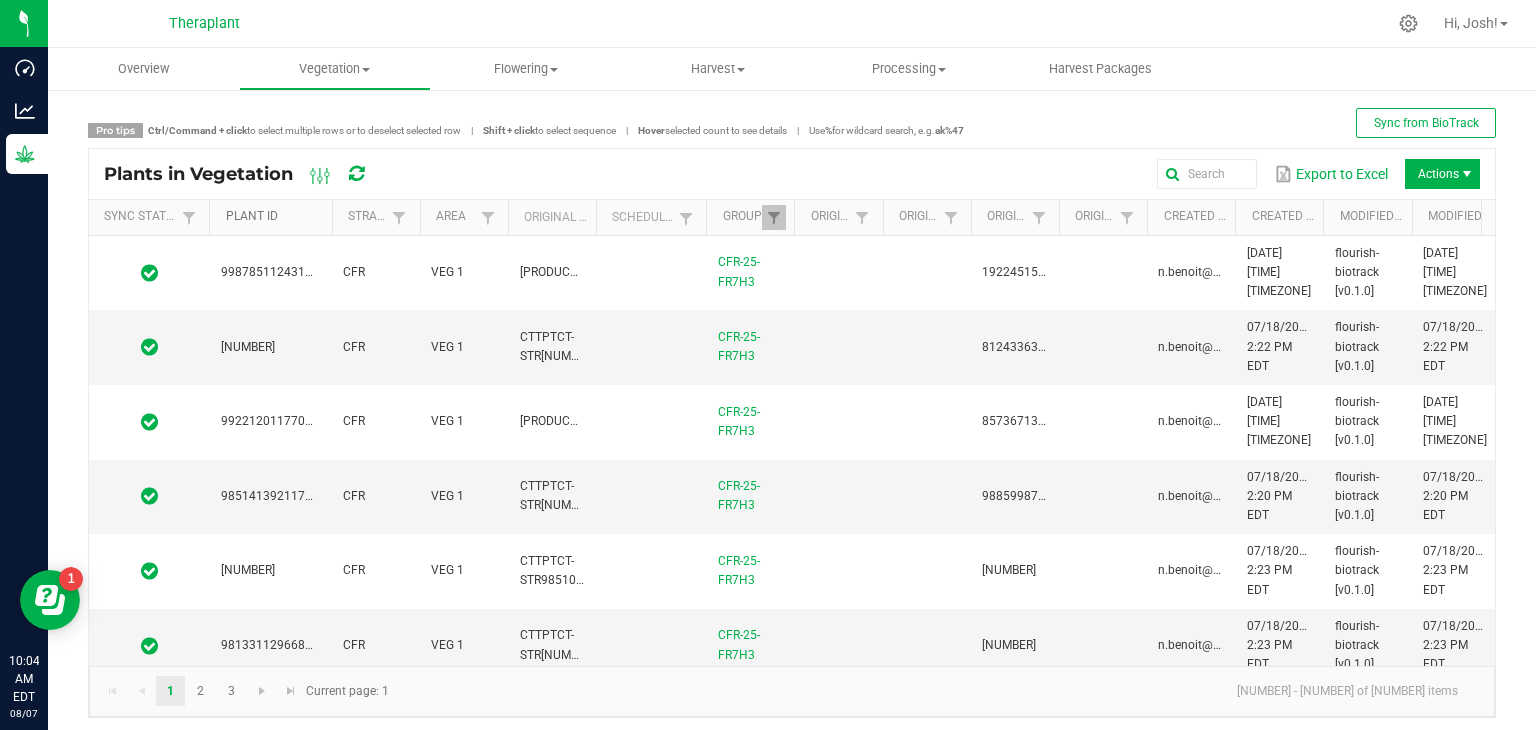 click on "Plant ID" at bounding box center (275, 217) 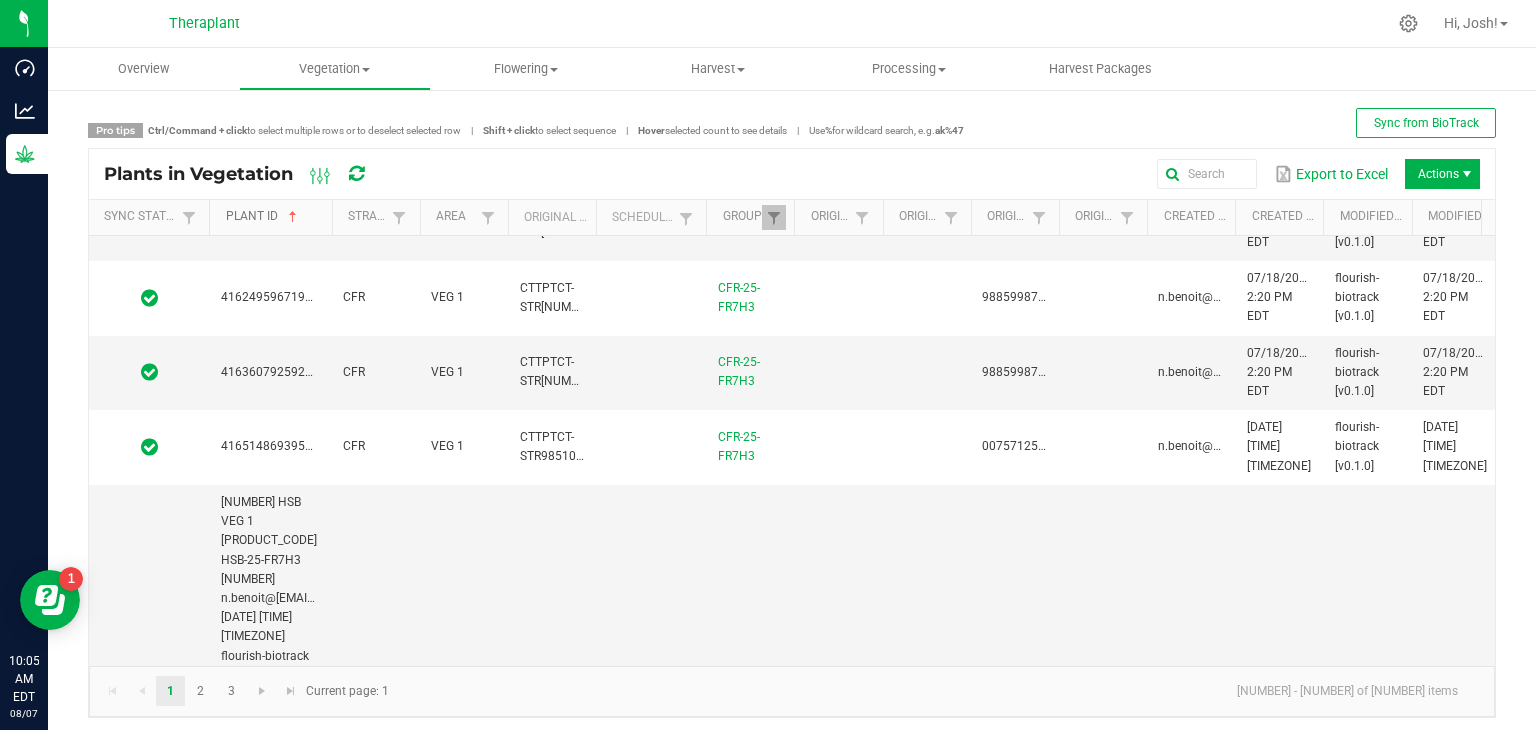 scroll, scrollTop: 6500, scrollLeft: 0, axis: vertical 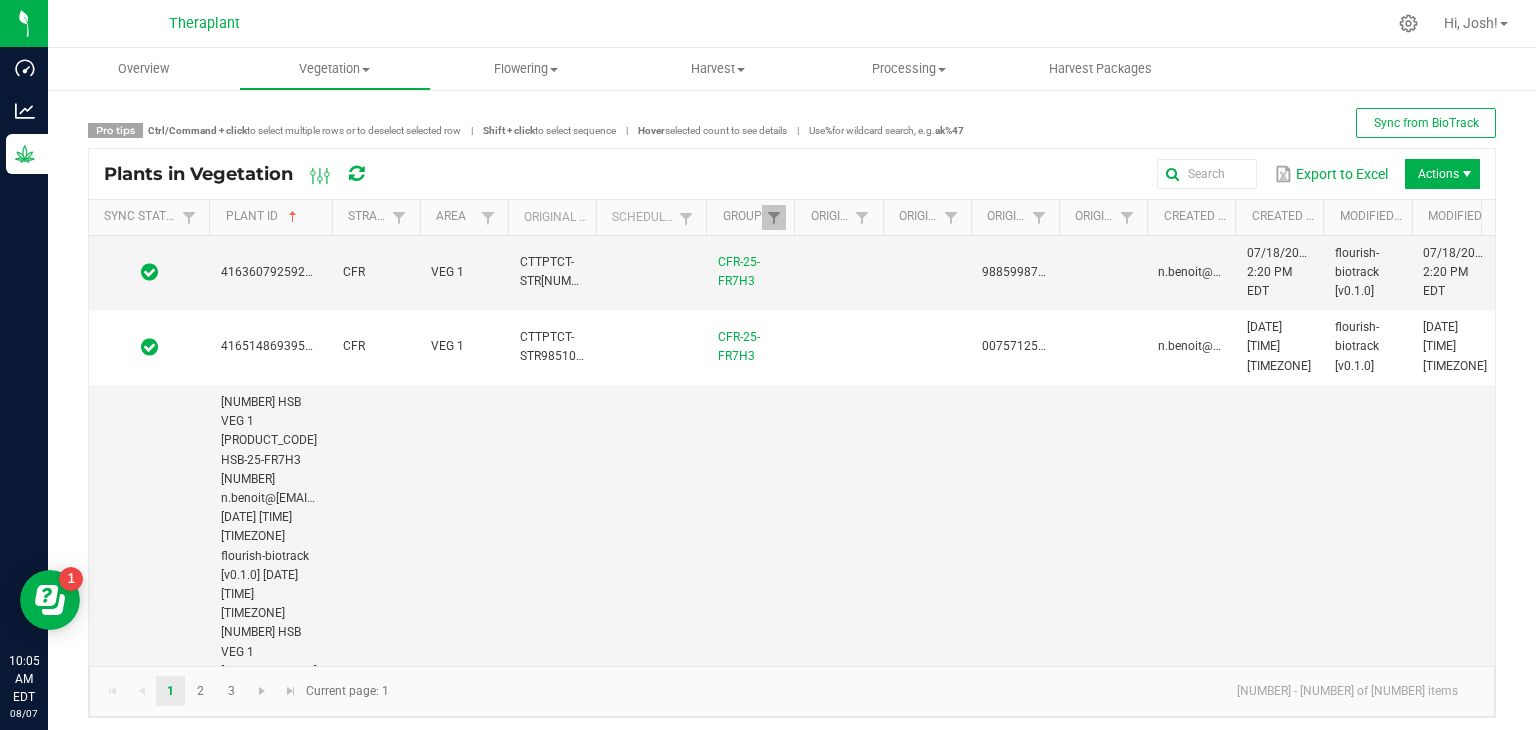click on "[NUMBER]" at bounding box center [270, 1621] 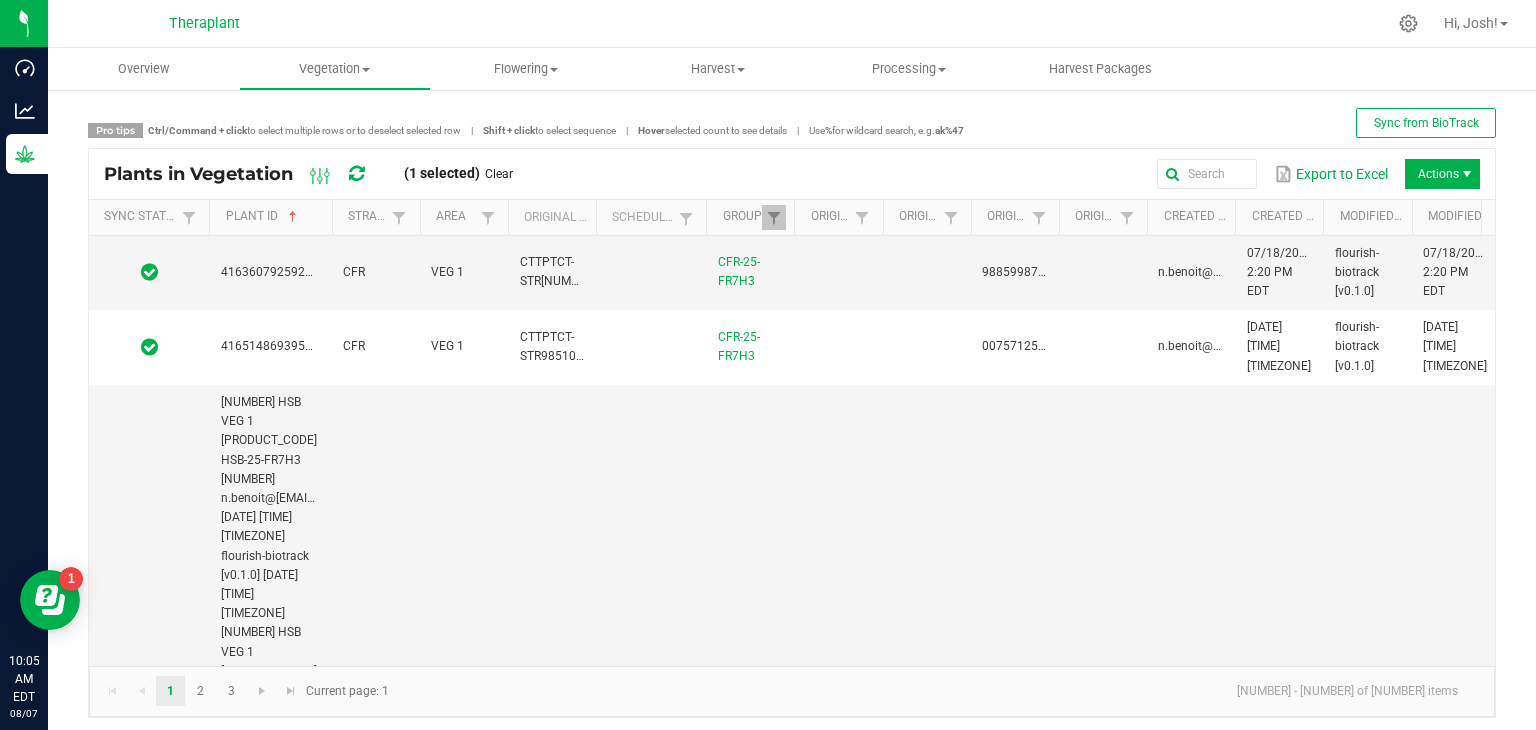 click on "[NUMBER]" at bounding box center (248, 1694) 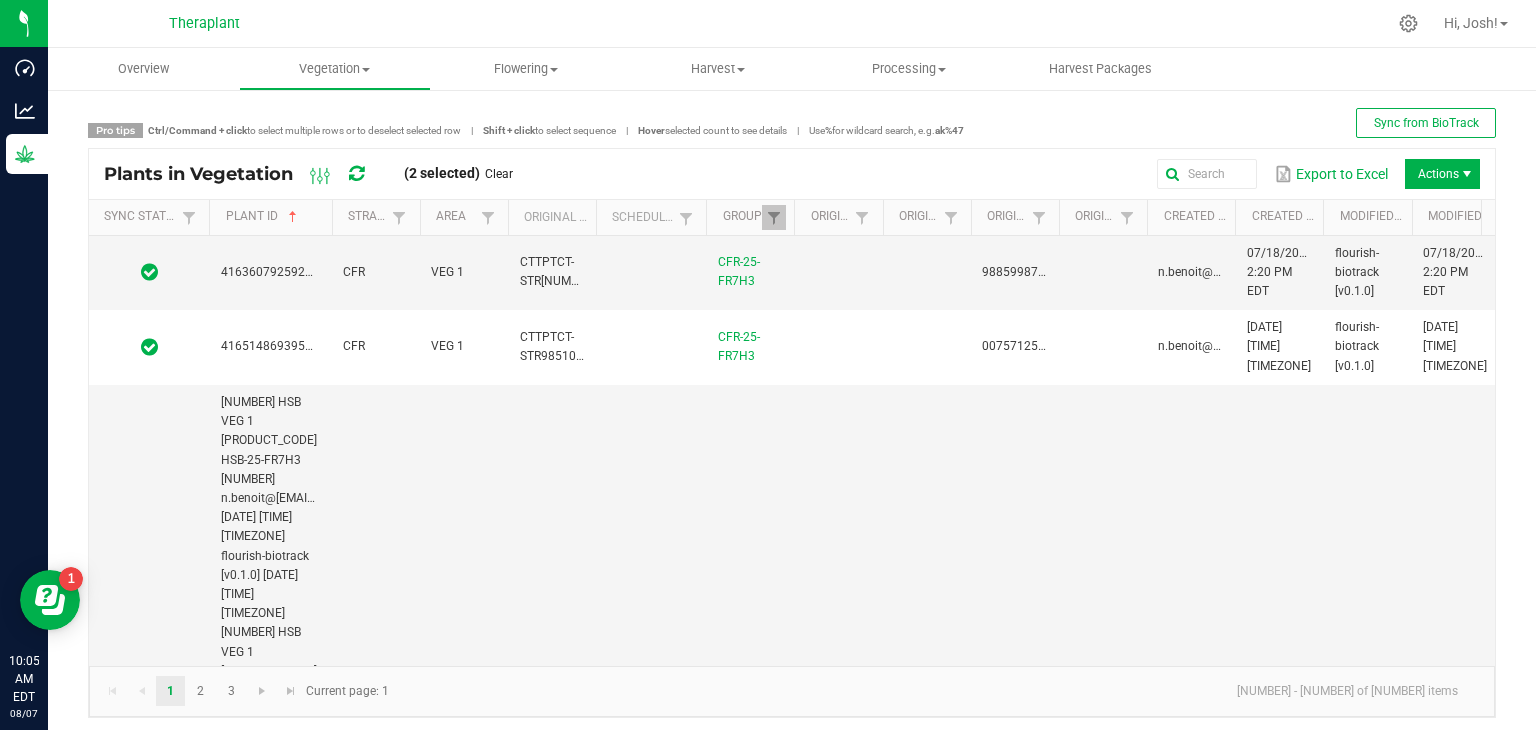 click on "4637300333550317" at bounding box center [270, 1770] 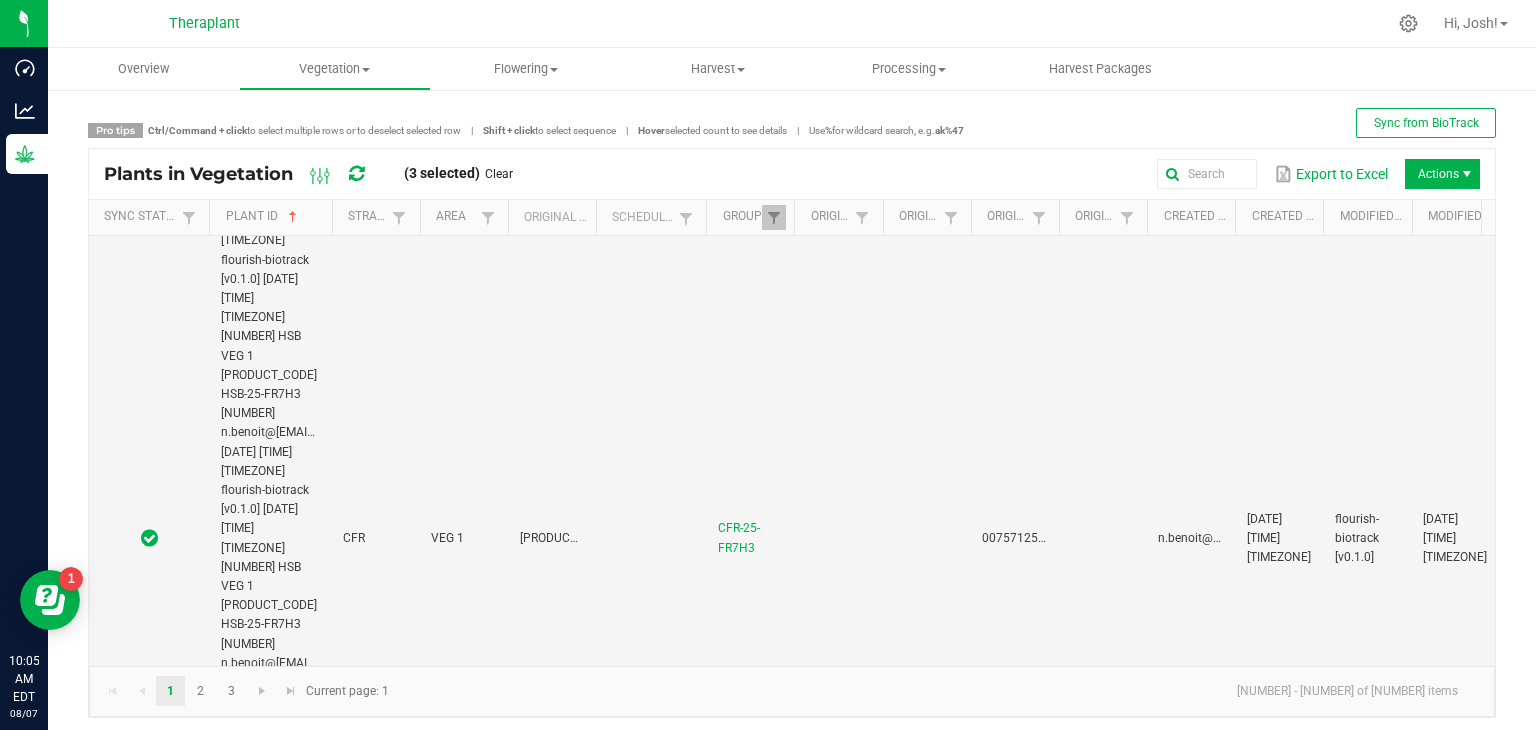 scroll, scrollTop: 6800, scrollLeft: 0, axis: vertical 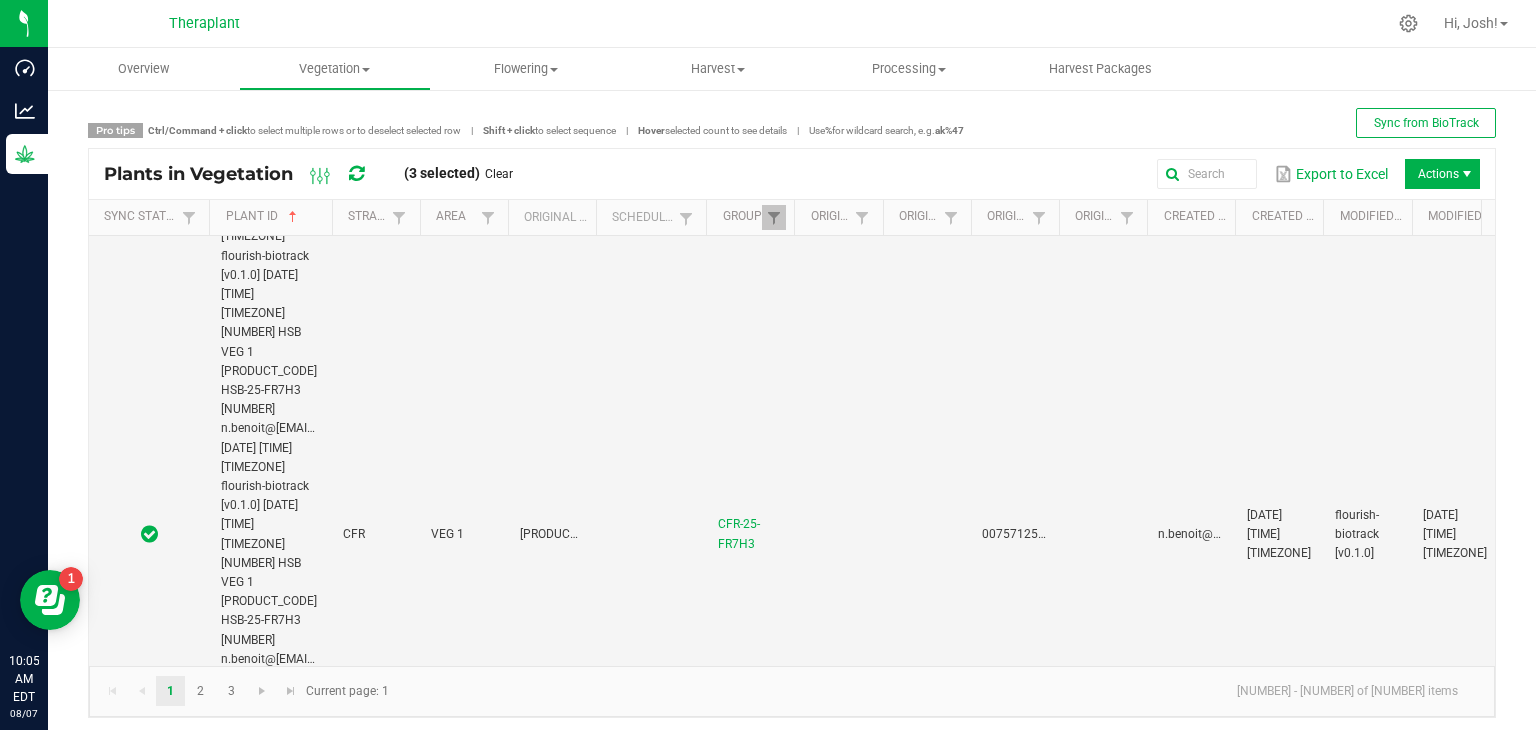 click on "4688972861768854" at bounding box center (270, 1545) 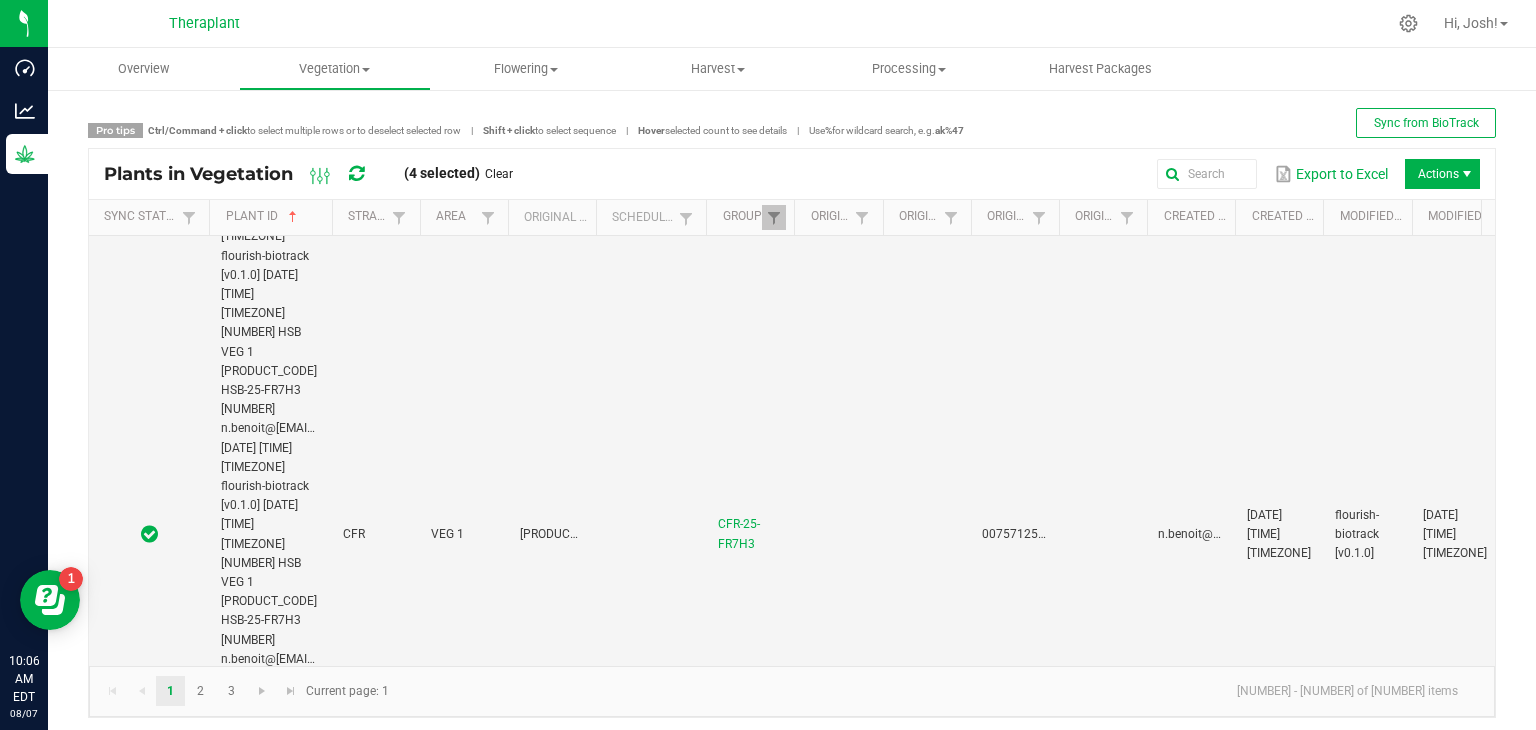 click on "[NUMBER]" at bounding box center [248, 1618] 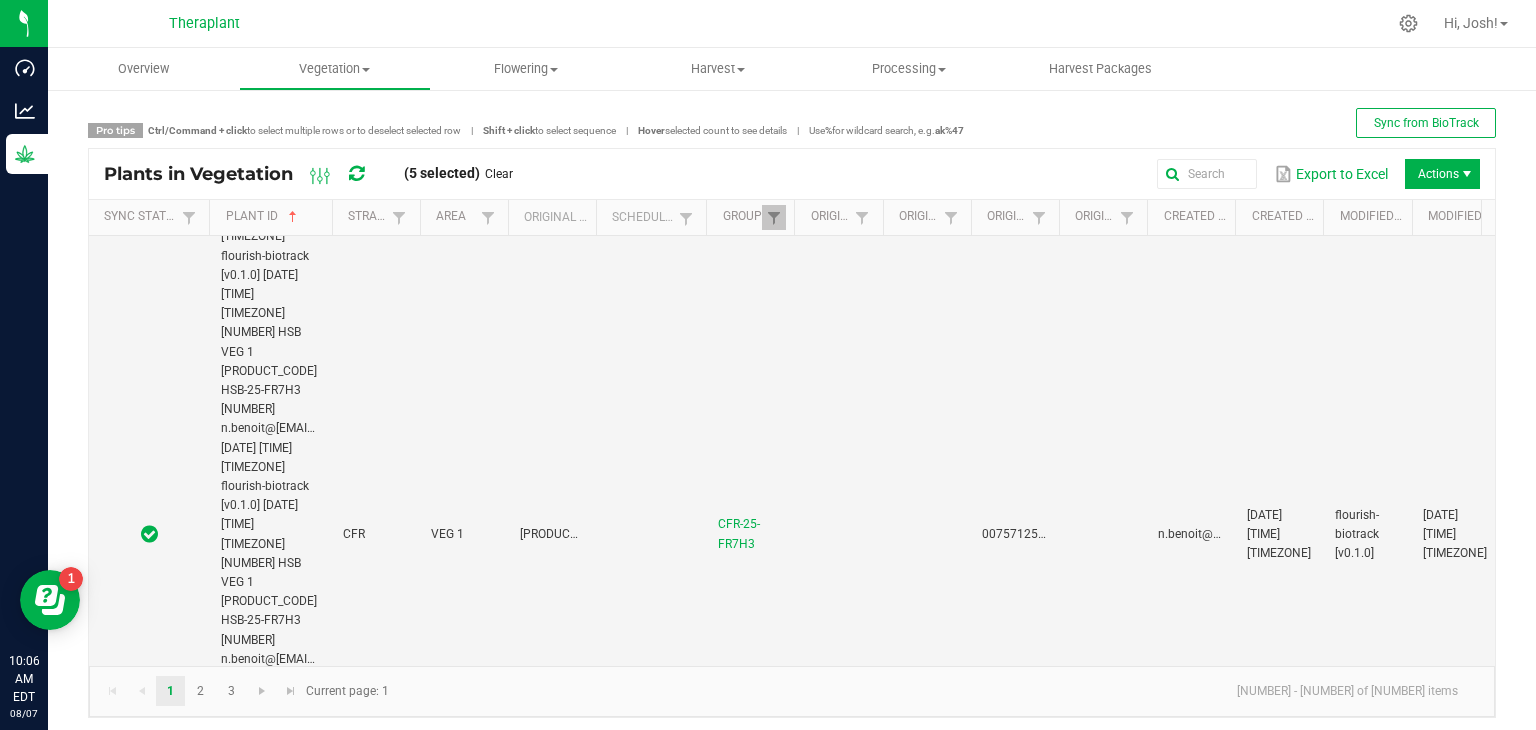 click on "4791545816009909" at bounding box center (270, 1694) 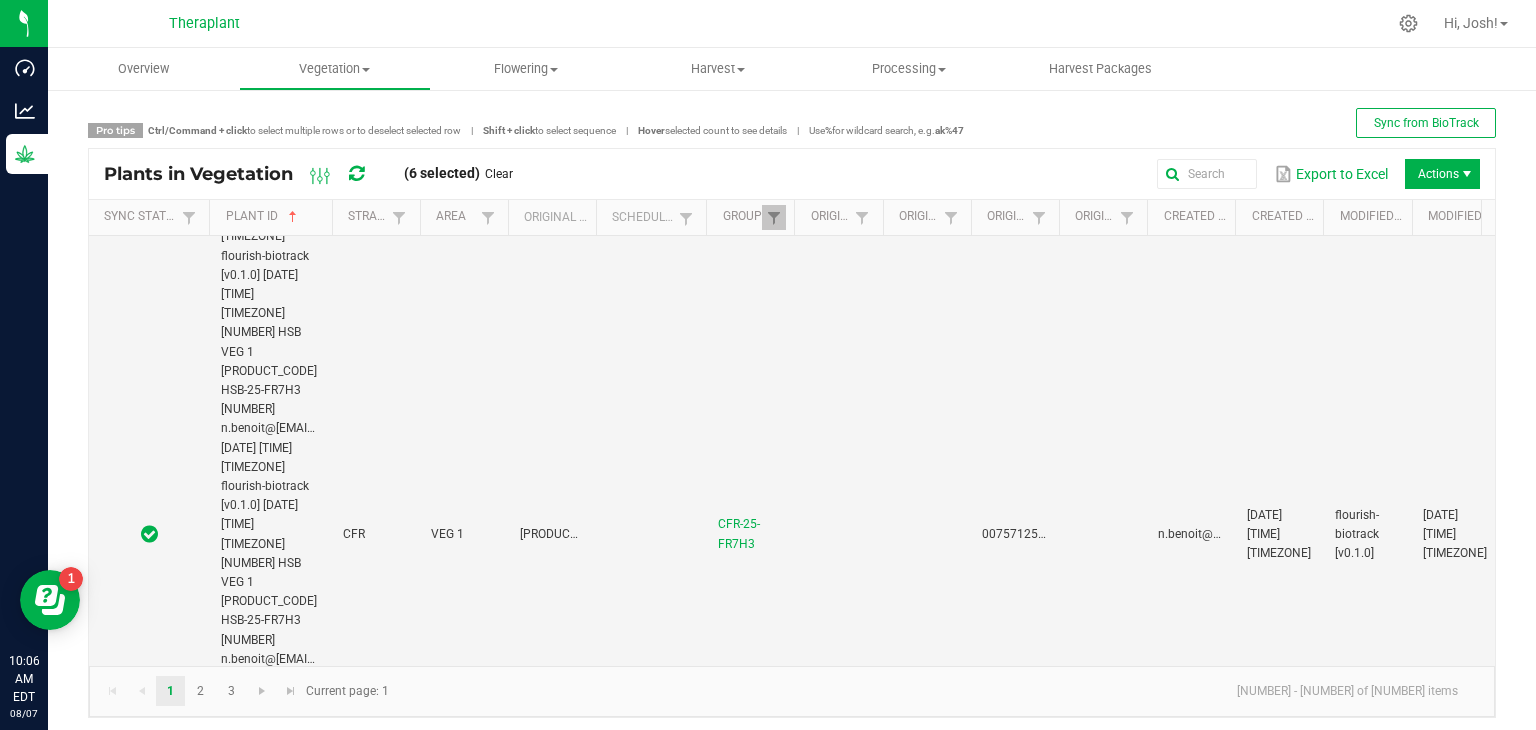 click on "4810993970864345" at bounding box center [277, 1768] 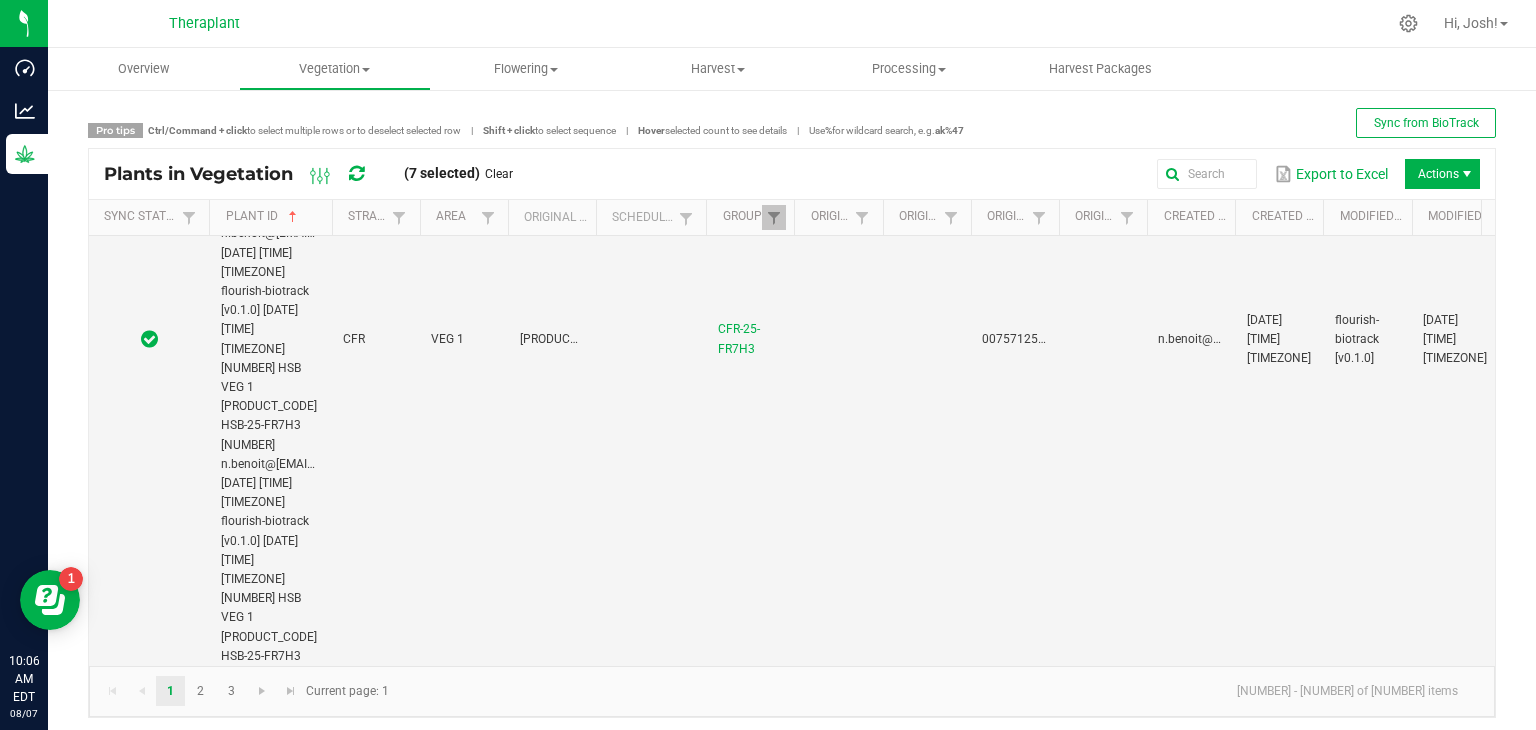 scroll, scrollTop: 7024, scrollLeft: 0, axis: vertical 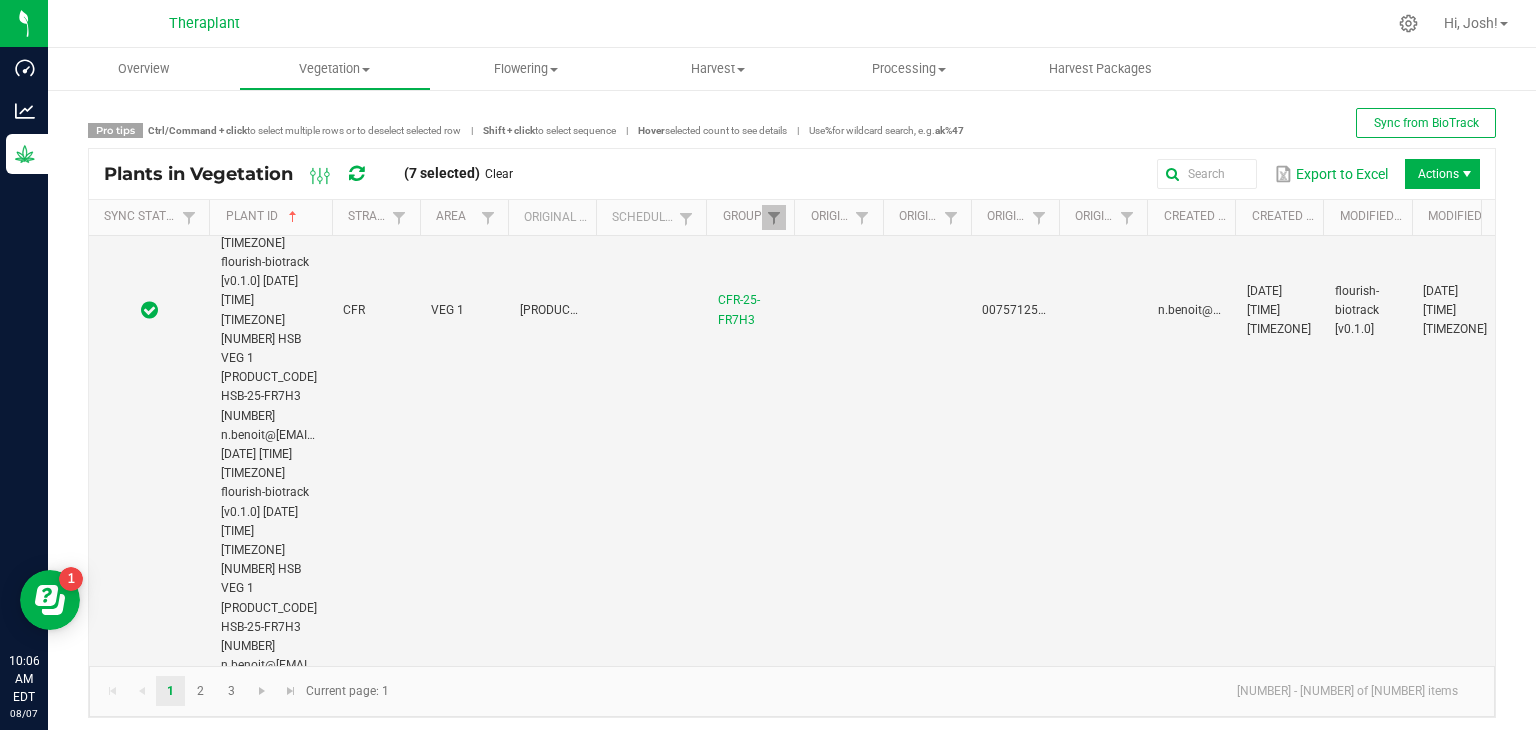 click on "4833947182820338" at bounding box center [277, 1618] 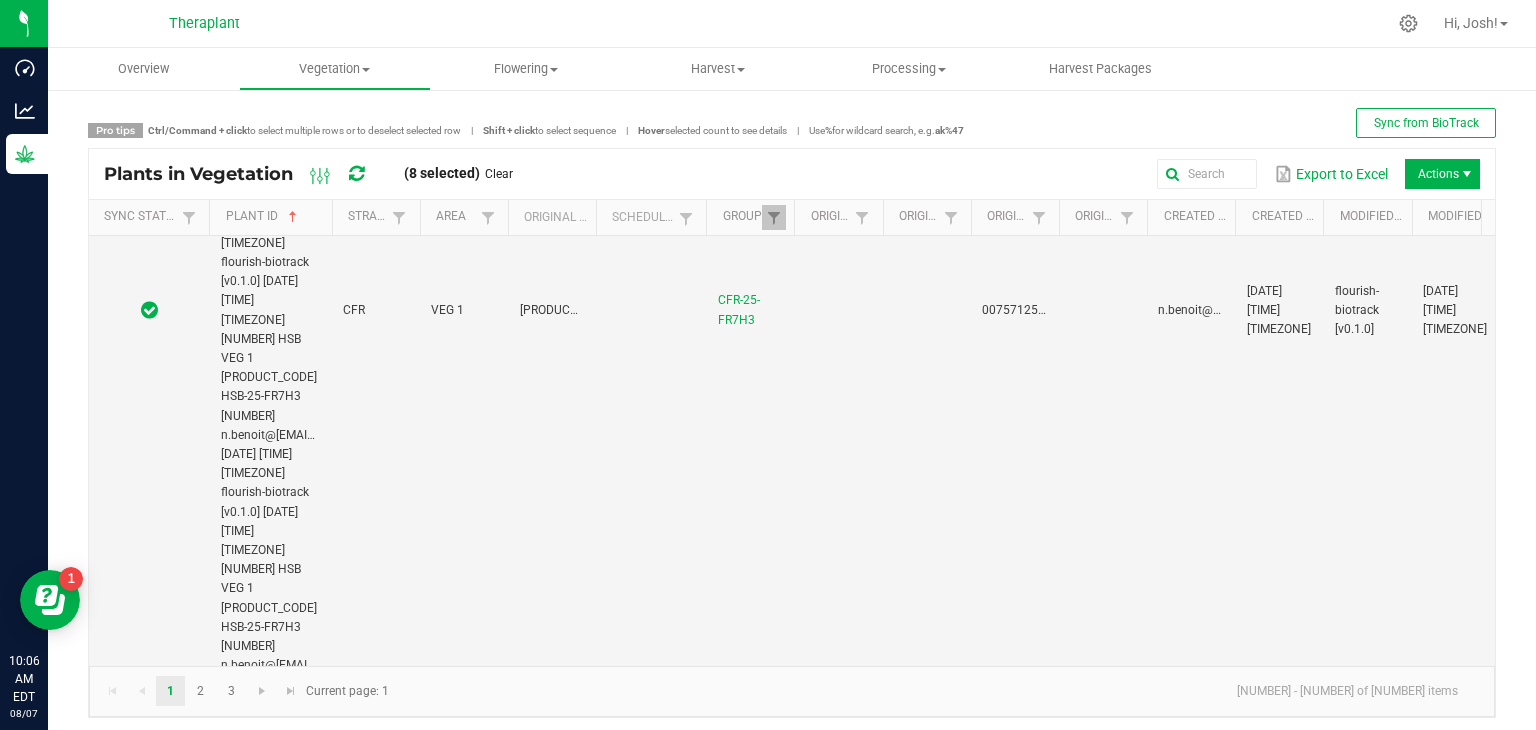 click on "[NUMBER]" at bounding box center (248, 1693) 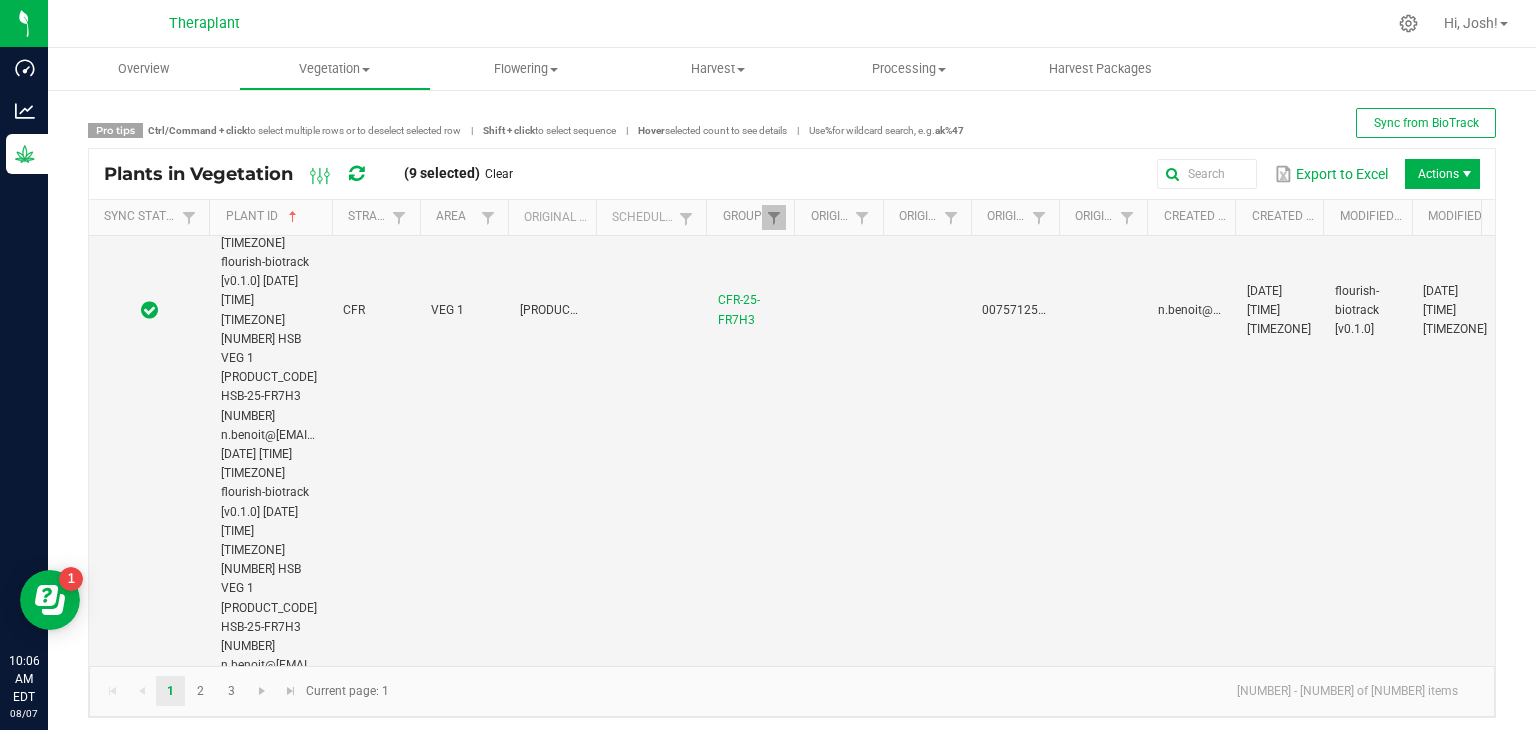 scroll, scrollTop: 8, scrollLeft: 0, axis: vertical 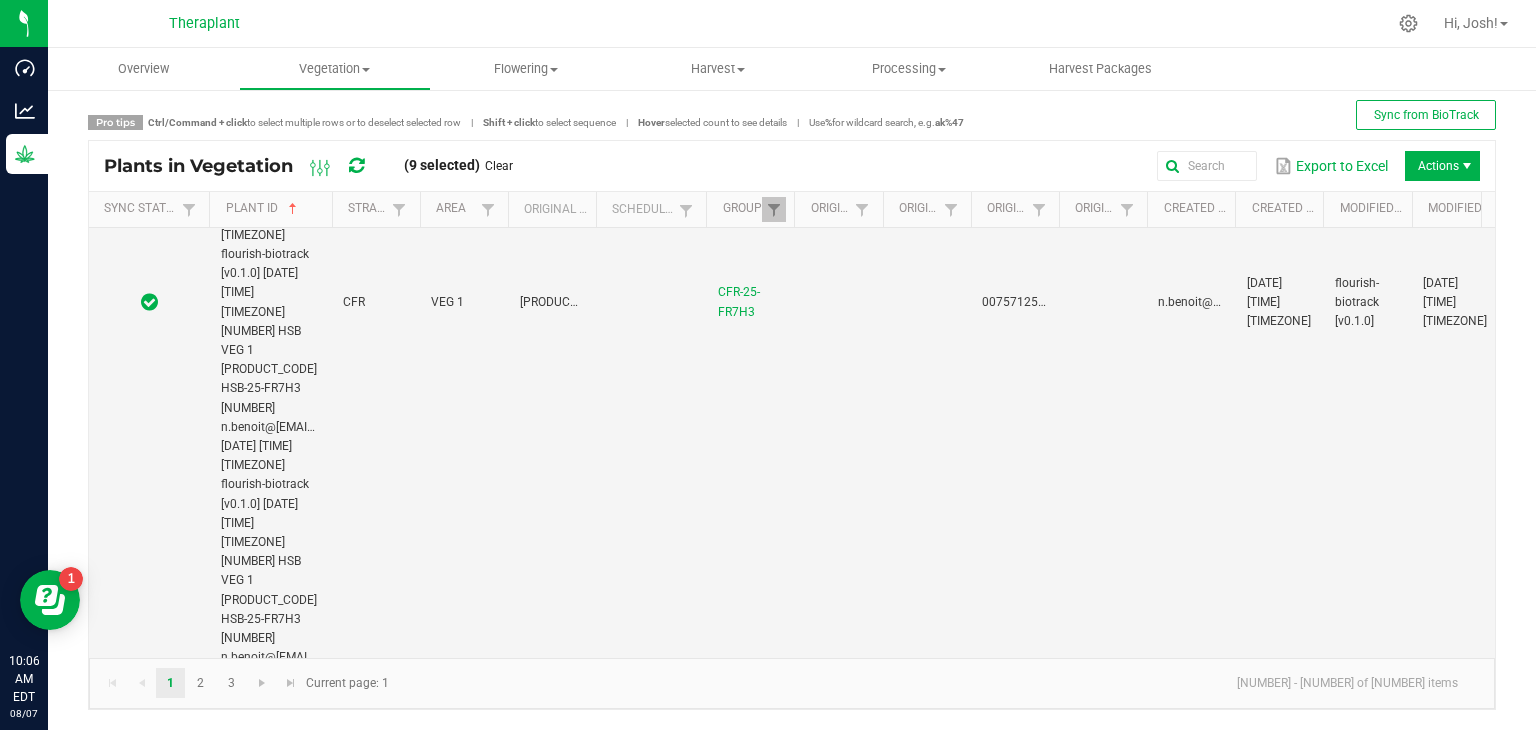 click on "4928651114366879" at bounding box center (277, 1759) 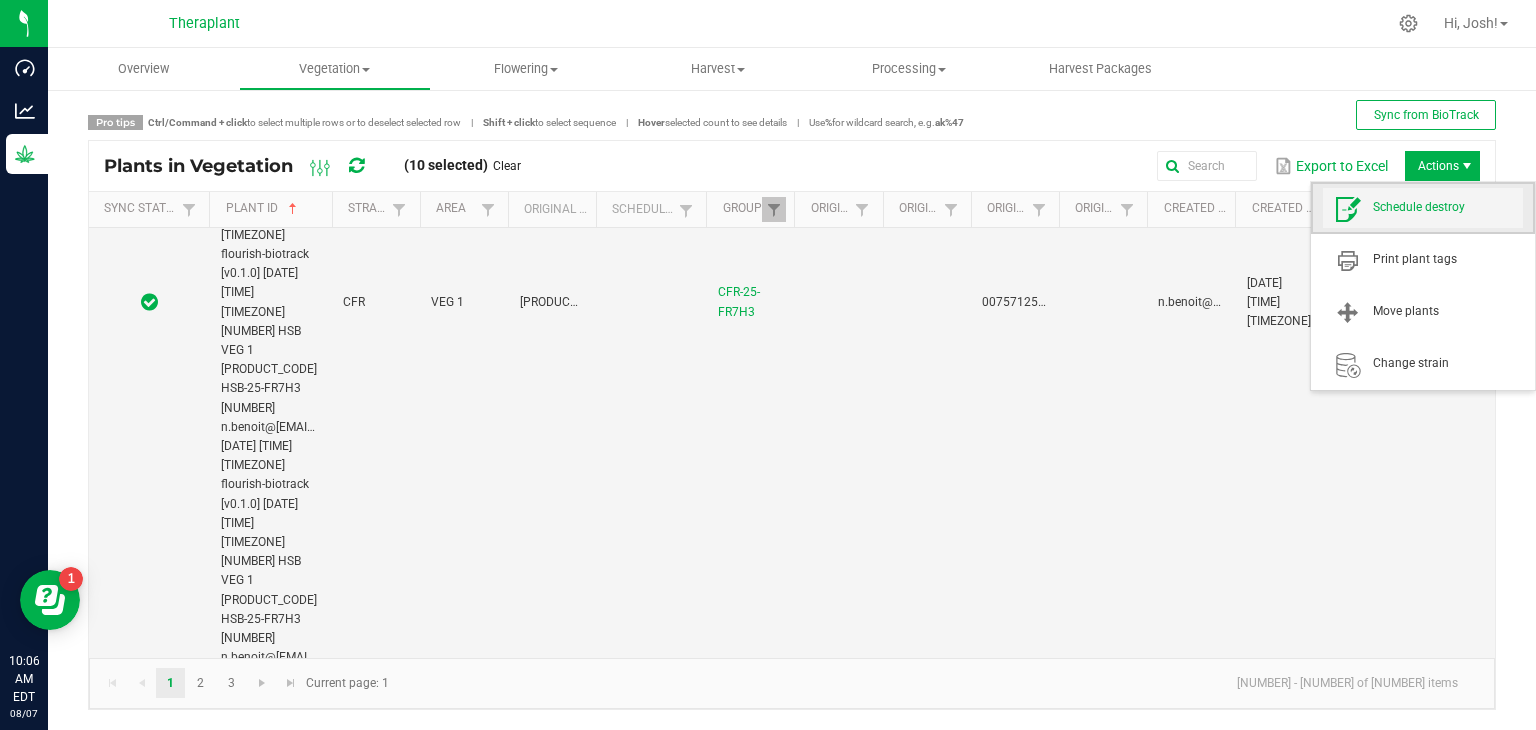 click on "Schedule destroy" at bounding box center [1448, 207] 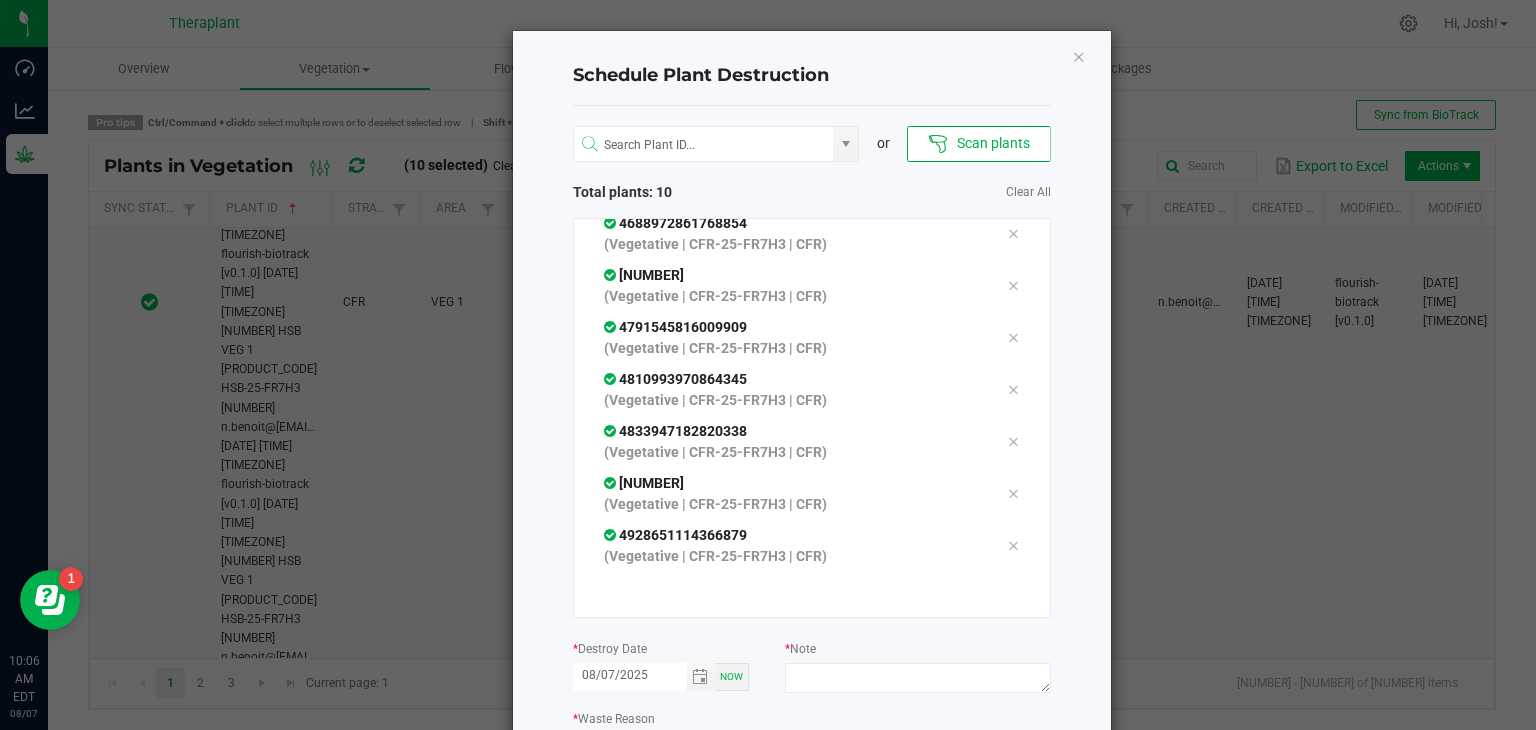 scroll, scrollTop: 171, scrollLeft: 0, axis: vertical 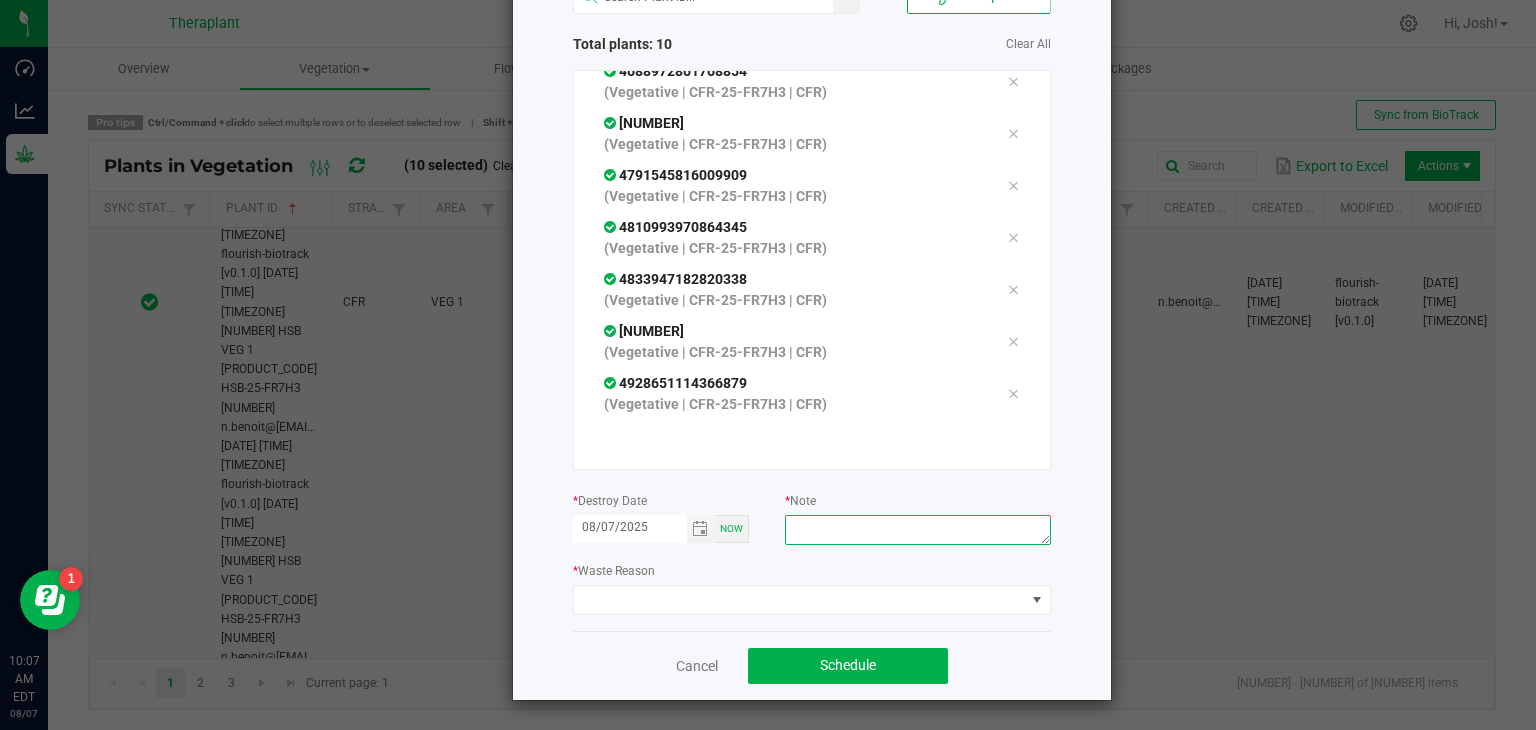 click at bounding box center (917, 530) 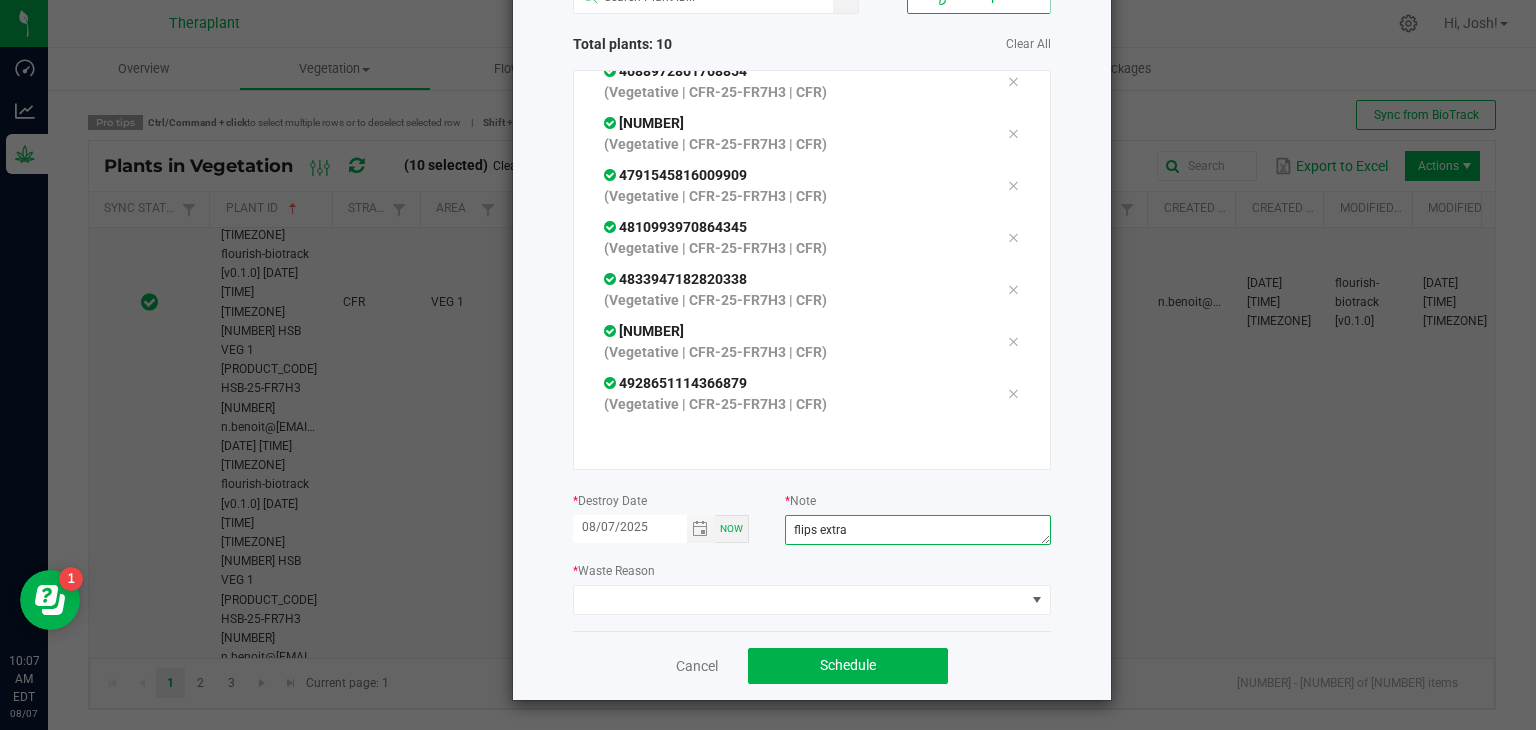 click on "flips extra" at bounding box center [917, 530] 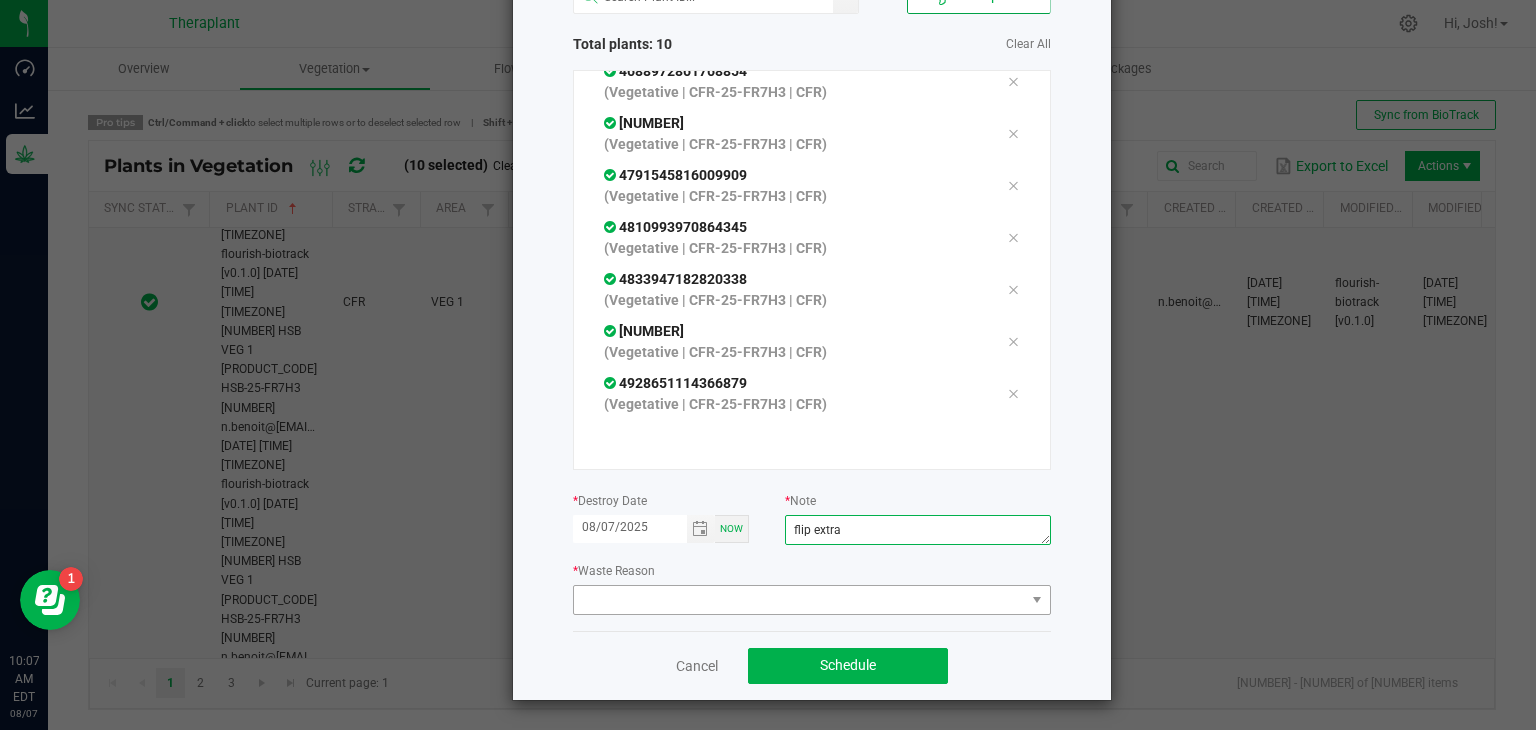type on "flip extra" 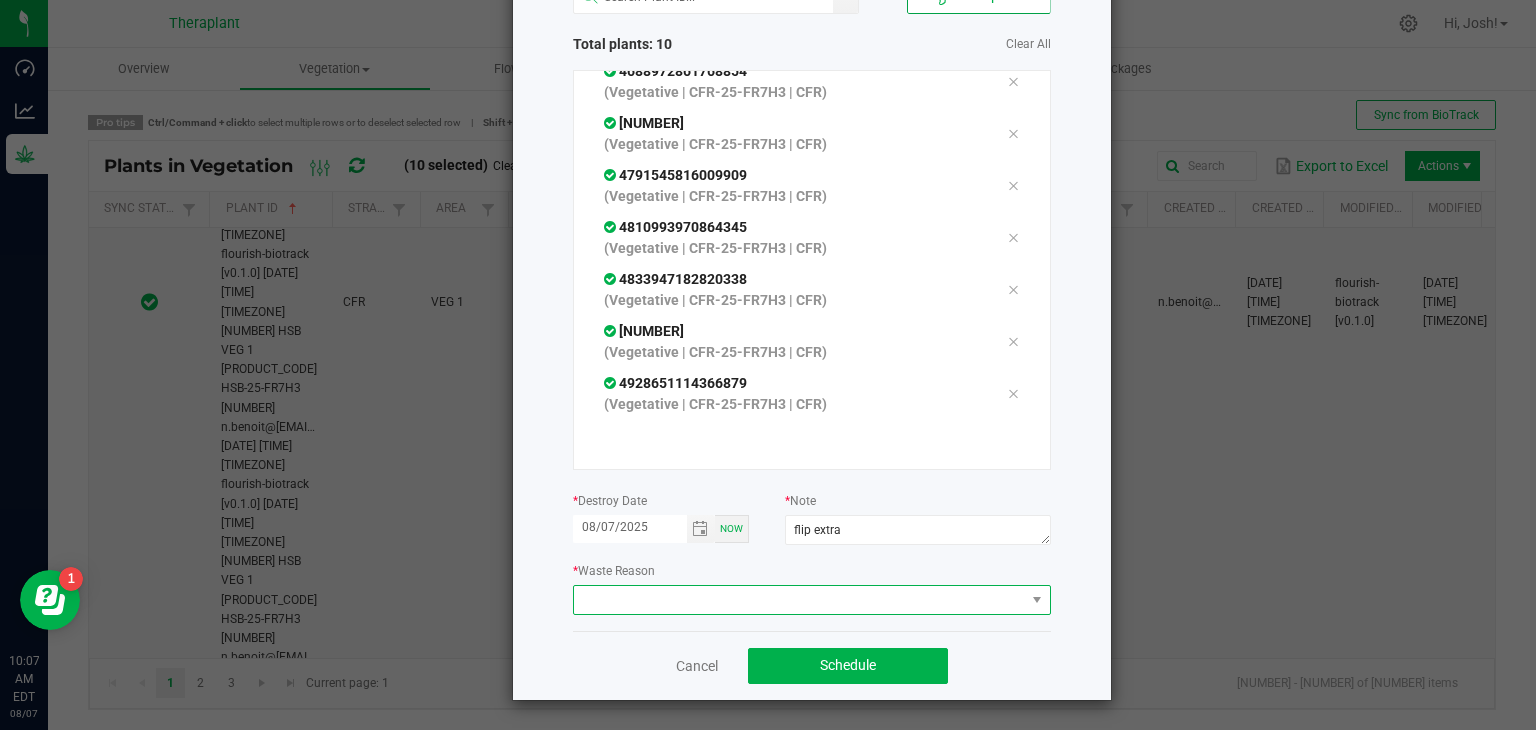 click at bounding box center [799, 600] 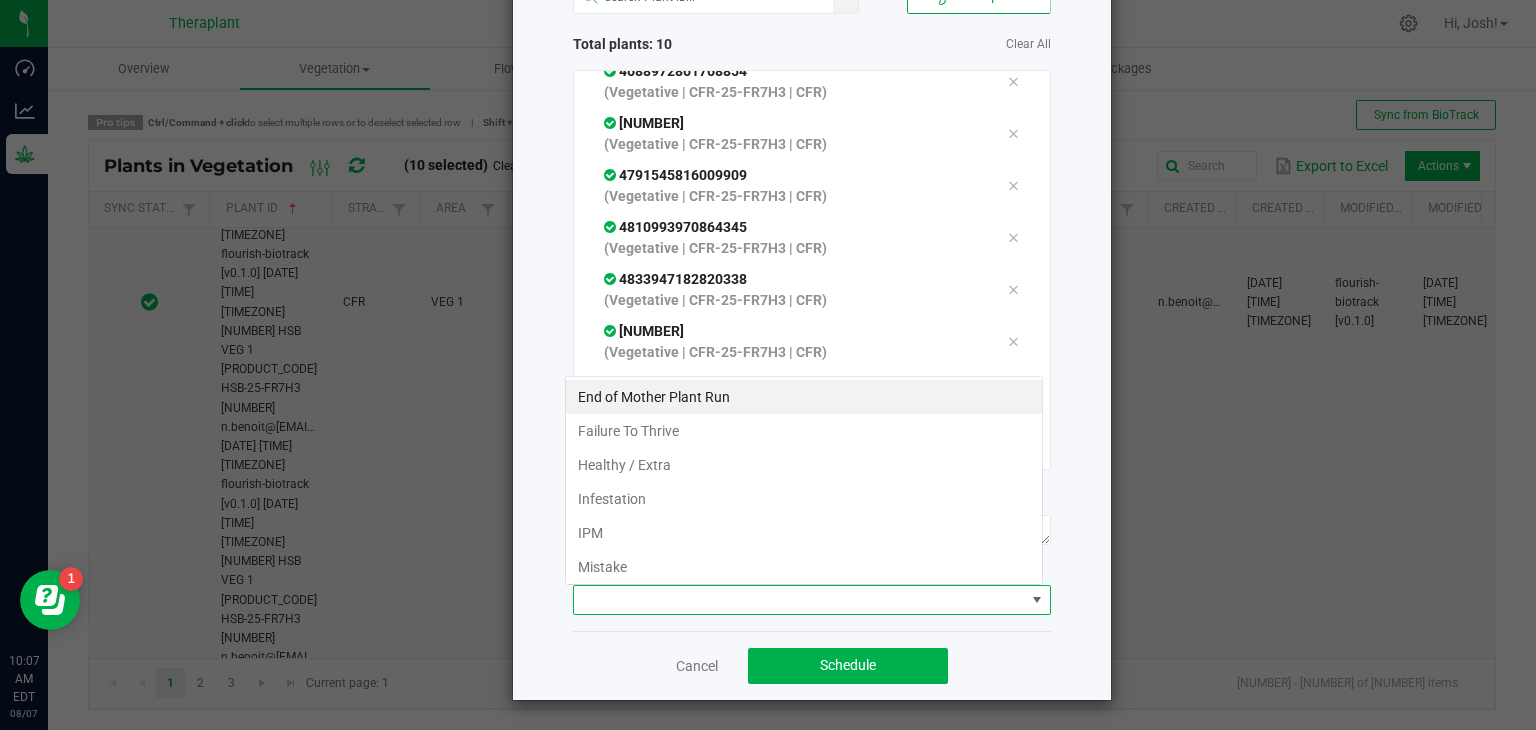 scroll, scrollTop: 99970, scrollLeft: 99521, axis: both 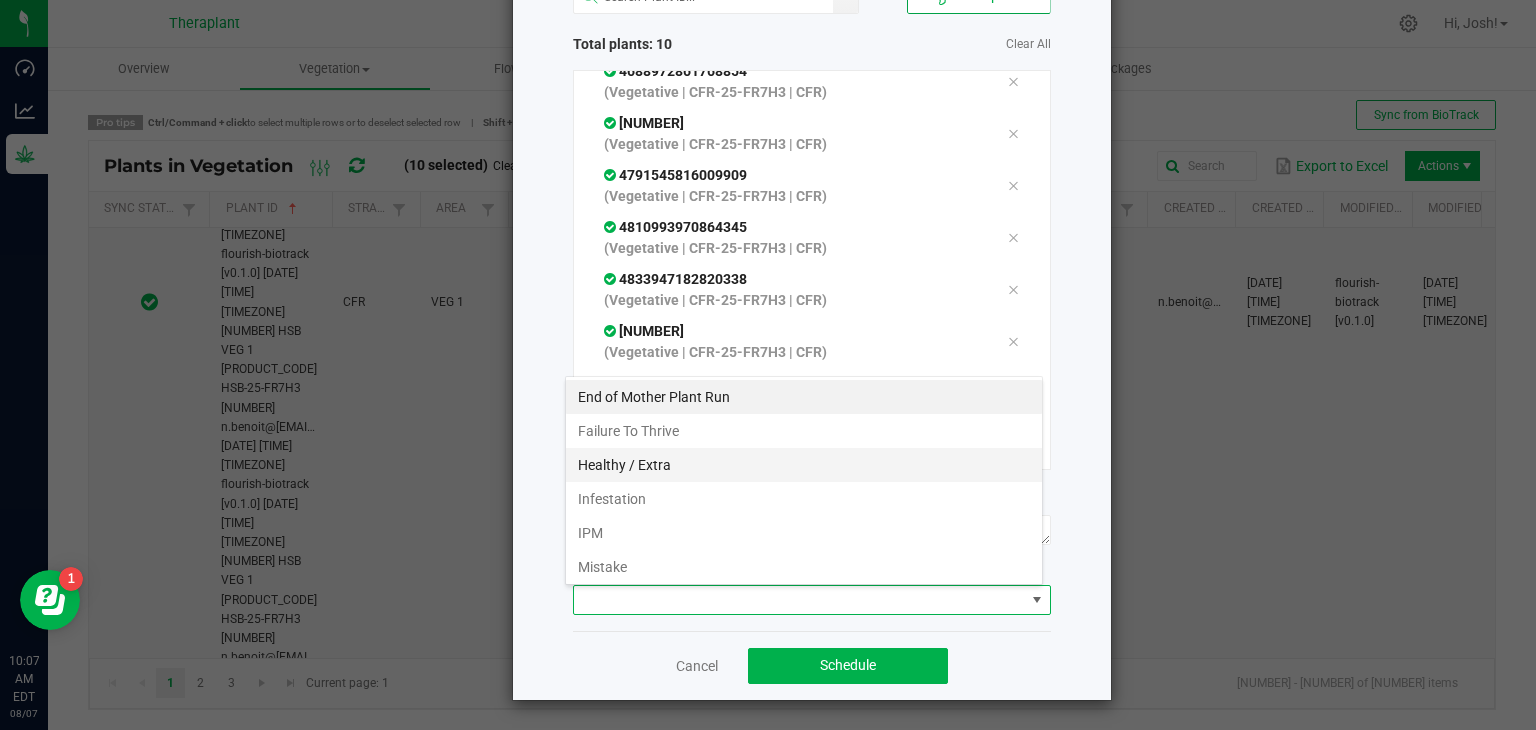 click on "Healthy / Extra" at bounding box center [804, 465] 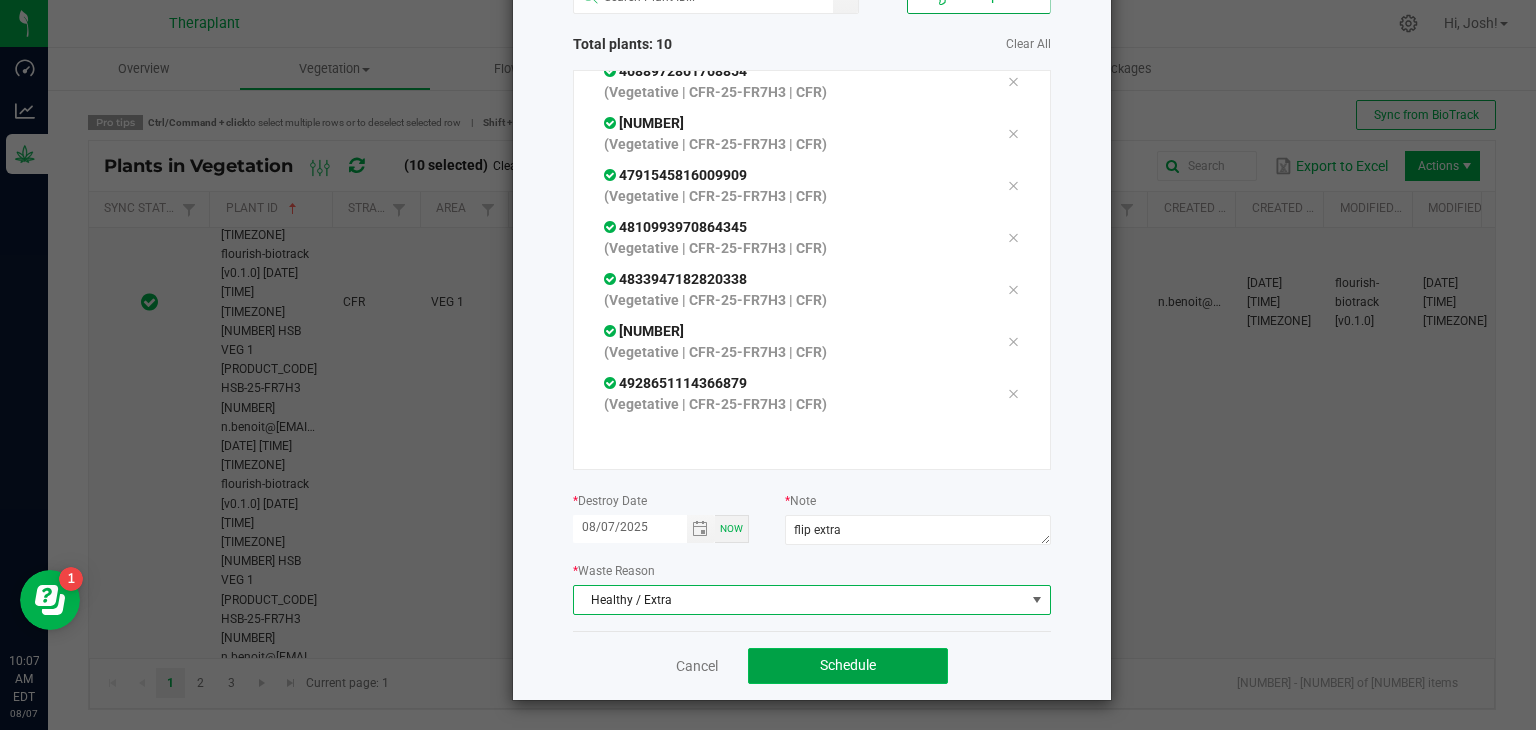 click on "Schedule" 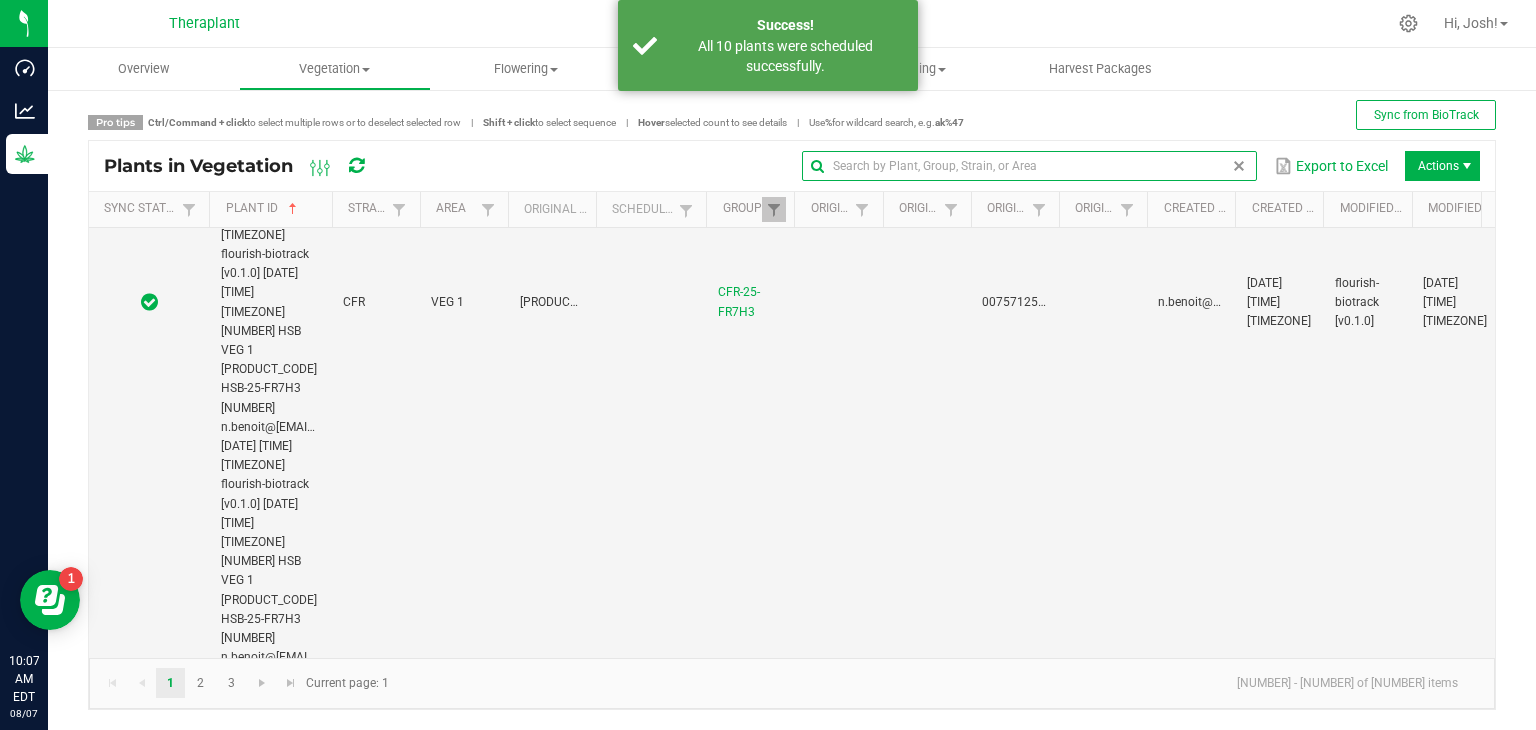 click at bounding box center (1029, 166) 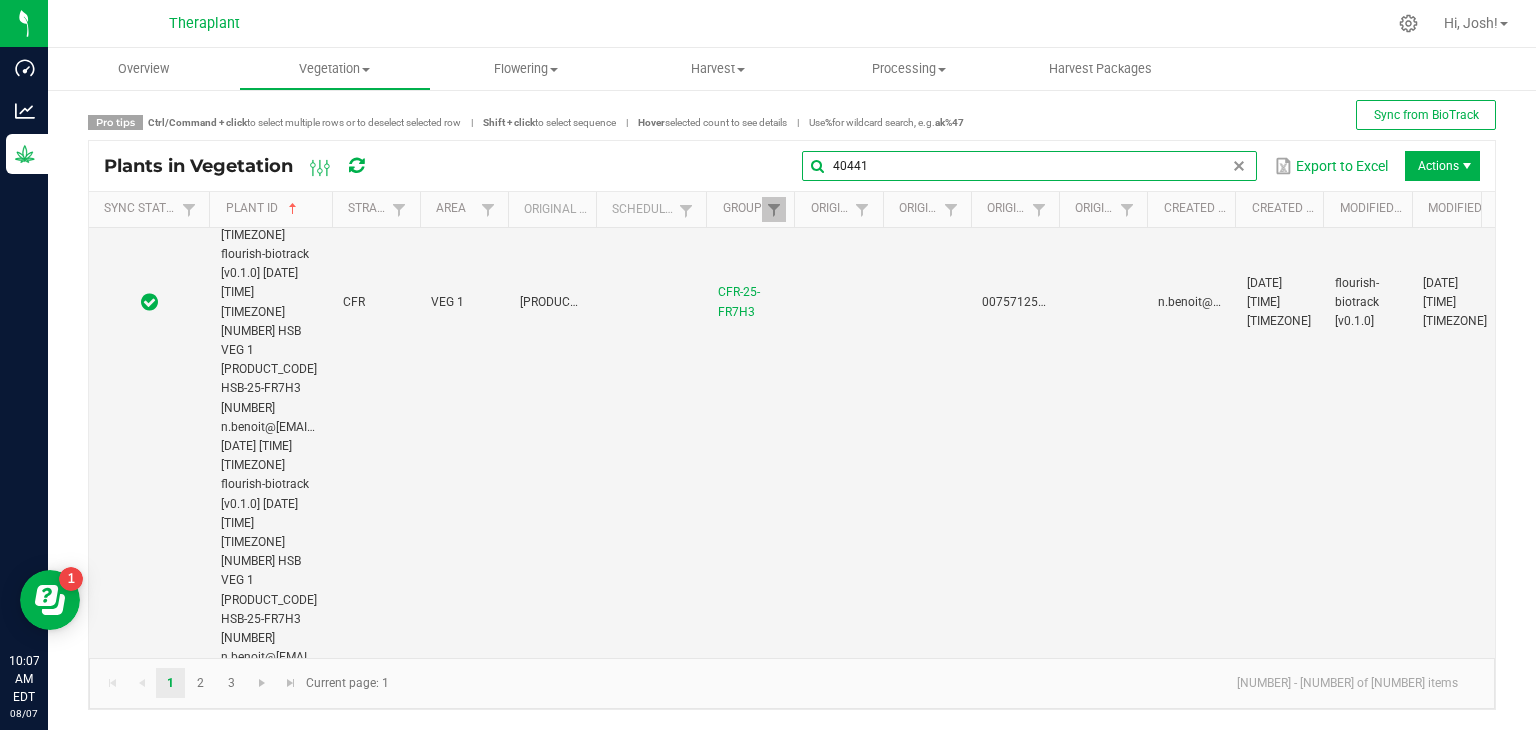 type on "40441" 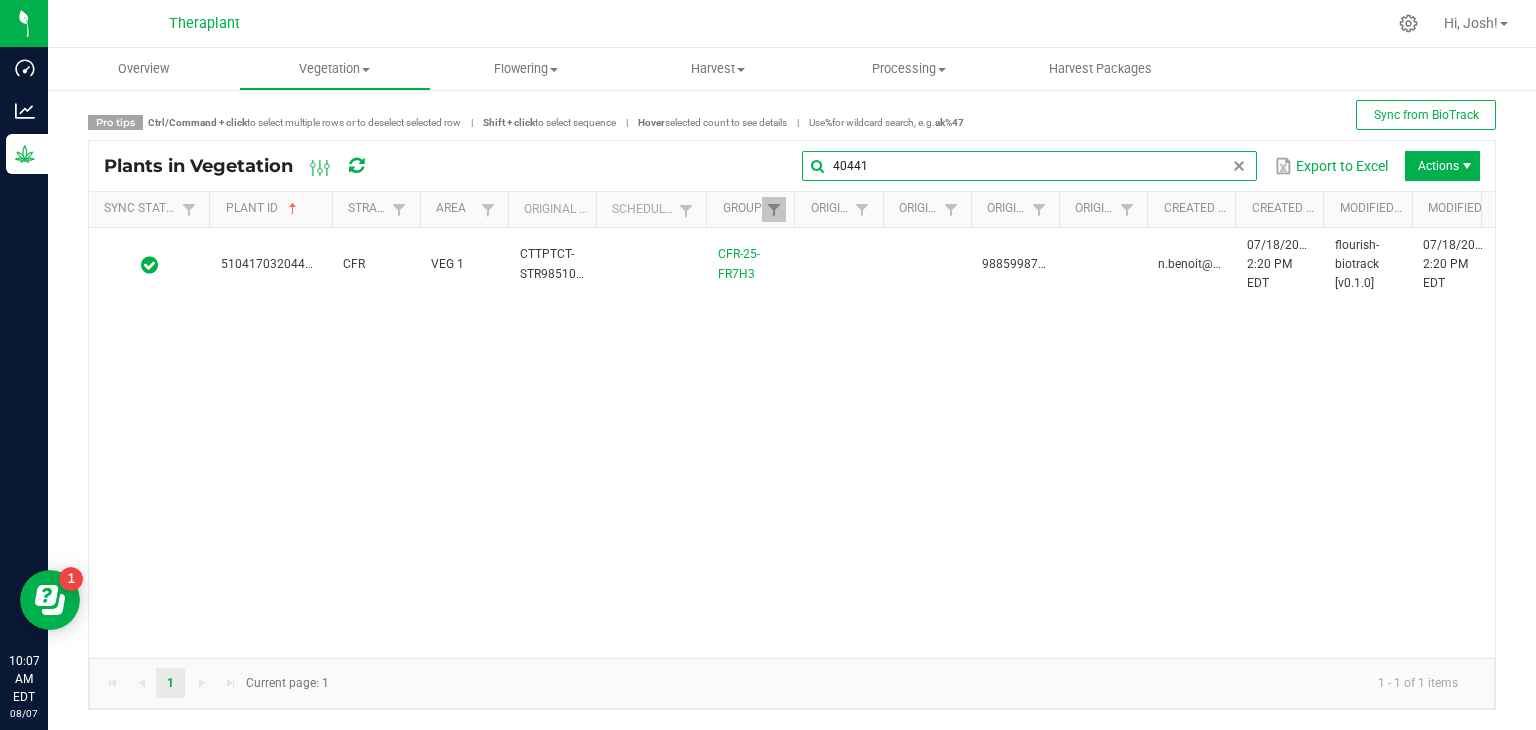 scroll, scrollTop: 0, scrollLeft: 0, axis: both 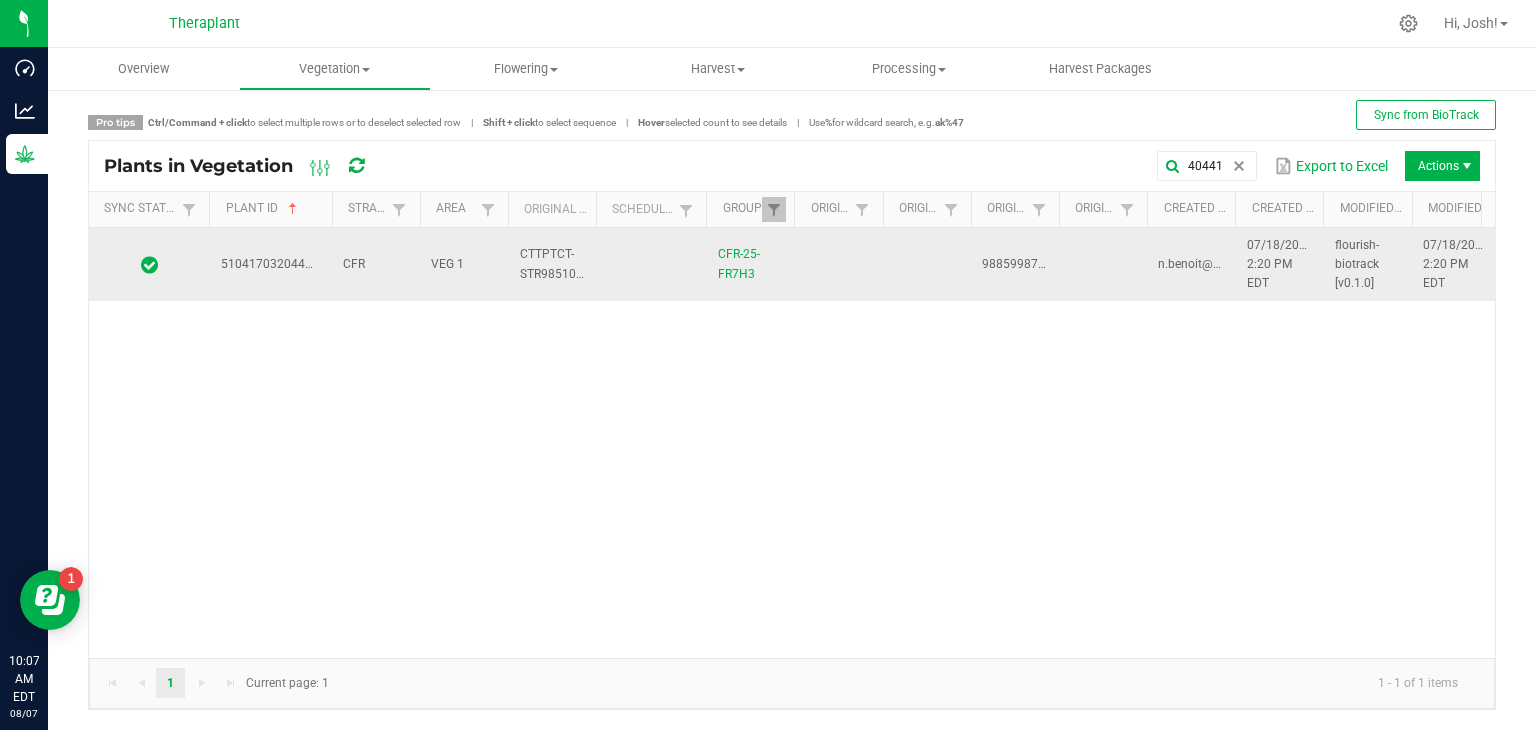 click on "CFR" at bounding box center (375, 265) 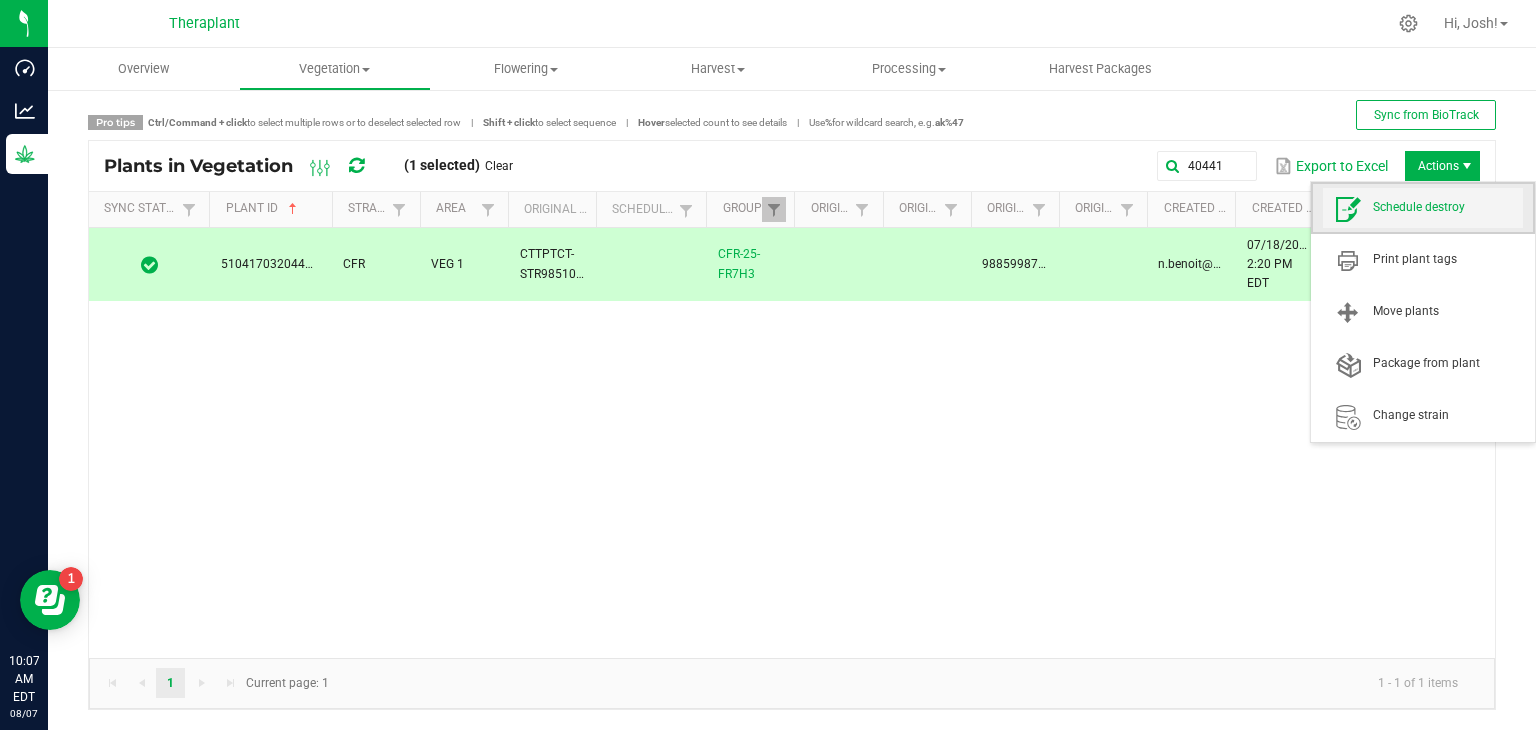 click on "Schedule destroy" at bounding box center [1423, 208] 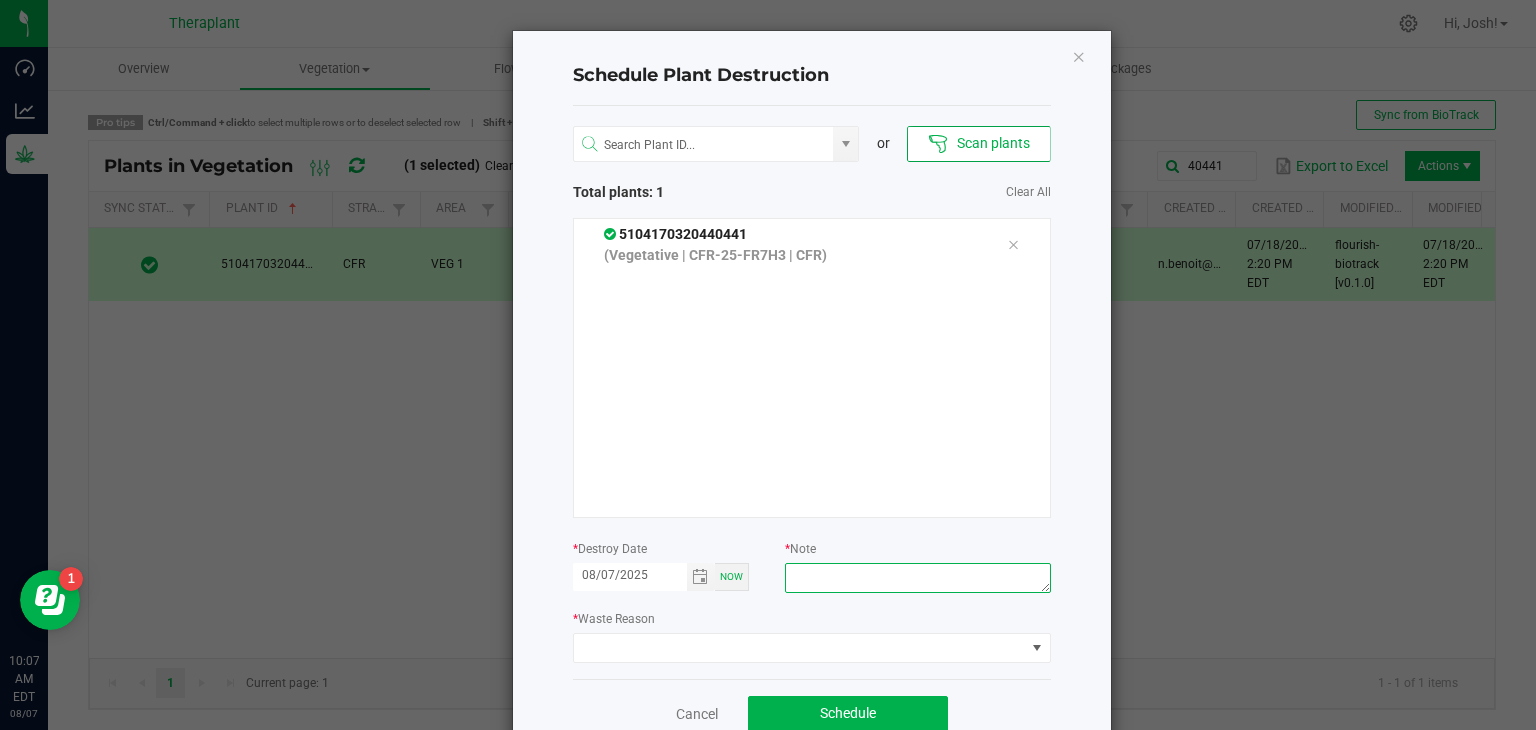 click at bounding box center [917, 578] 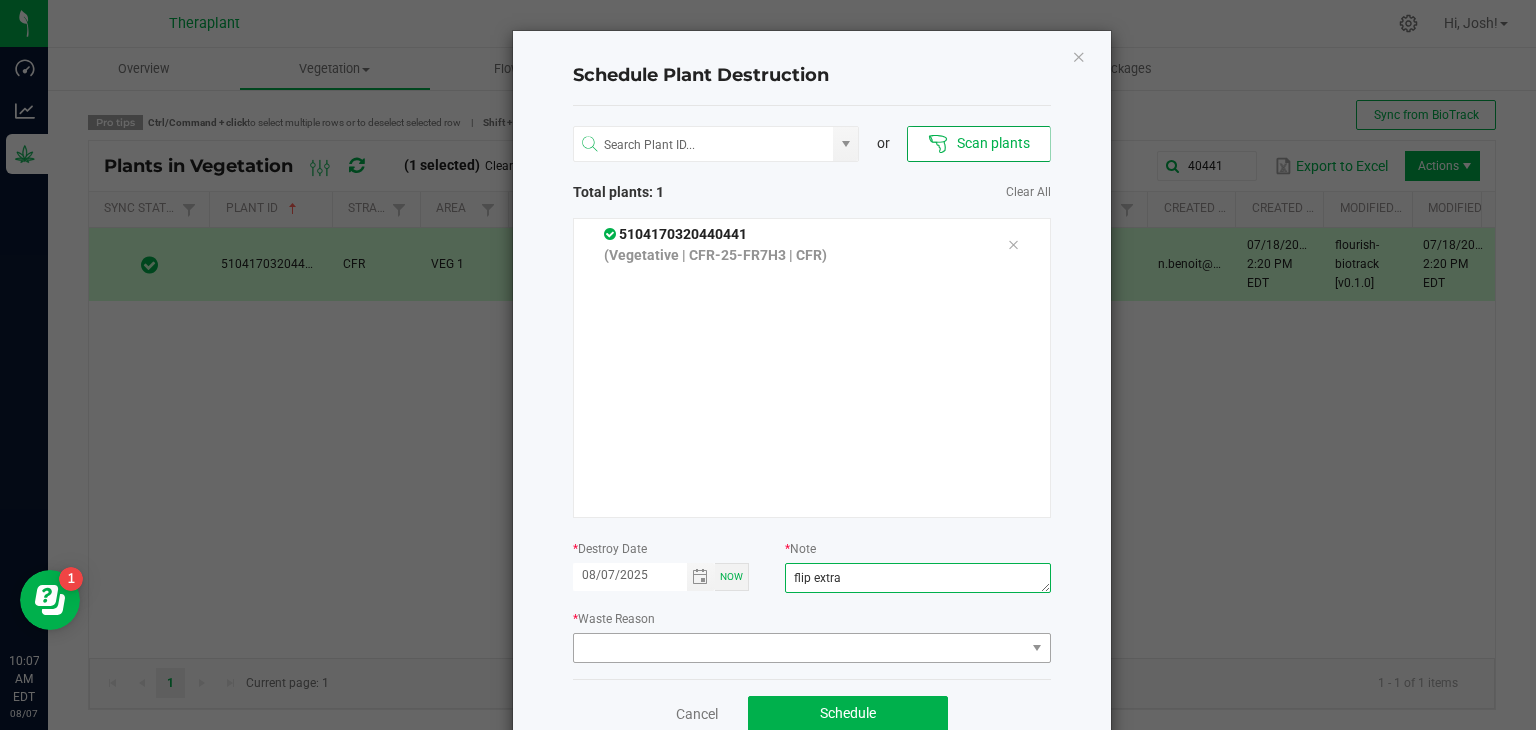 type on "flip extra" 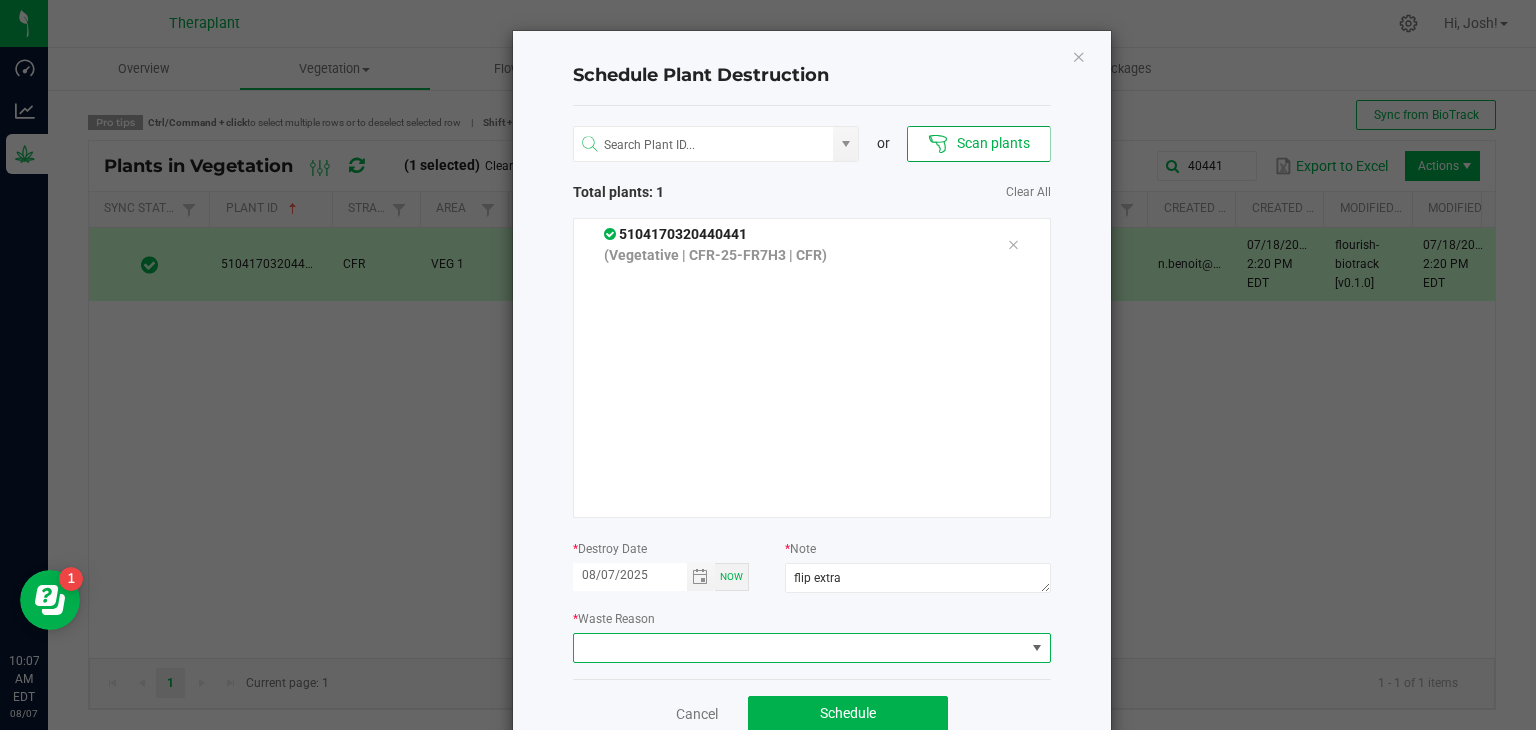 click at bounding box center [799, 648] 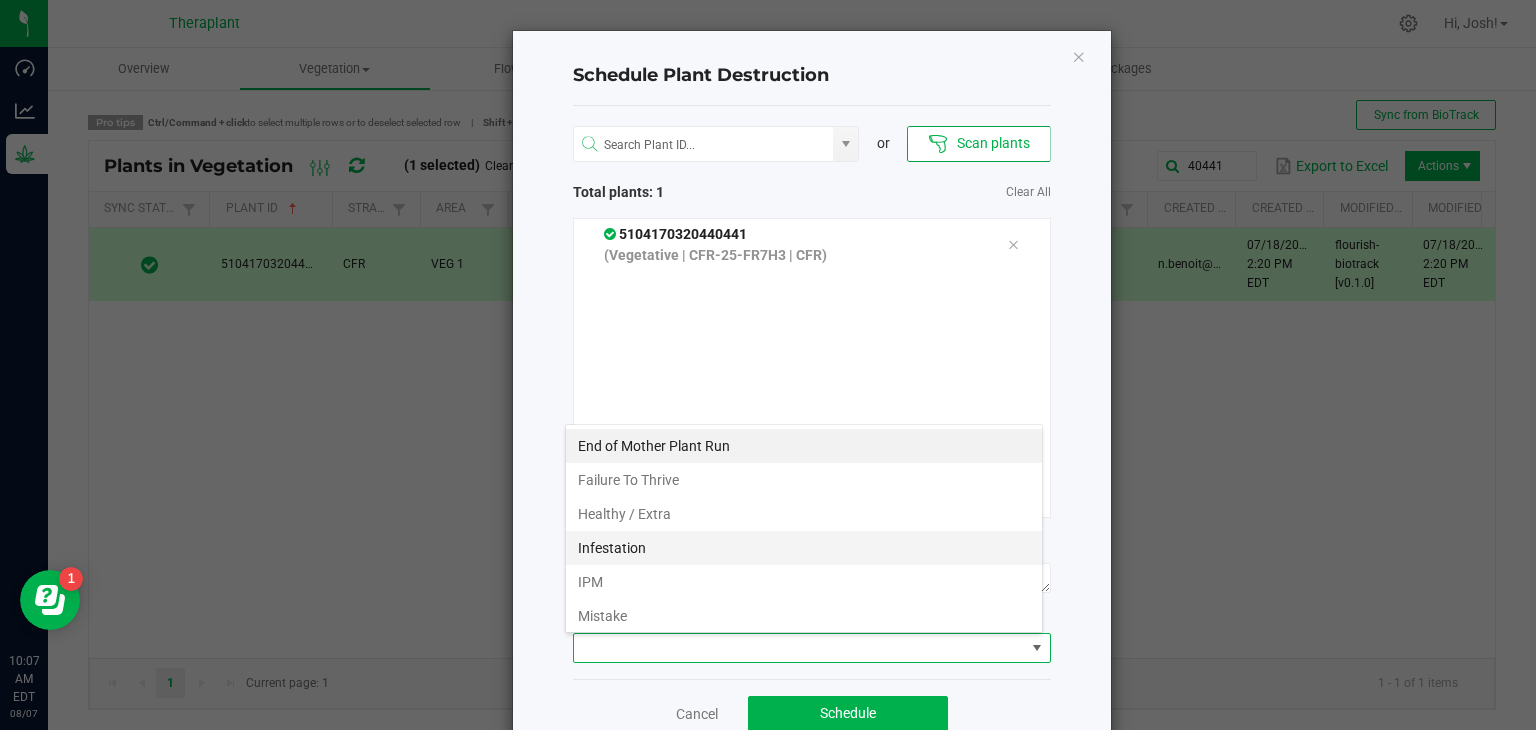 scroll, scrollTop: 99970, scrollLeft: 99521, axis: both 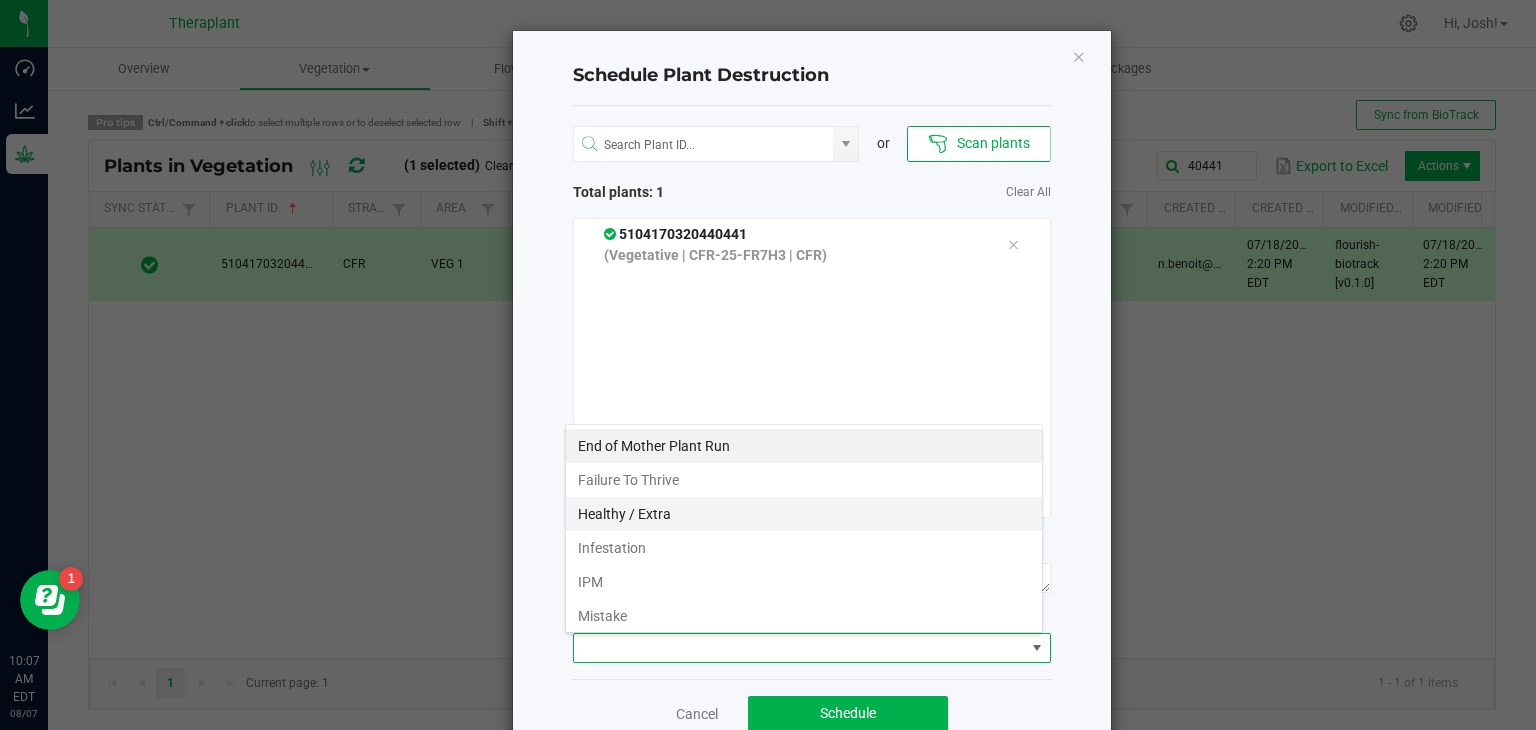 click on "Healthy / Extra" at bounding box center [804, 514] 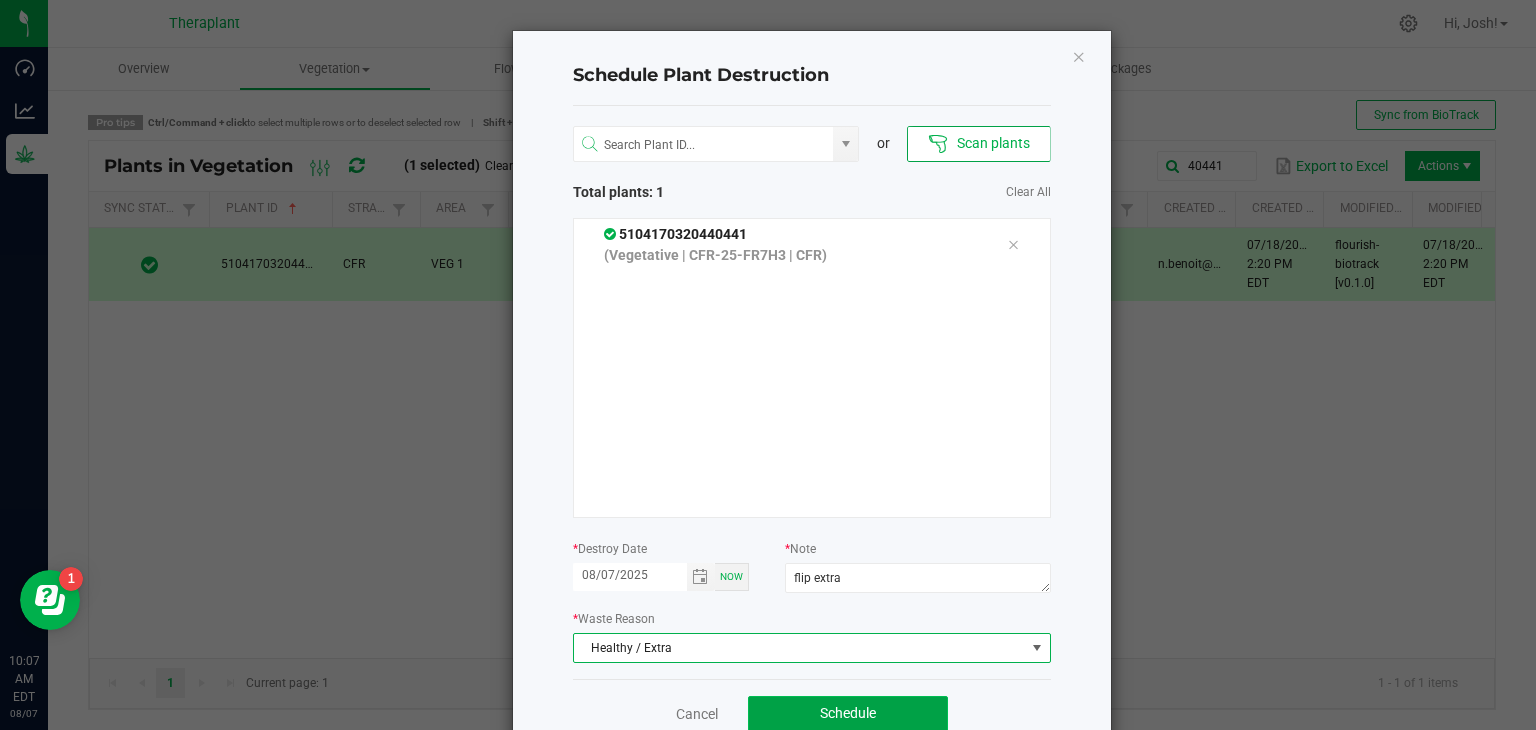 click on "Schedule" 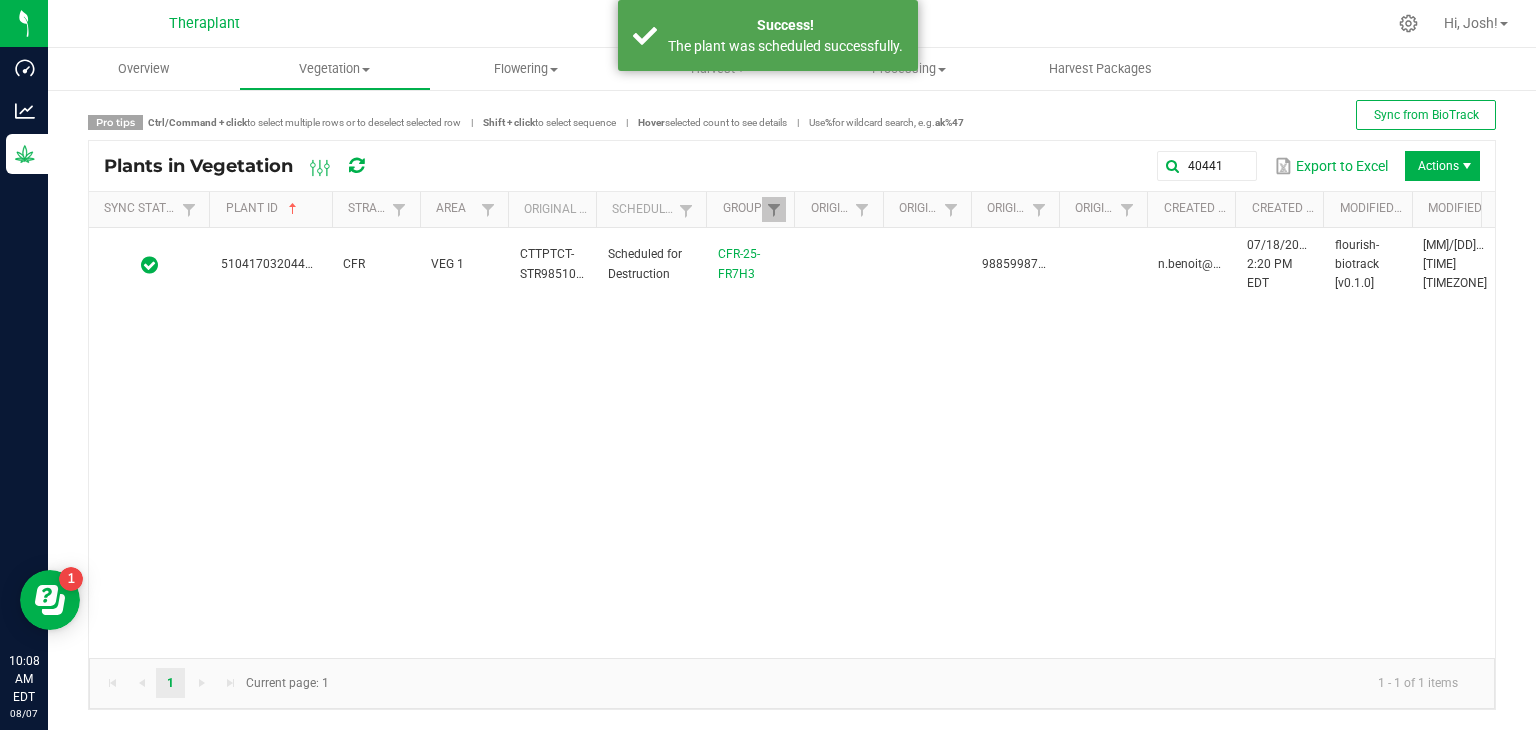 click on "1  1 - 1 of 1 items  Current page: 1" 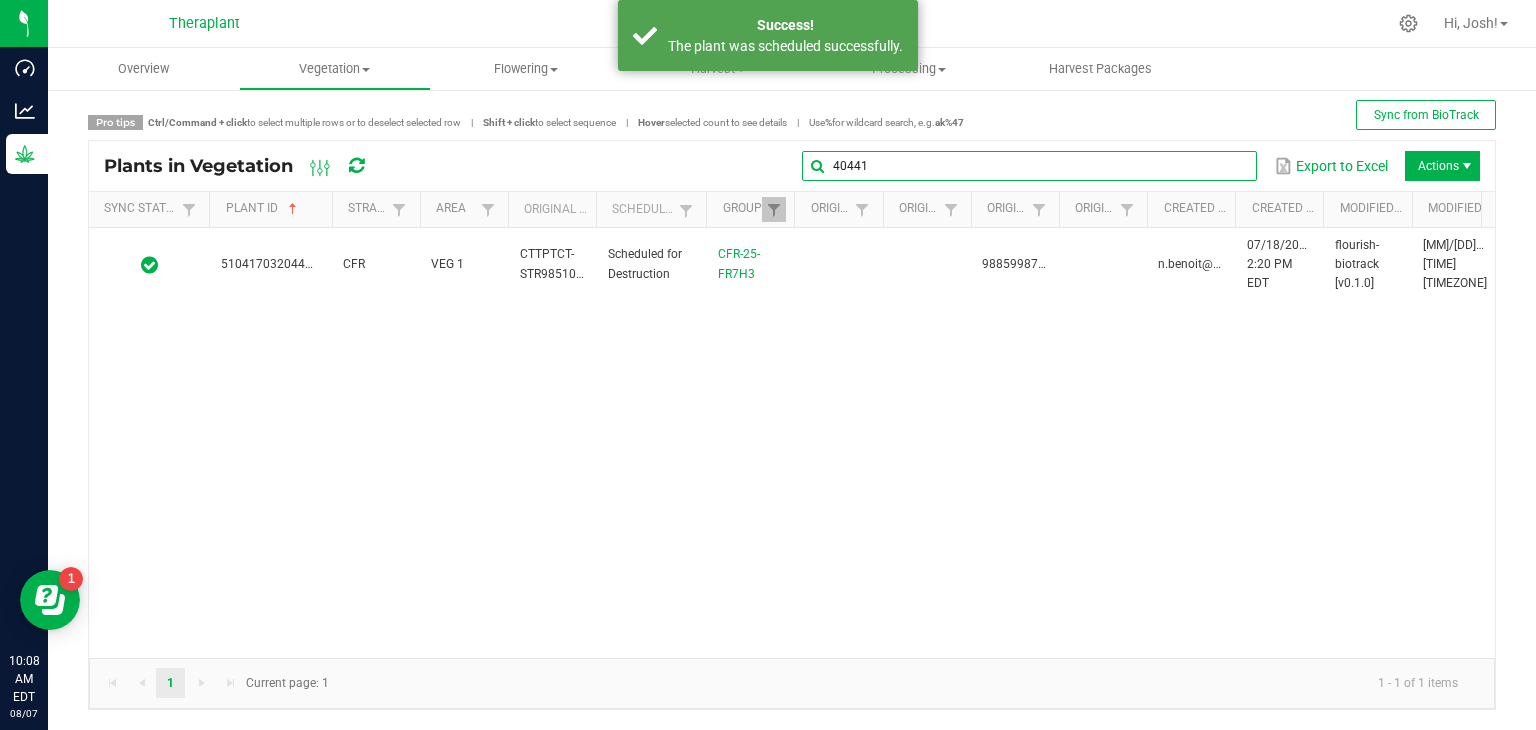 click on "40441" at bounding box center (1029, 166) 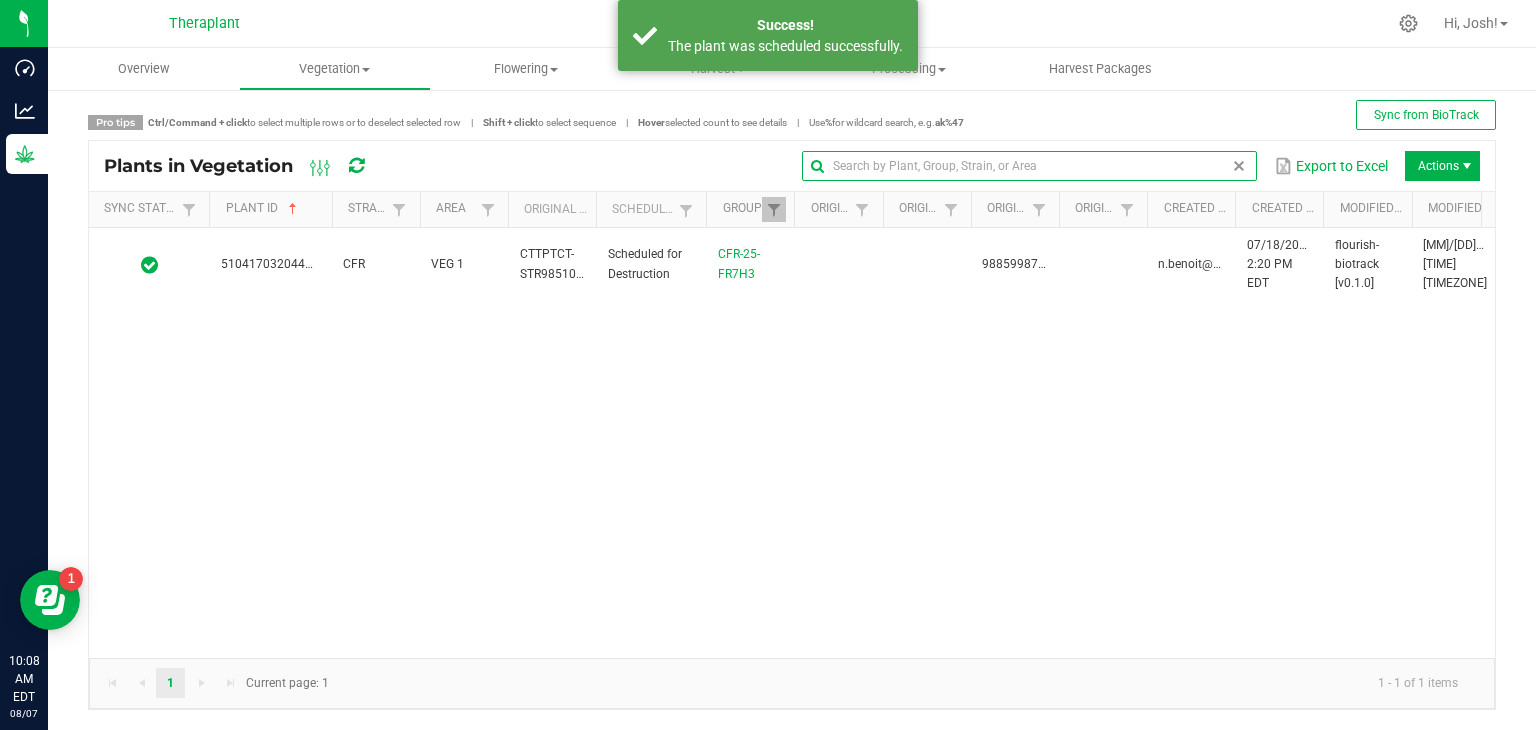 click at bounding box center [1239, 166] 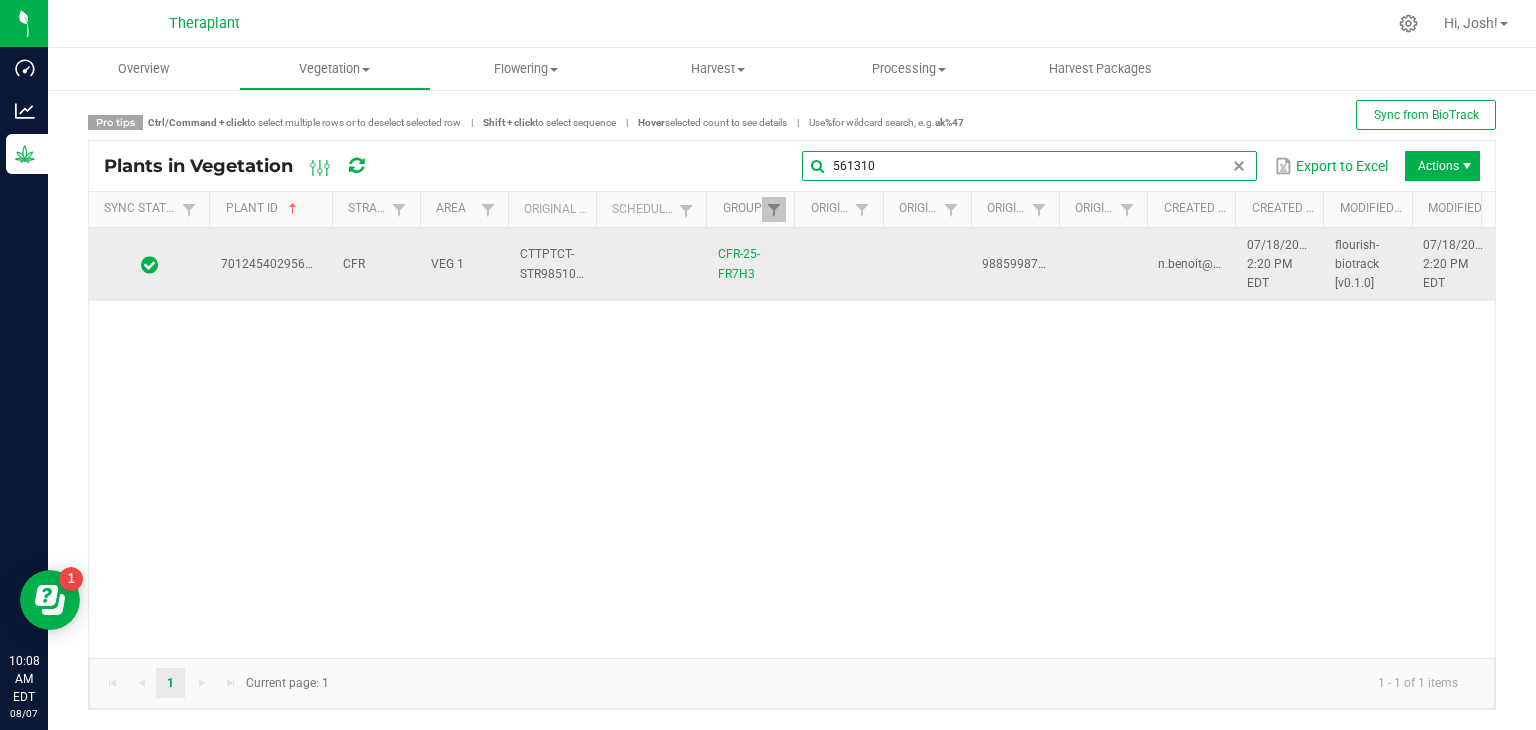 type on "561310" 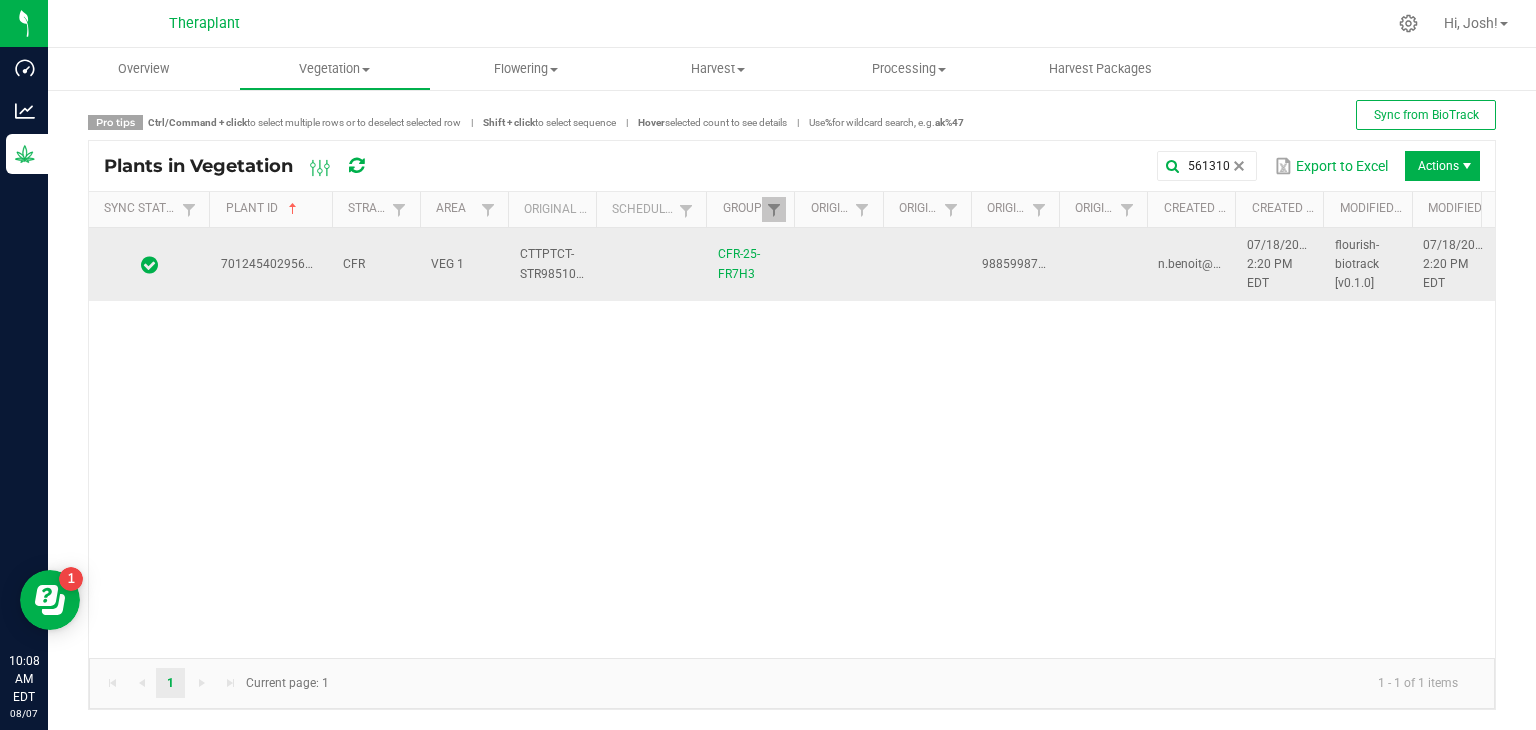 click on "7012454029561310" at bounding box center [270, 265] 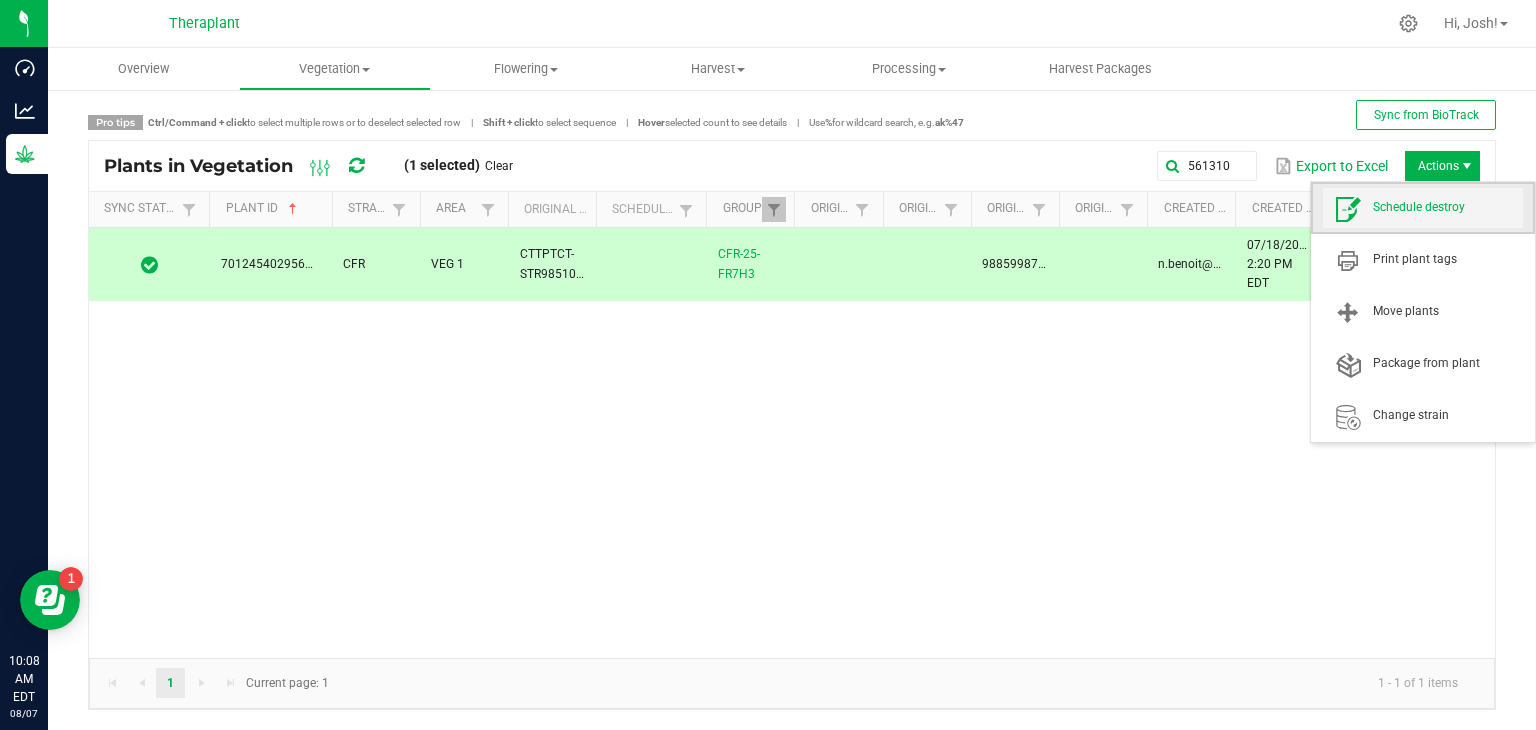 click on "Schedule destroy" at bounding box center [1448, 207] 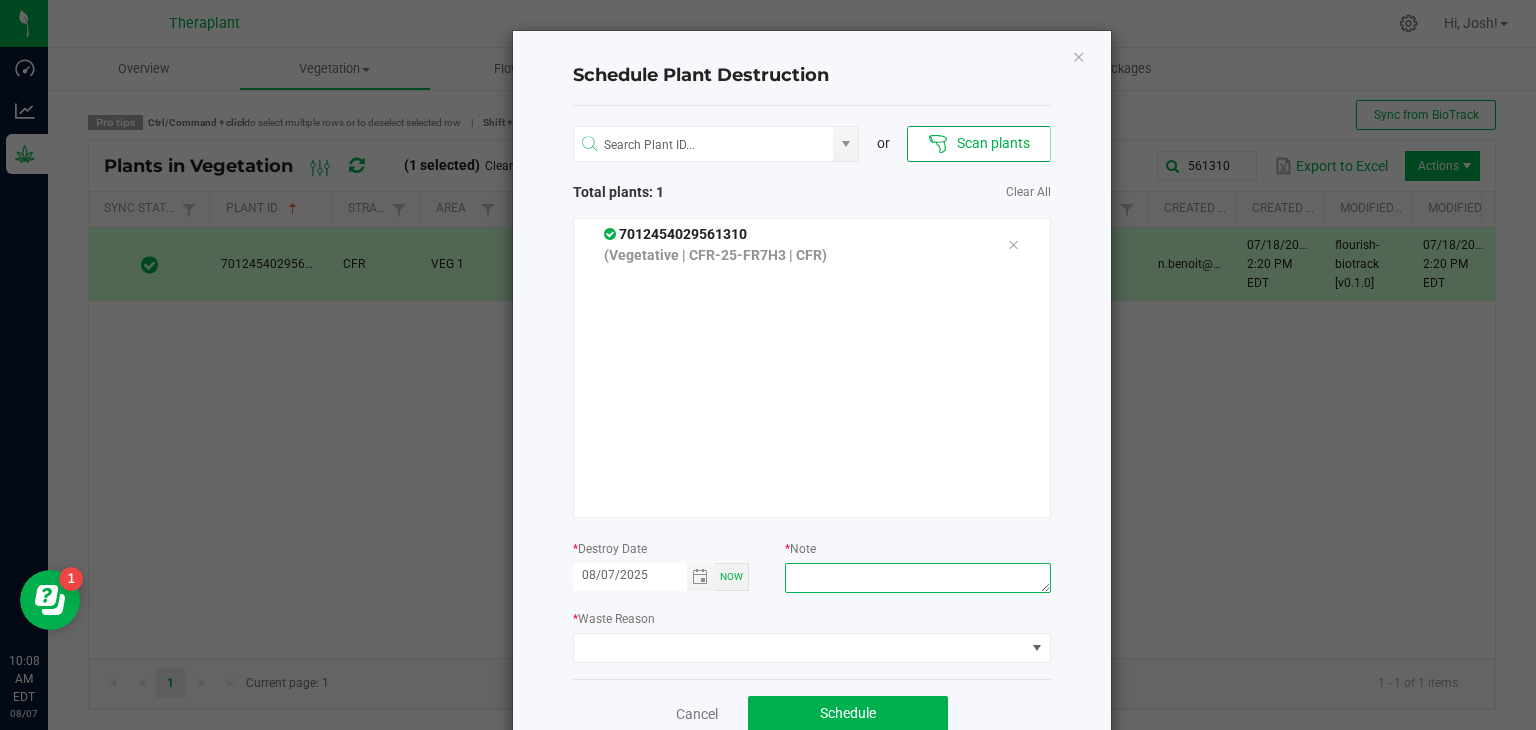 click at bounding box center [917, 578] 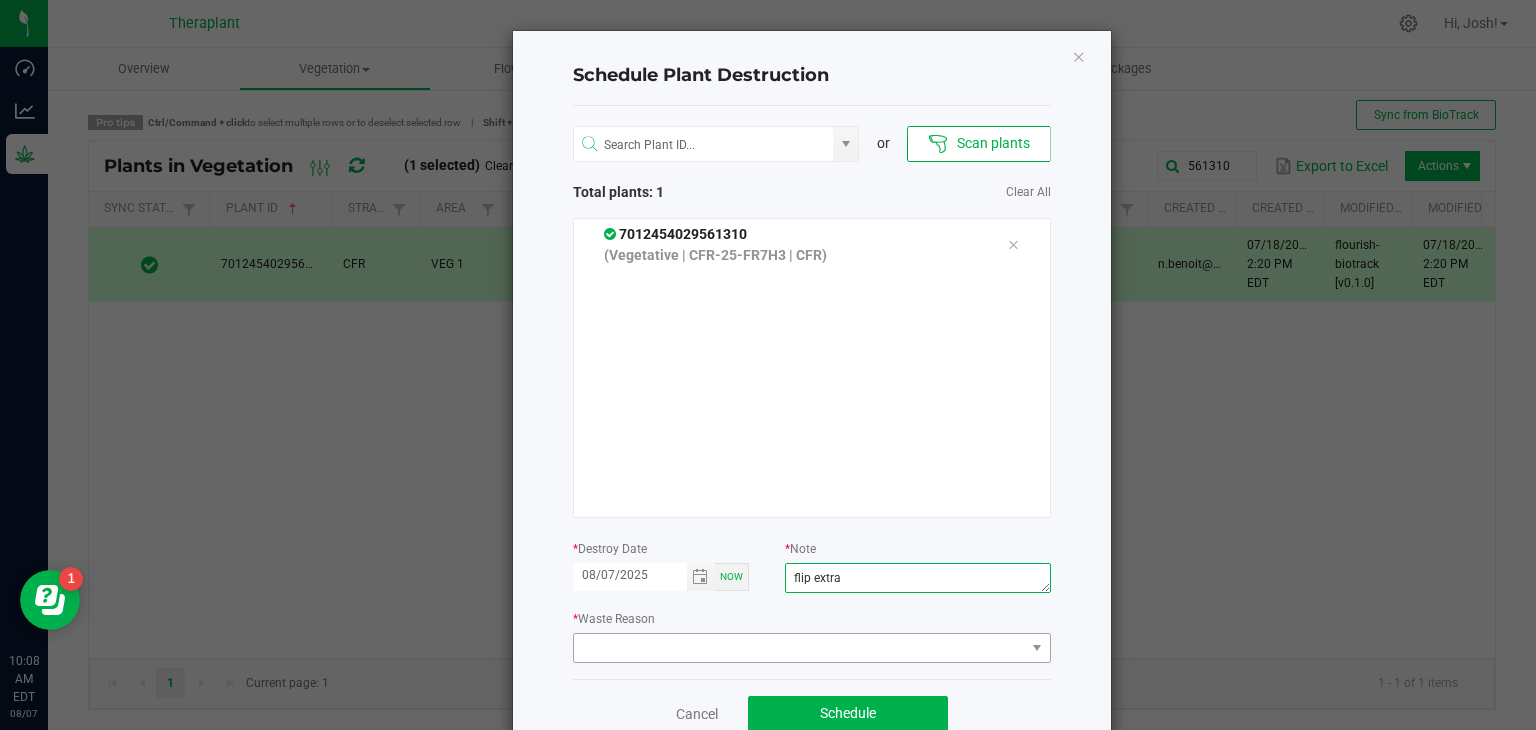 type on "flip extra" 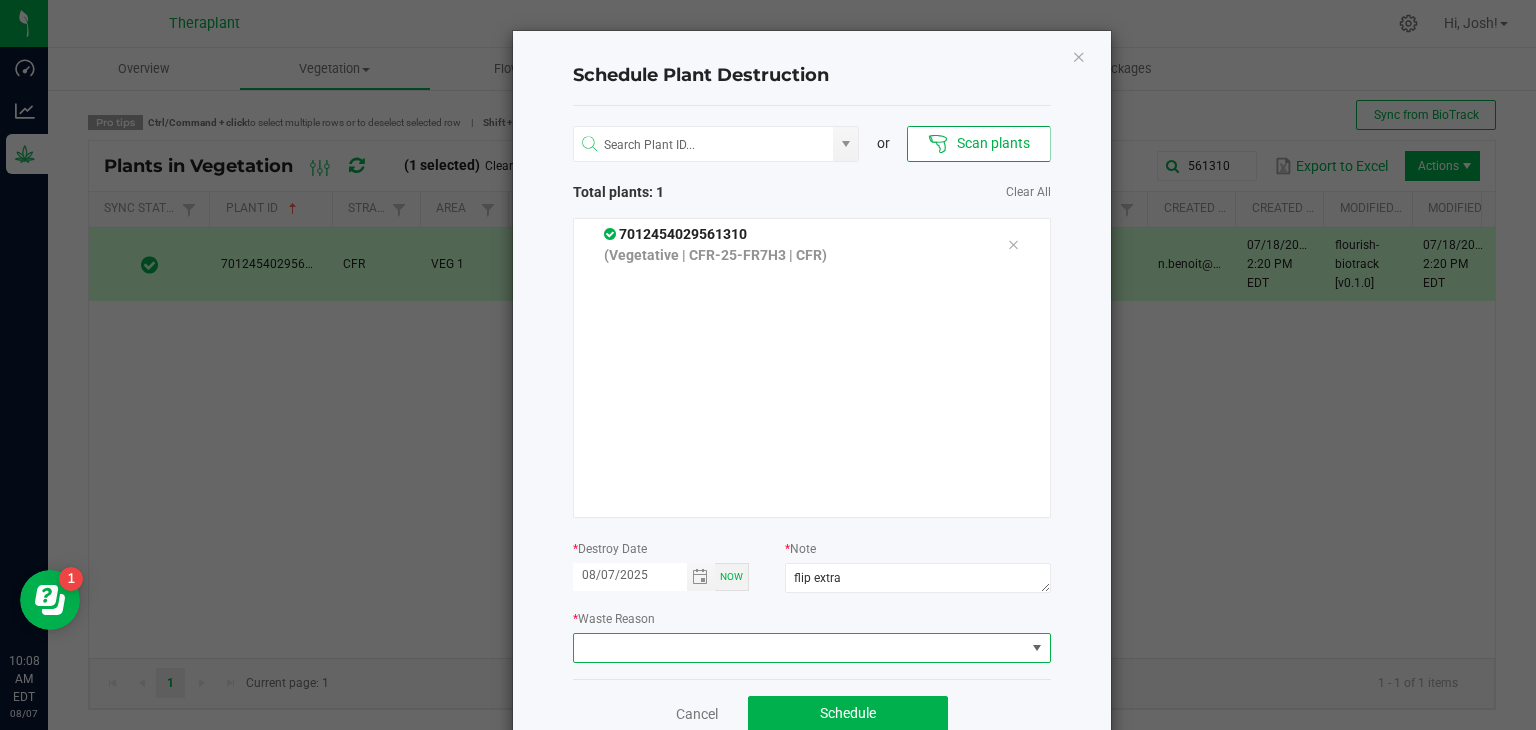 click at bounding box center [799, 648] 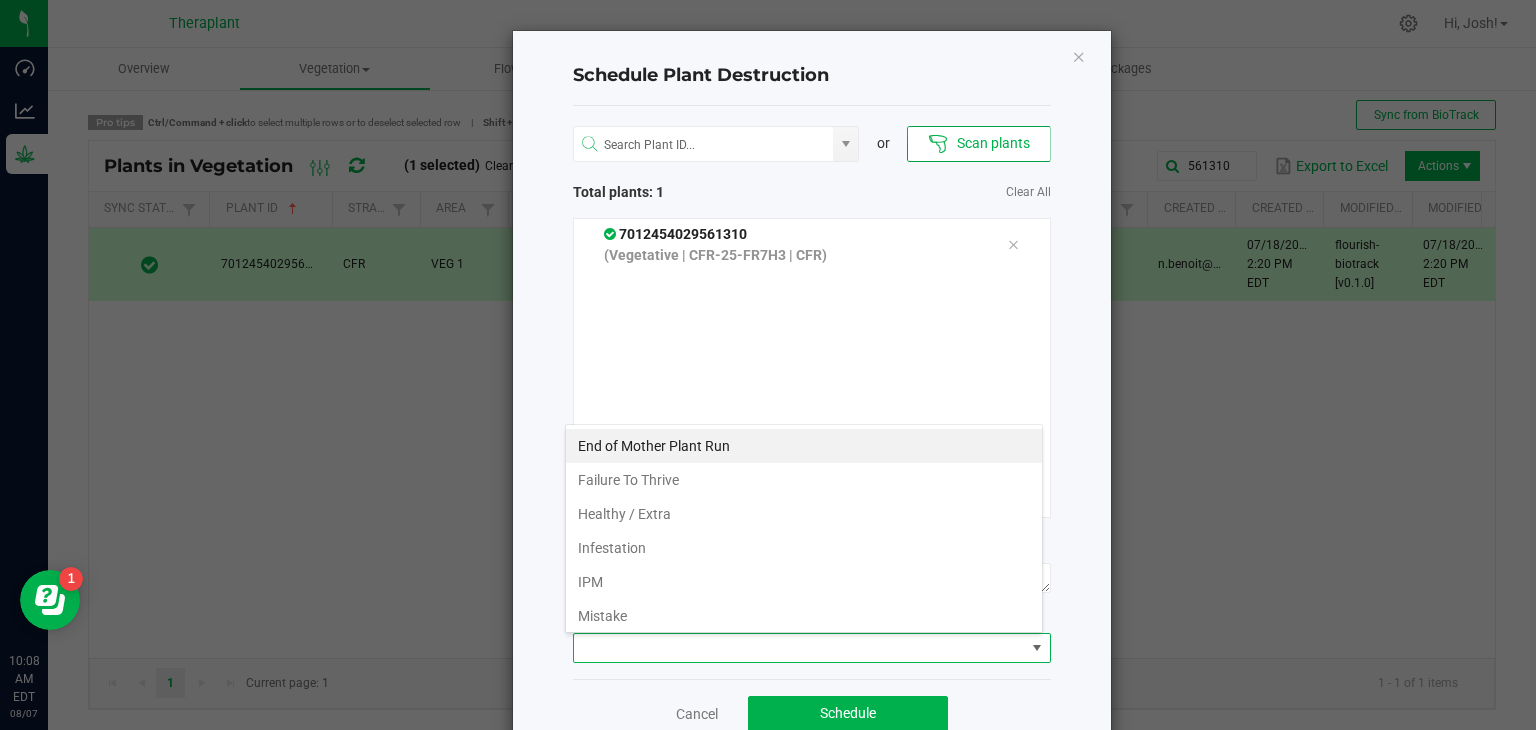 scroll, scrollTop: 99970, scrollLeft: 99521, axis: both 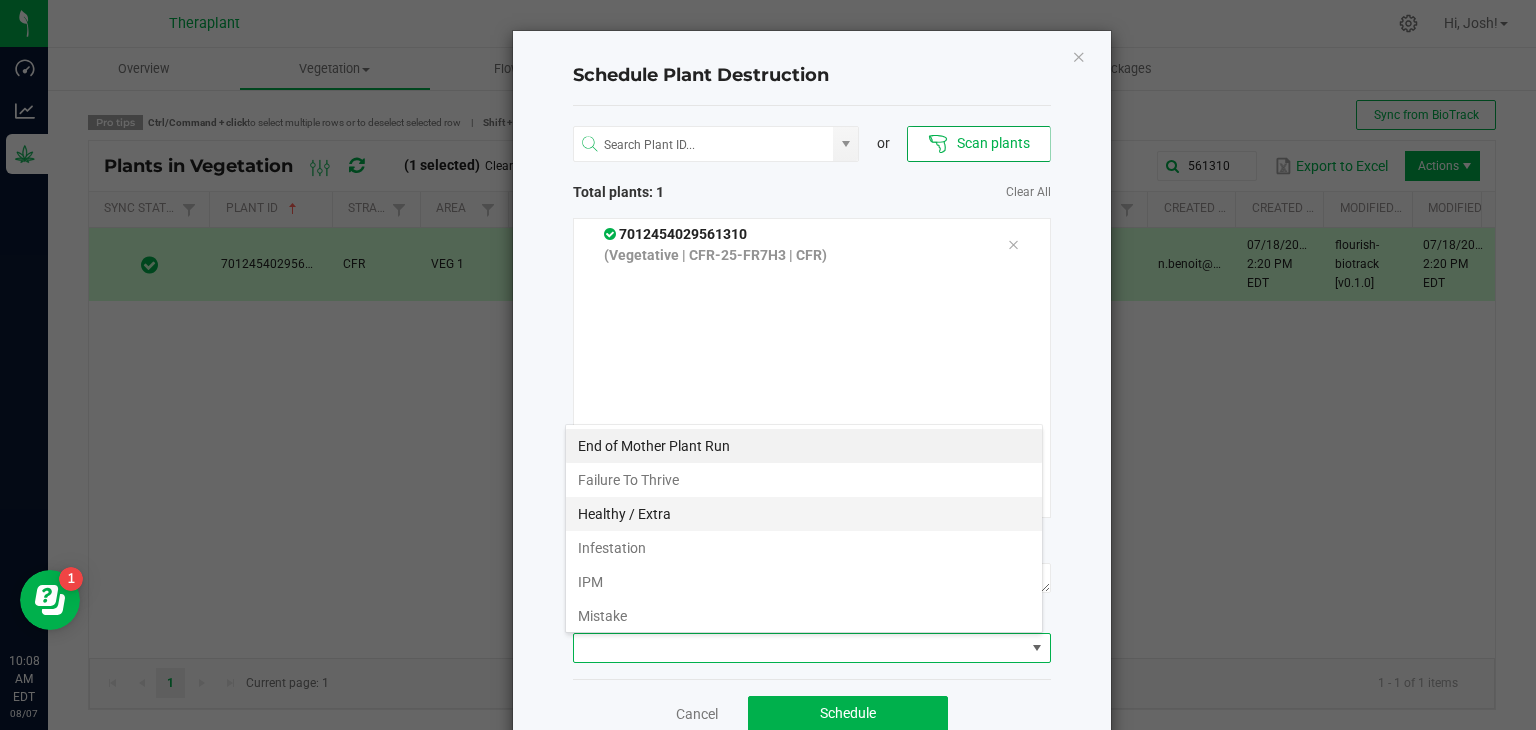 click on "Healthy / Extra" at bounding box center (804, 514) 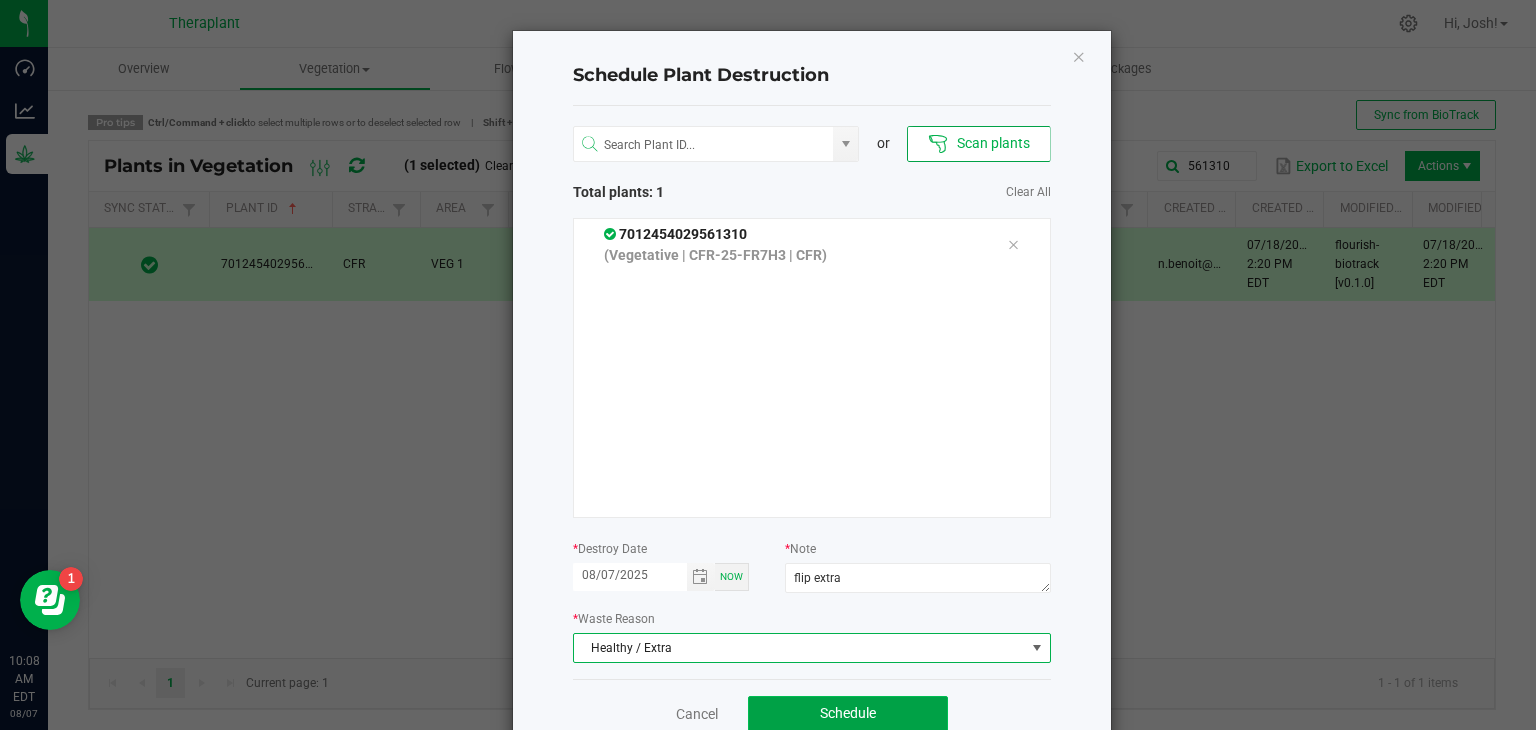 click on "Schedule" 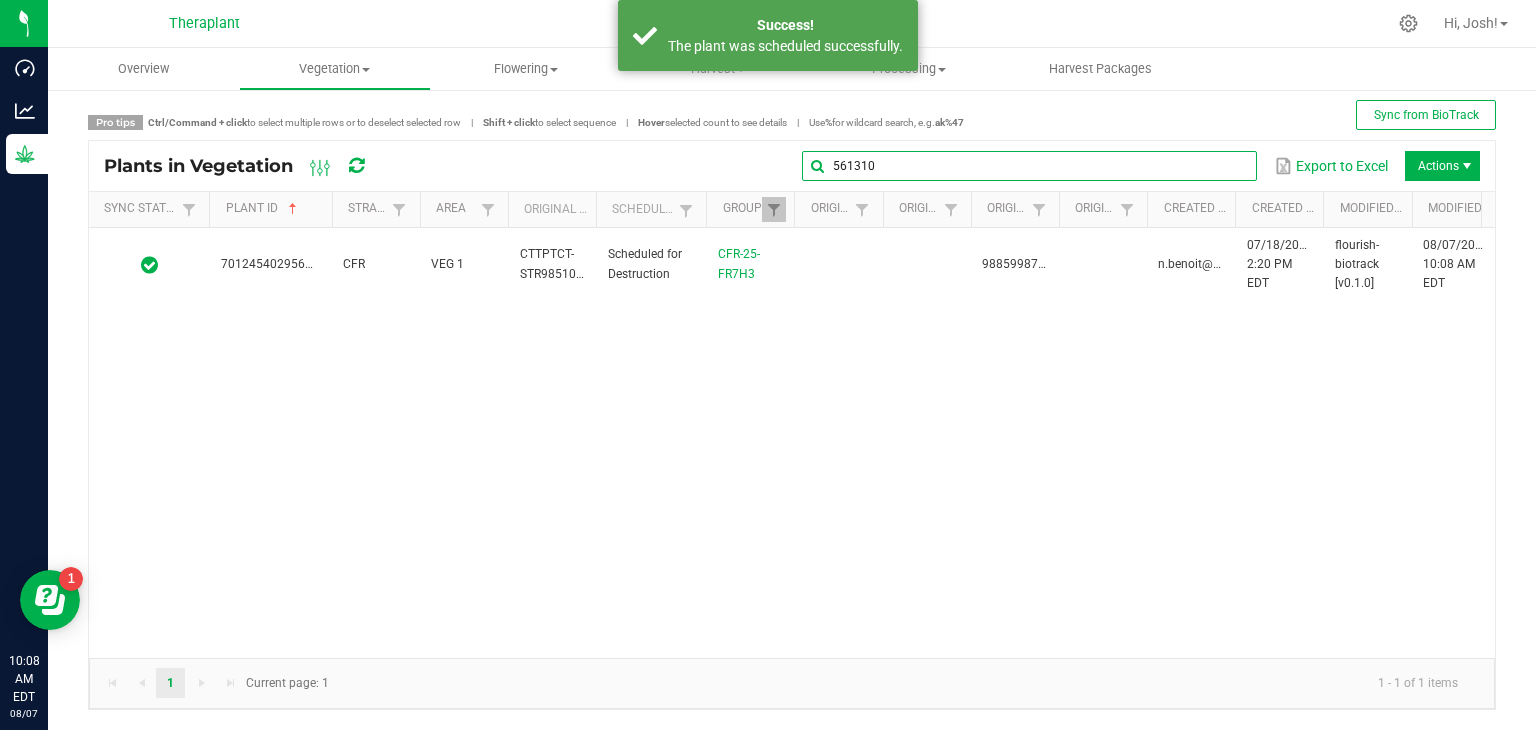click on "561310" at bounding box center [1029, 166] 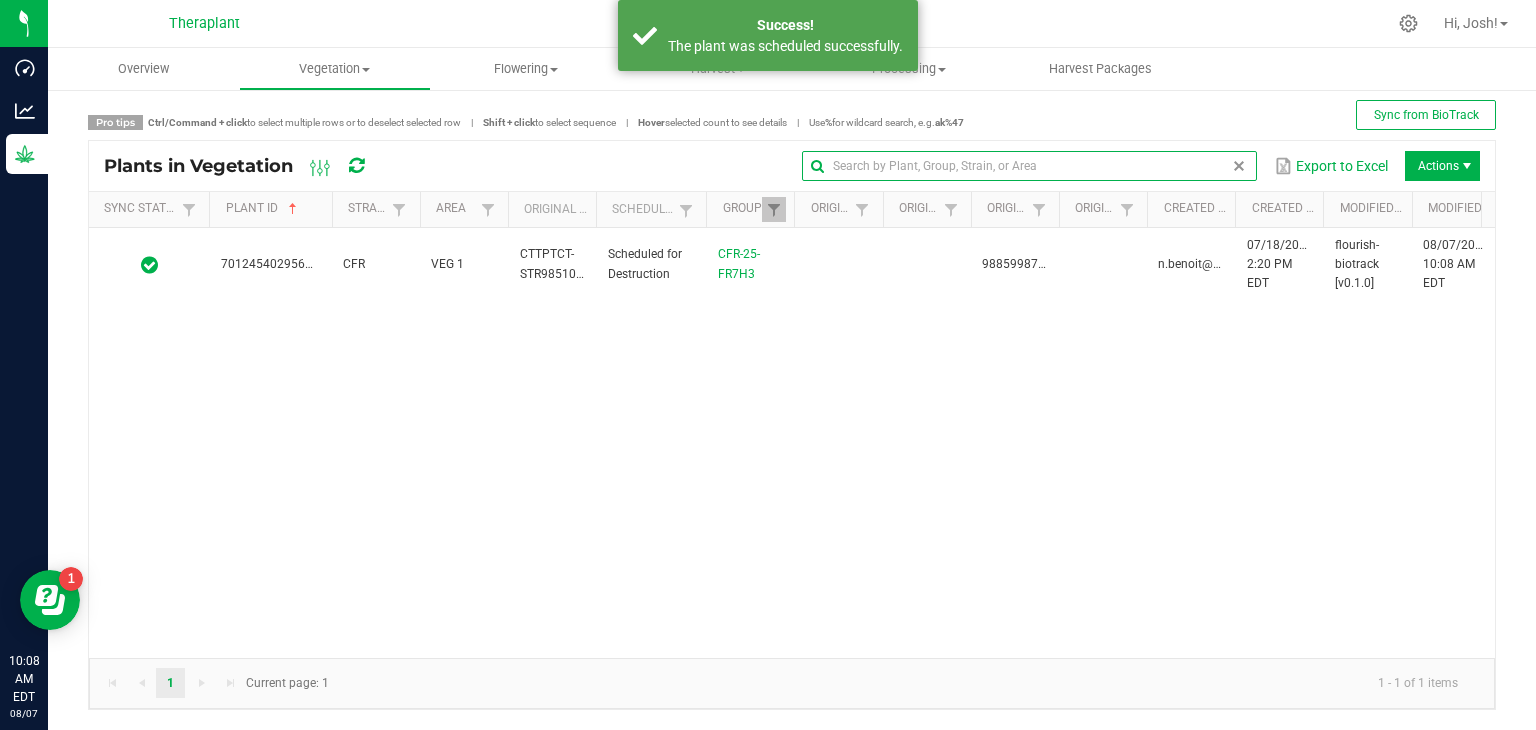 click at bounding box center (1239, 166) 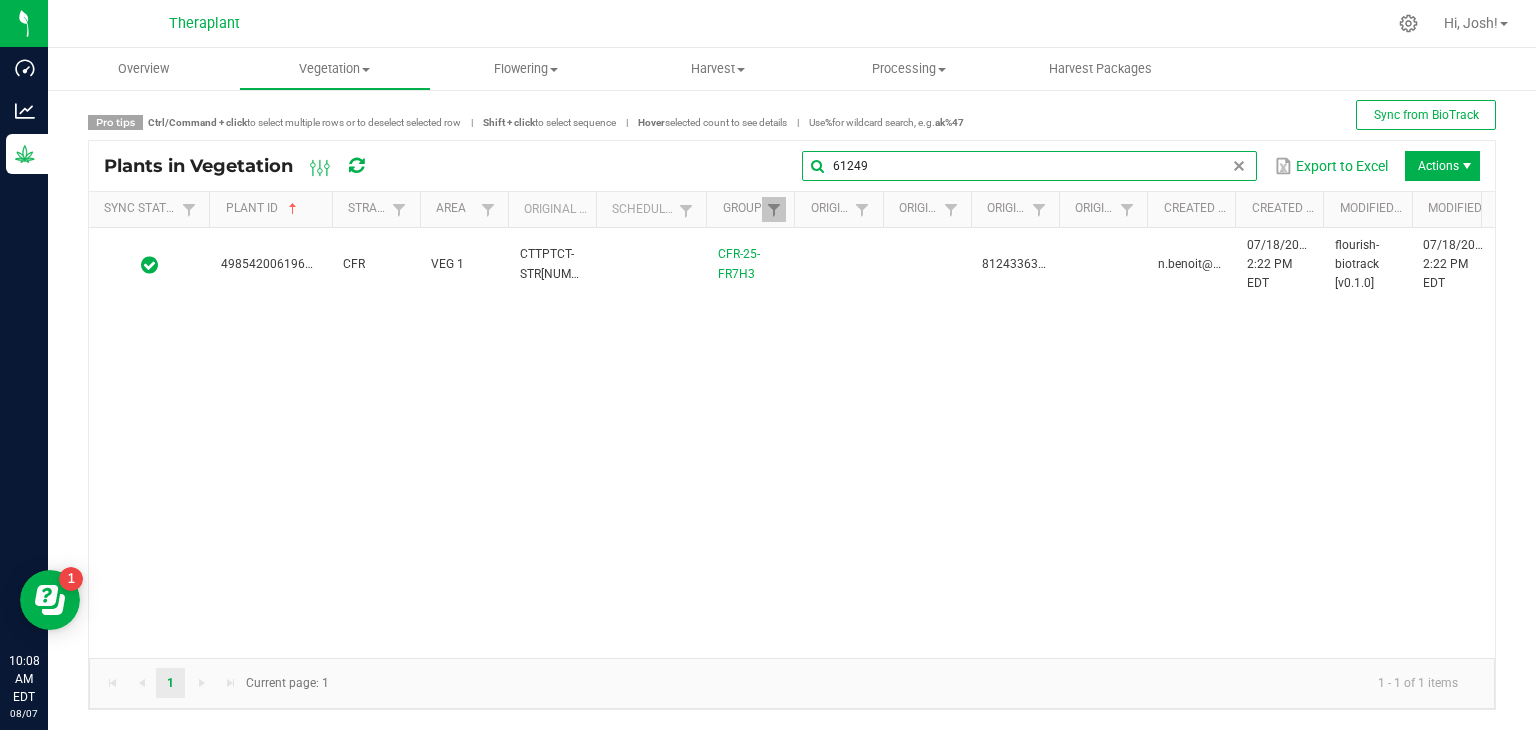type on "61249" 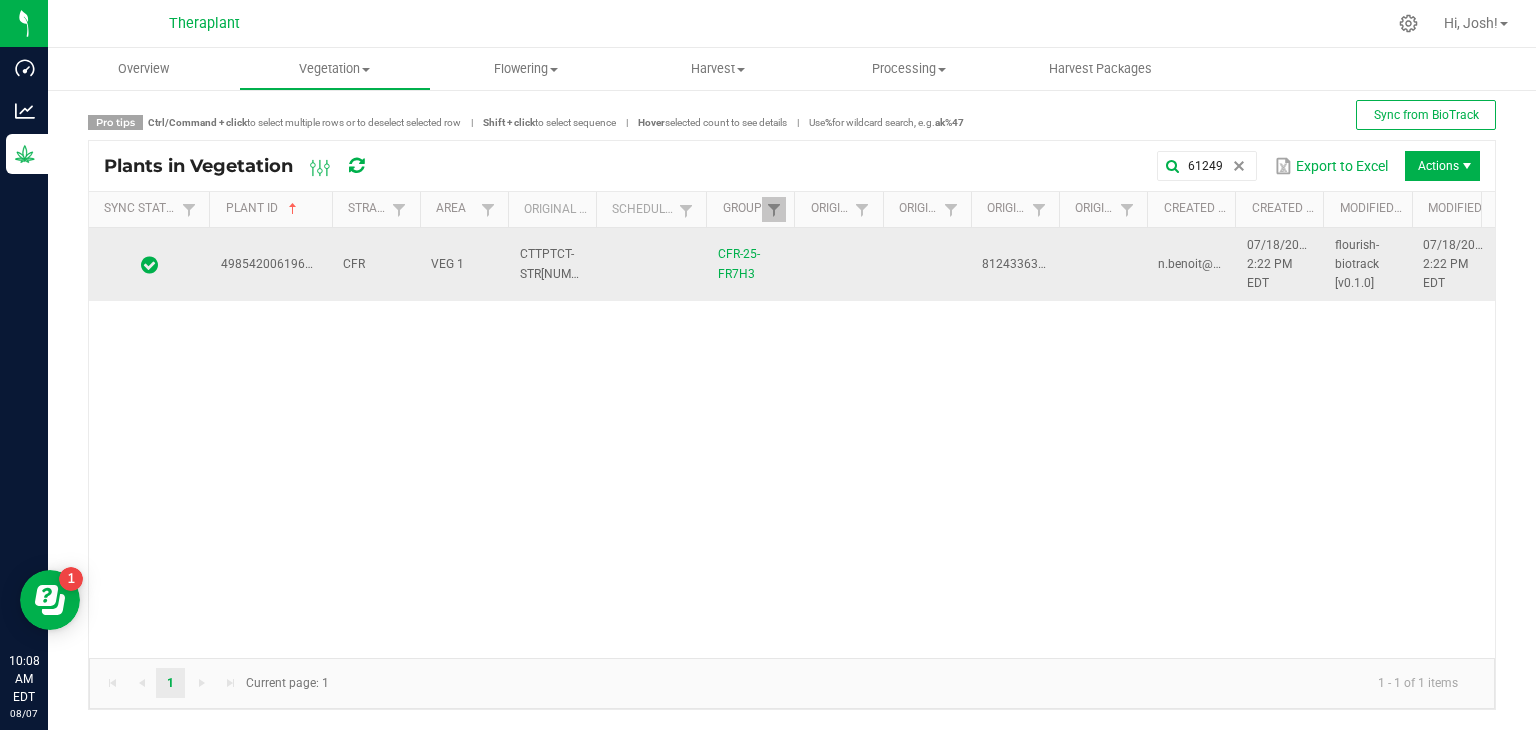 click on "4985420061961249" at bounding box center [270, 265] 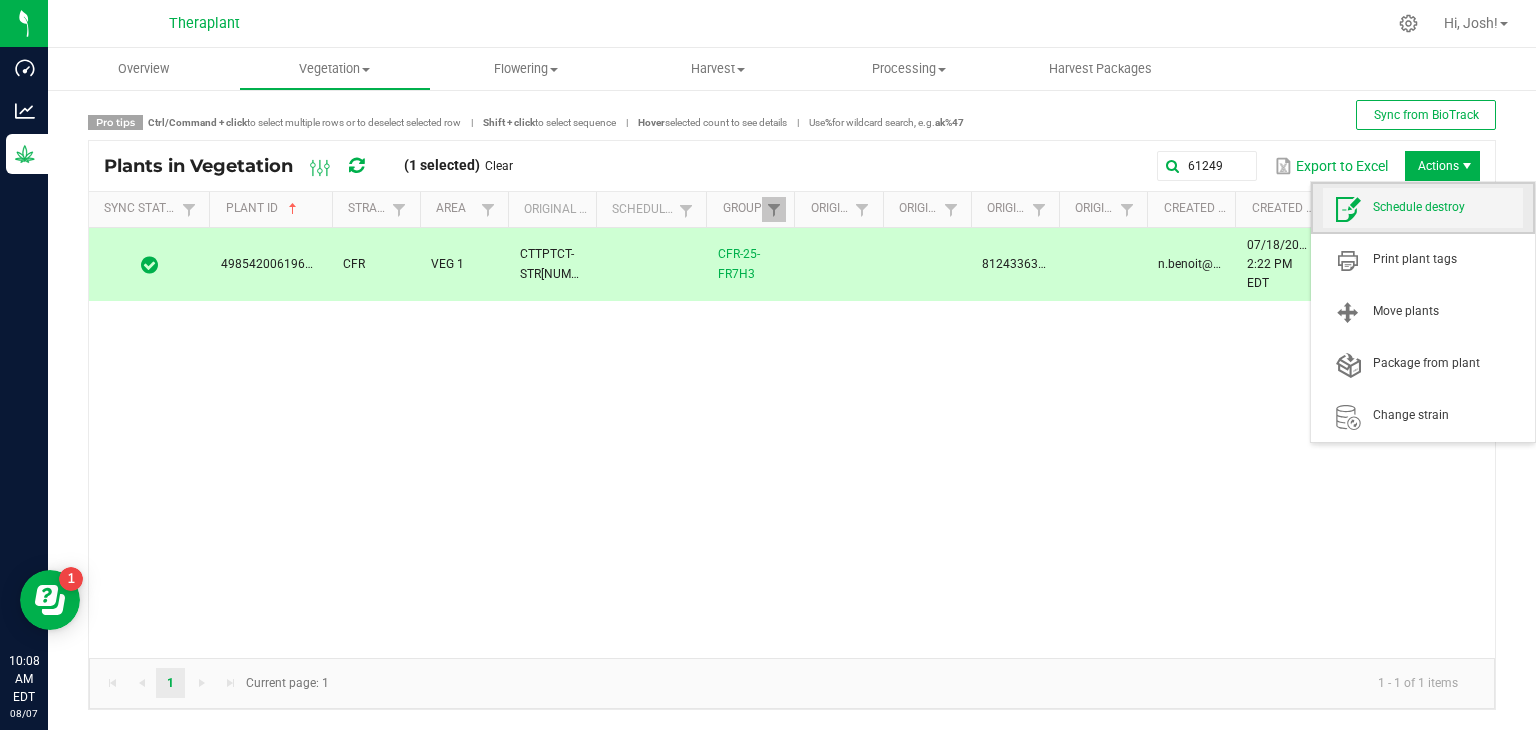 click on "Schedule destroy" at bounding box center (1423, 208) 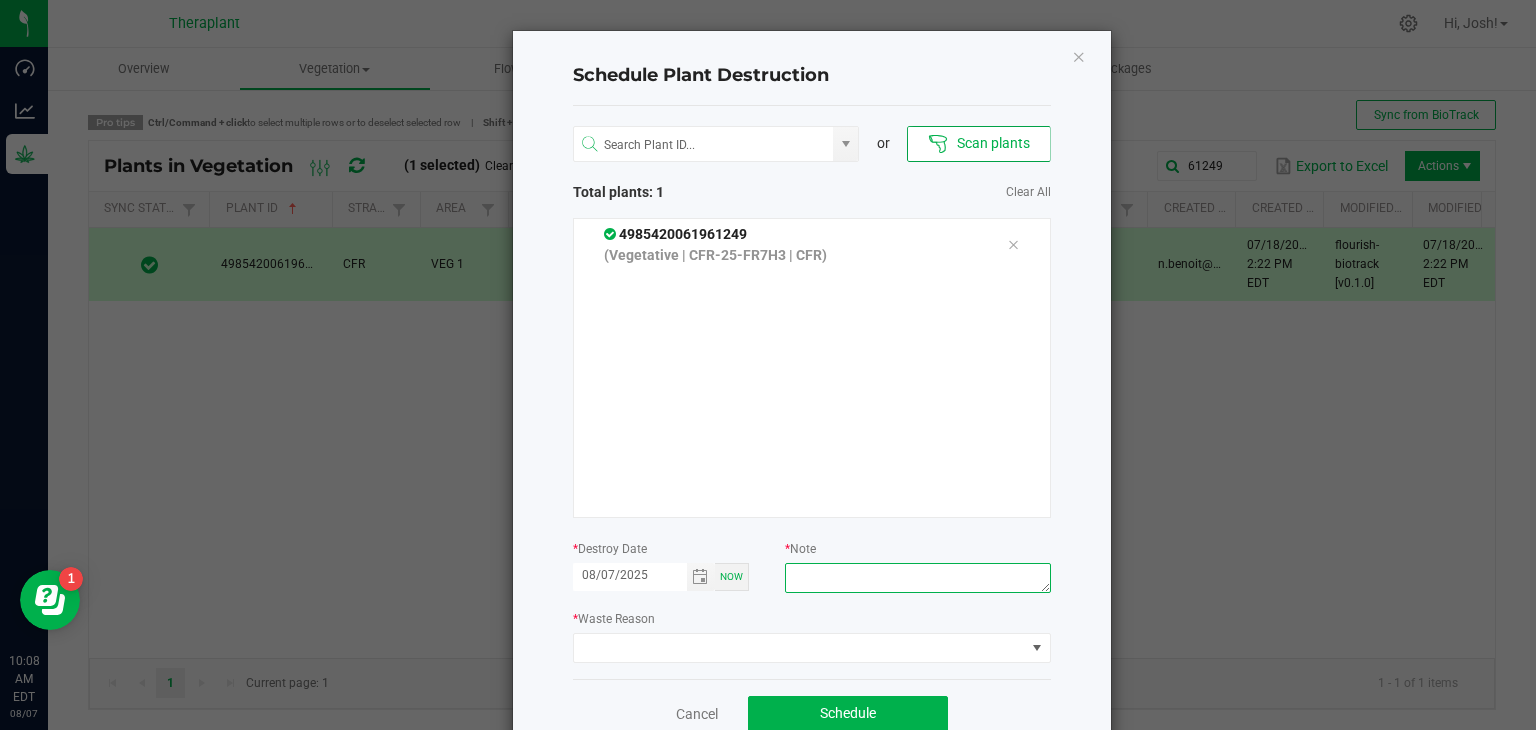 click at bounding box center [917, 578] 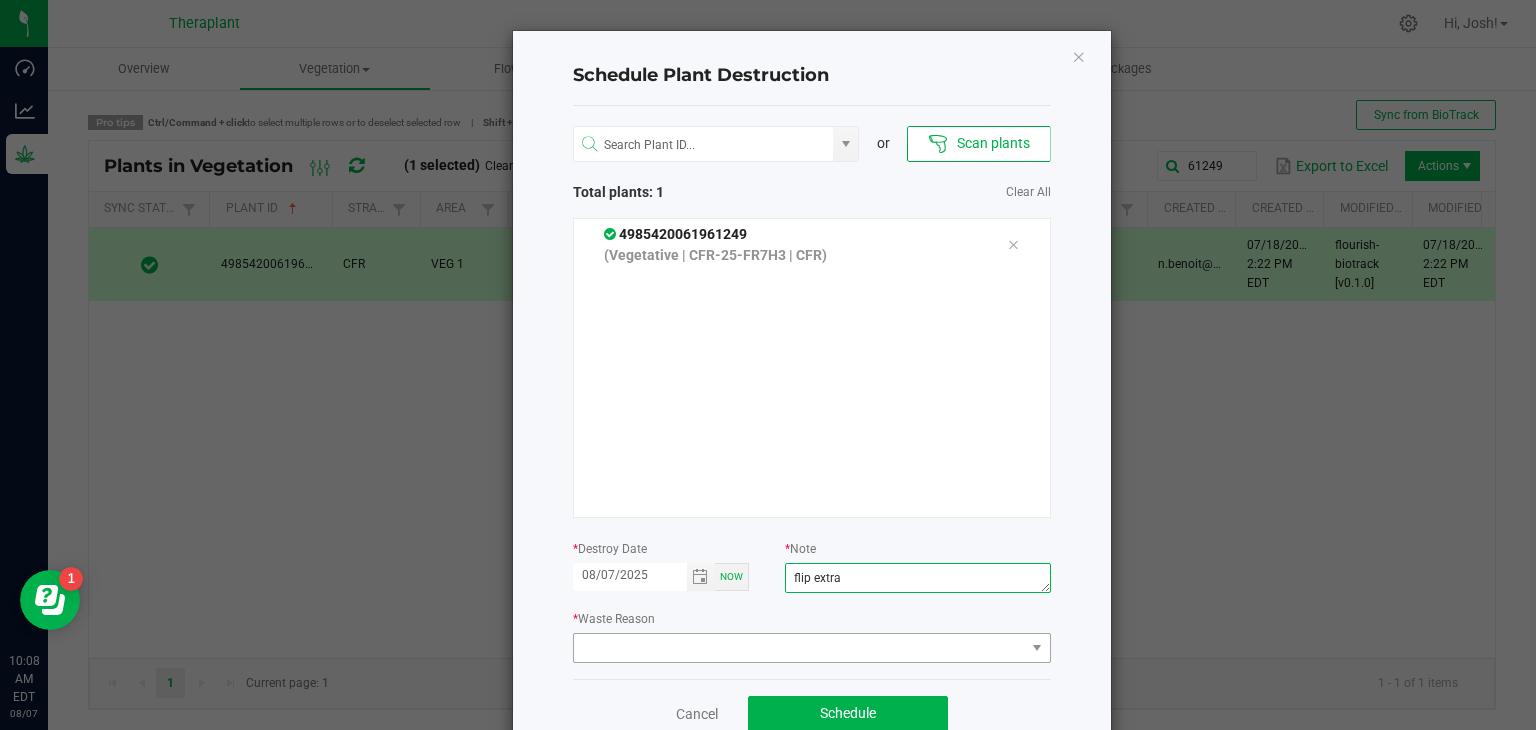 type on "flip extra" 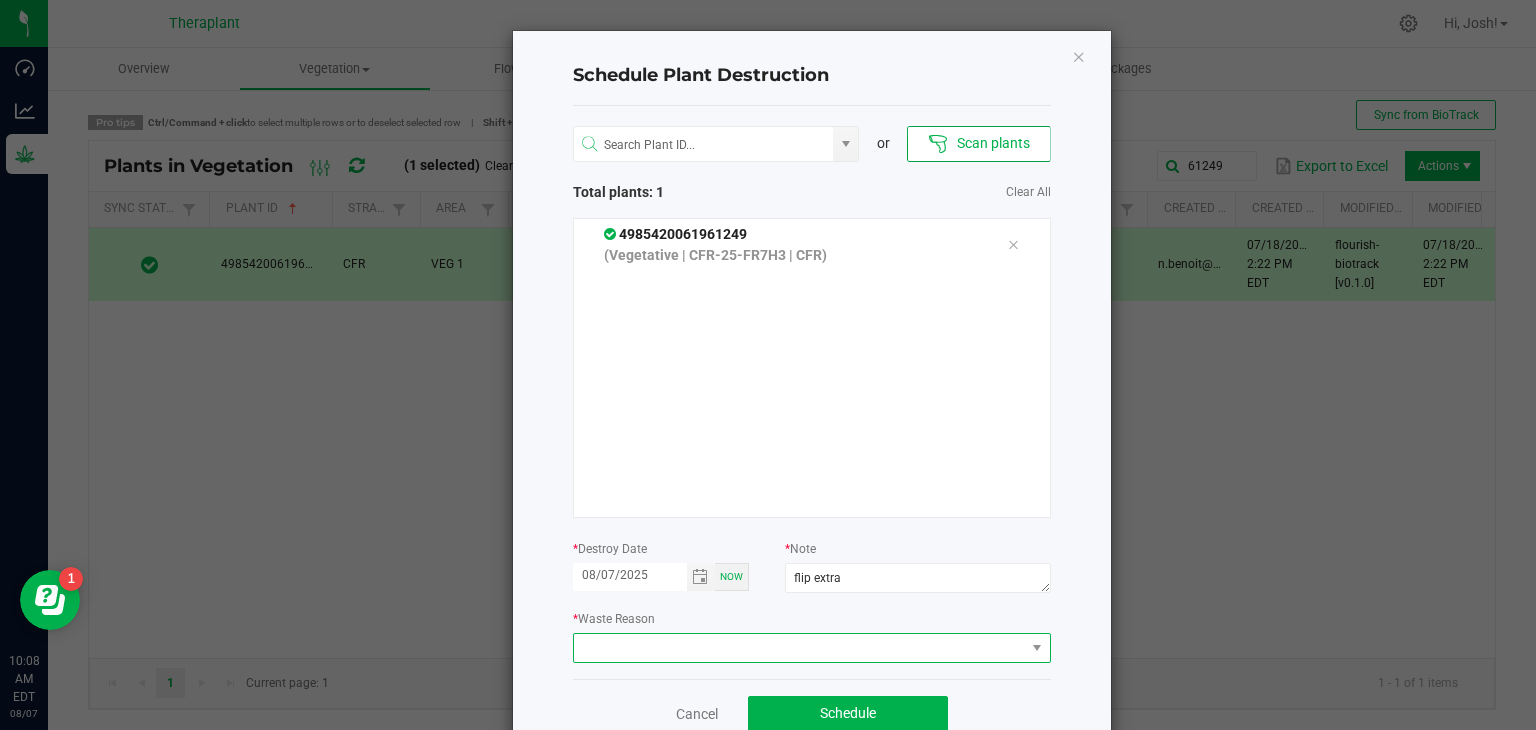 click at bounding box center (799, 648) 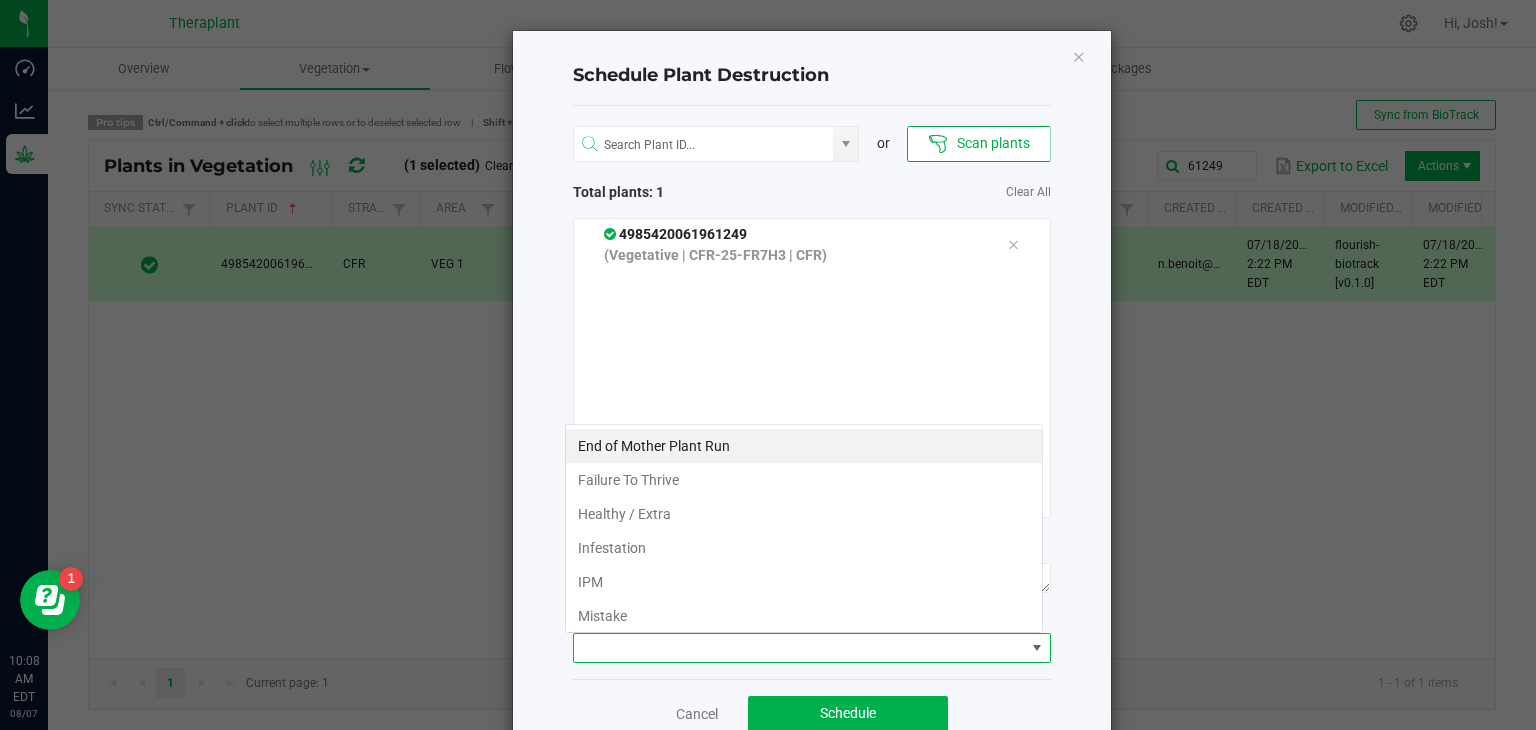 scroll, scrollTop: 99970, scrollLeft: 99521, axis: both 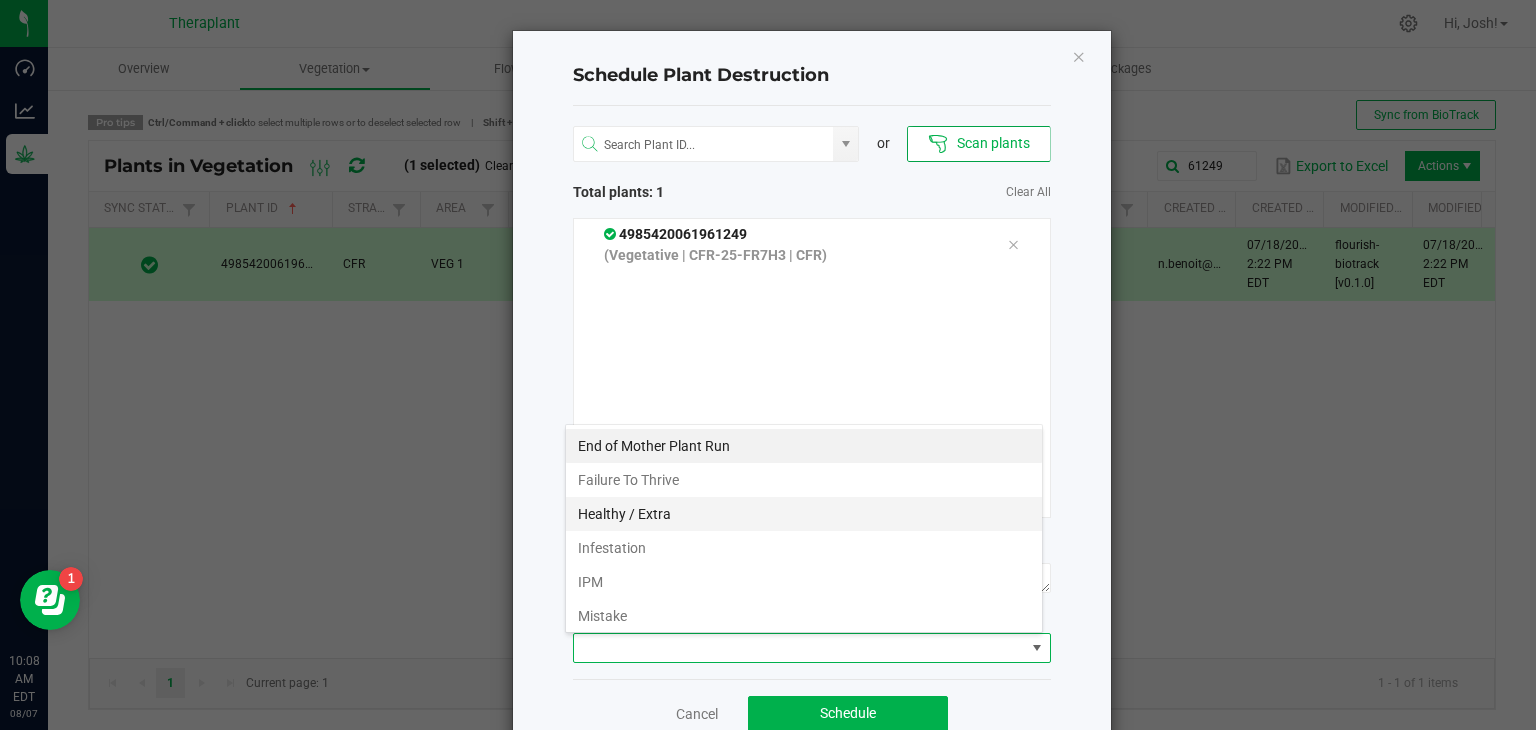 click on "Healthy / Extra" at bounding box center [804, 514] 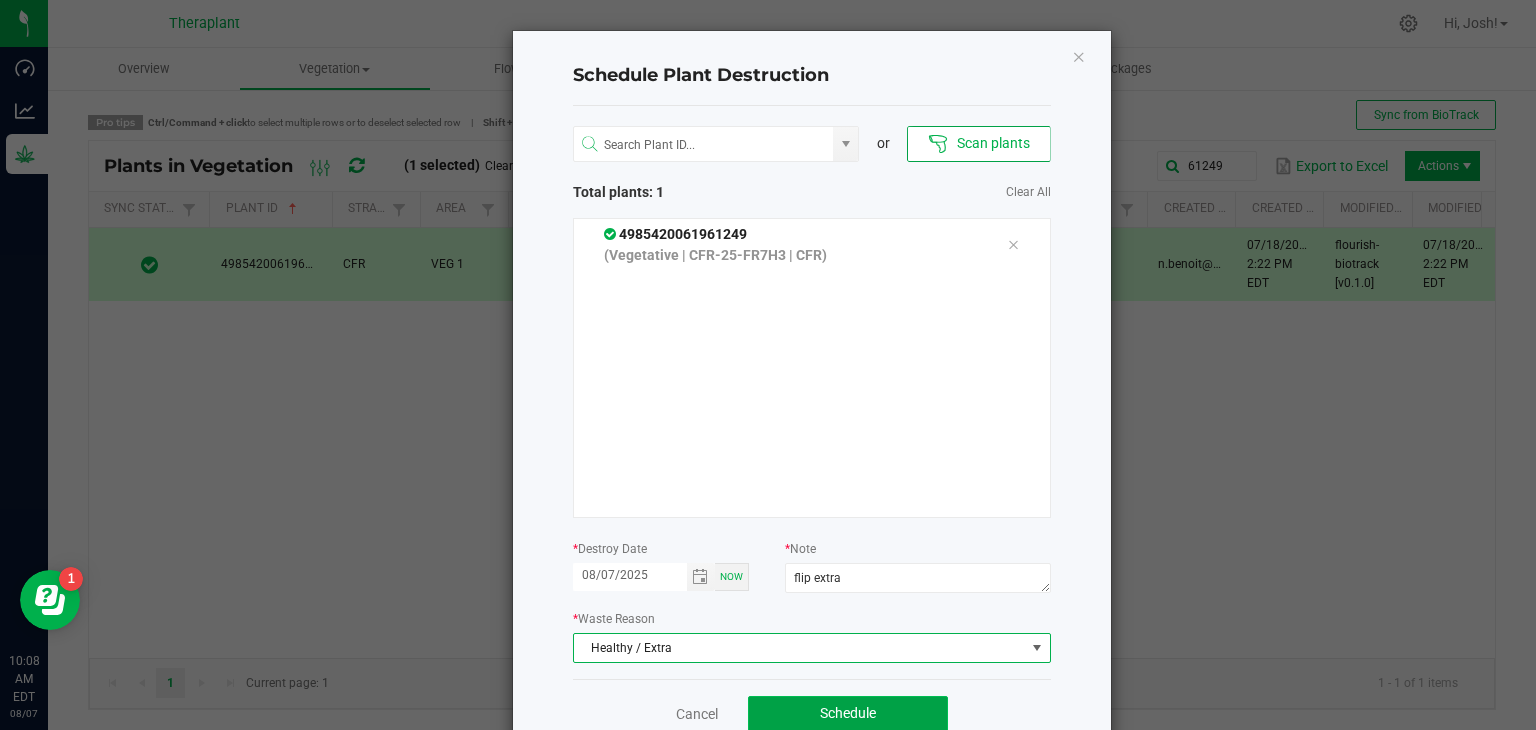 click on "Schedule" 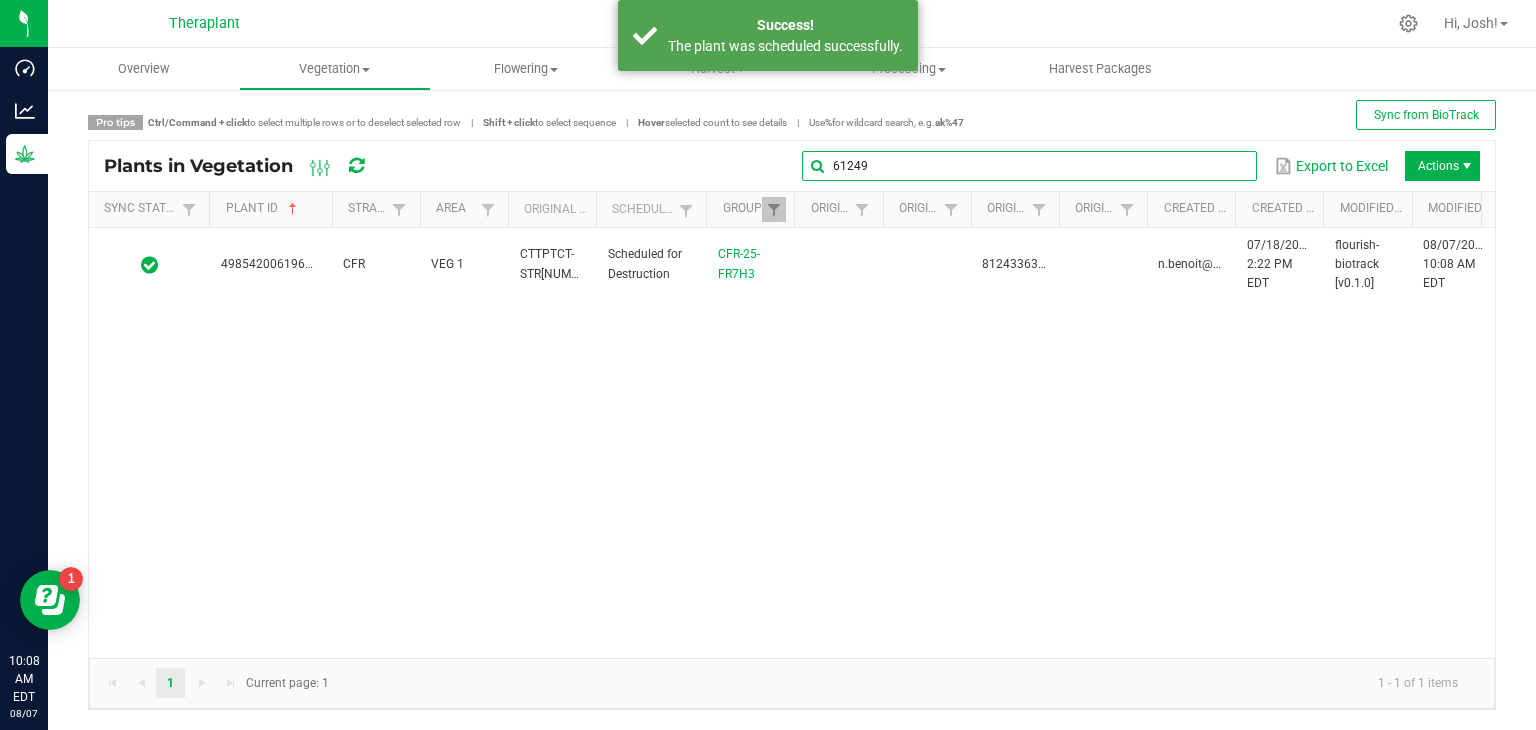 click on "61249" at bounding box center [1029, 166] 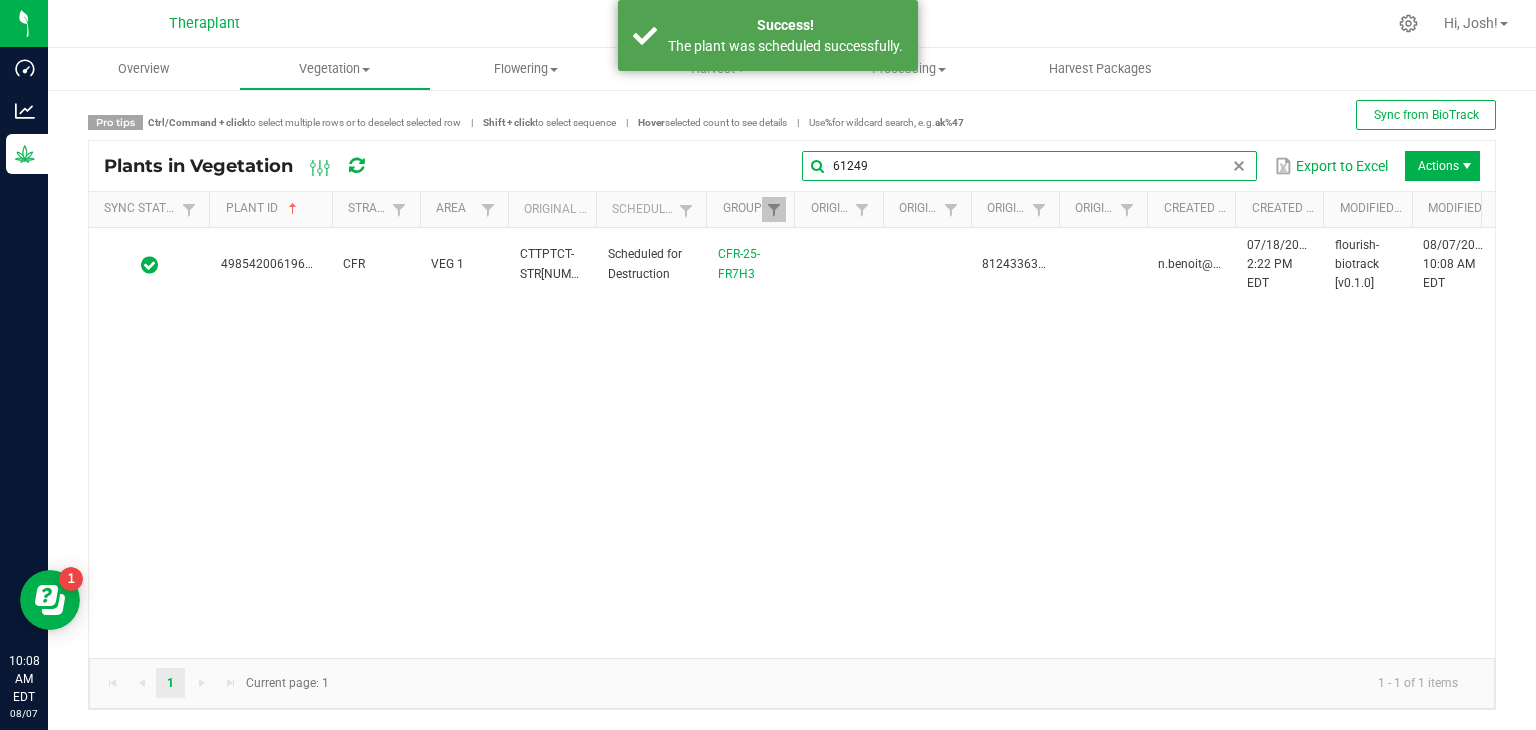type 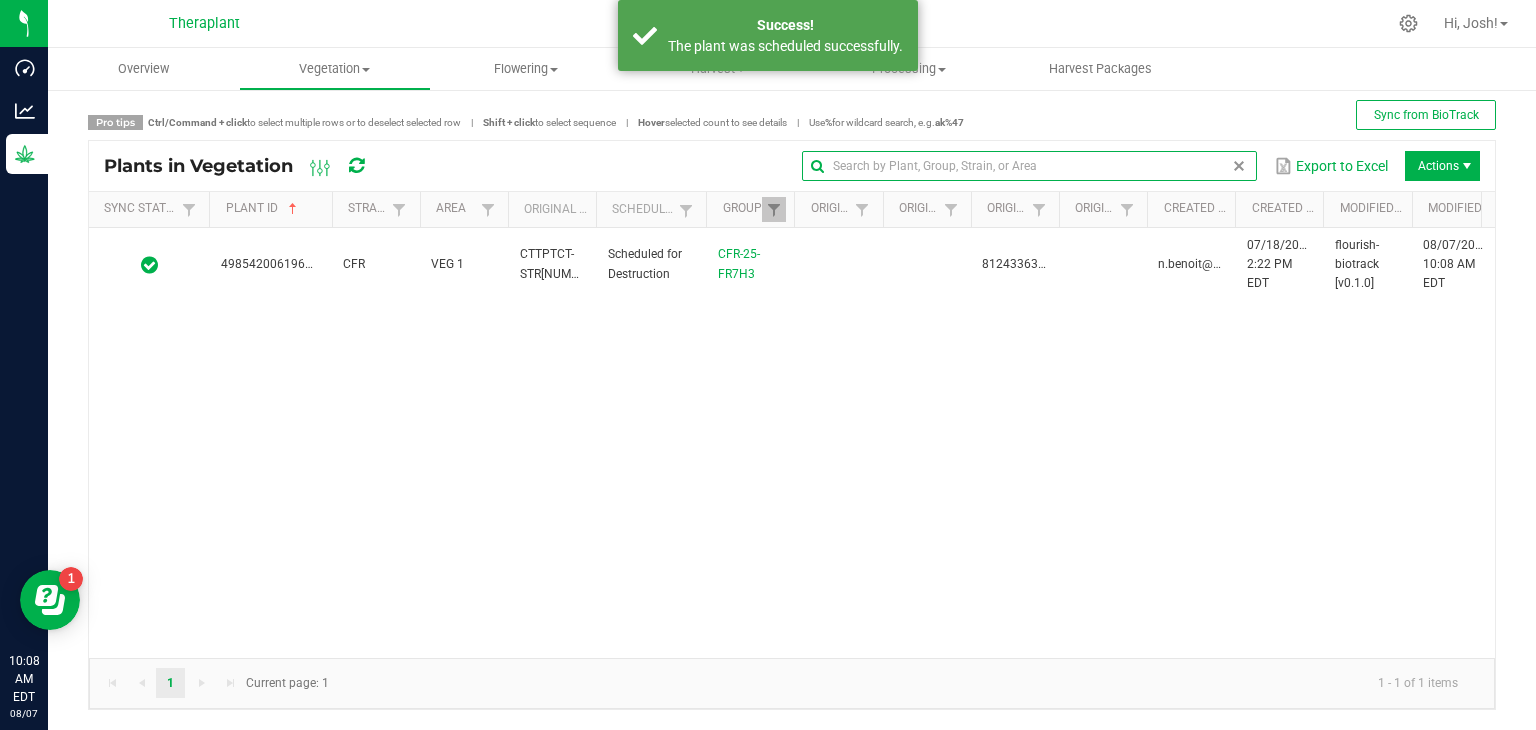click at bounding box center (1239, 166) 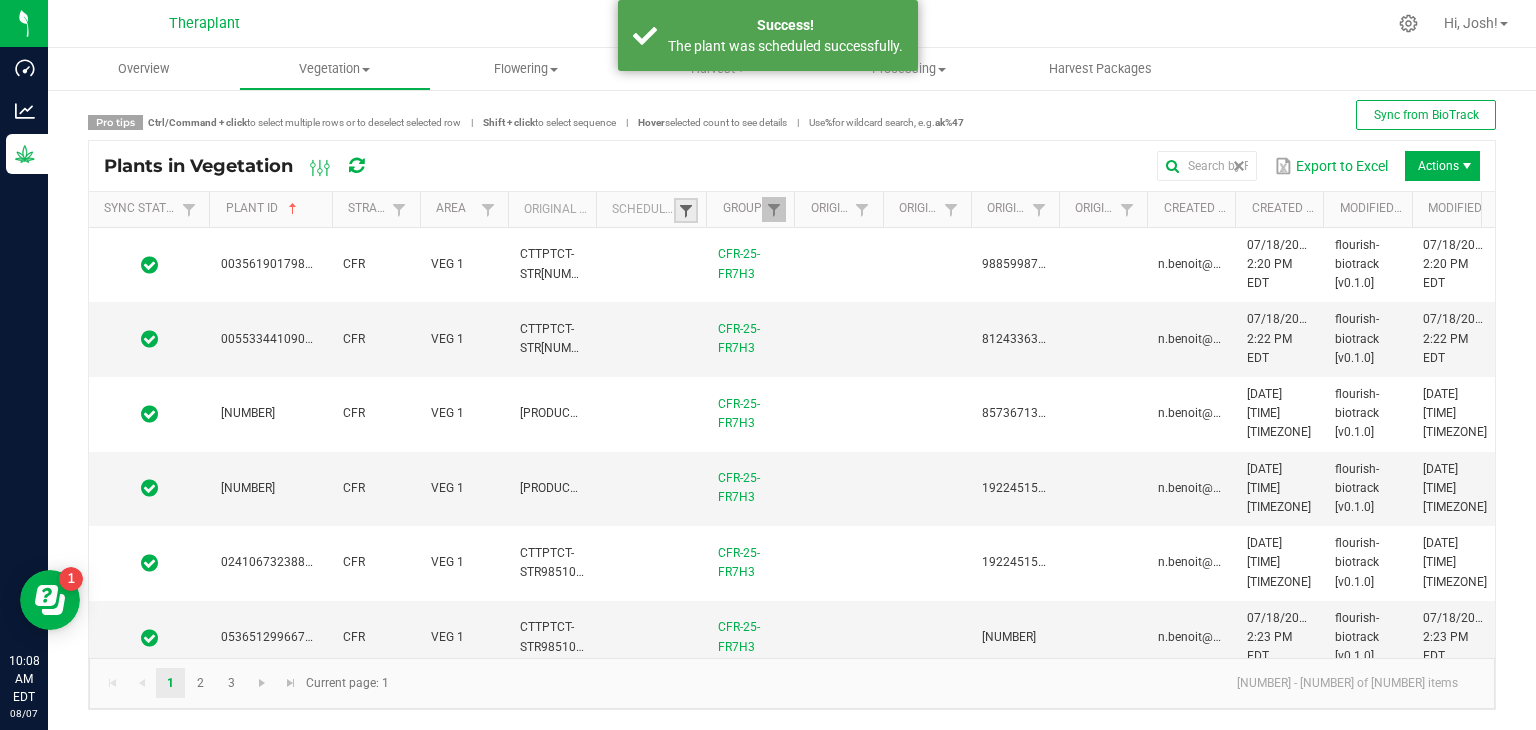 click at bounding box center (686, 211) 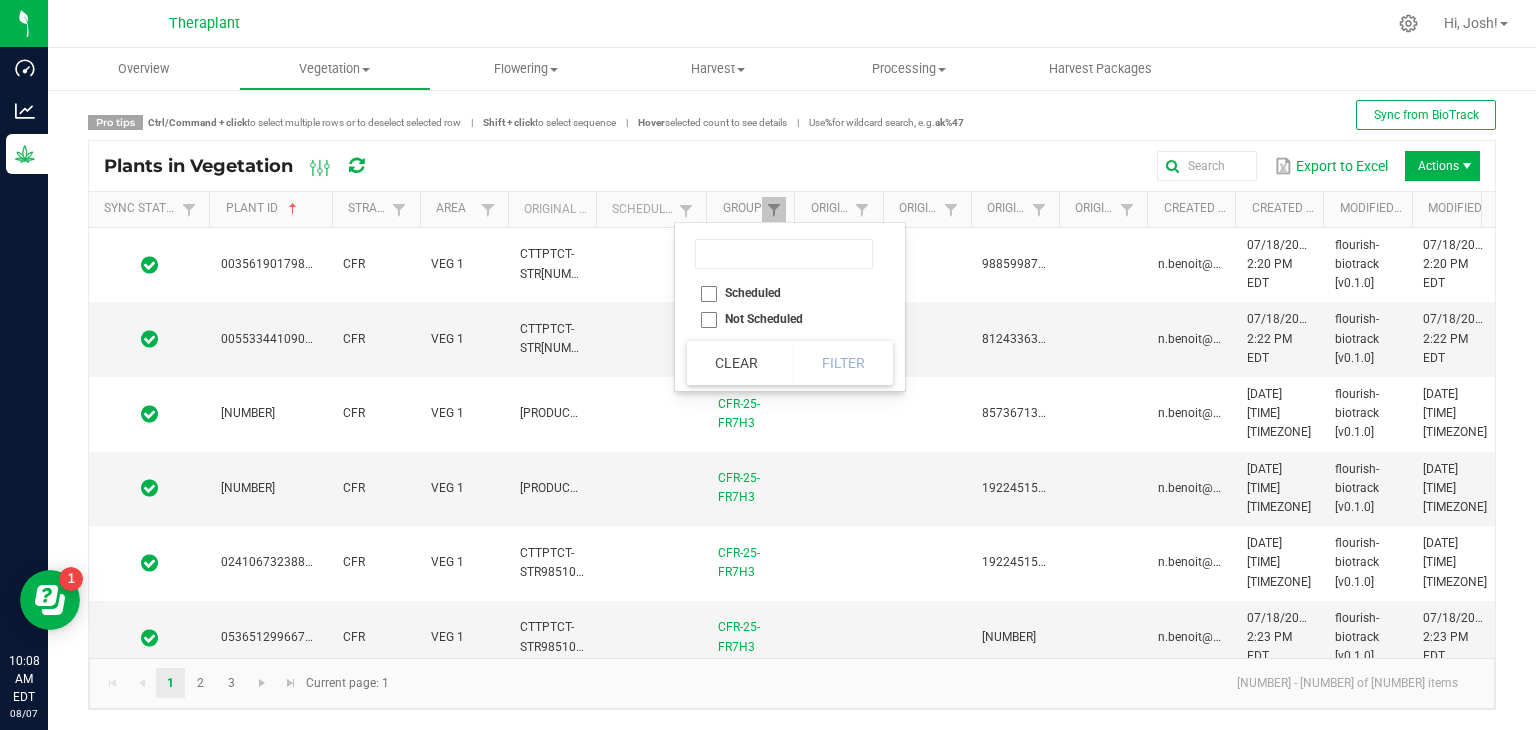 click on "Scheduled" at bounding box center (784, 293) 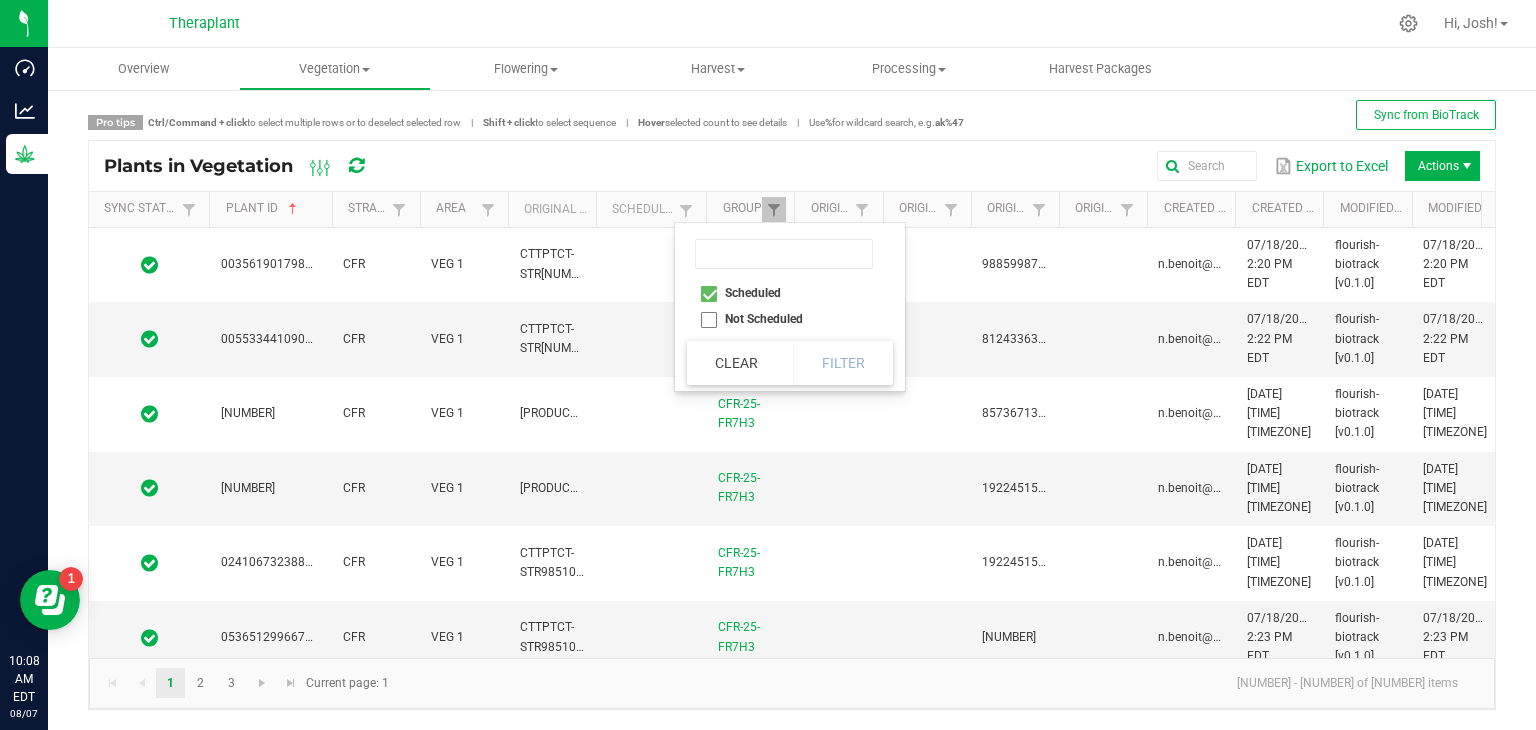 checkbox on "true" 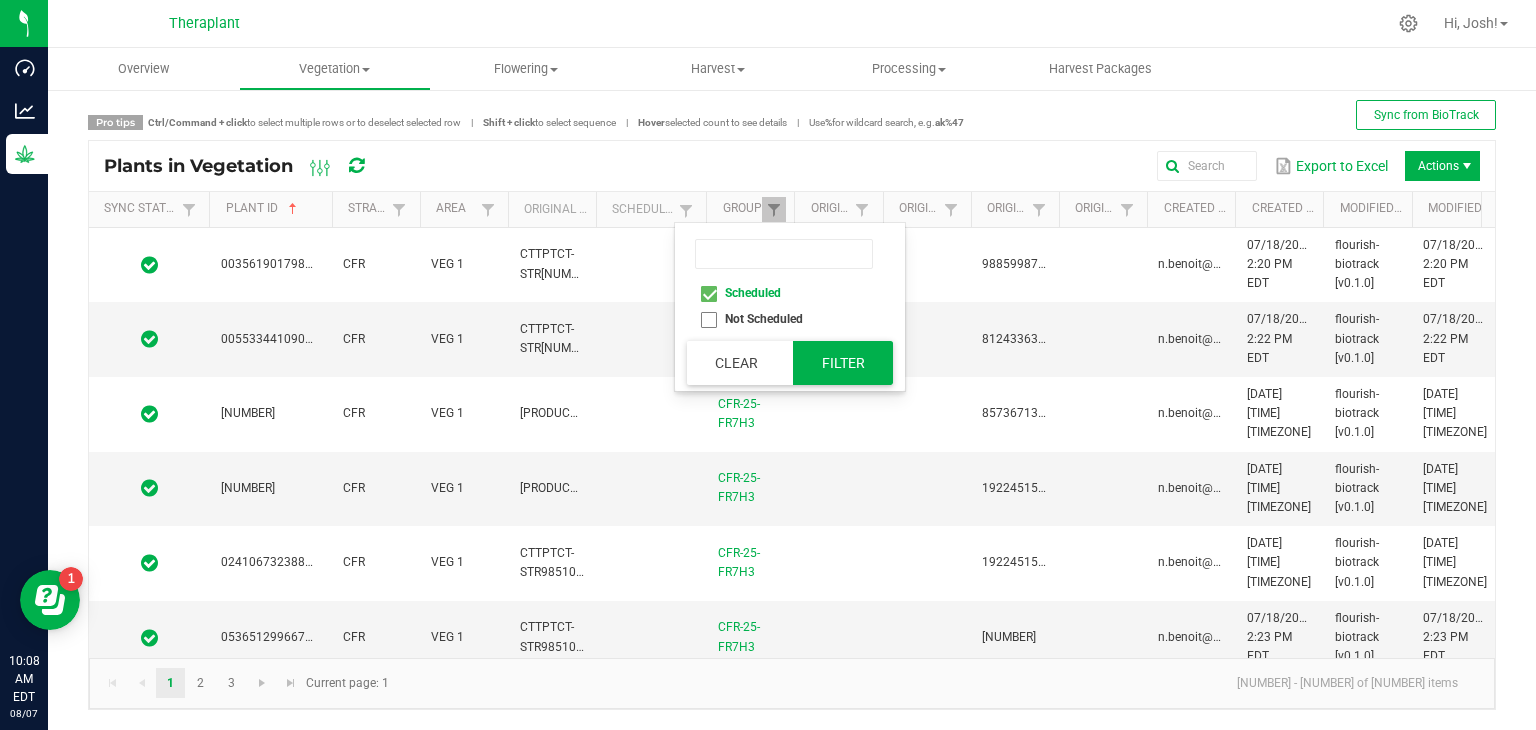 click on "Filter" at bounding box center [843, 363] 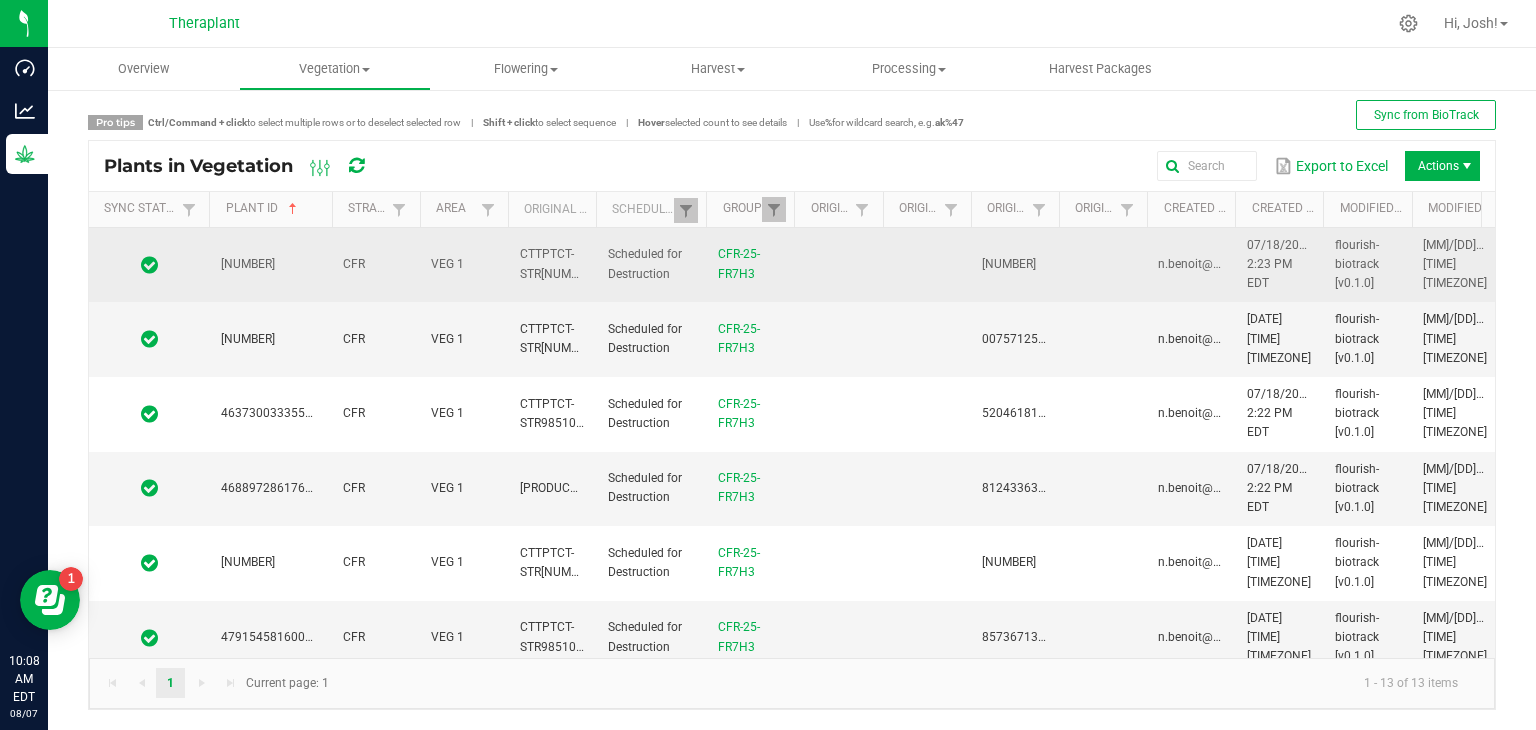 click on "[NUMBER]" at bounding box center [270, 265] 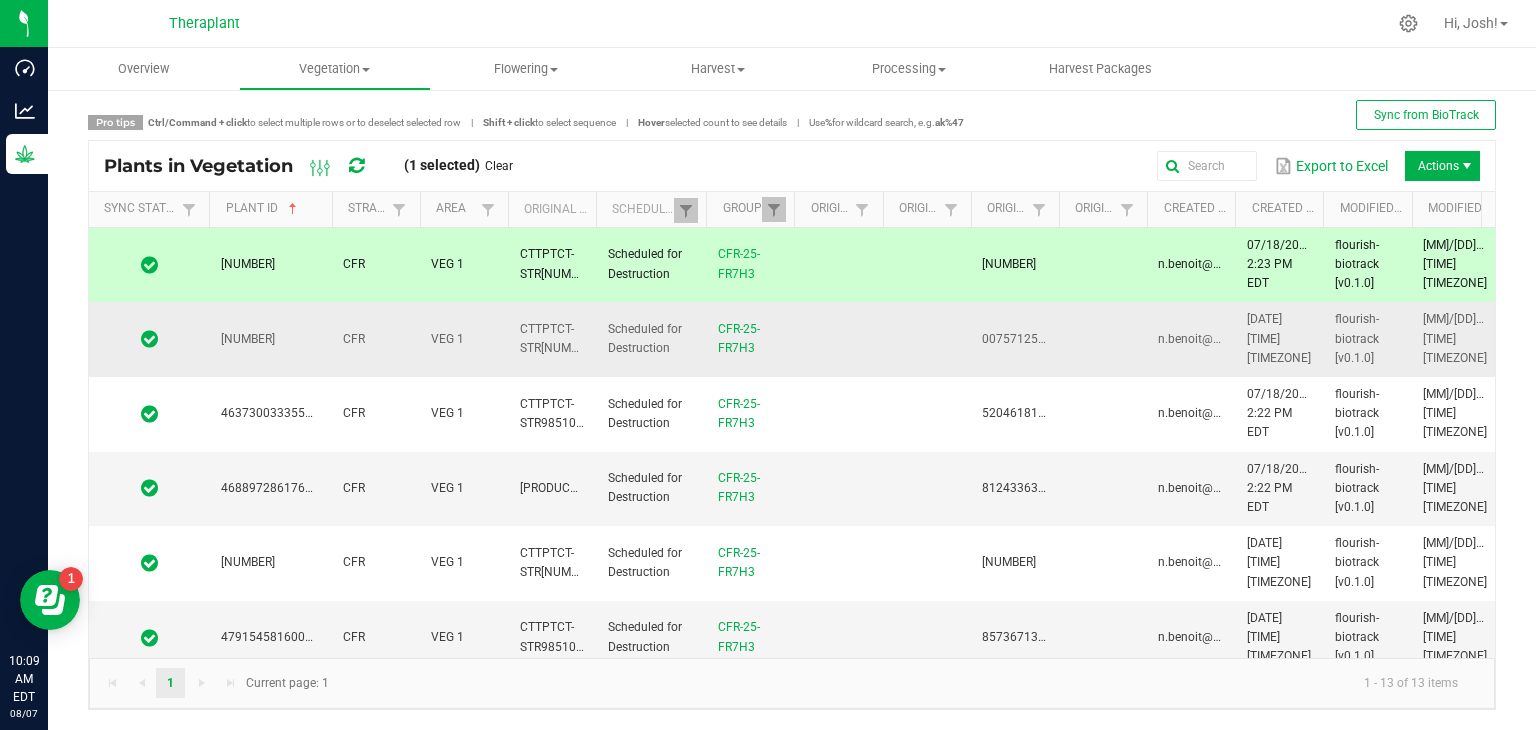 click on "[NUMBER]" at bounding box center [270, 339] 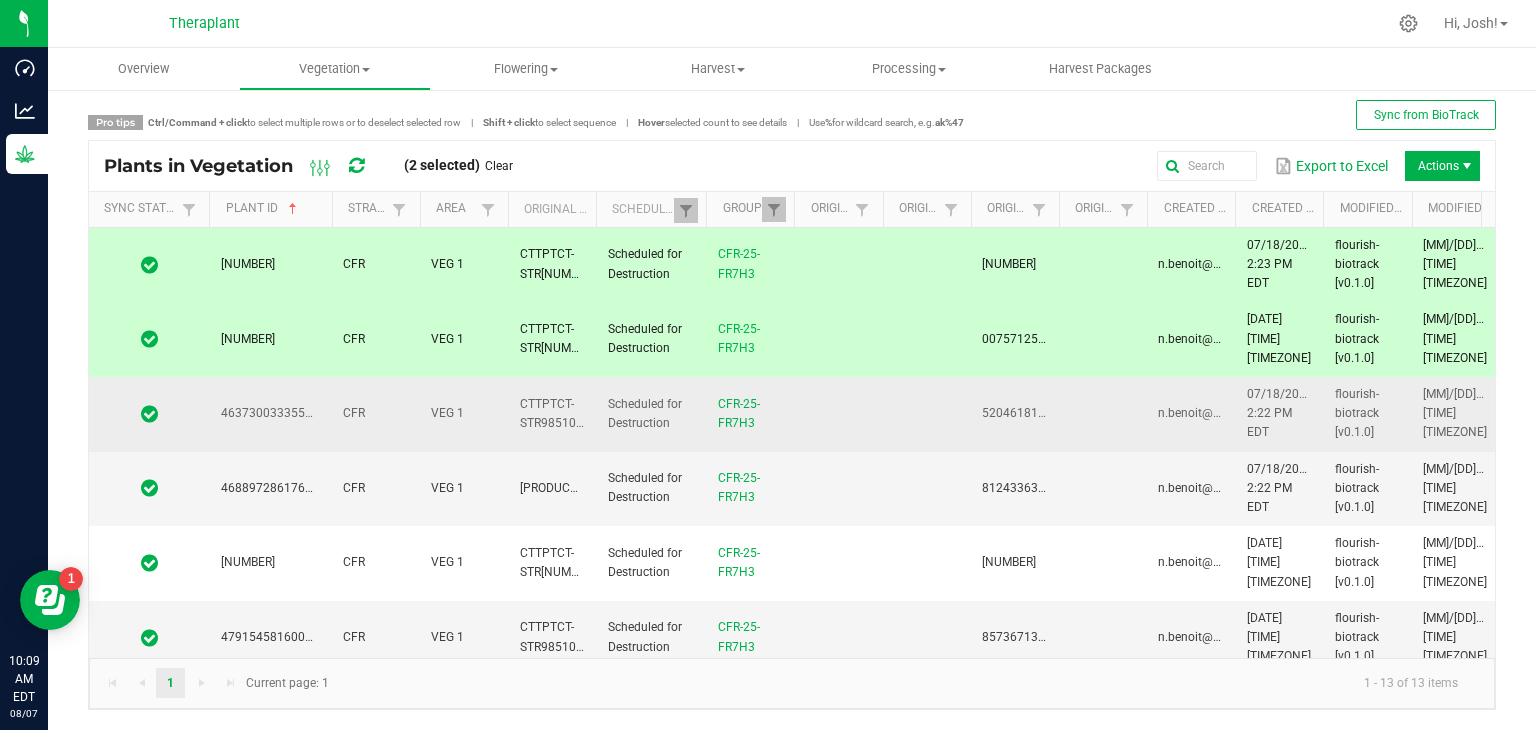 click on "4637300333550317" at bounding box center [270, 414] 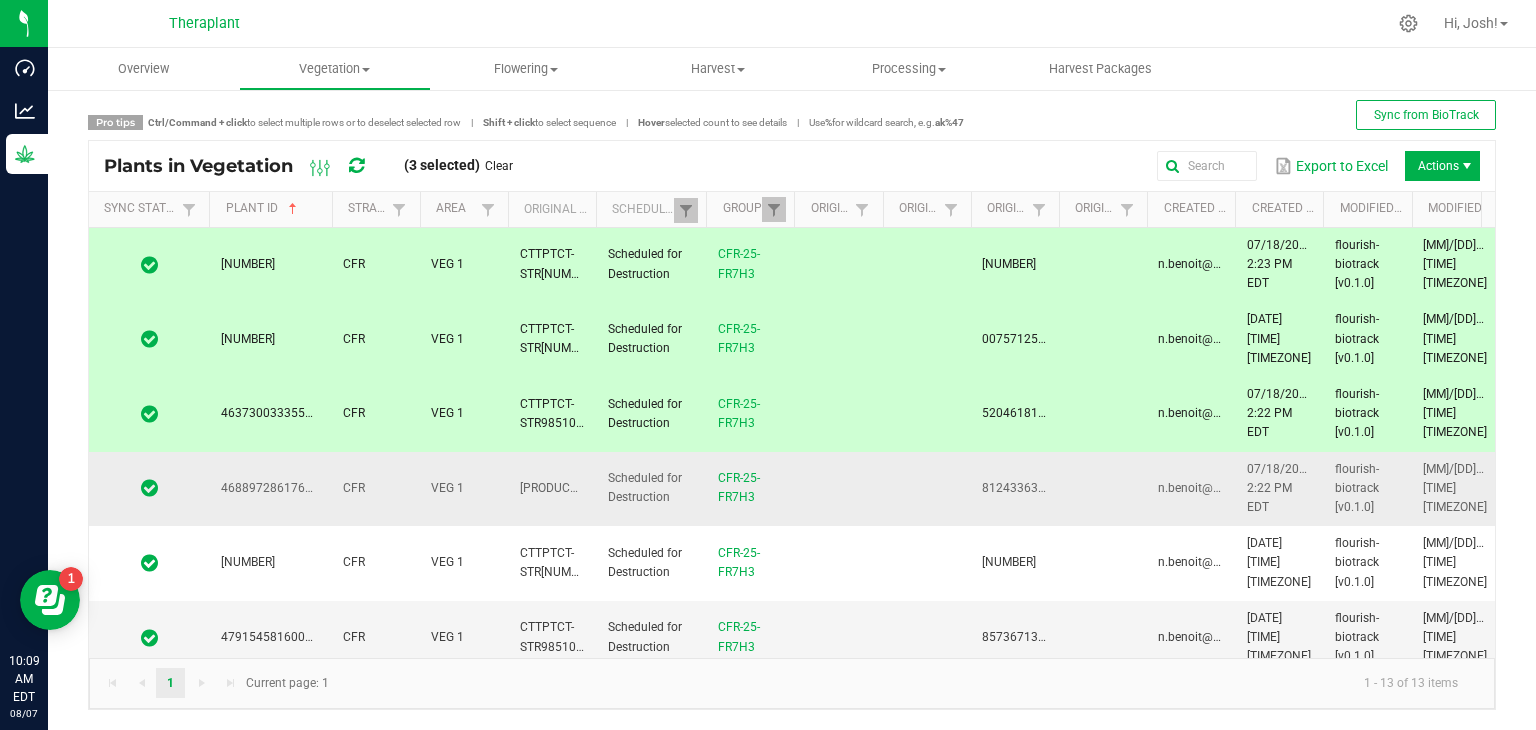 click on "4688972861768854" at bounding box center (270, 489) 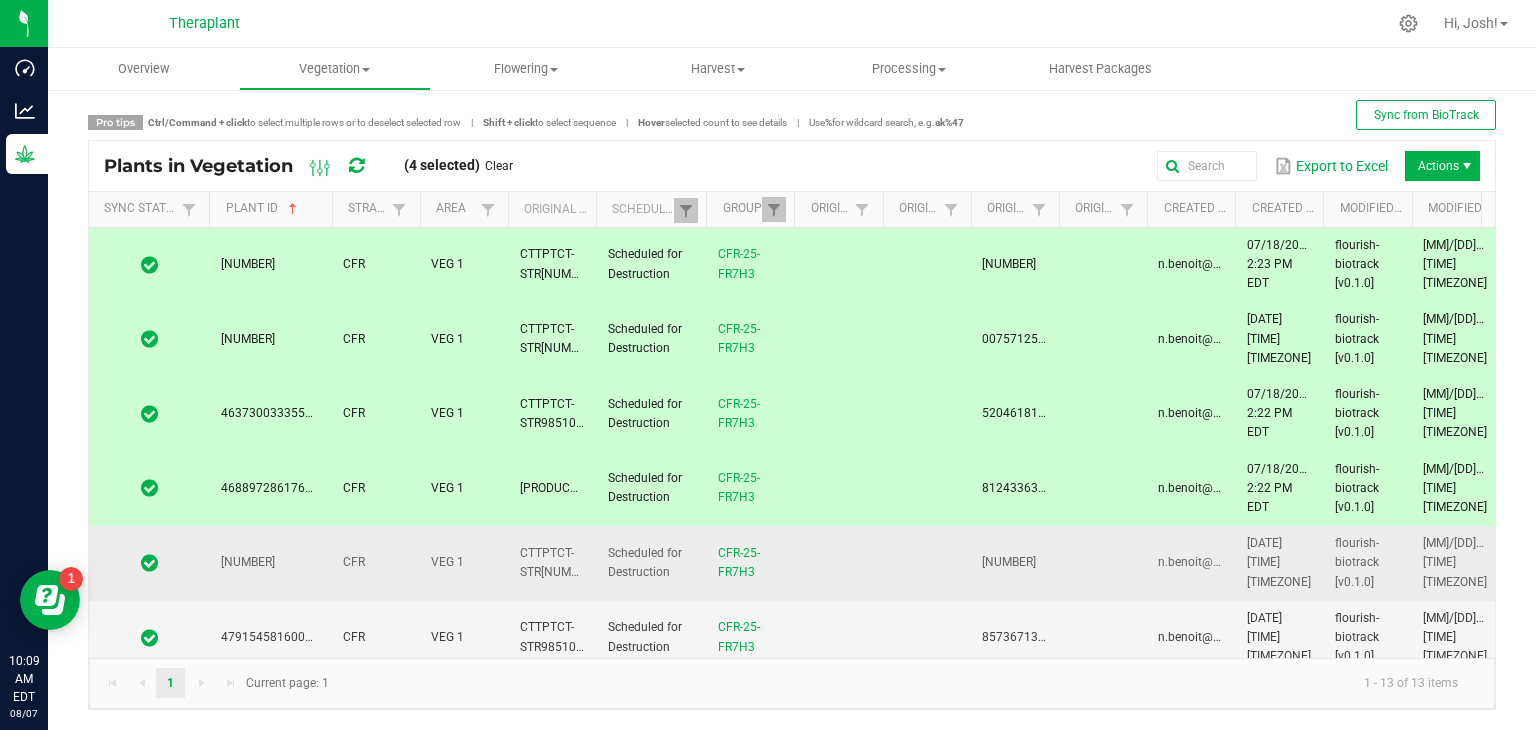 click on "[NUMBER]" at bounding box center (270, 563) 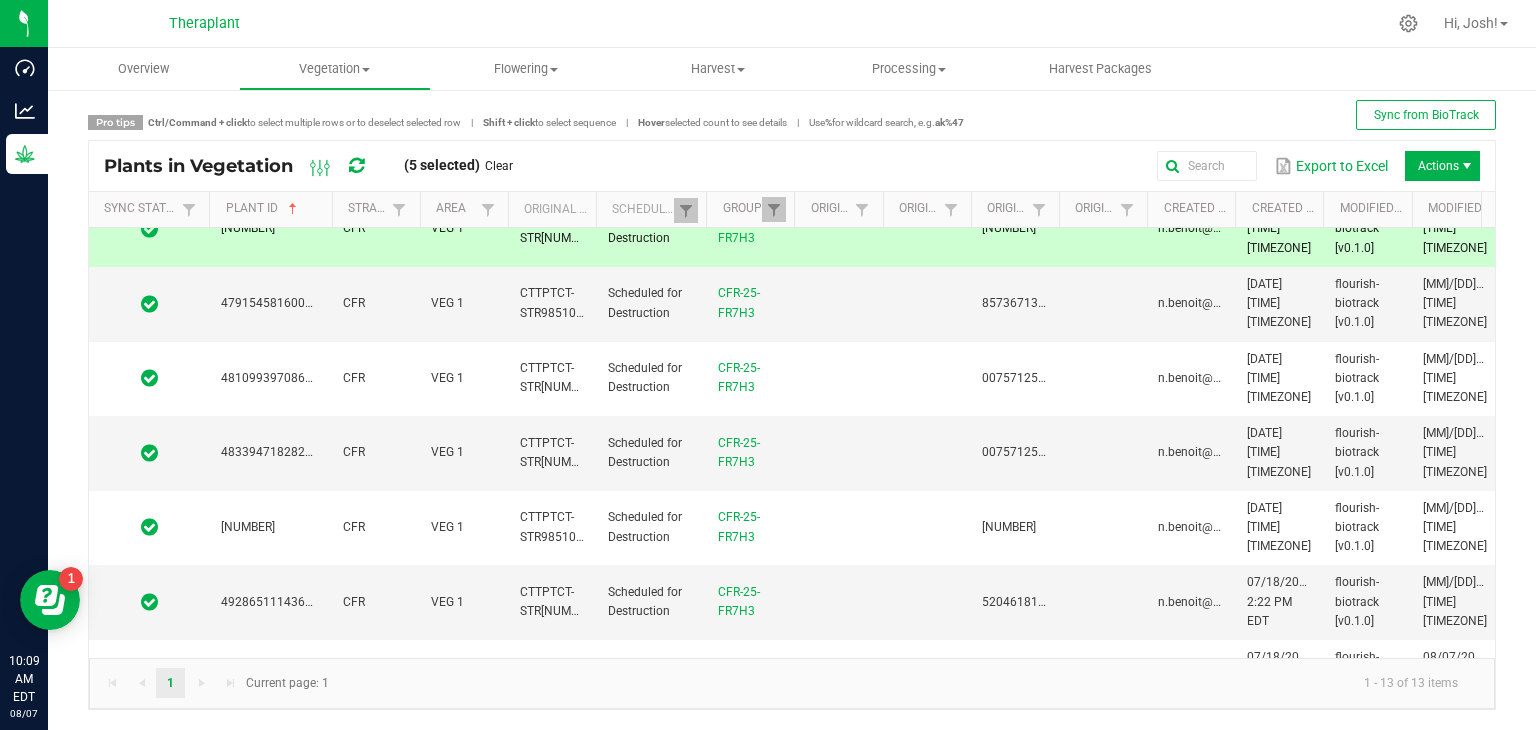 scroll, scrollTop: 300, scrollLeft: 0, axis: vertical 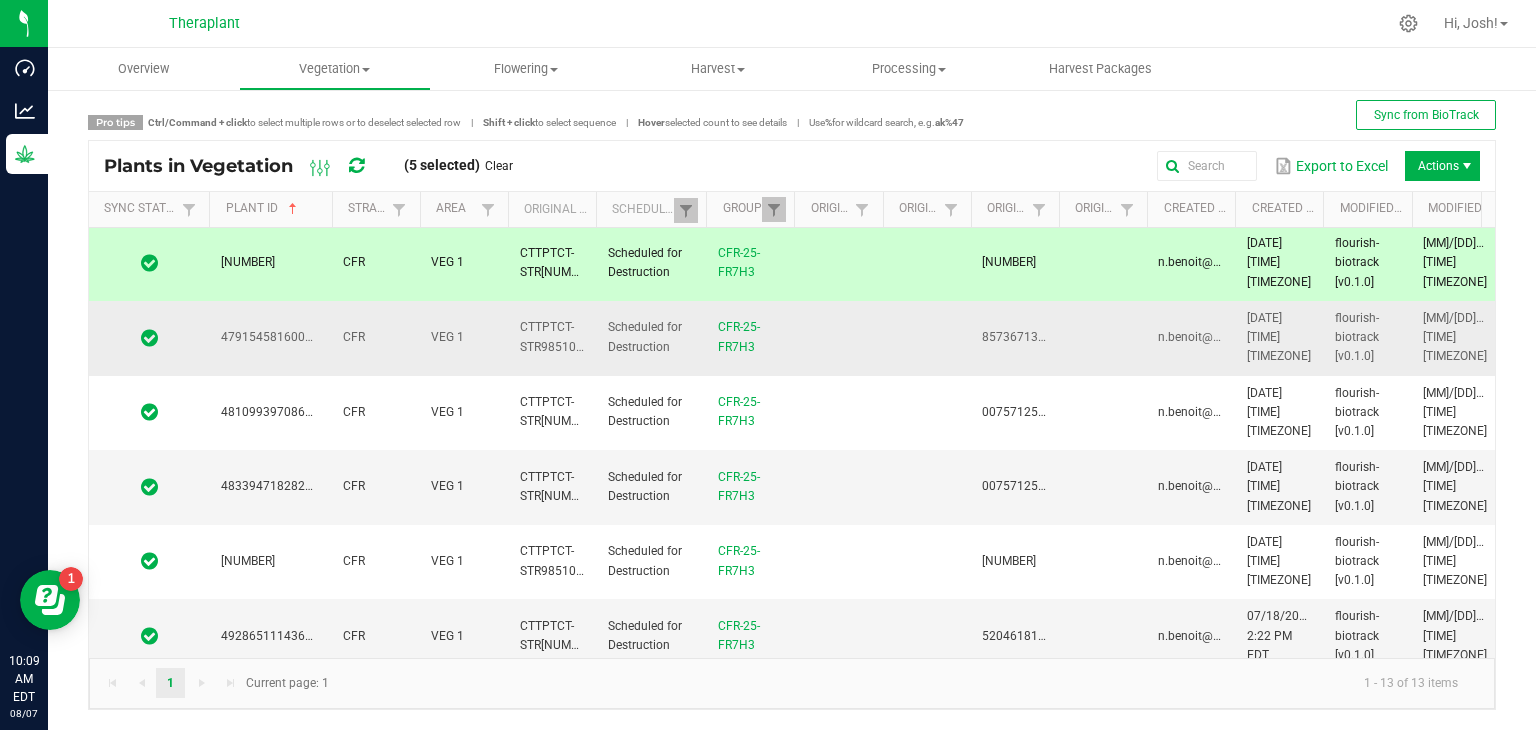 click on "4791545816009909" at bounding box center [270, 338] 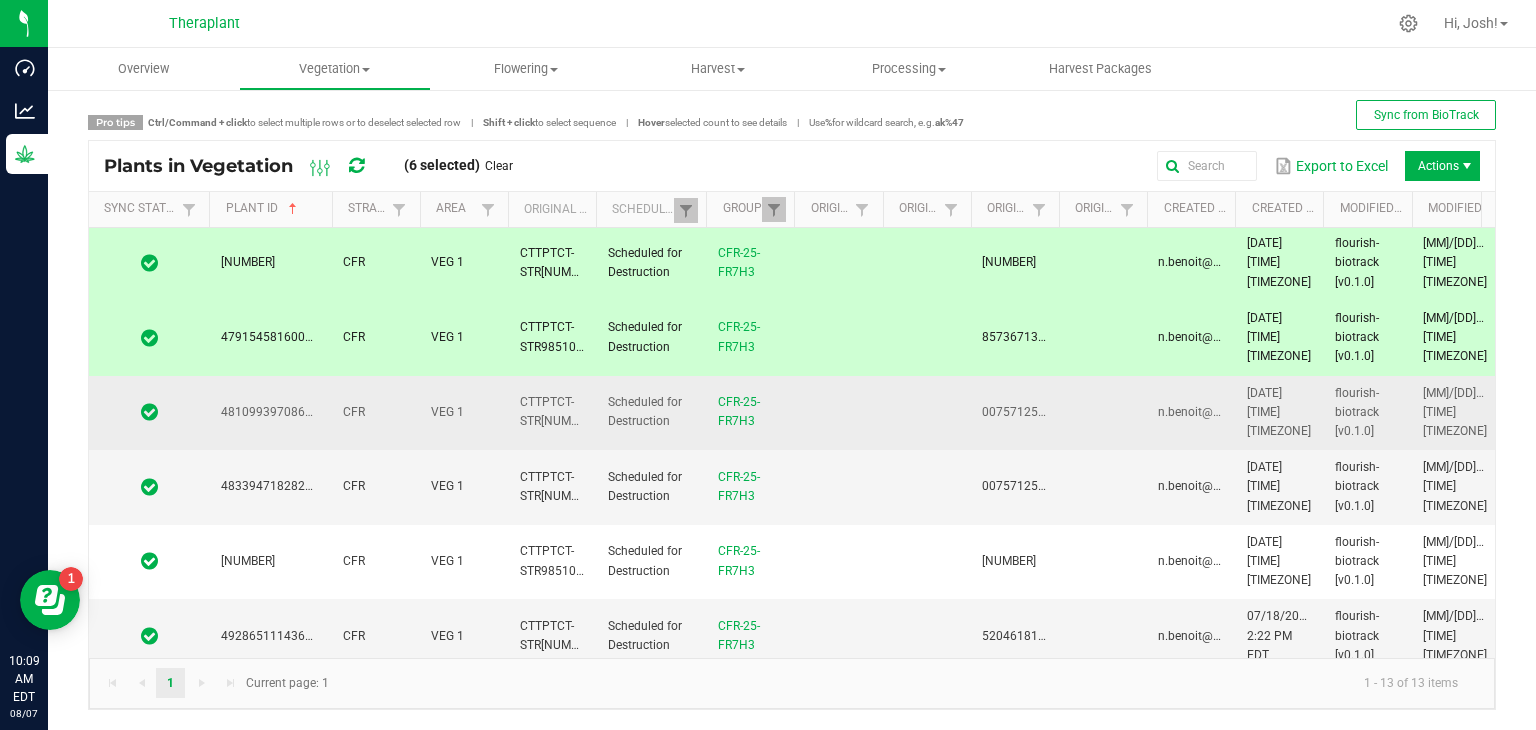 click on "4810993970864345" at bounding box center [277, 412] 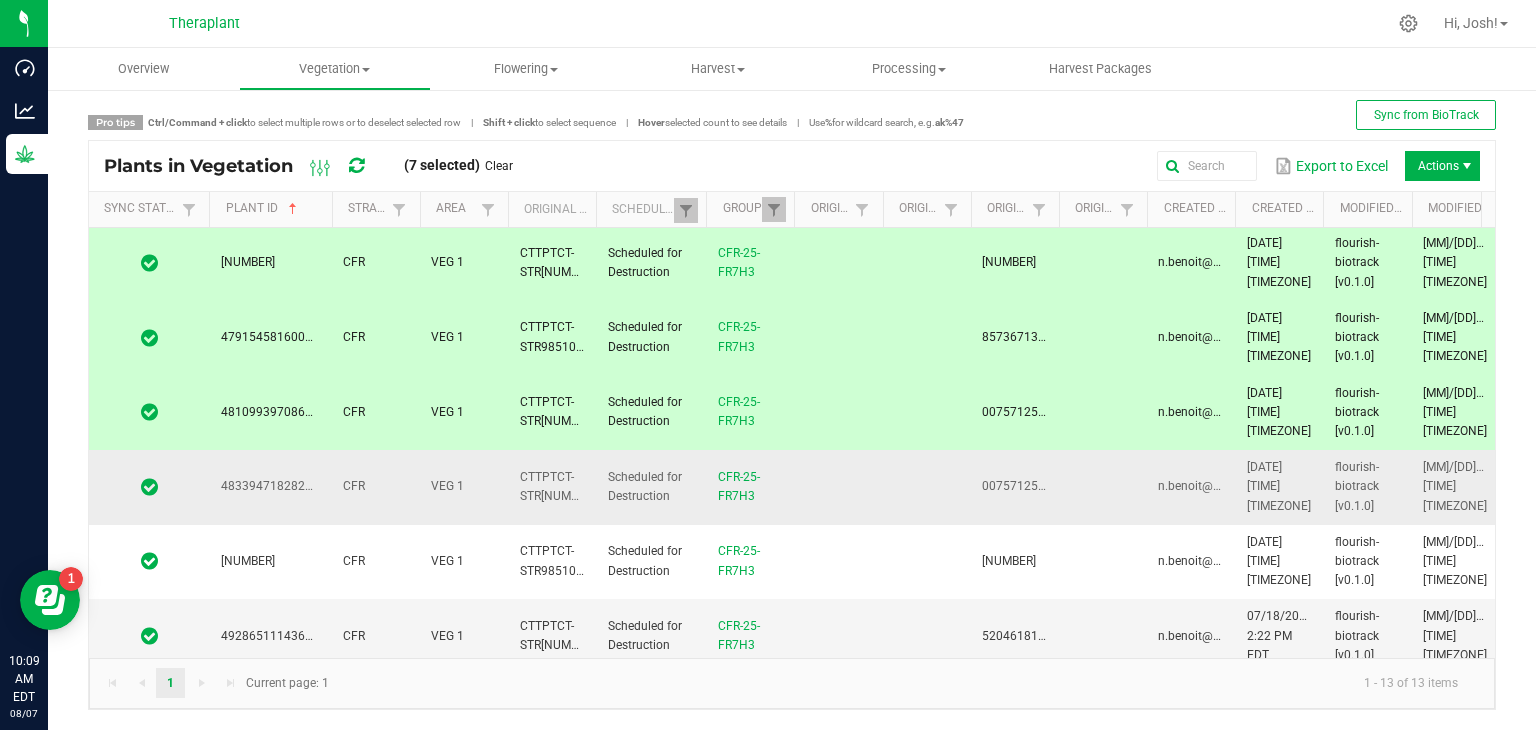 click on "4833947182820338" at bounding box center [270, 487] 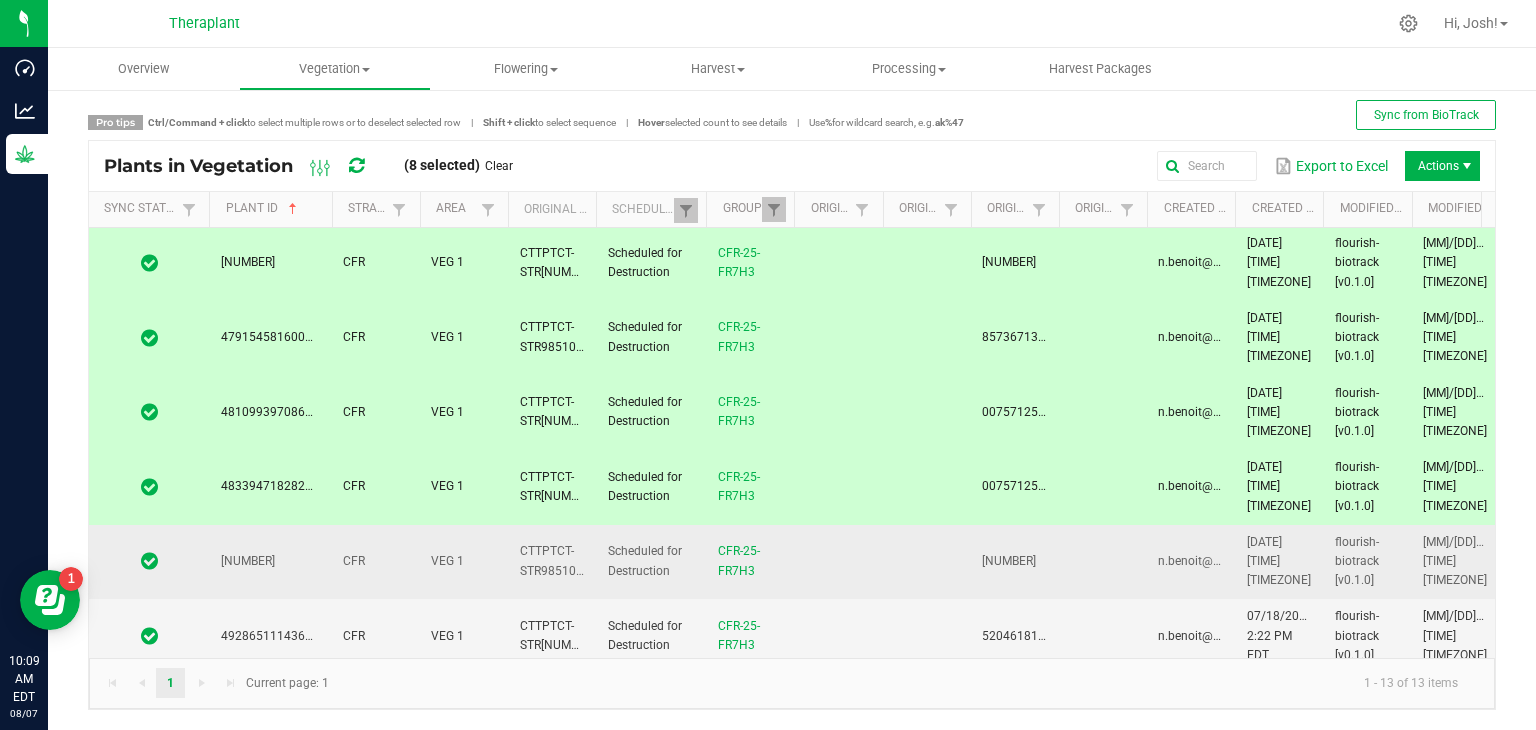 click on "[NUMBER]" at bounding box center (248, 561) 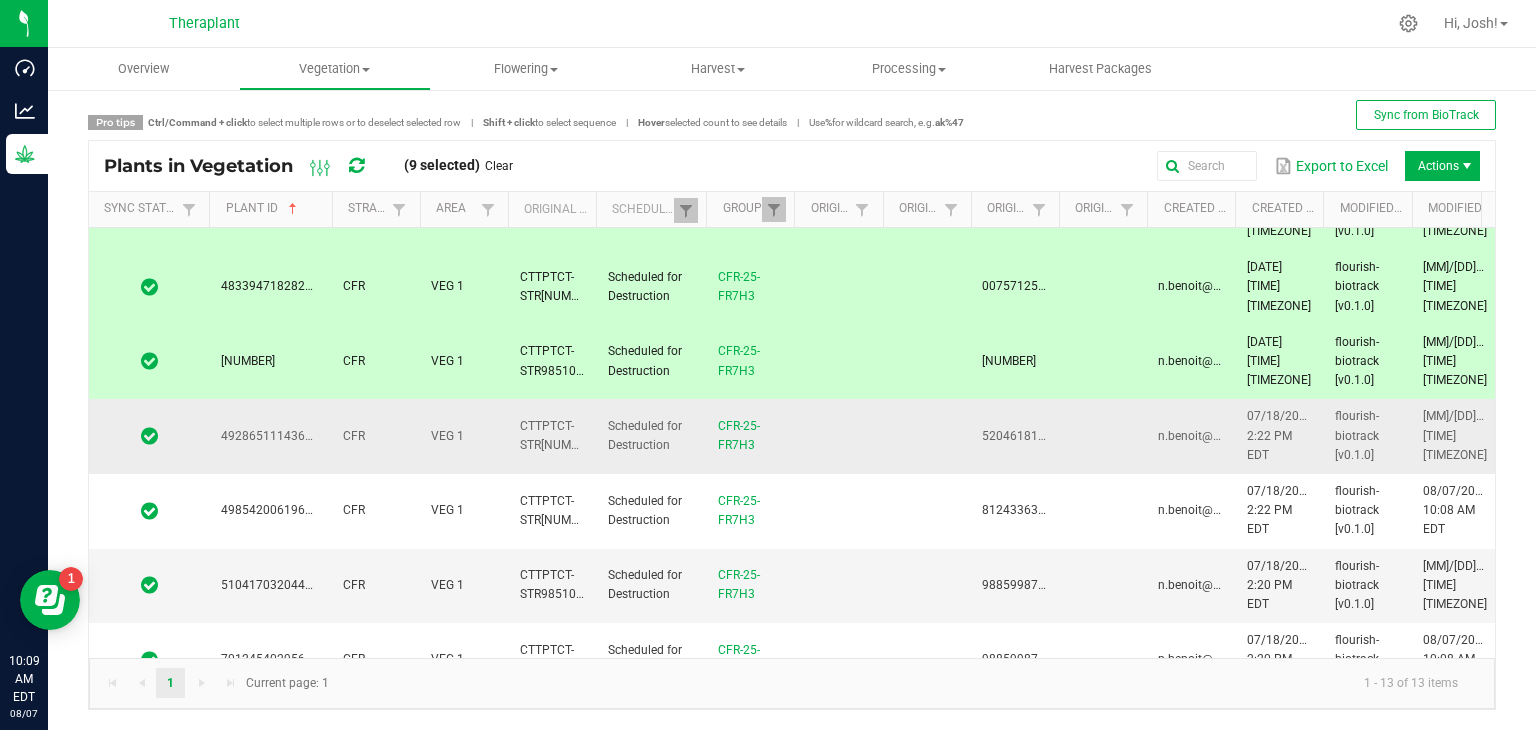 scroll, scrollTop: 551, scrollLeft: 0, axis: vertical 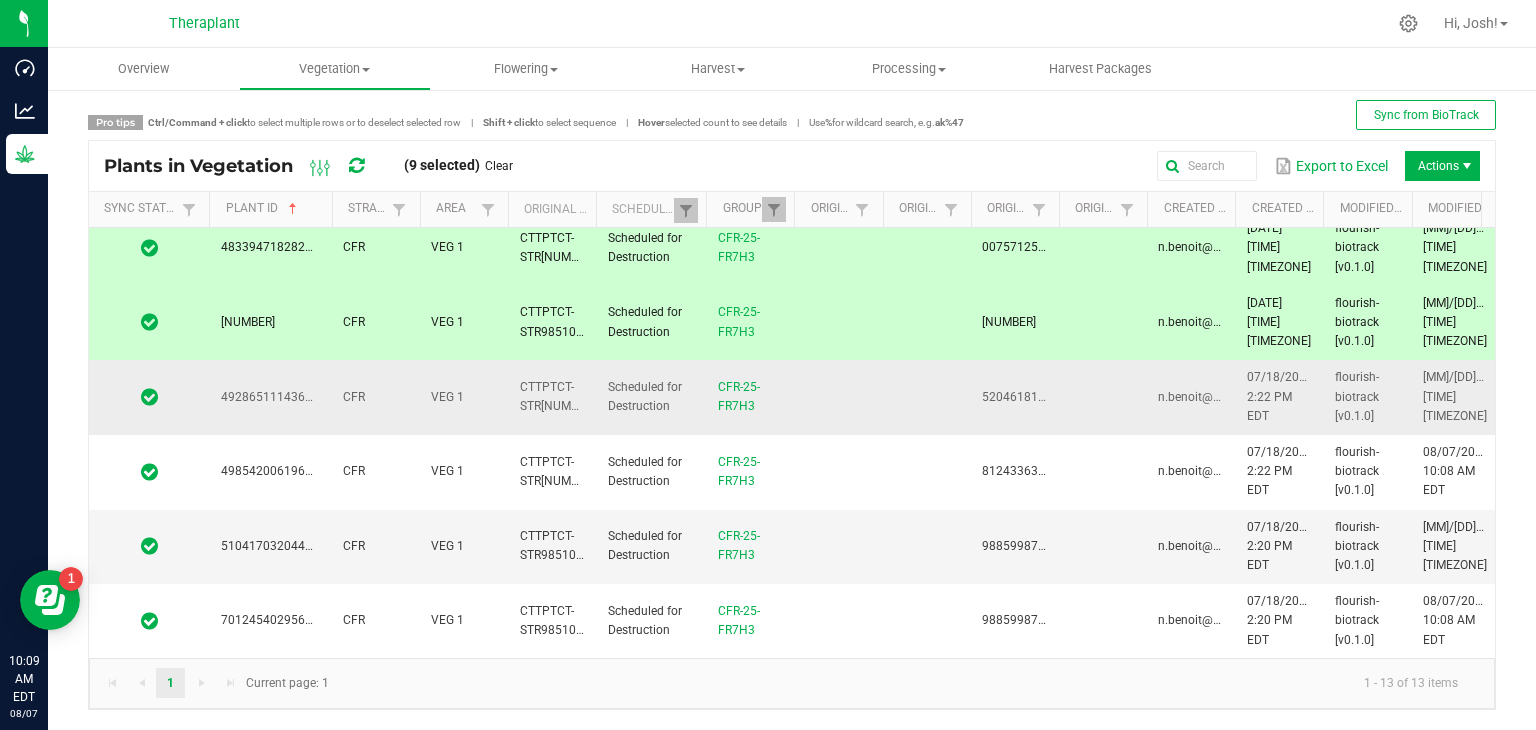 click on "4928651114366879" at bounding box center [270, 397] 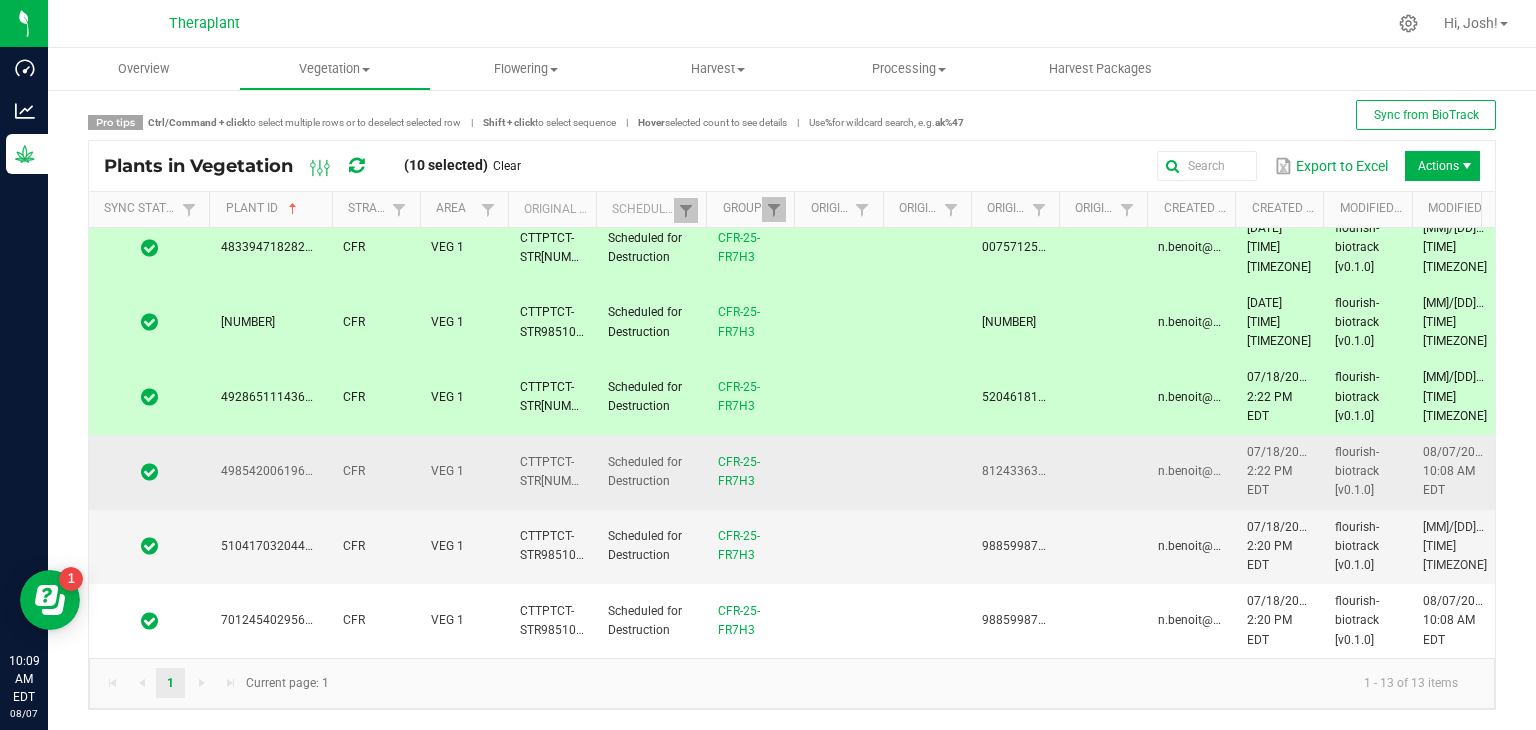 click on "4985420061961249" at bounding box center [277, 471] 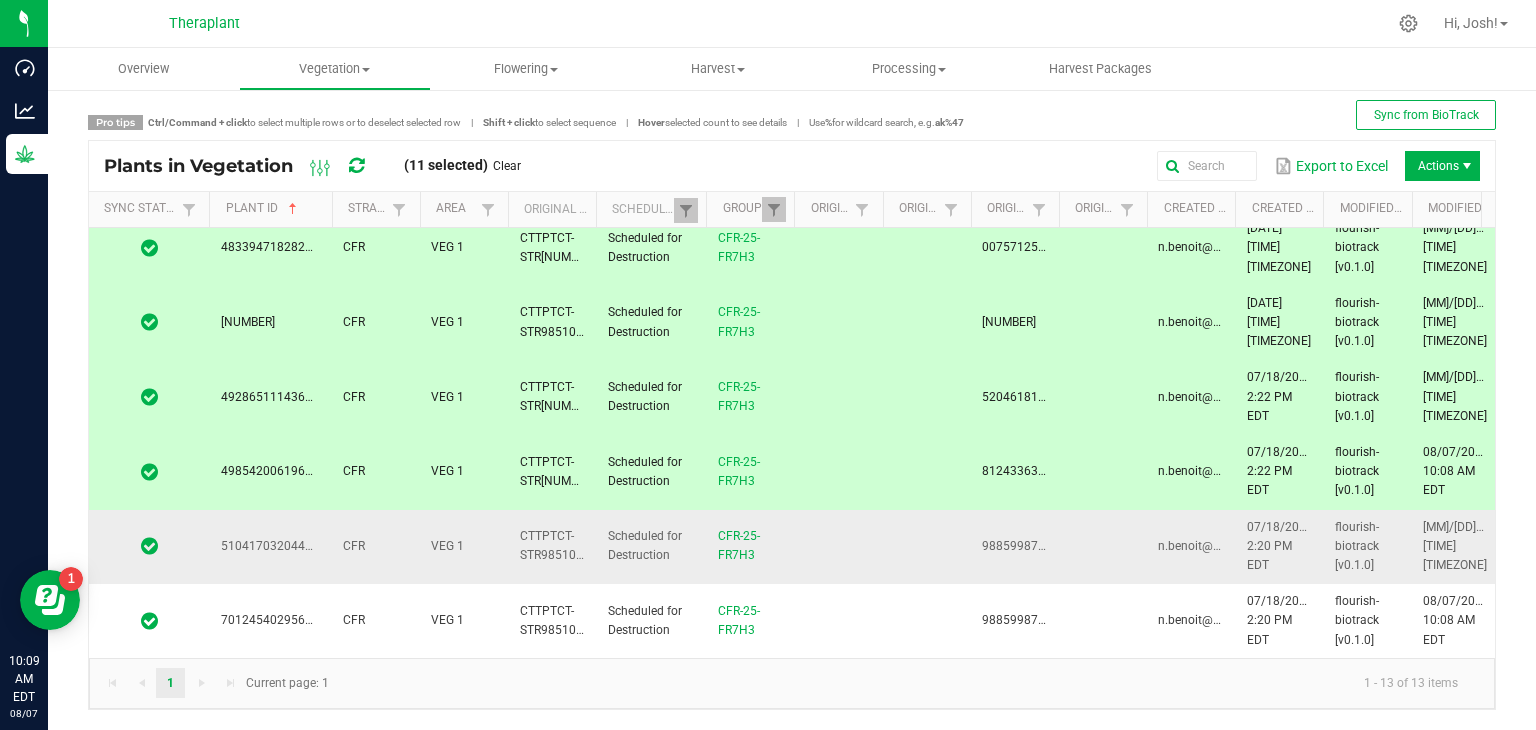 click on "5104170320440441" at bounding box center [270, 547] 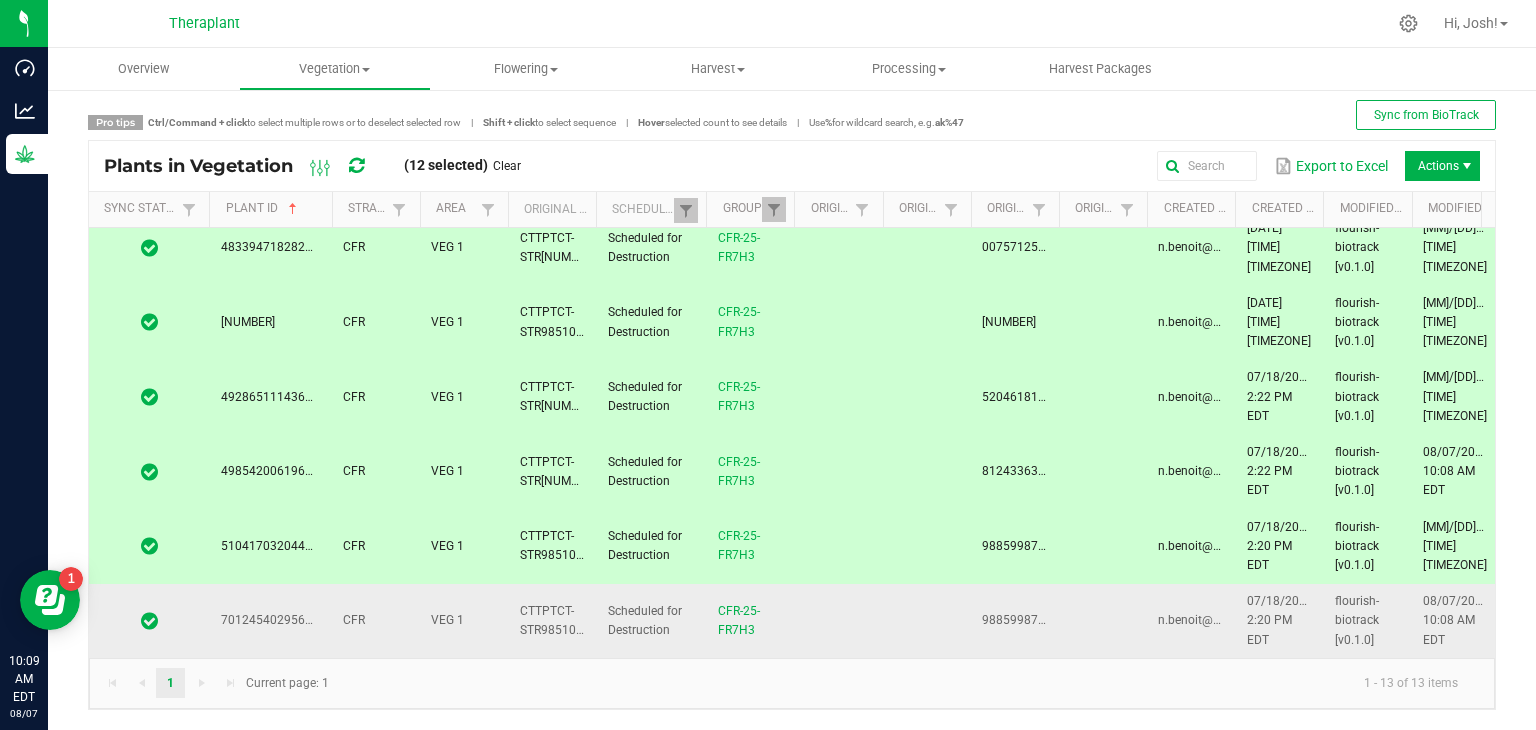 click on "7012454029561310" at bounding box center (270, 621) 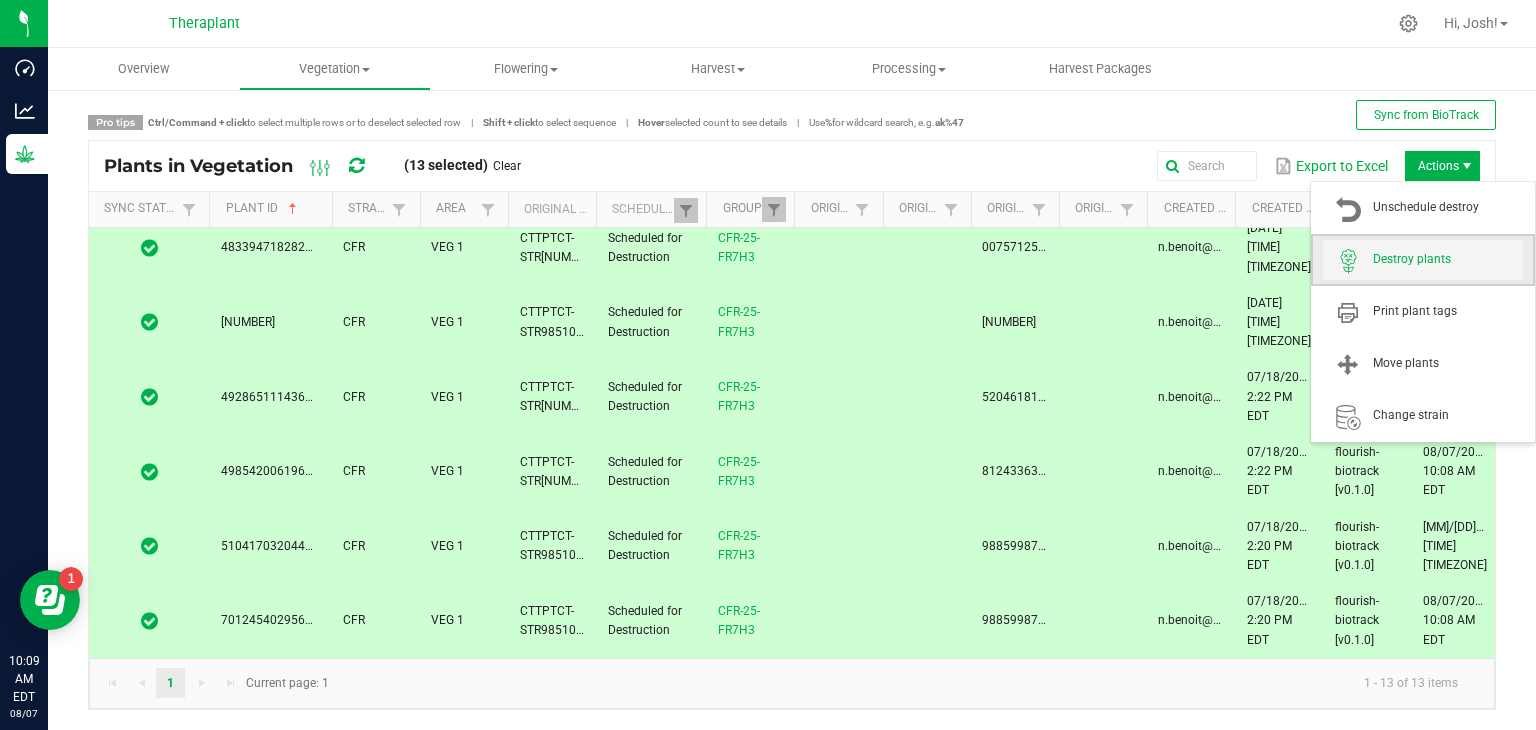 click on "Destroy plants" at bounding box center (1448, 259) 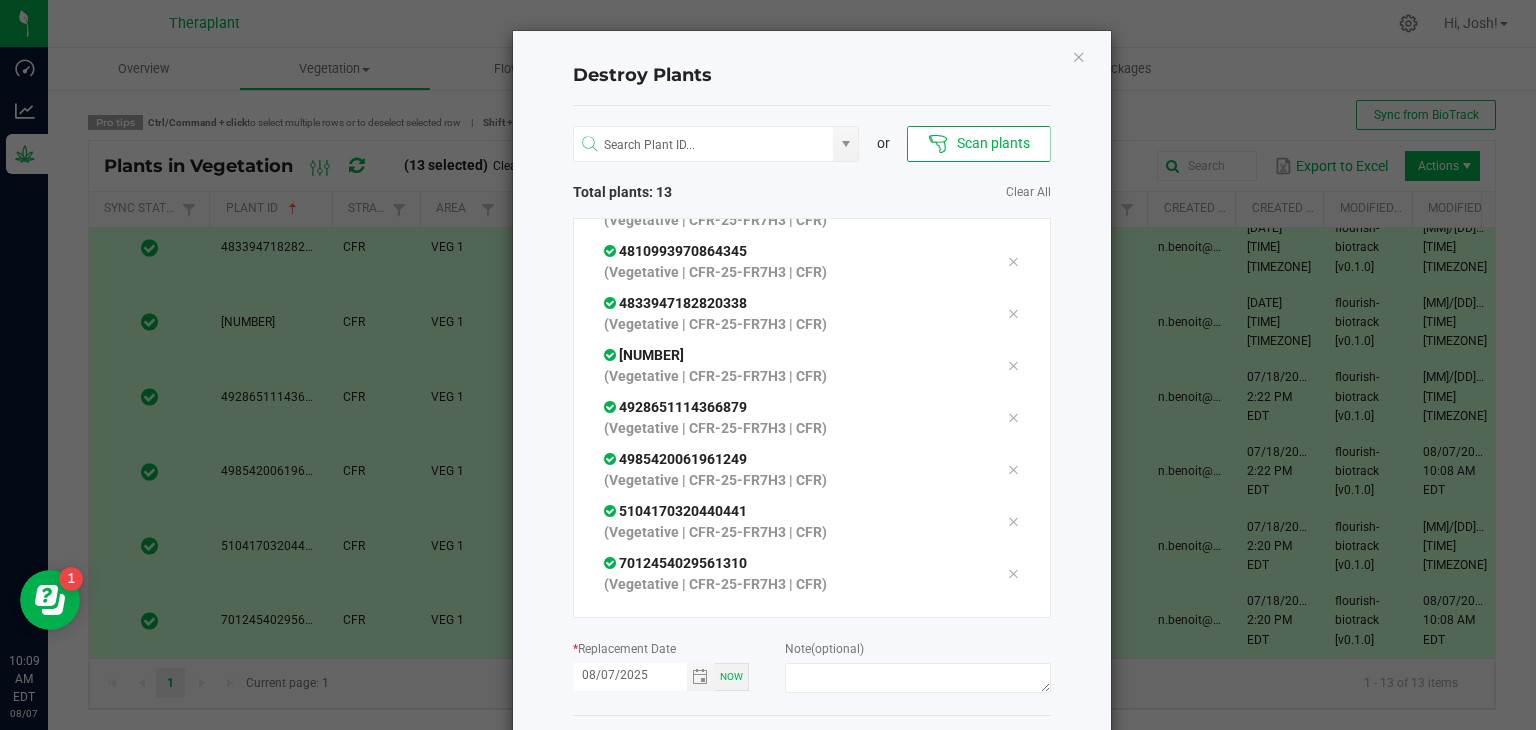 scroll, scrollTop: 327, scrollLeft: 0, axis: vertical 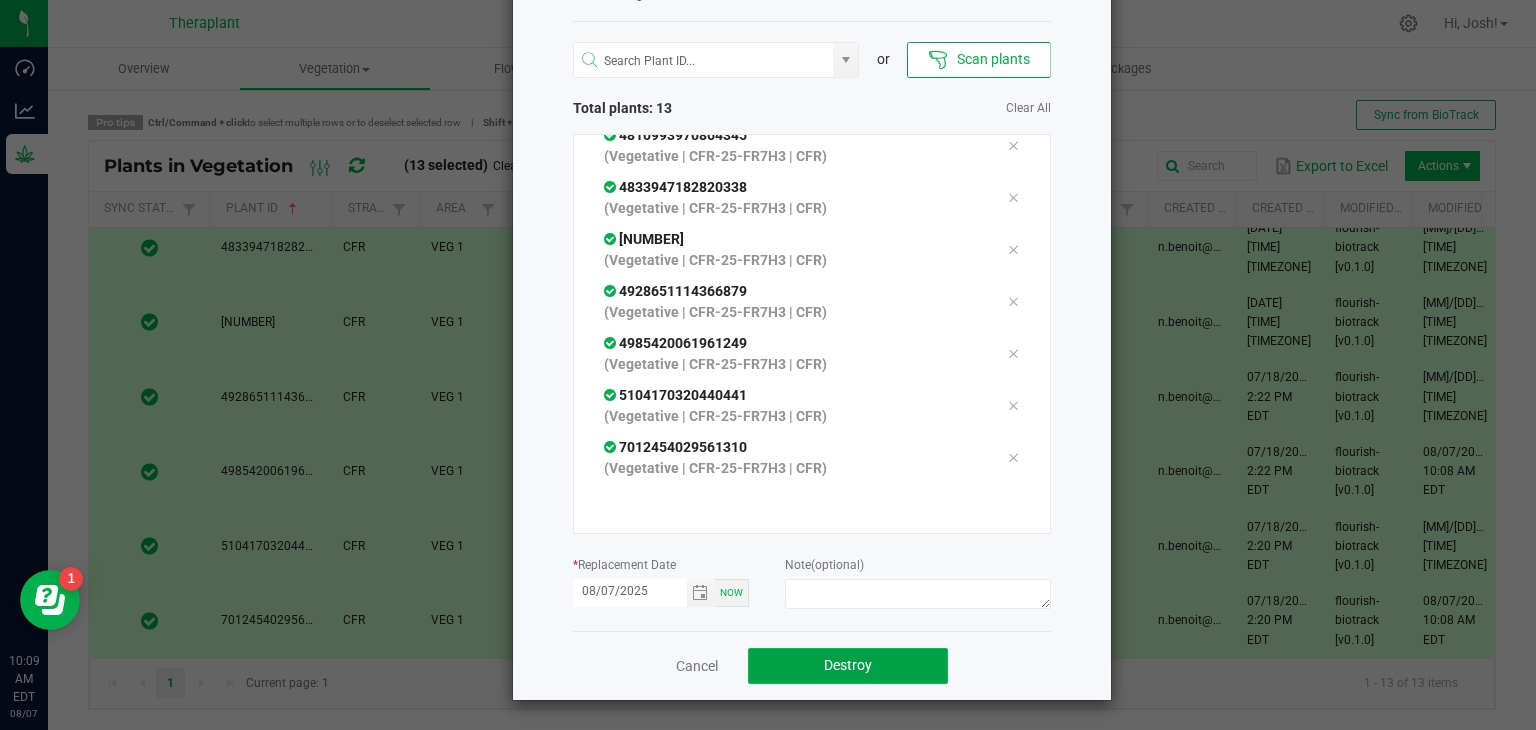 click on "Destroy" 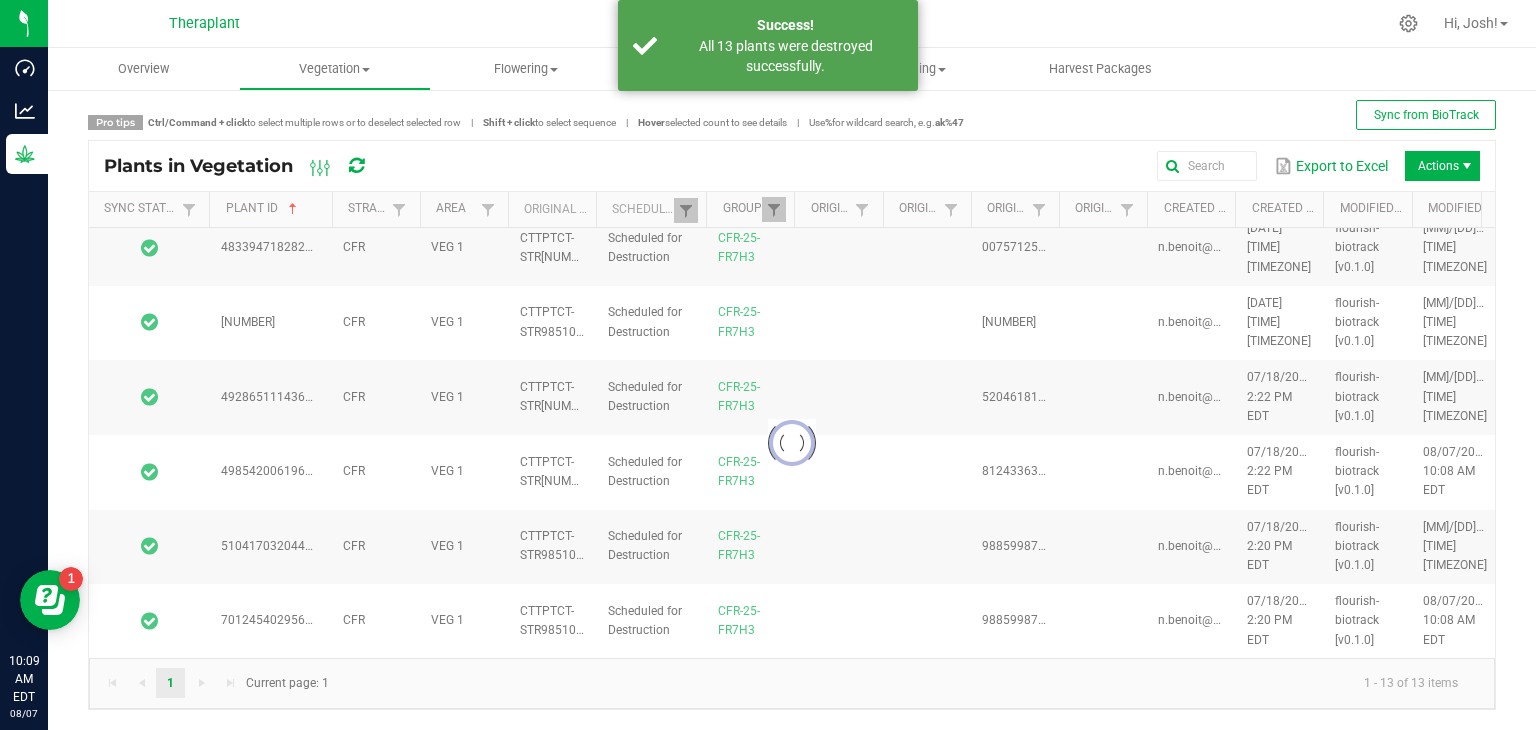 scroll, scrollTop: 0, scrollLeft: 0, axis: both 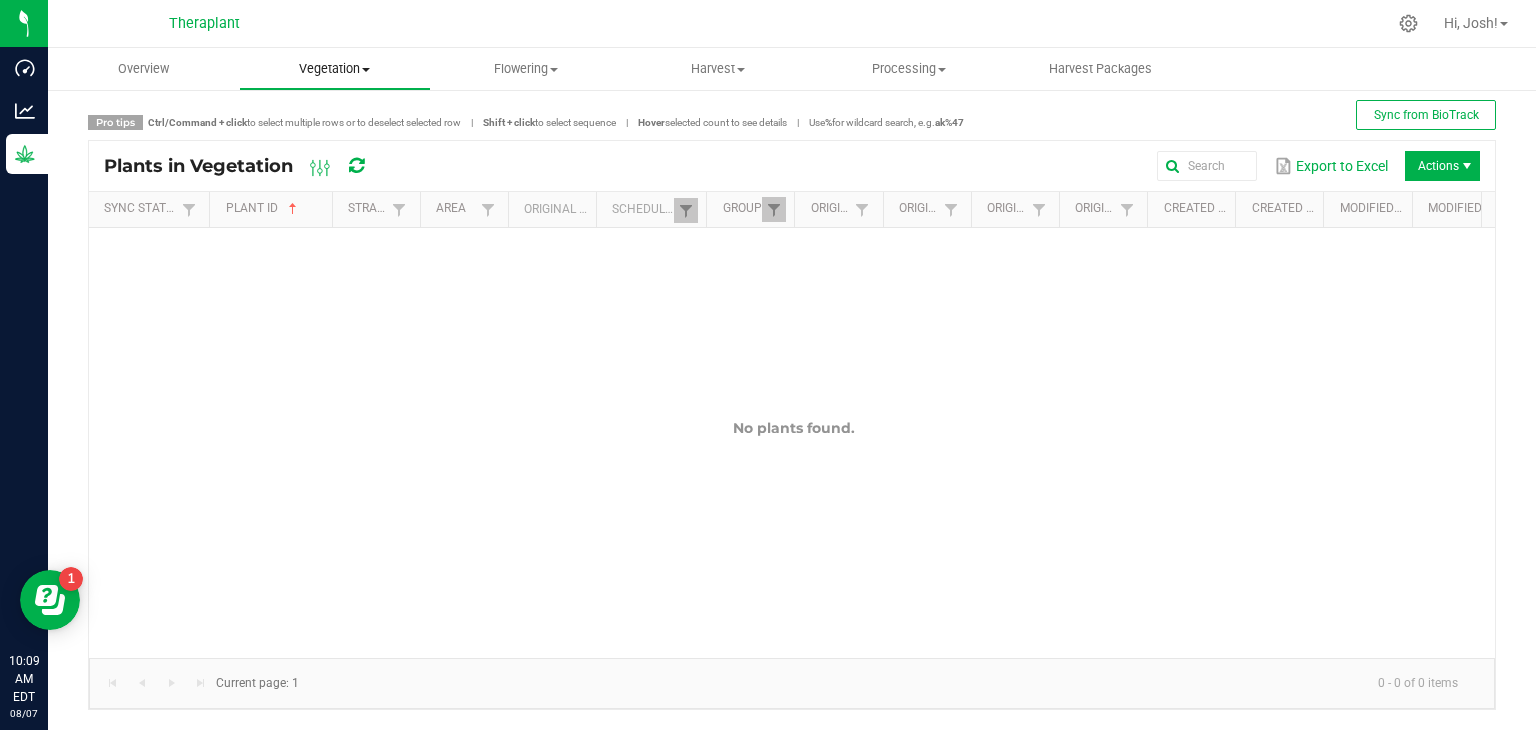 click on "Vegetation" at bounding box center (334, 69) 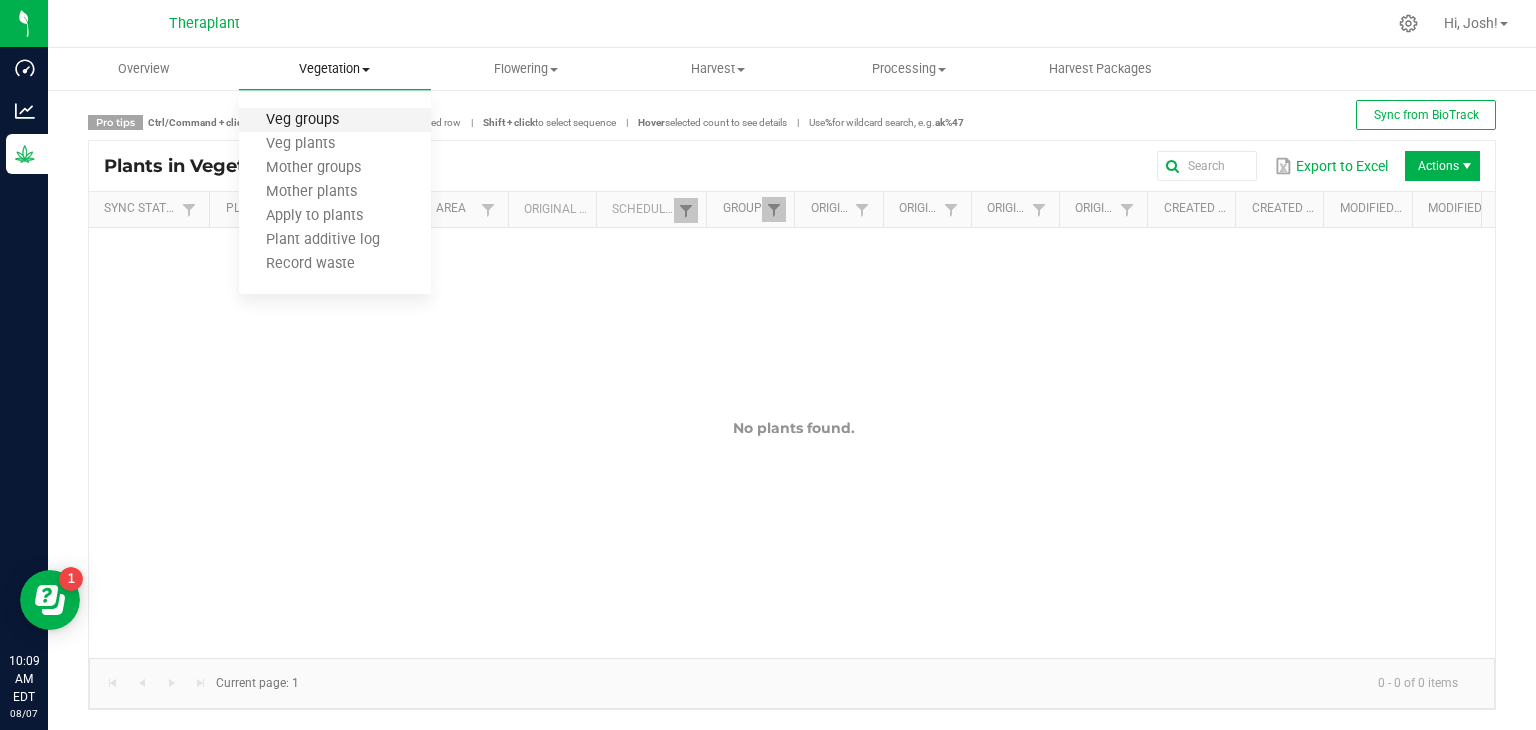 click on "Veg groups" at bounding box center [302, 120] 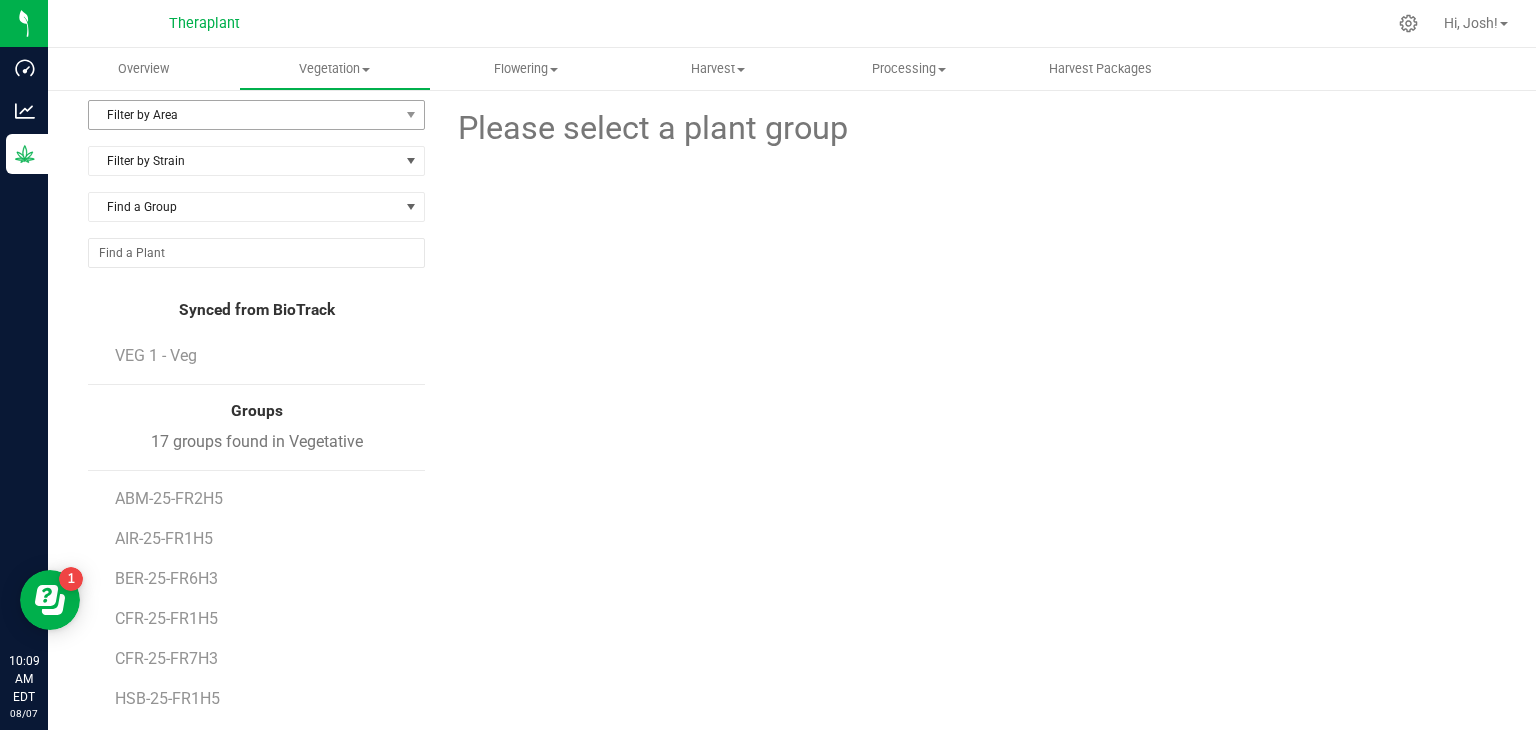 scroll, scrollTop: 0, scrollLeft: 0, axis: both 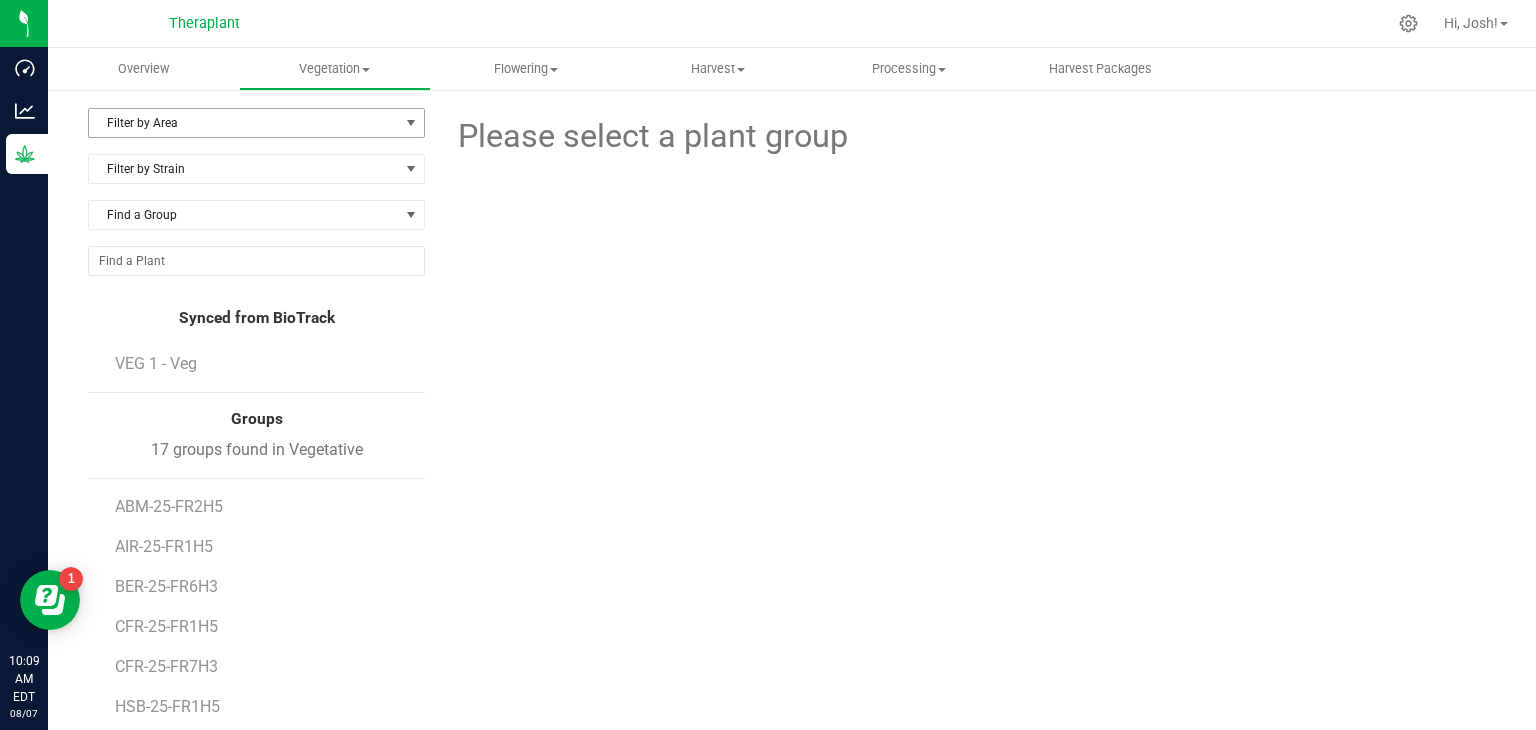 click on "Filter by Area" at bounding box center (244, 123) 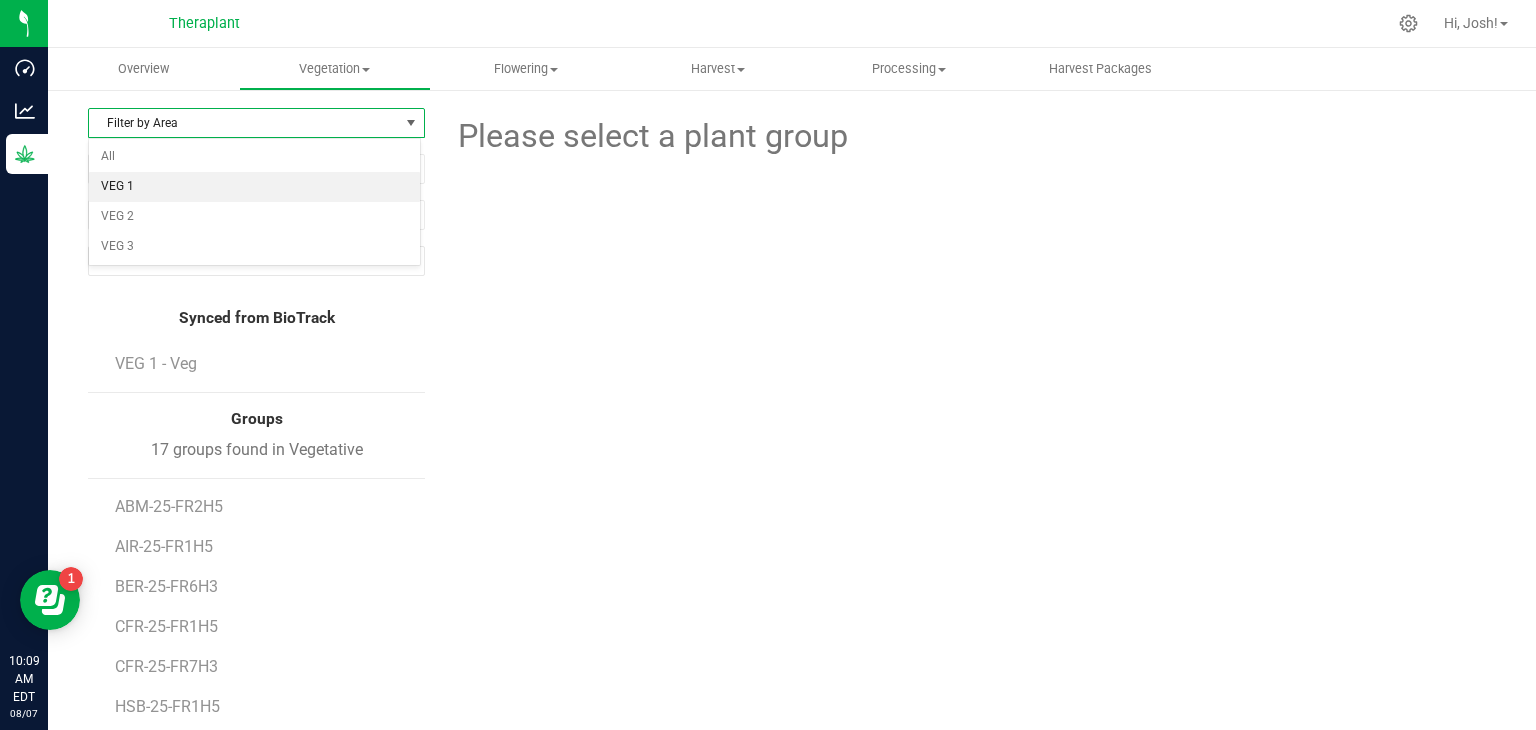 click on "VEG 1" at bounding box center [254, 187] 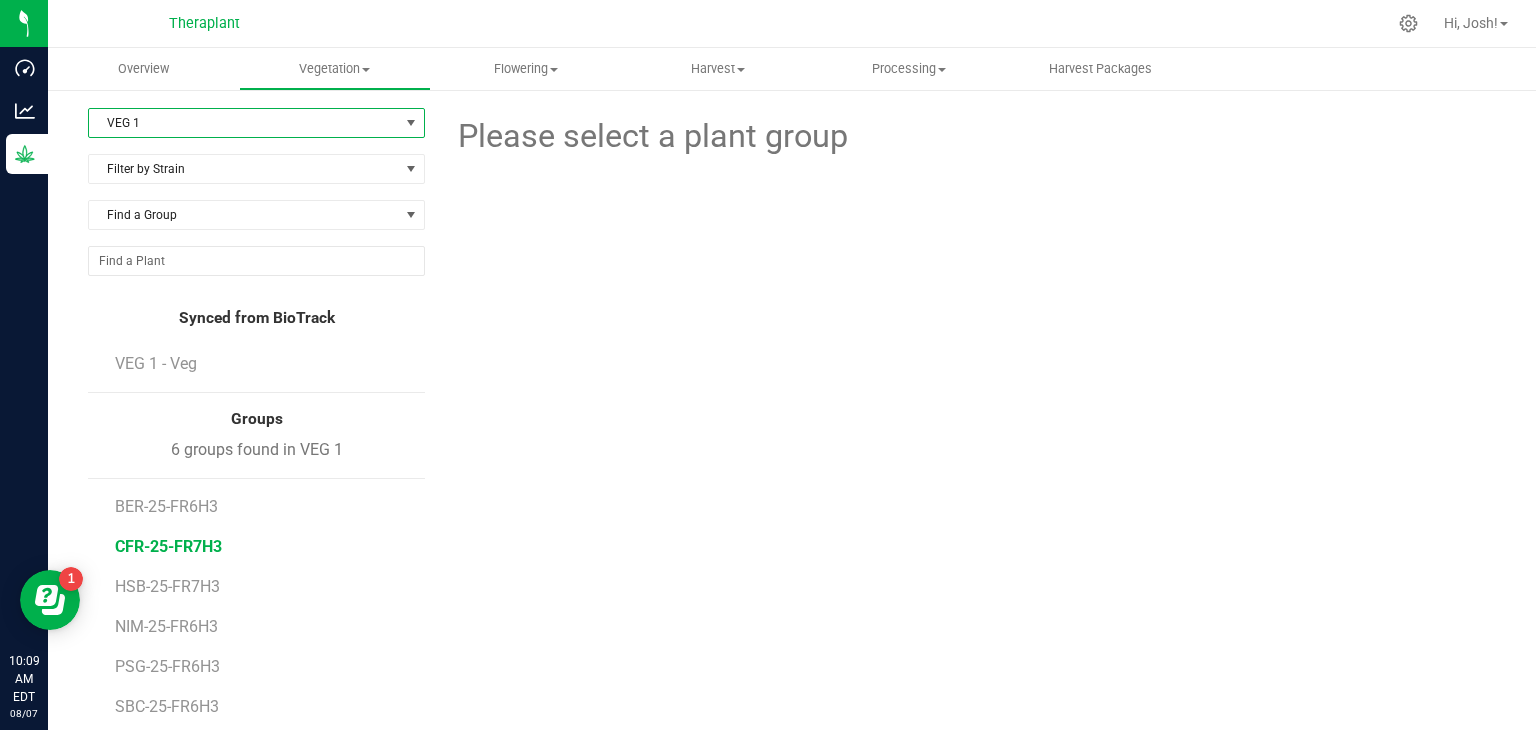 click on "CFR-25-FR7H3" at bounding box center [168, 546] 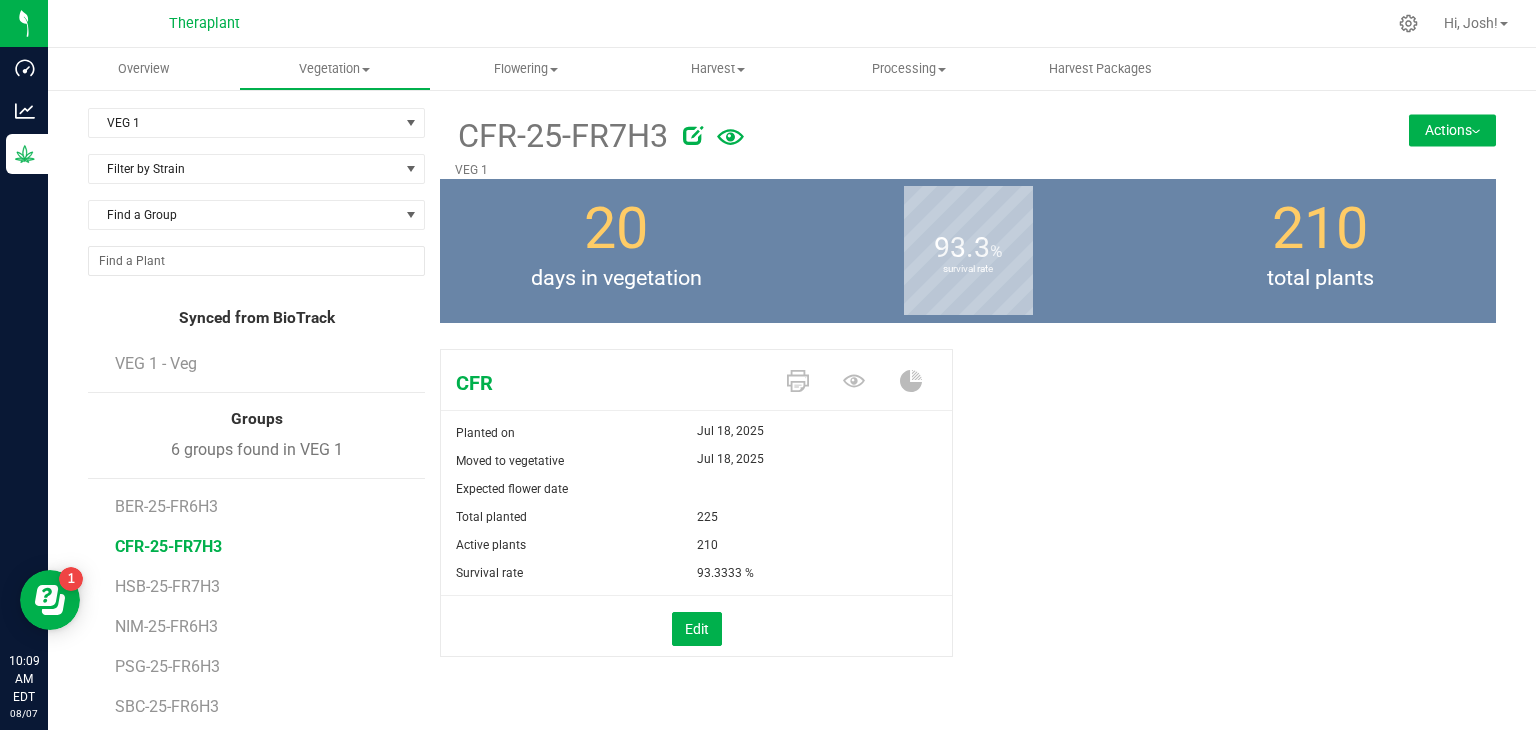 click at bounding box center [1476, 132] 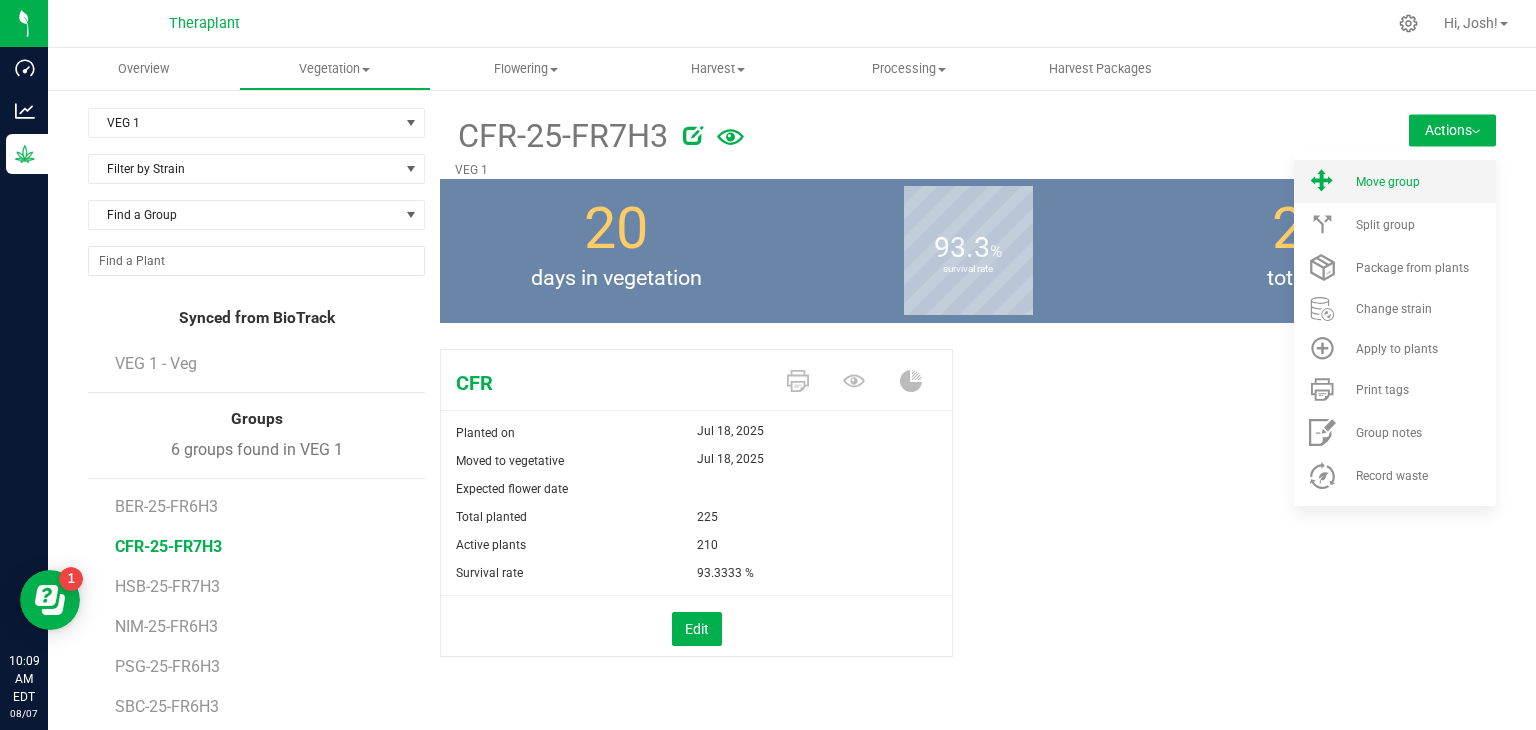 click on "Move group" at bounding box center (1424, 182) 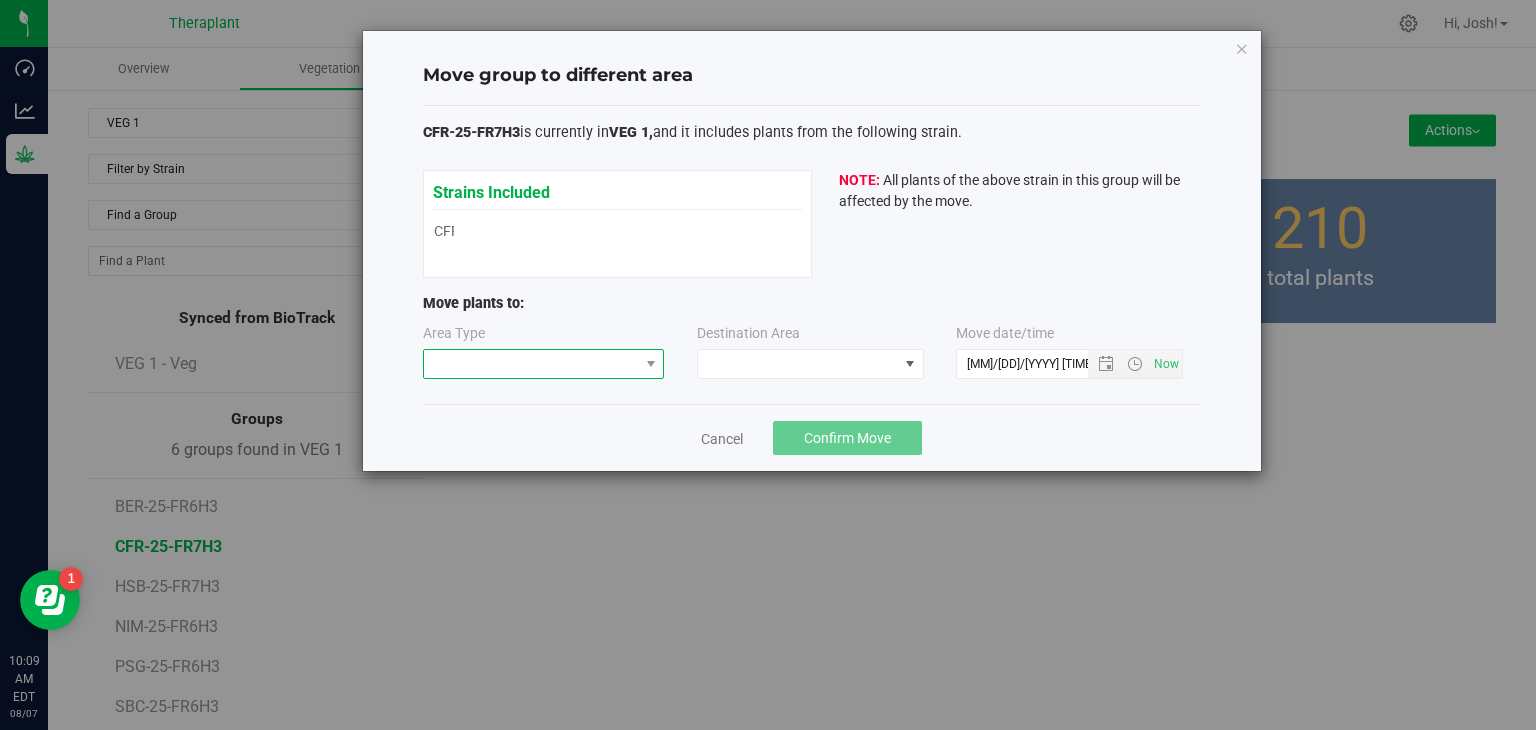 click at bounding box center (531, 364) 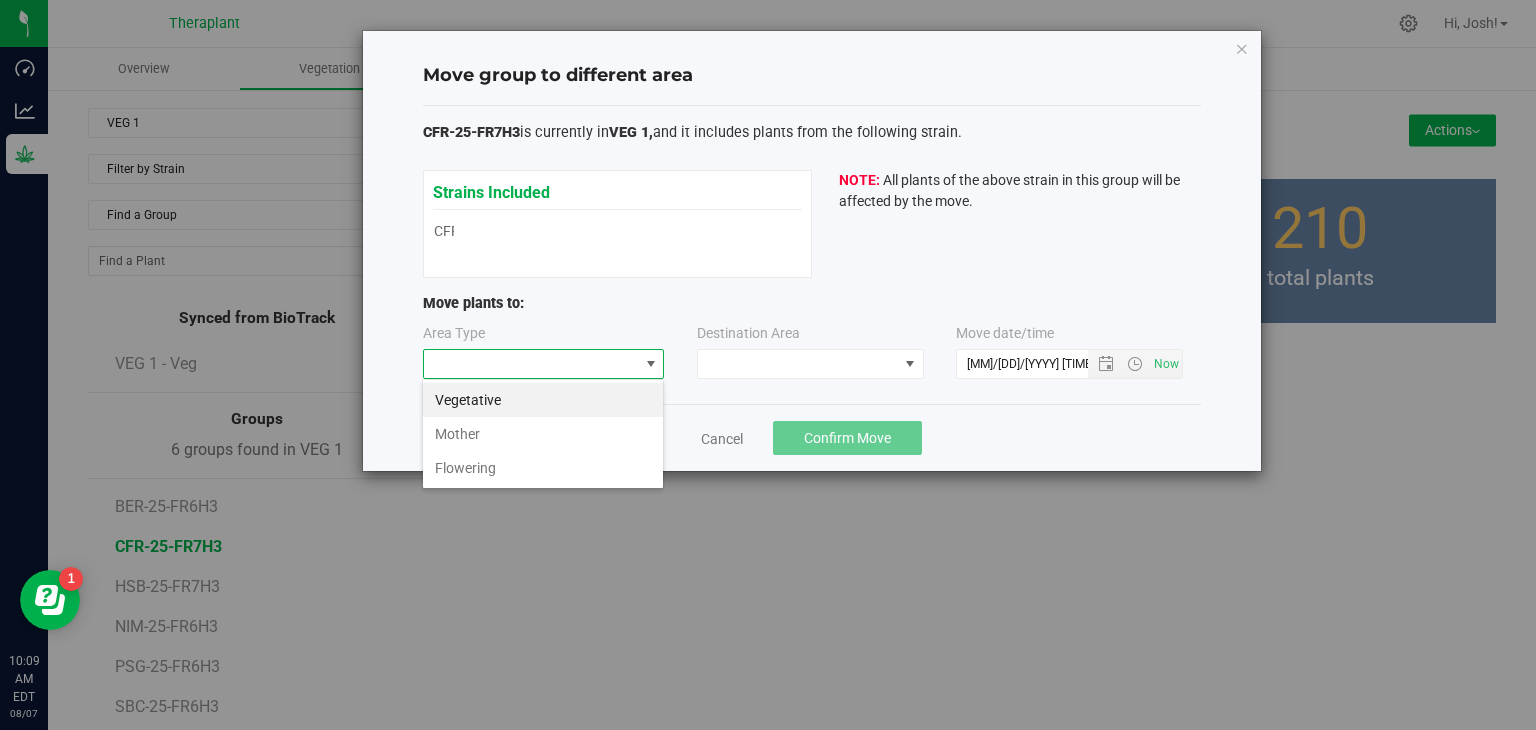 scroll, scrollTop: 99970, scrollLeft: 99757, axis: both 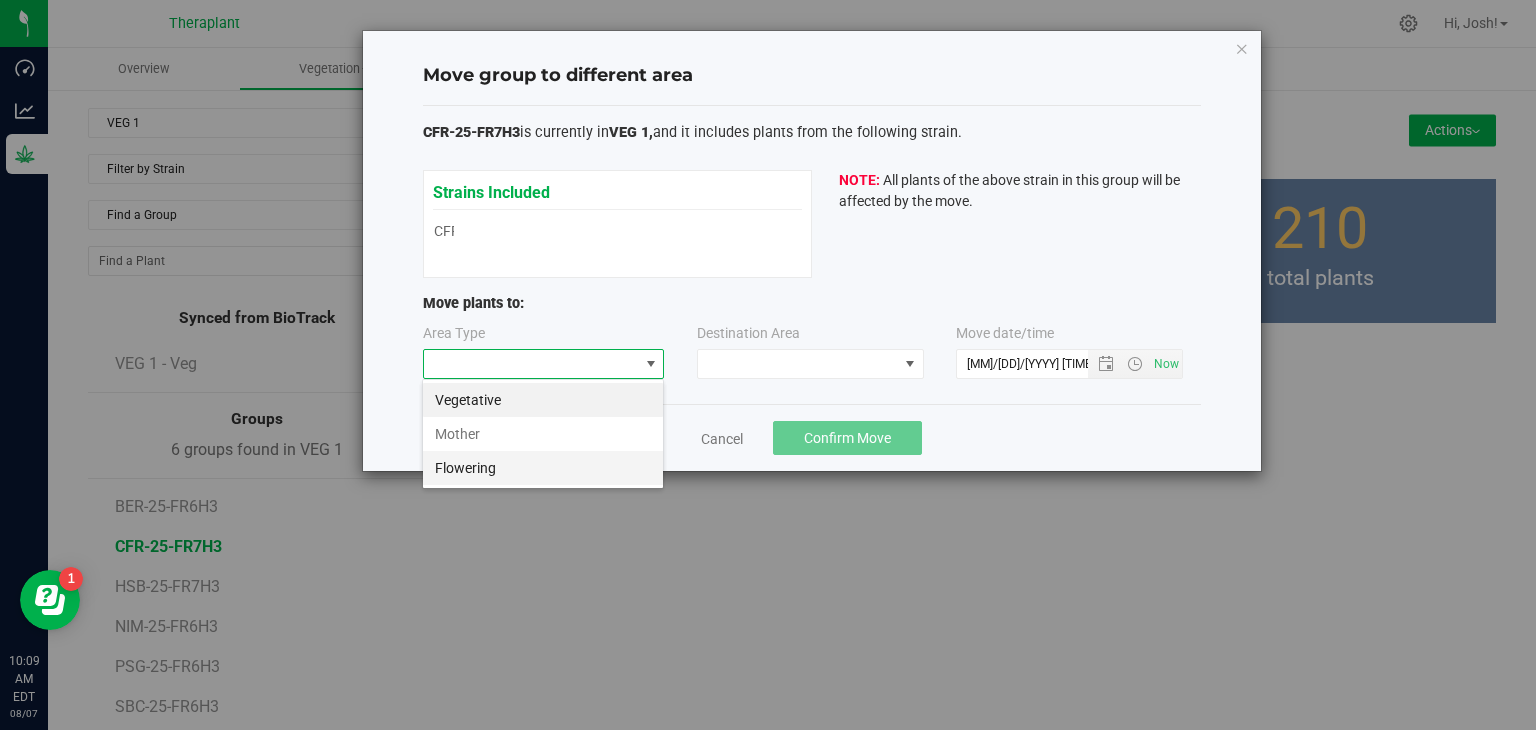 click on "Flowering" at bounding box center [543, 468] 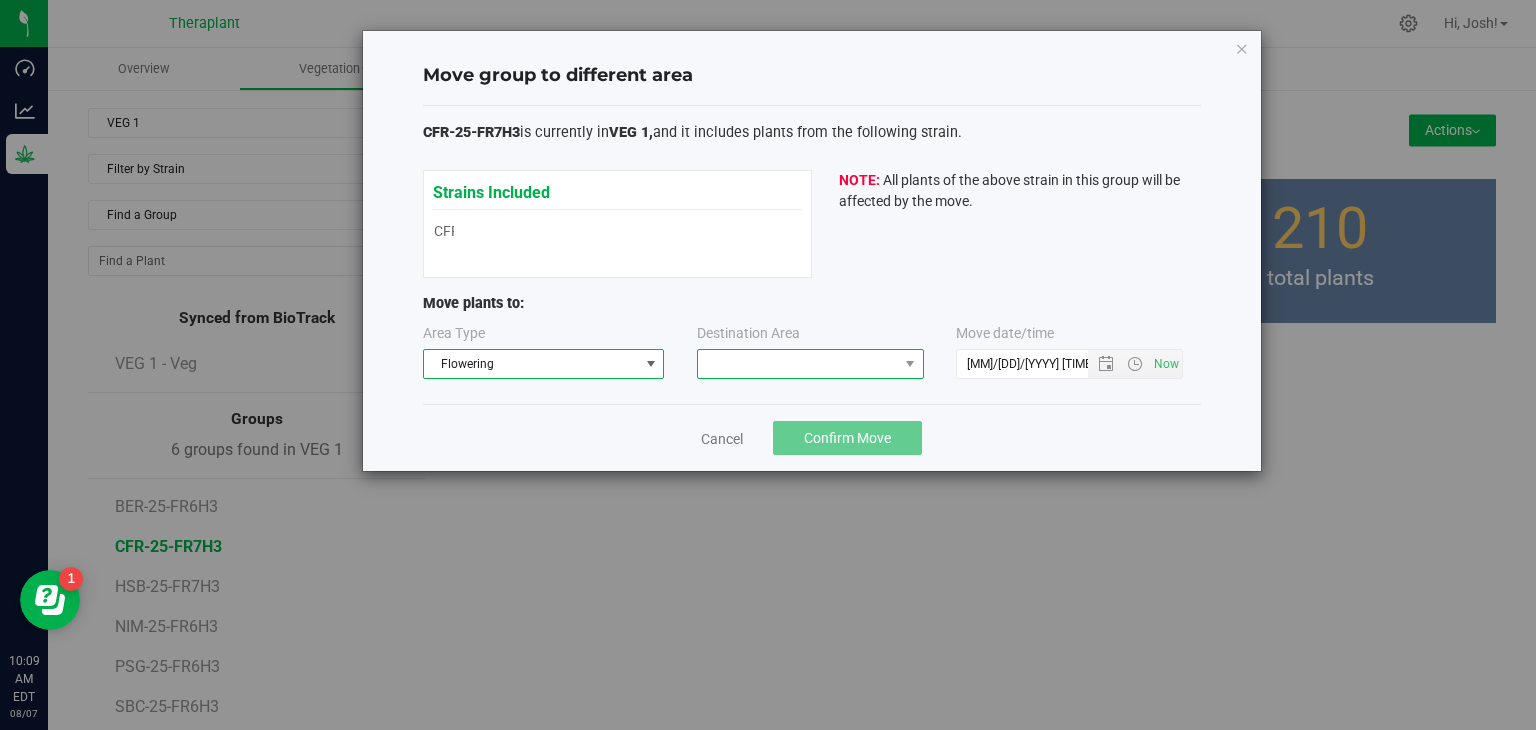click at bounding box center (798, 364) 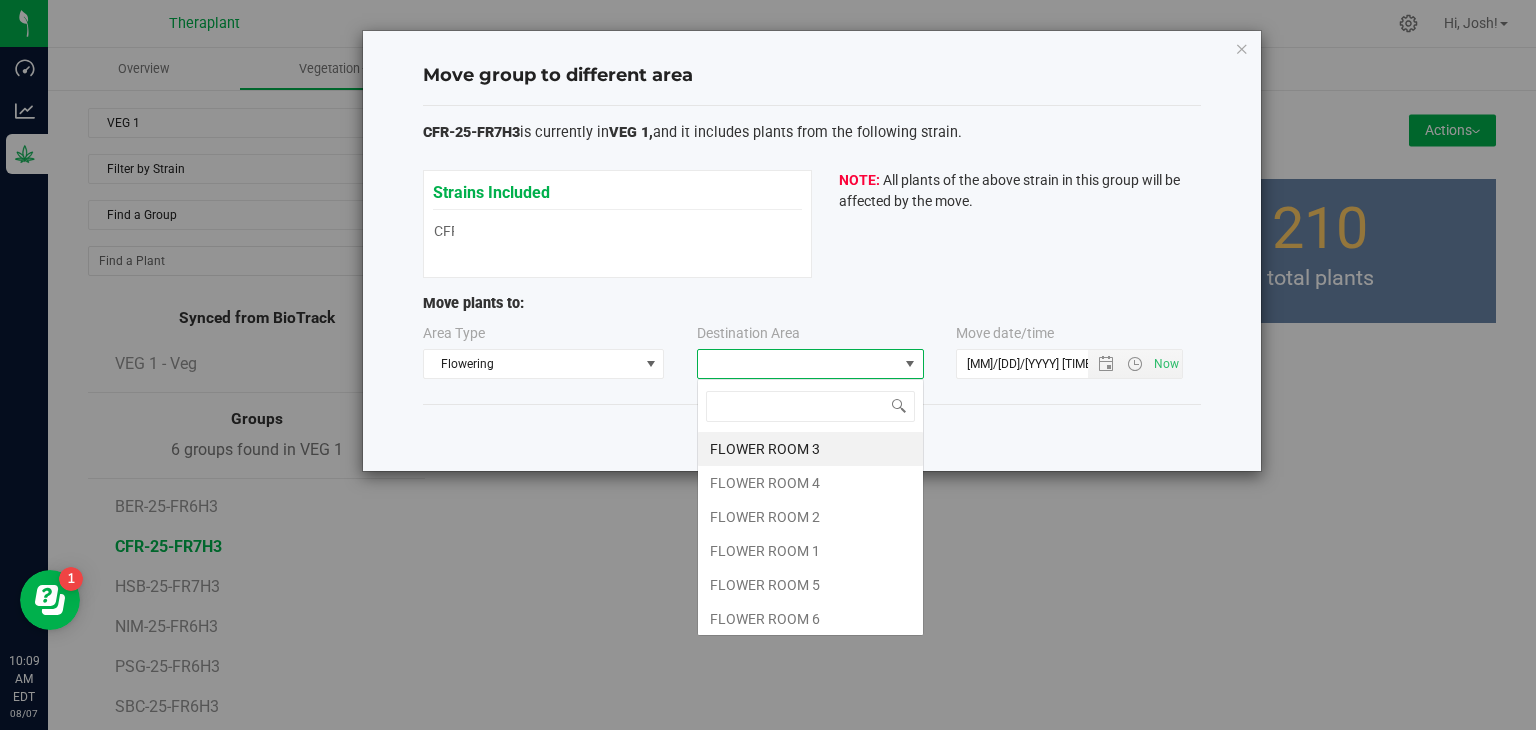scroll, scrollTop: 99970, scrollLeft: 99772, axis: both 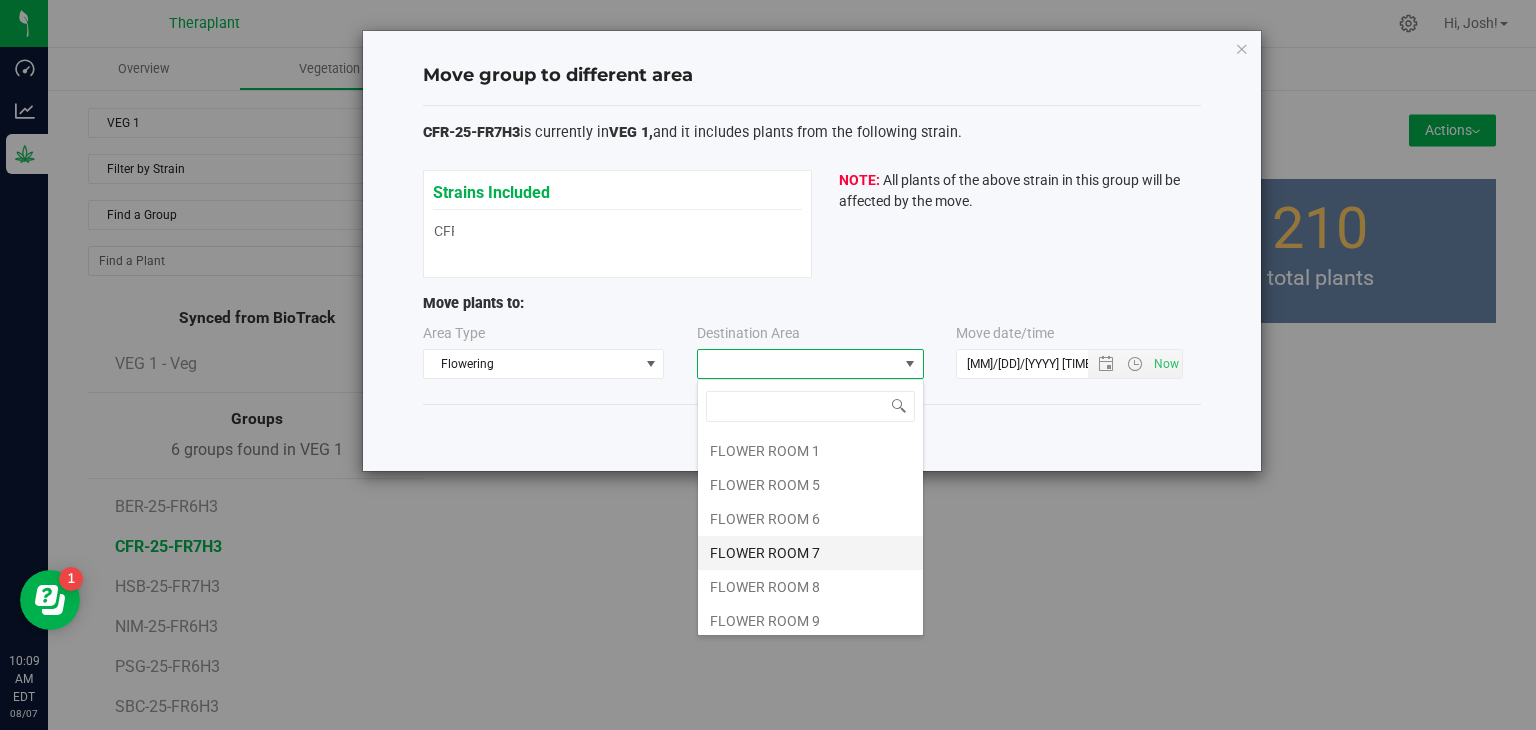 click on "FLOWER ROOM 7" at bounding box center (810, 553) 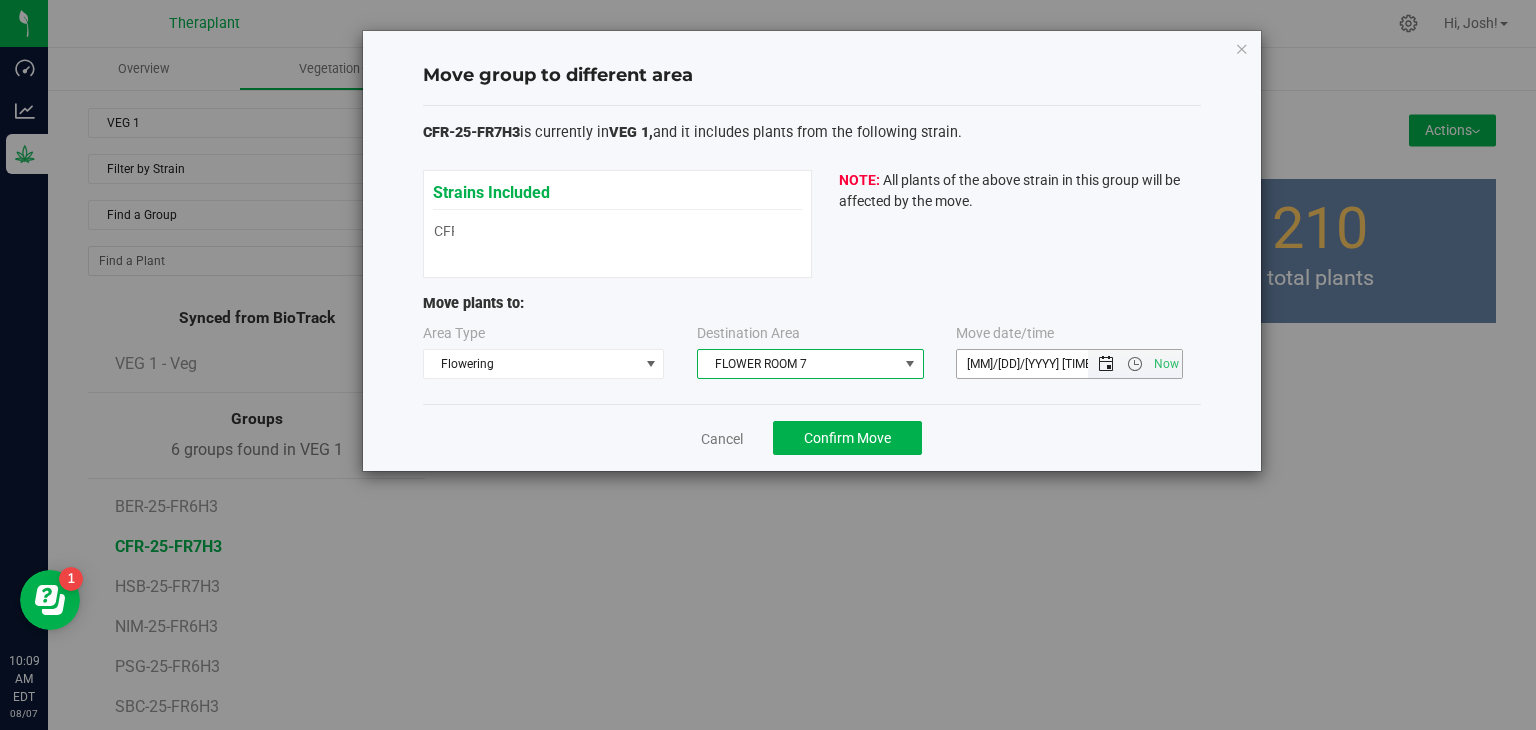 click at bounding box center (1106, 364) 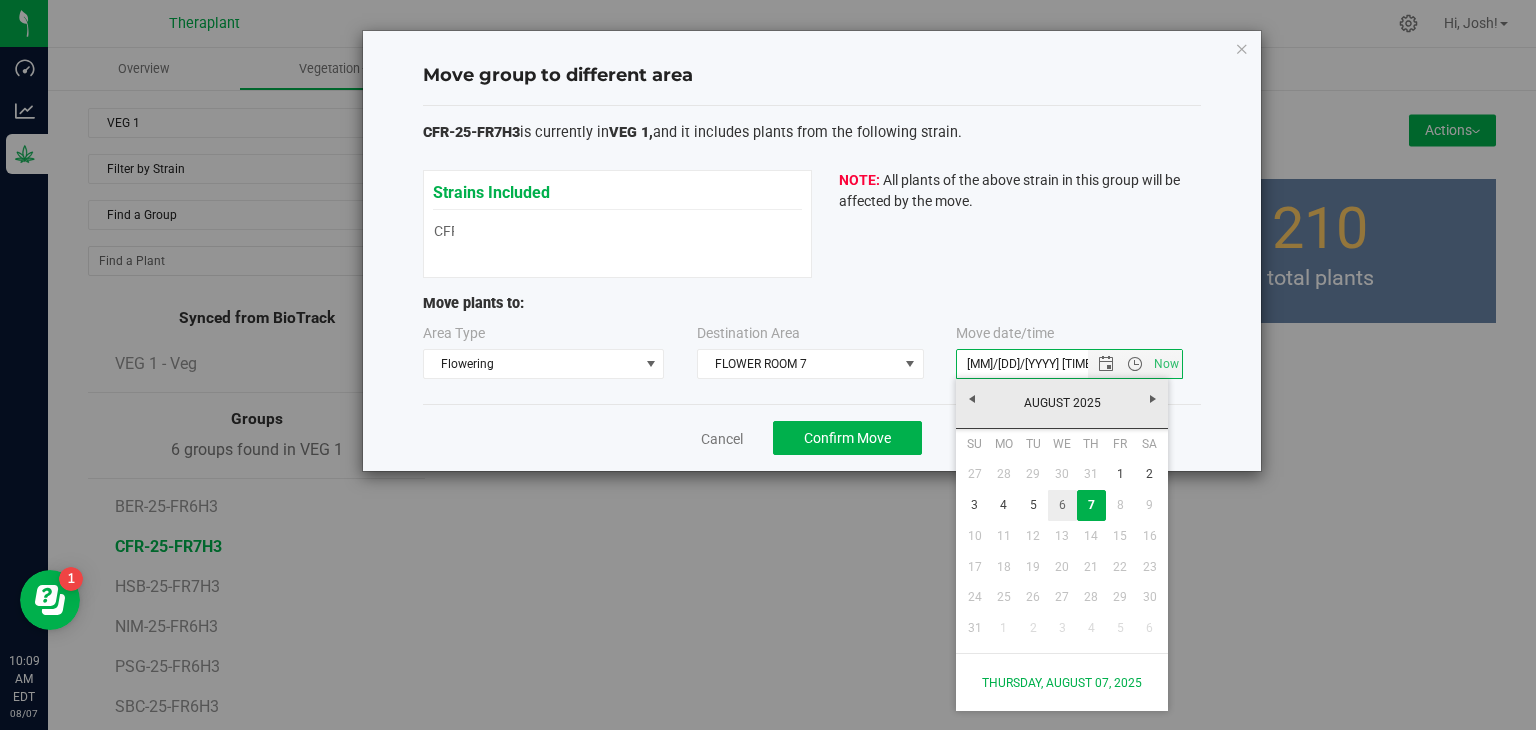 click on "6" at bounding box center (1062, 505) 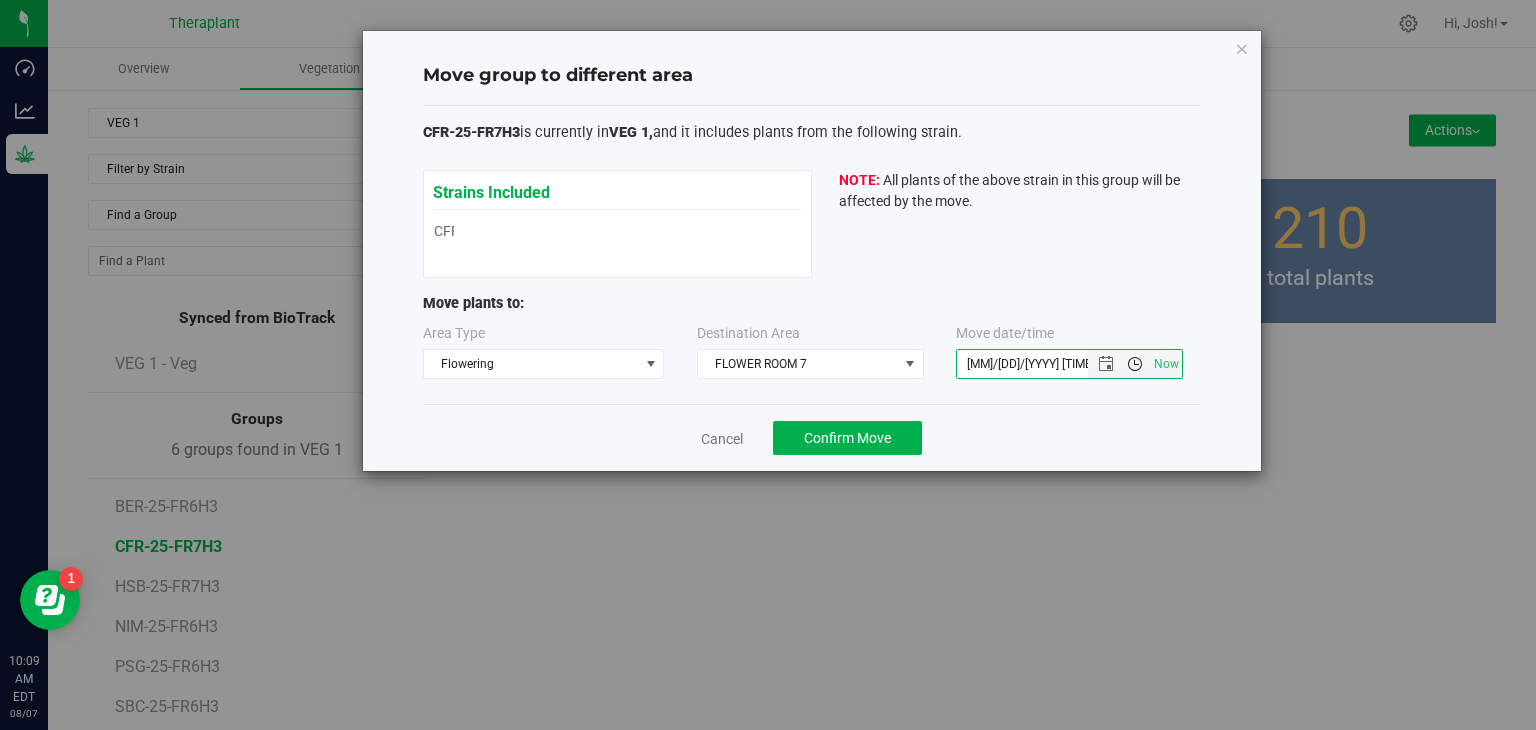 click at bounding box center [1135, 364] 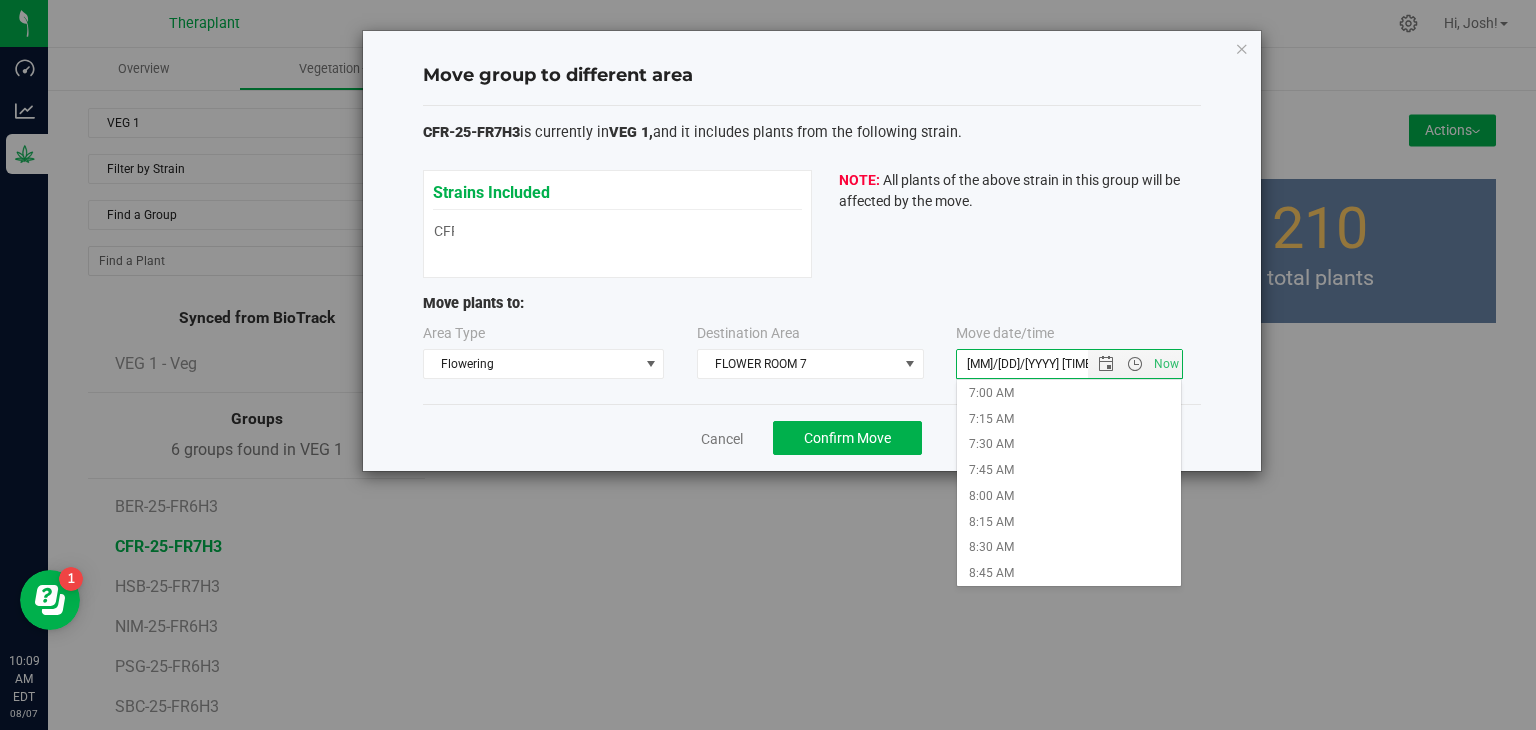 scroll, scrollTop: 700, scrollLeft: 0, axis: vertical 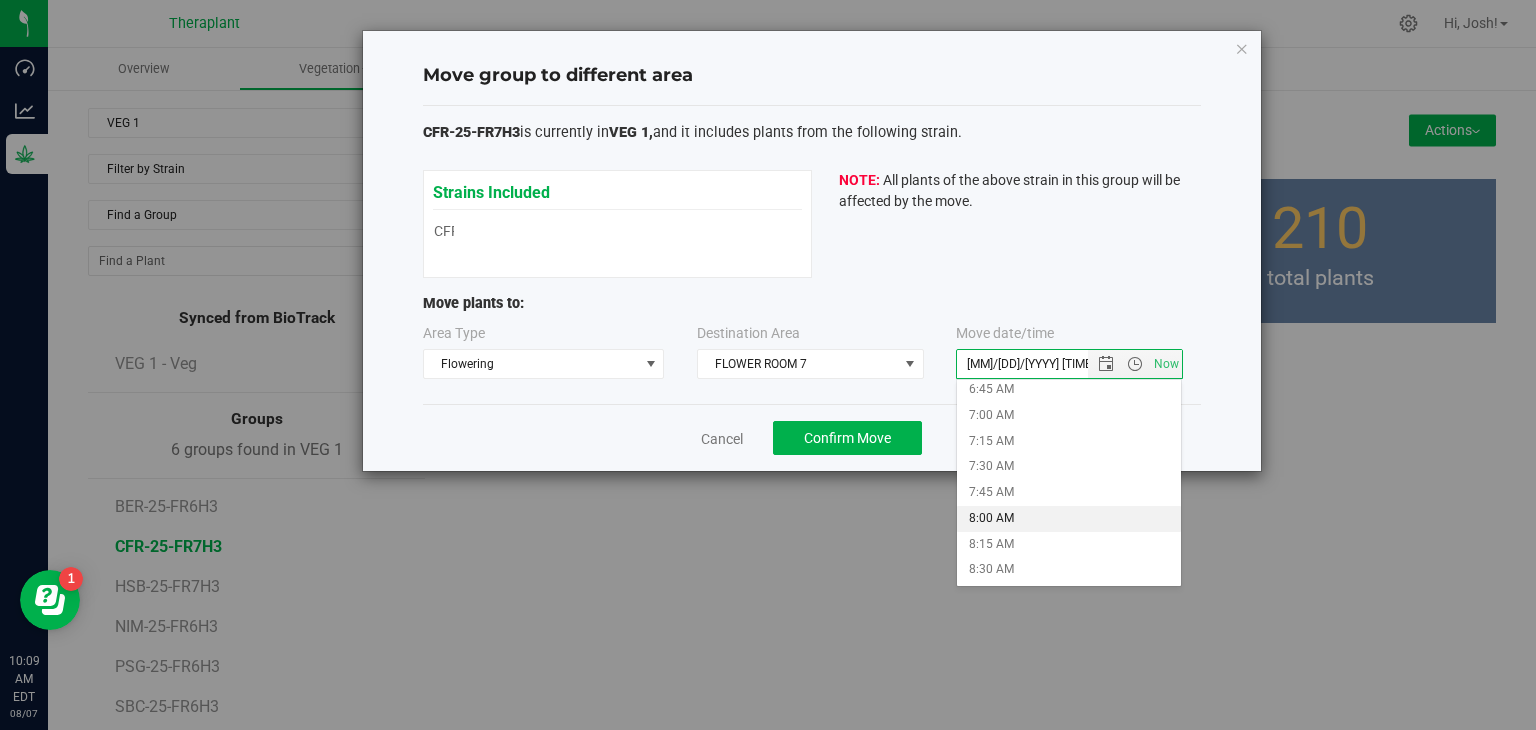 click on "8:00 AM" at bounding box center (1069, 519) 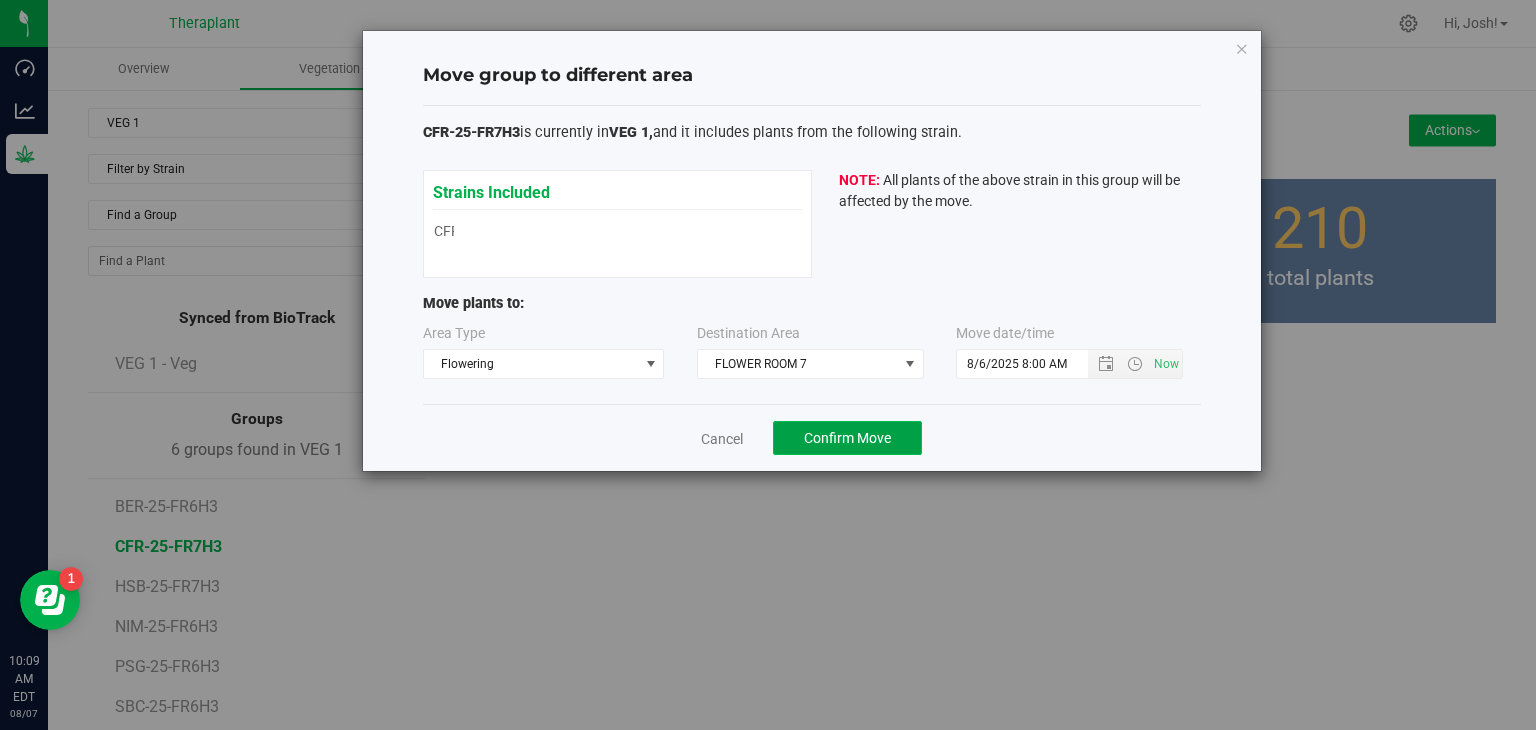 click on "Confirm Move" 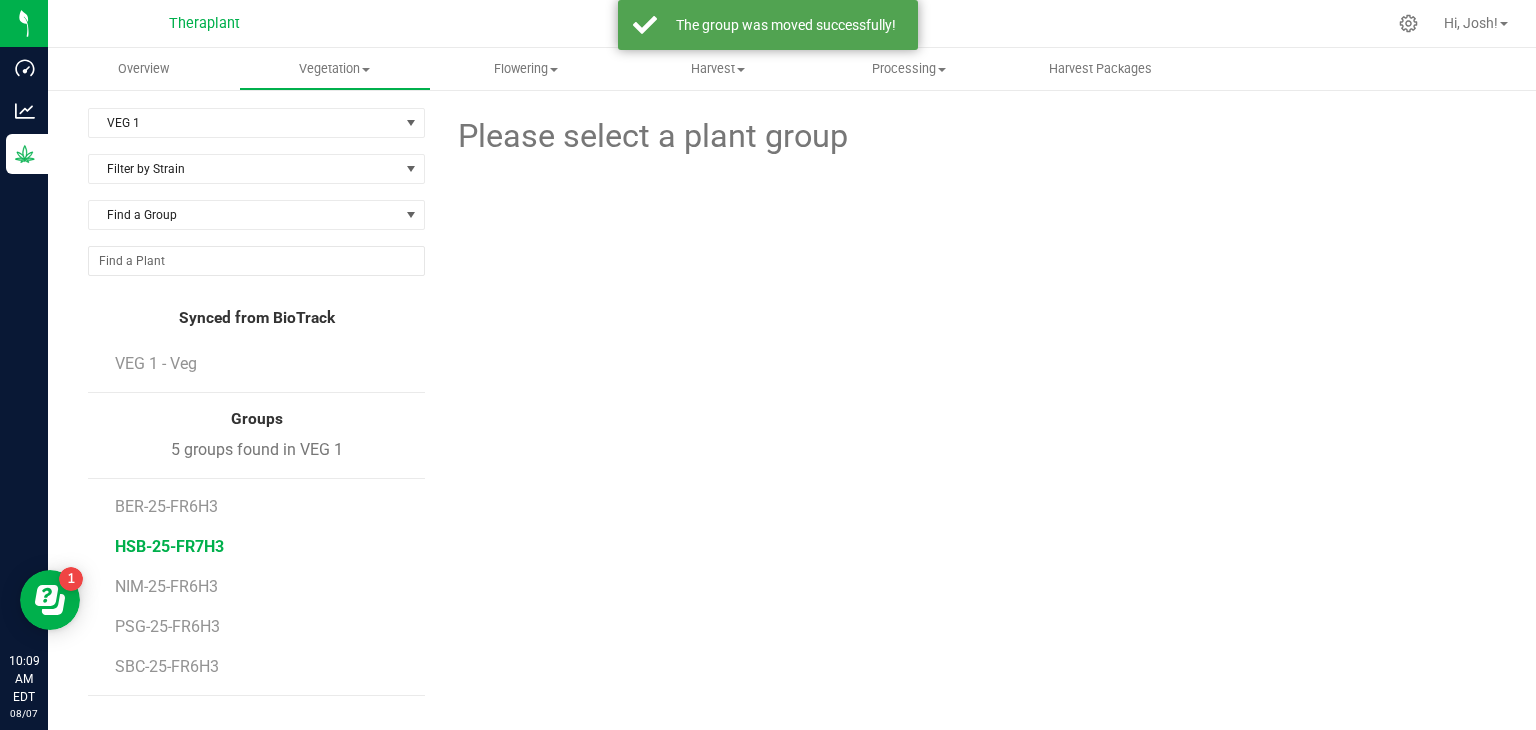 click on "HSB-25-FR7H3" at bounding box center [169, 546] 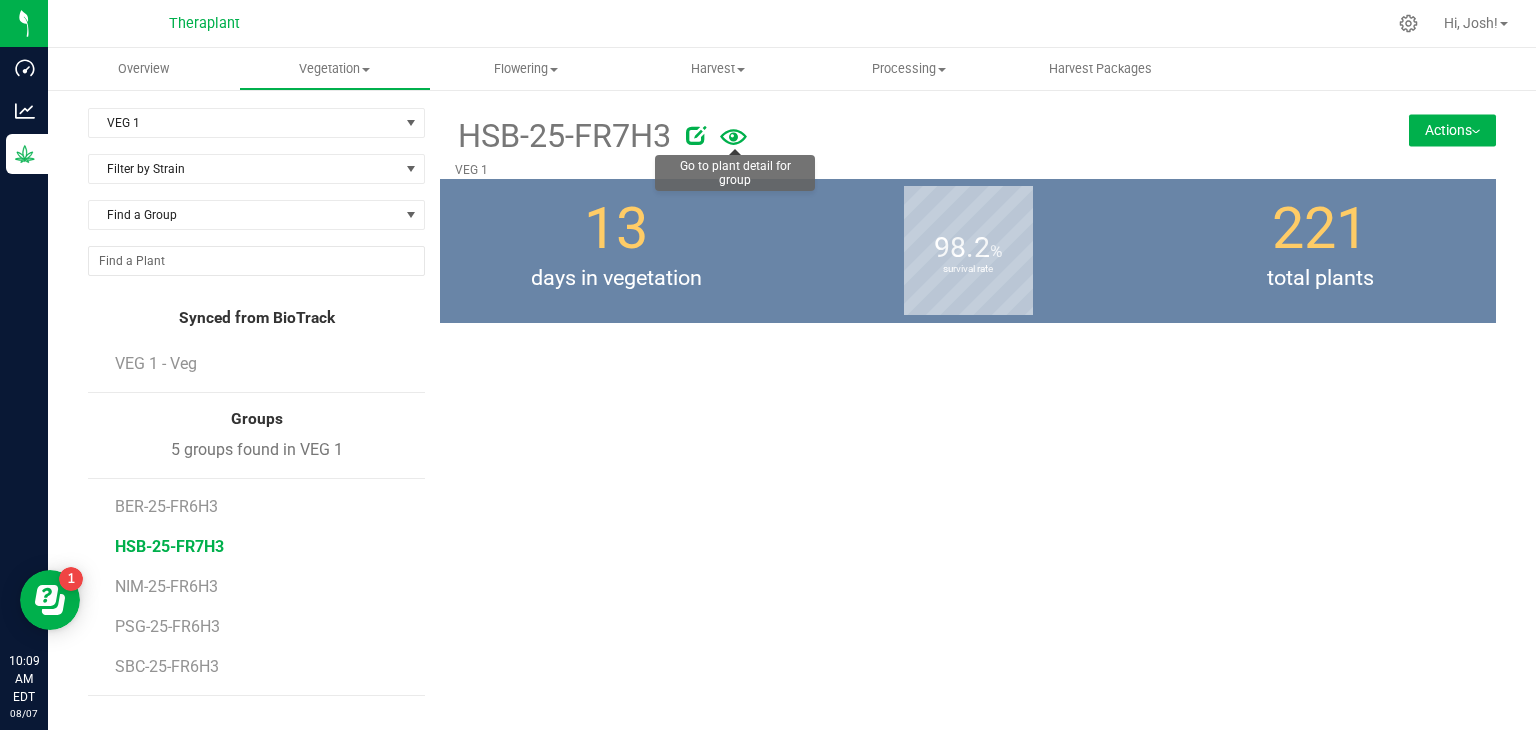 click 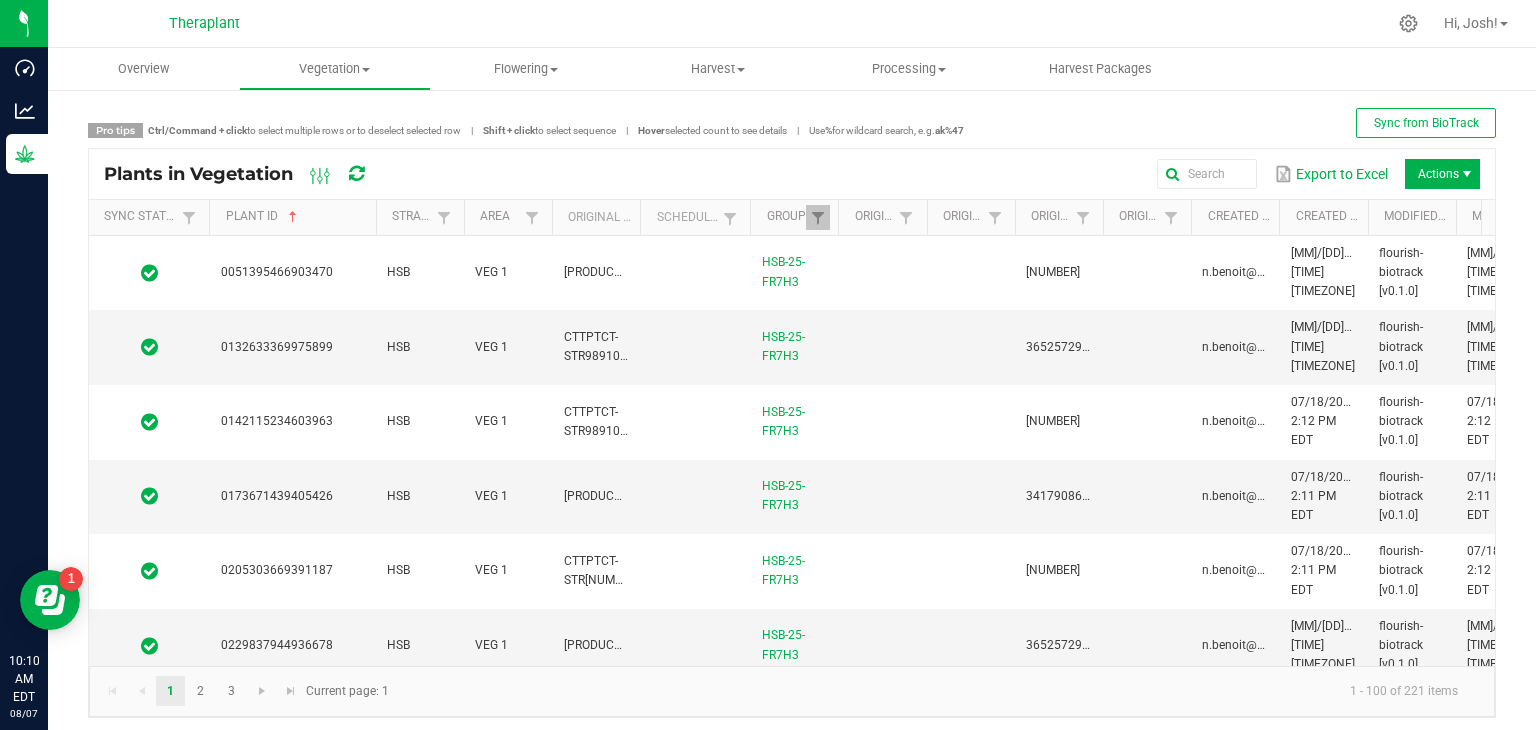 click at bounding box center (373, 374) 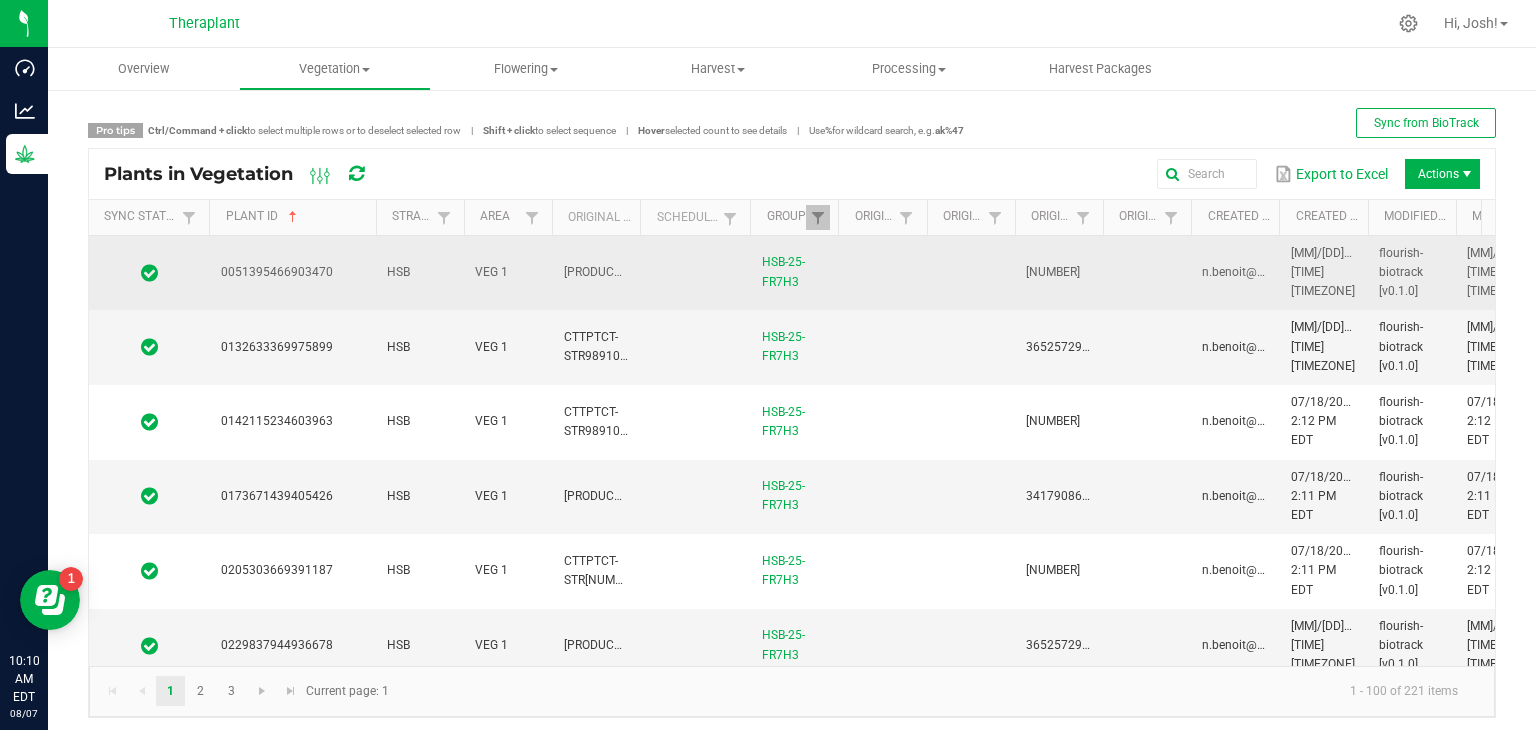 click on "0051395466903470" at bounding box center (292, 273) 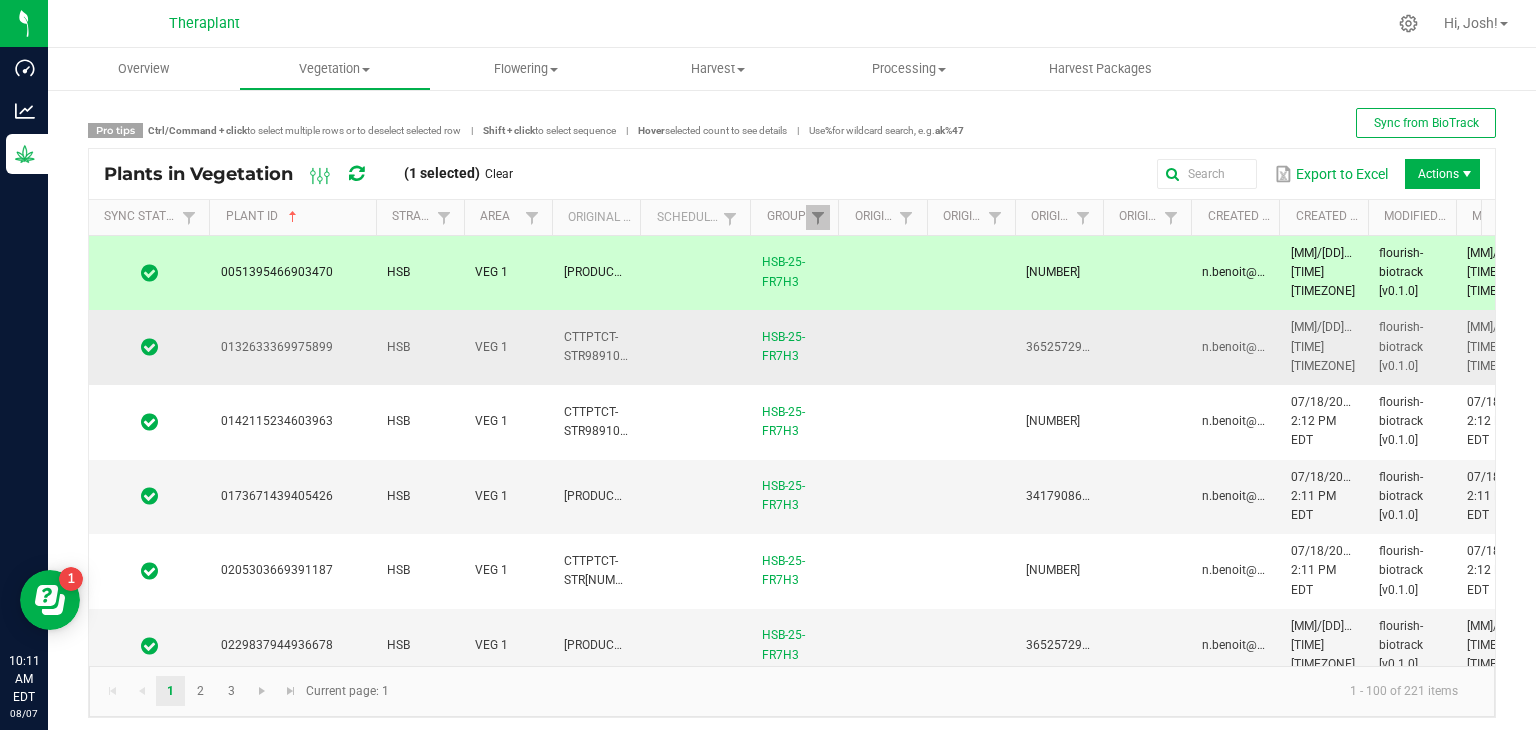 click on "0132633369975899" at bounding box center [292, 347] 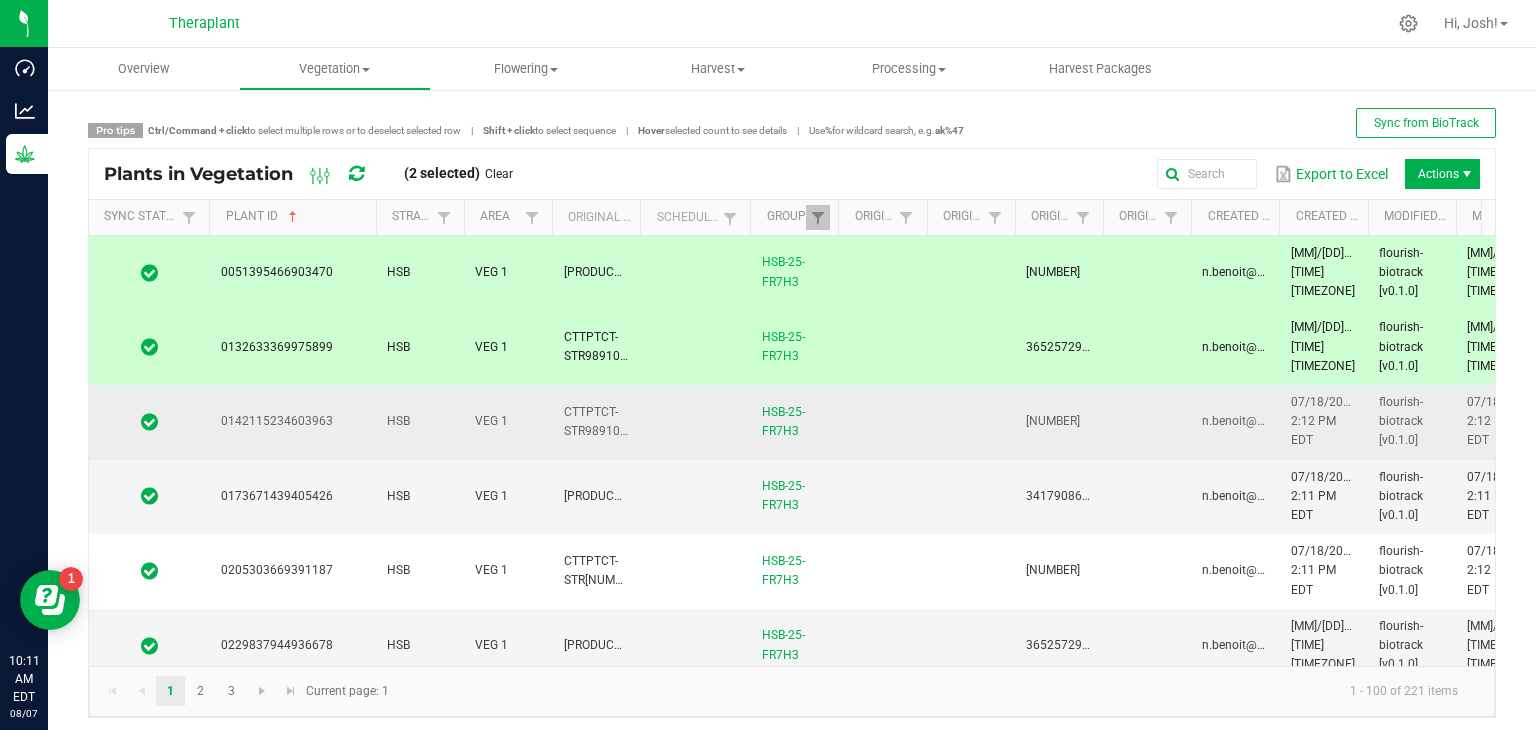 click on "0142115234603963" at bounding box center (277, 421) 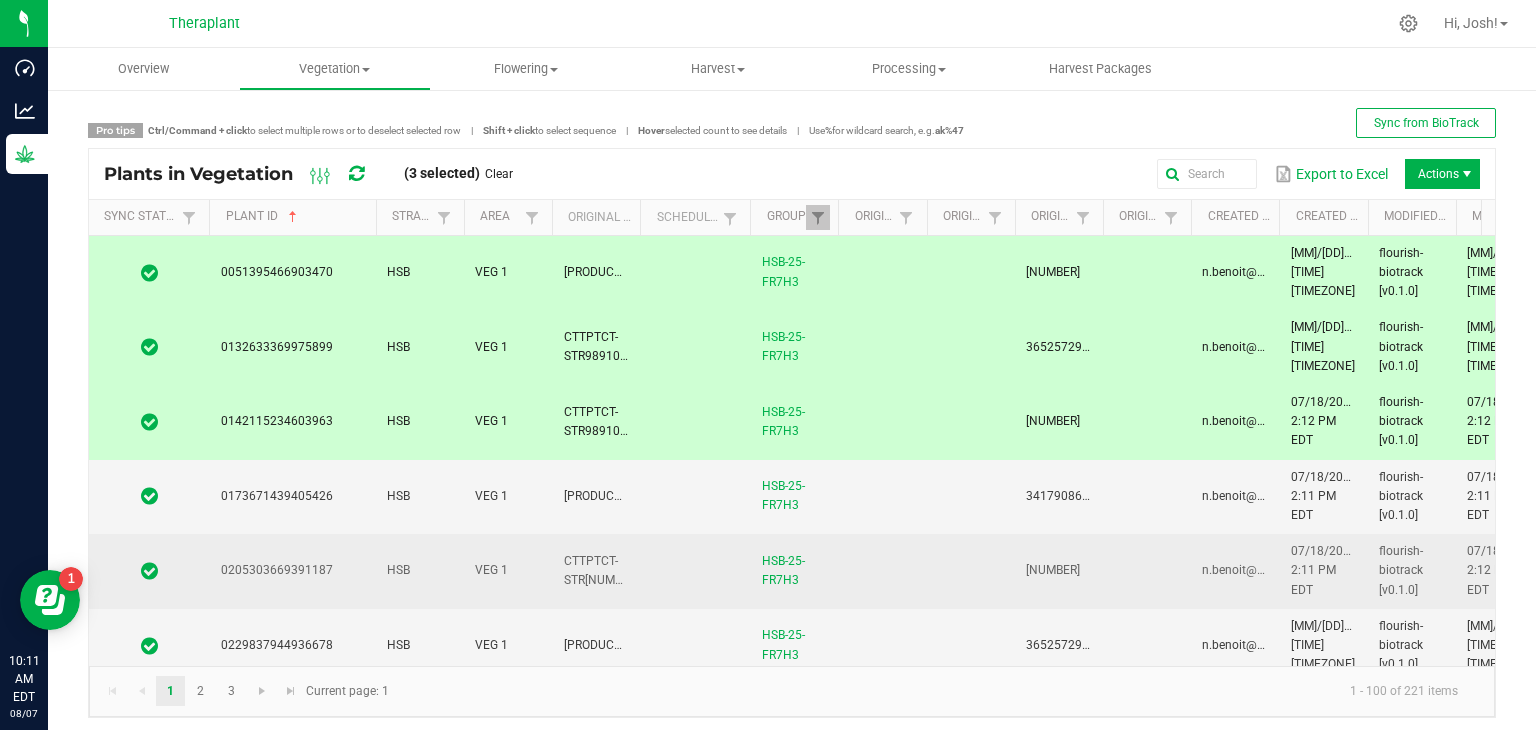 click on "0205303669391187" at bounding box center (277, 570) 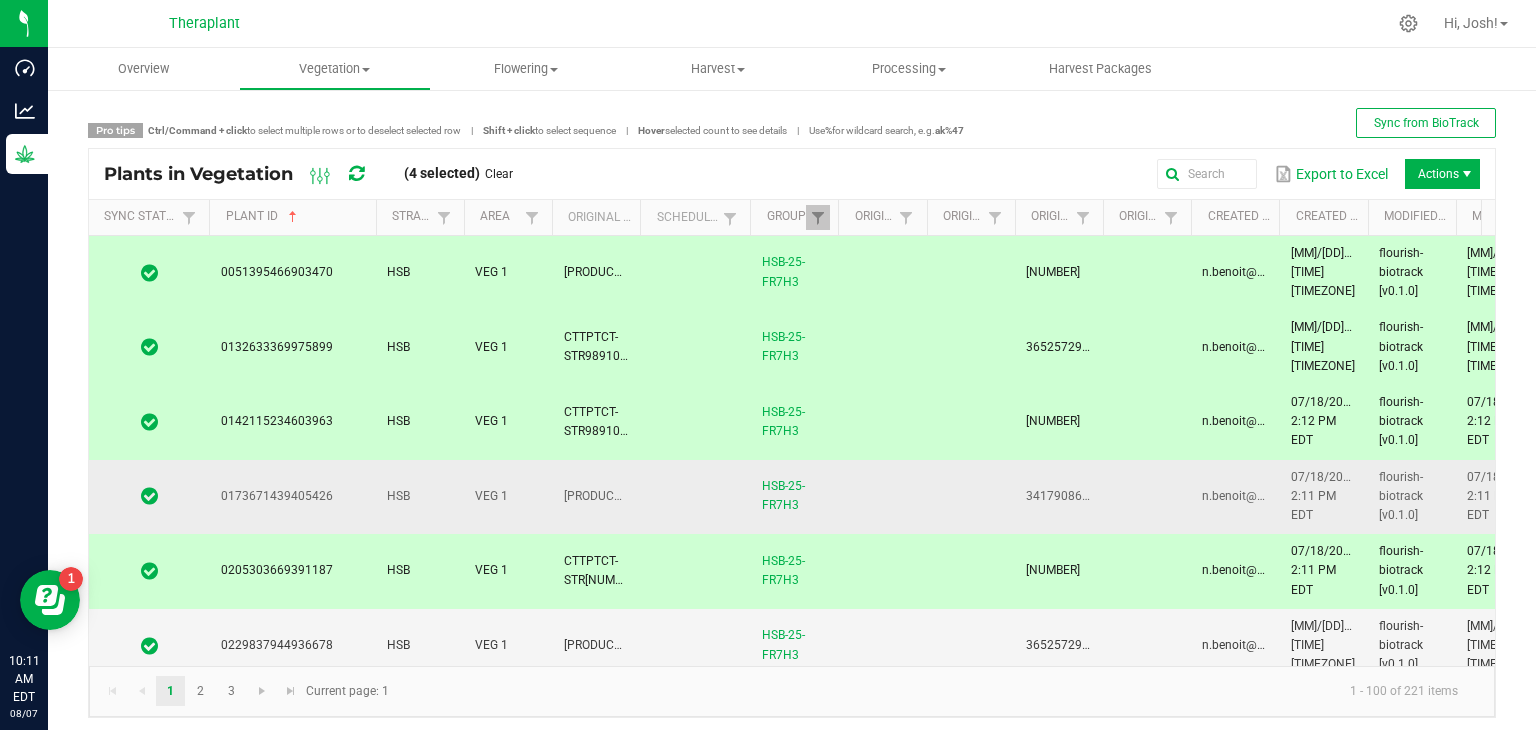 scroll, scrollTop: 100, scrollLeft: 0, axis: vertical 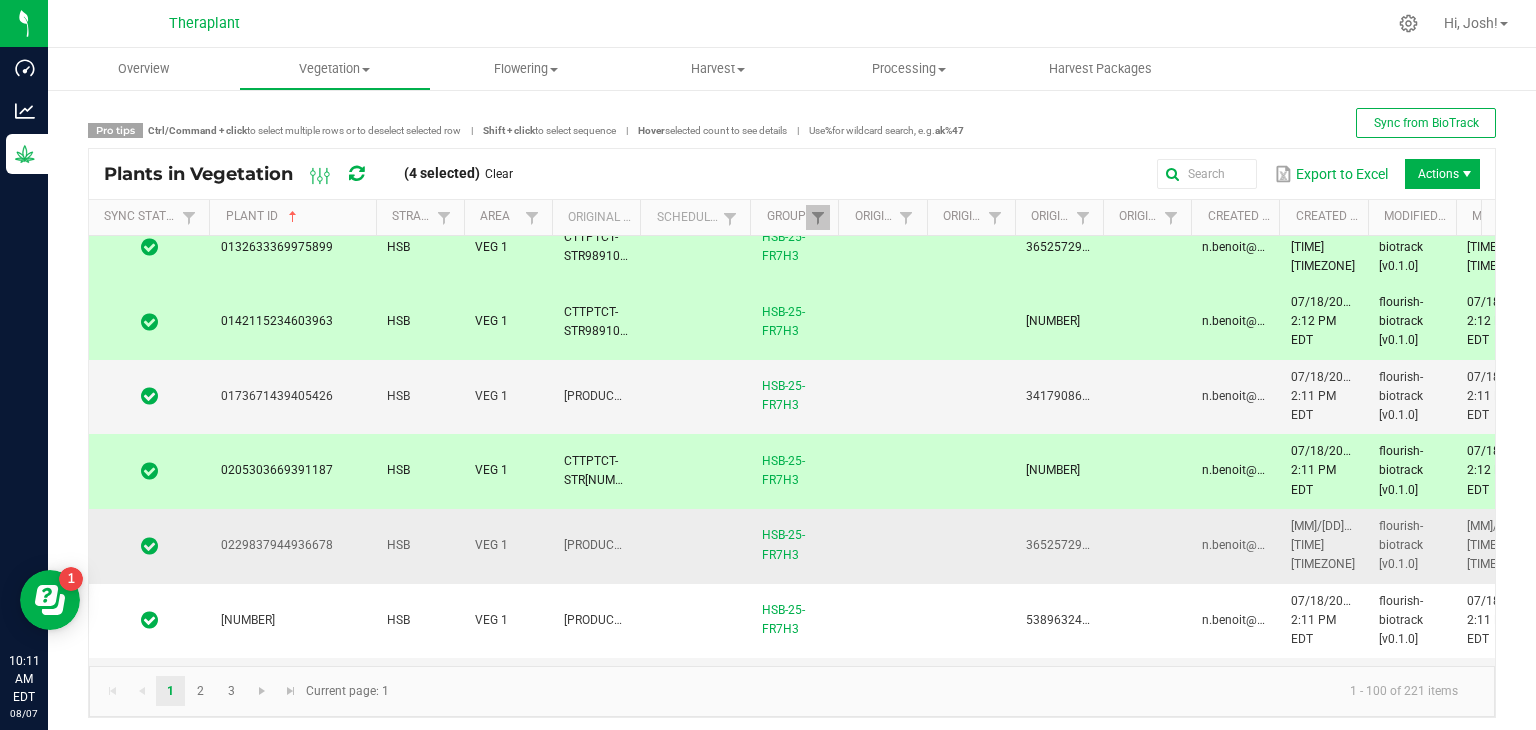 click on "0229837944936678" at bounding box center (292, 546) 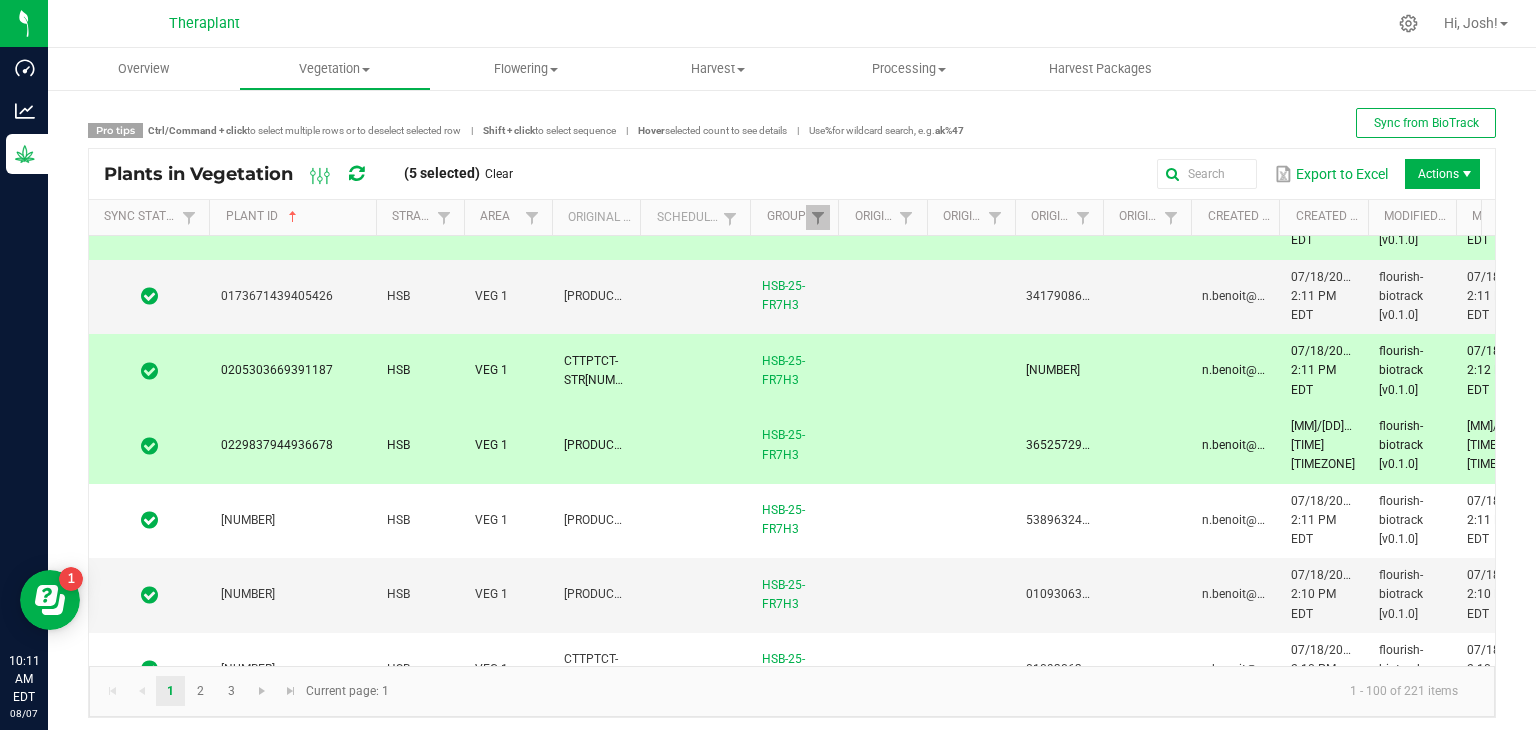 scroll, scrollTop: 300, scrollLeft: 0, axis: vertical 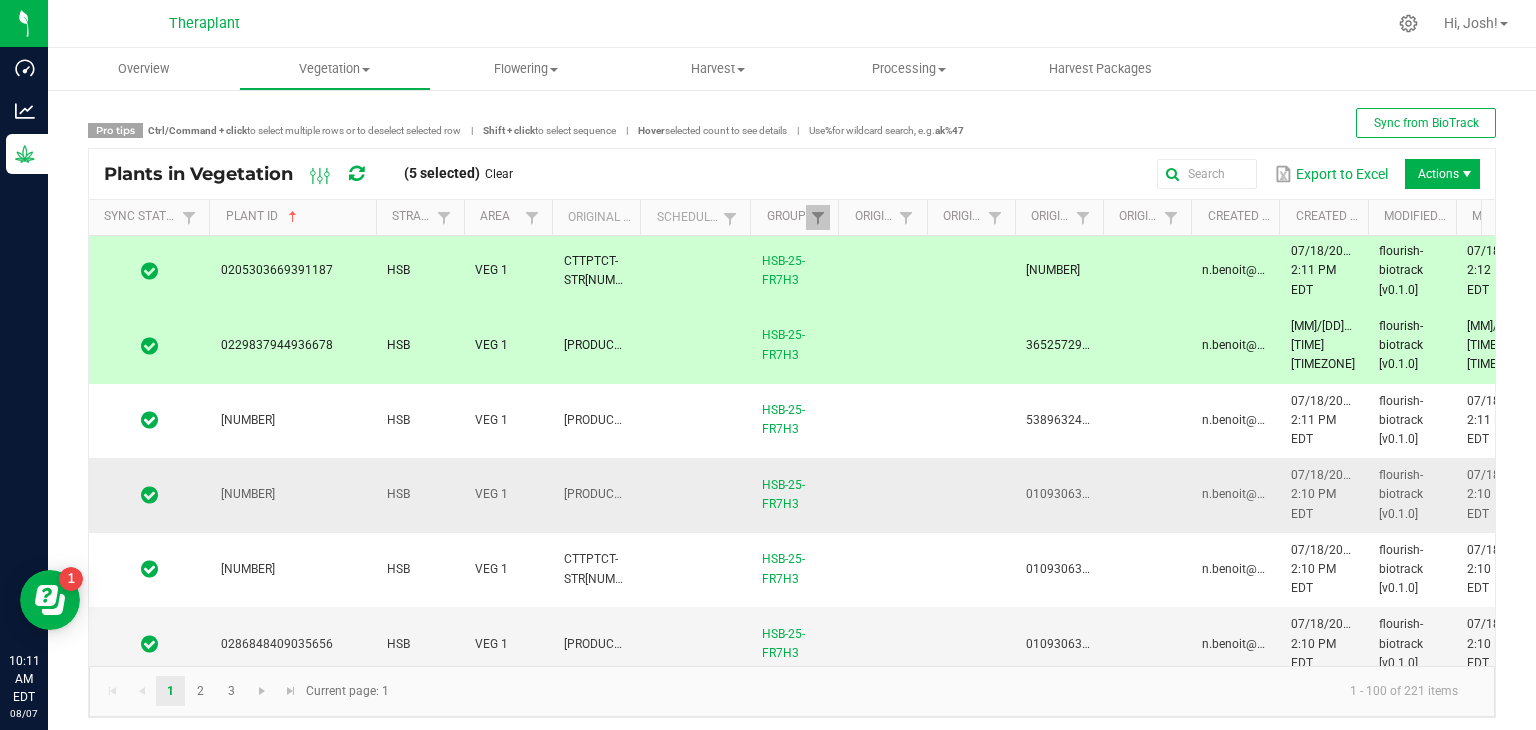 click on "[NUMBER]" at bounding box center [292, 495] 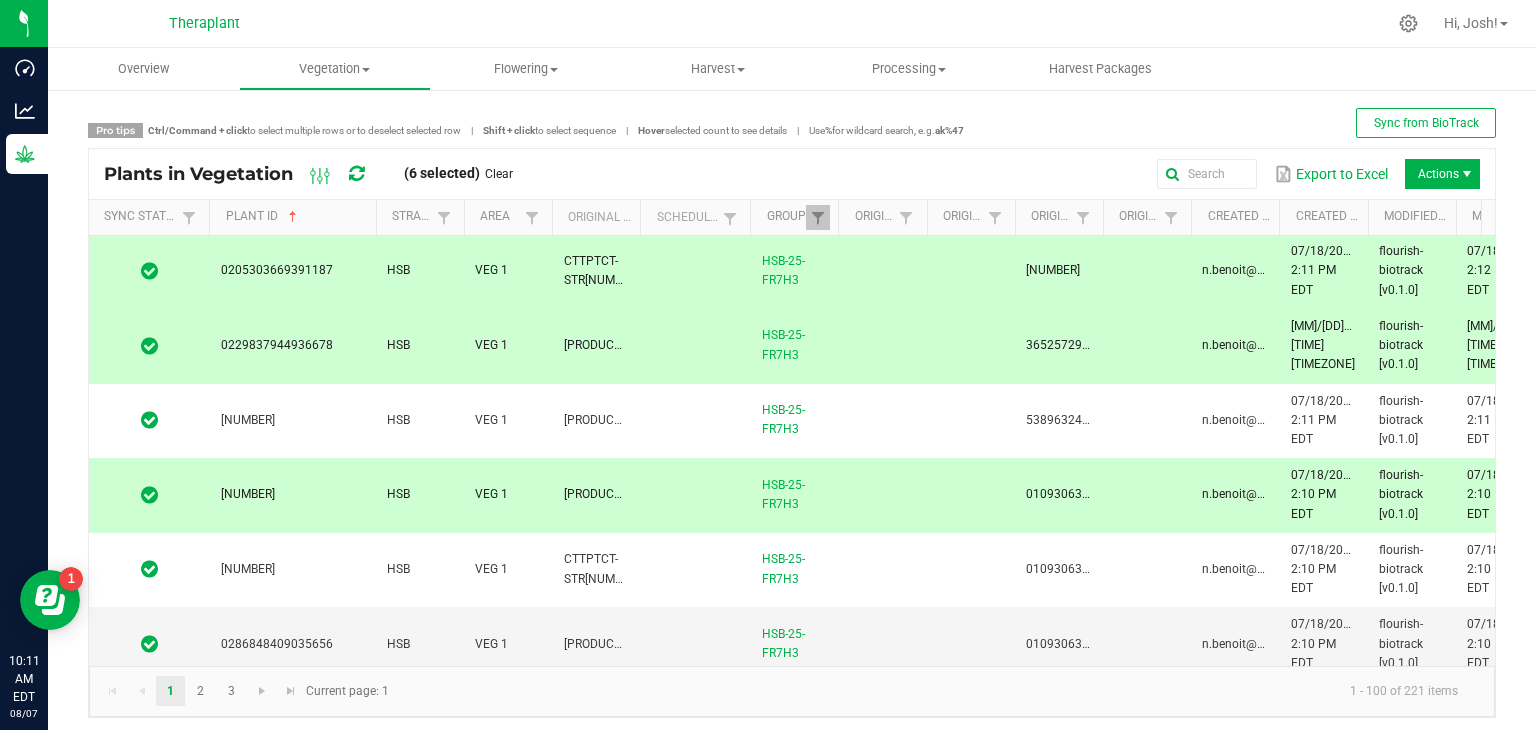 scroll, scrollTop: 400, scrollLeft: 0, axis: vertical 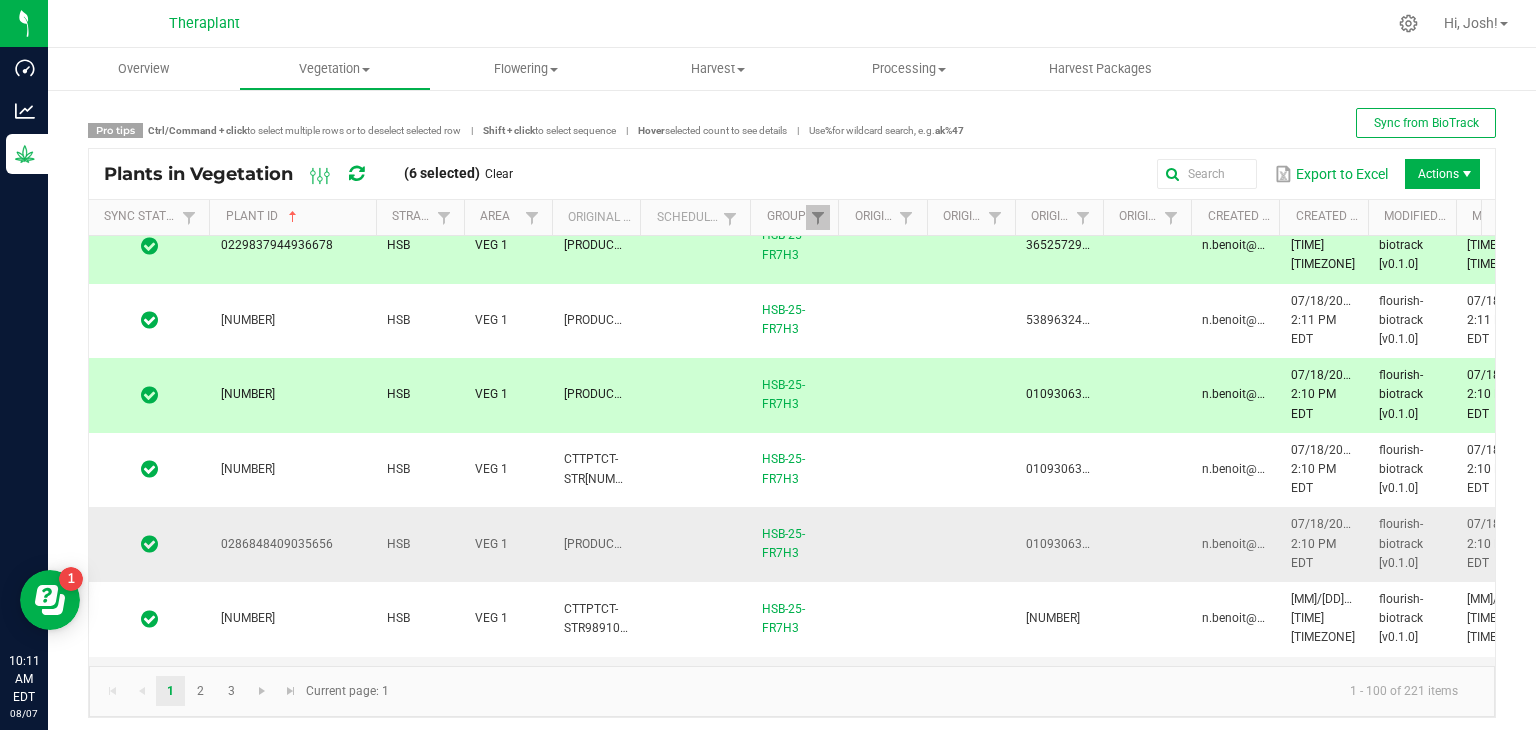 click on "0286848409035656" at bounding box center [292, 544] 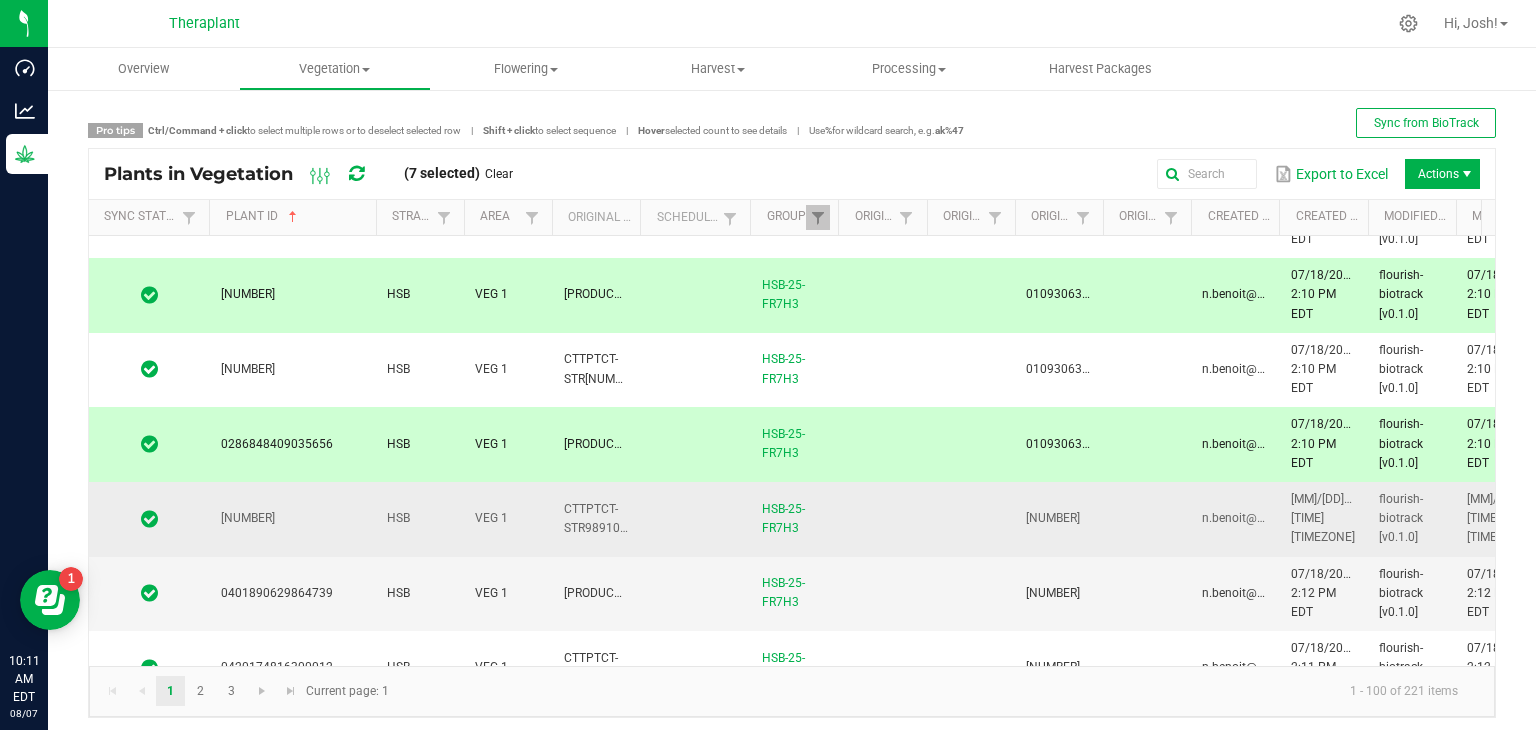 scroll, scrollTop: 600, scrollLeft: 0, axis: vertical 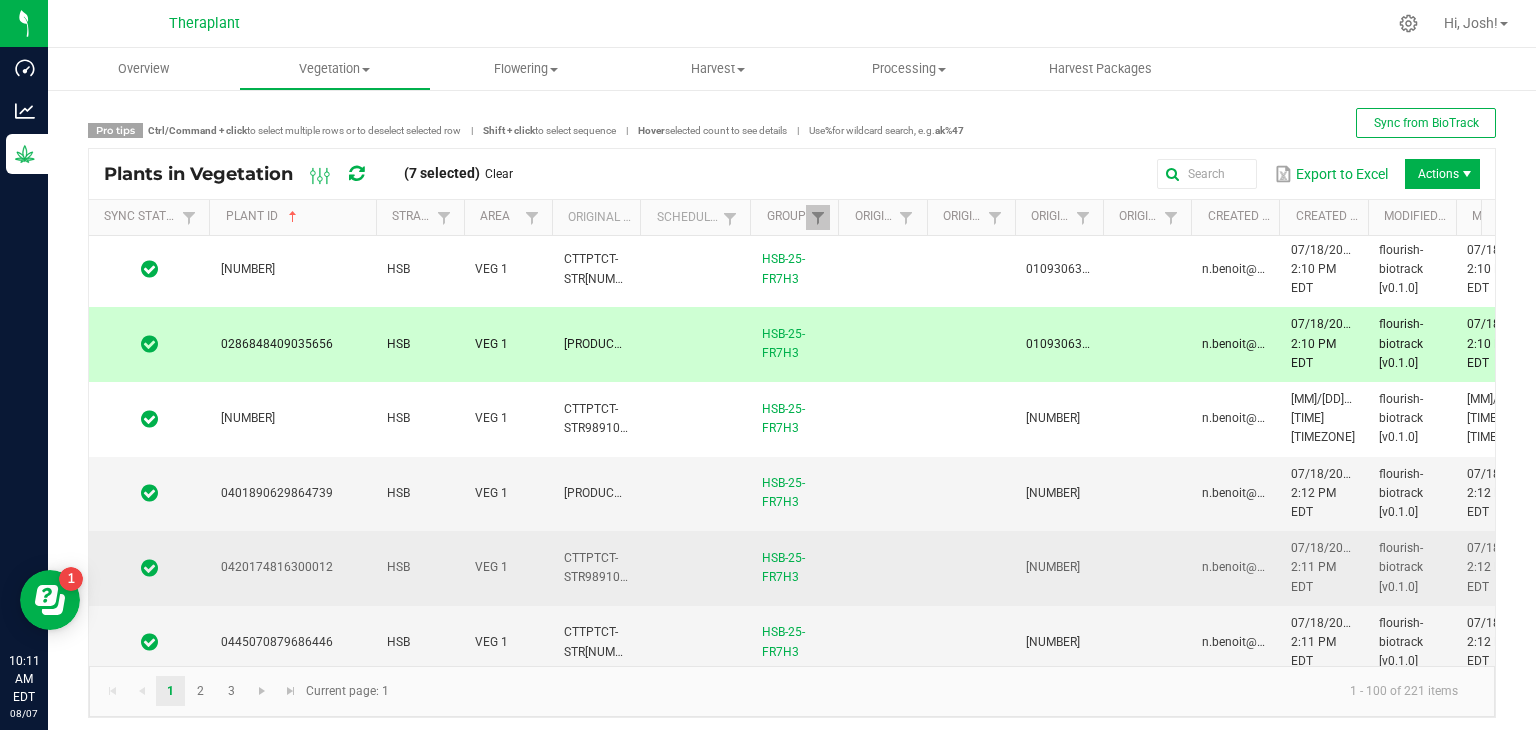 click on "0420174816300012" at bounding box center (277, 567) 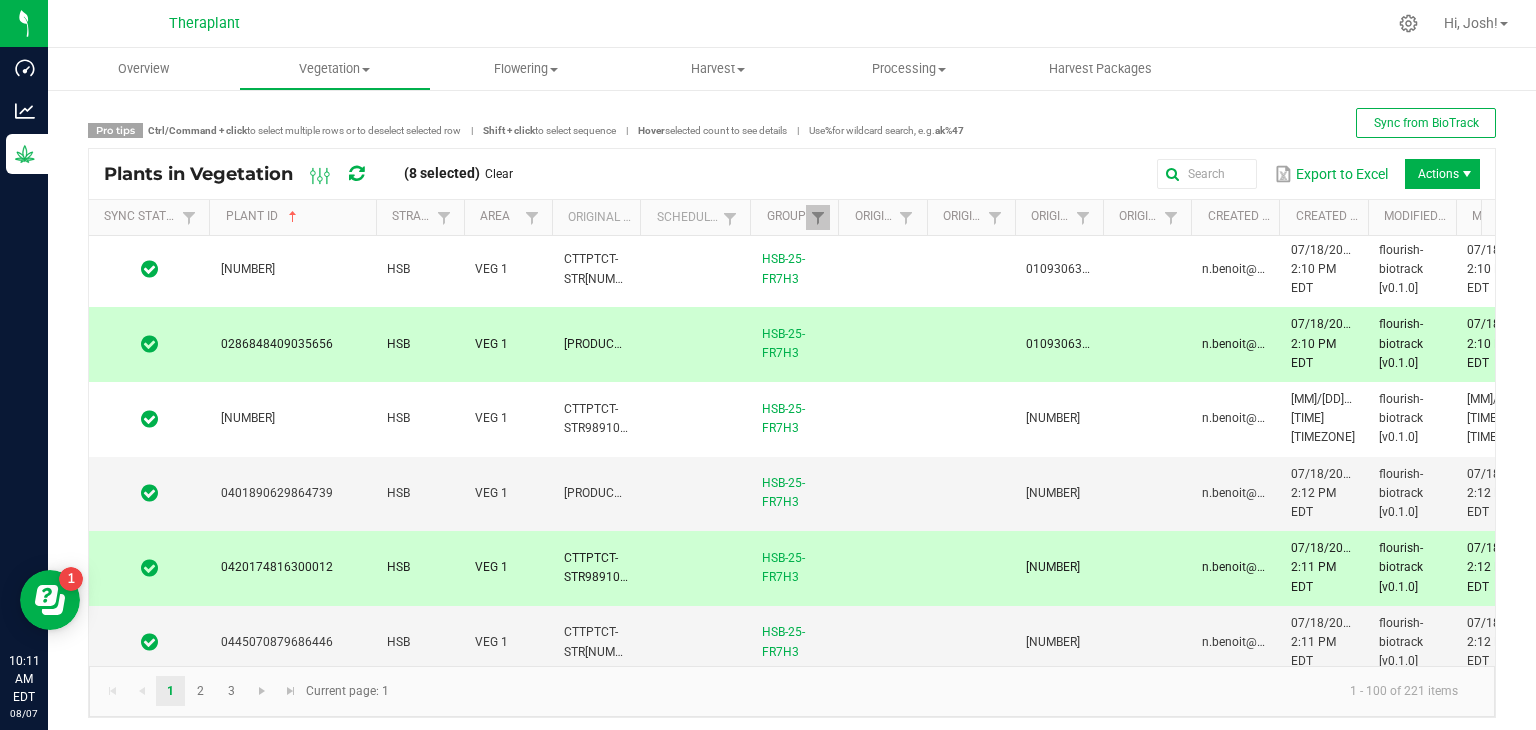 scroll, scrollTop: 700, scrollLeft: 0, axis: vertical 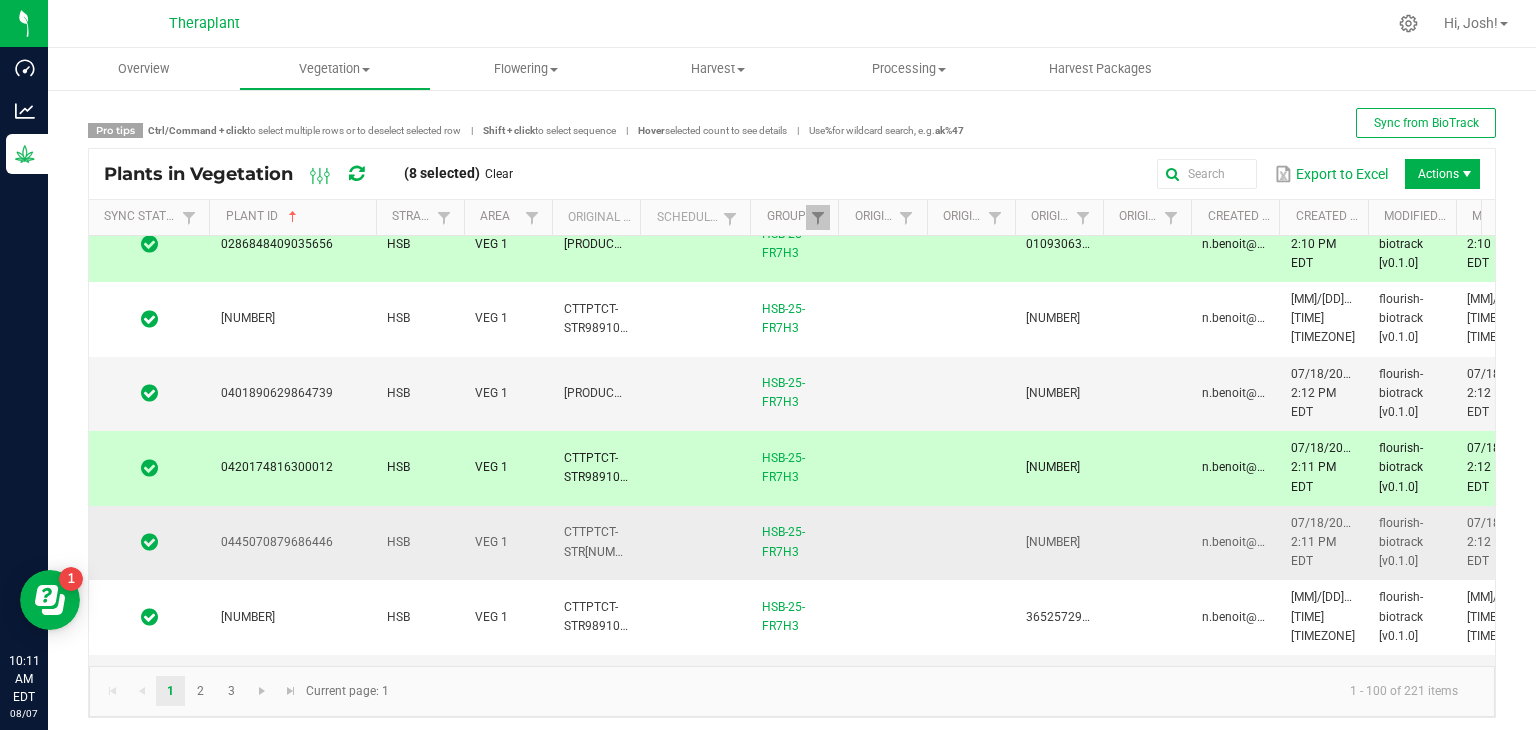 click on "0445070879686446" at bounding box center [292, 543] 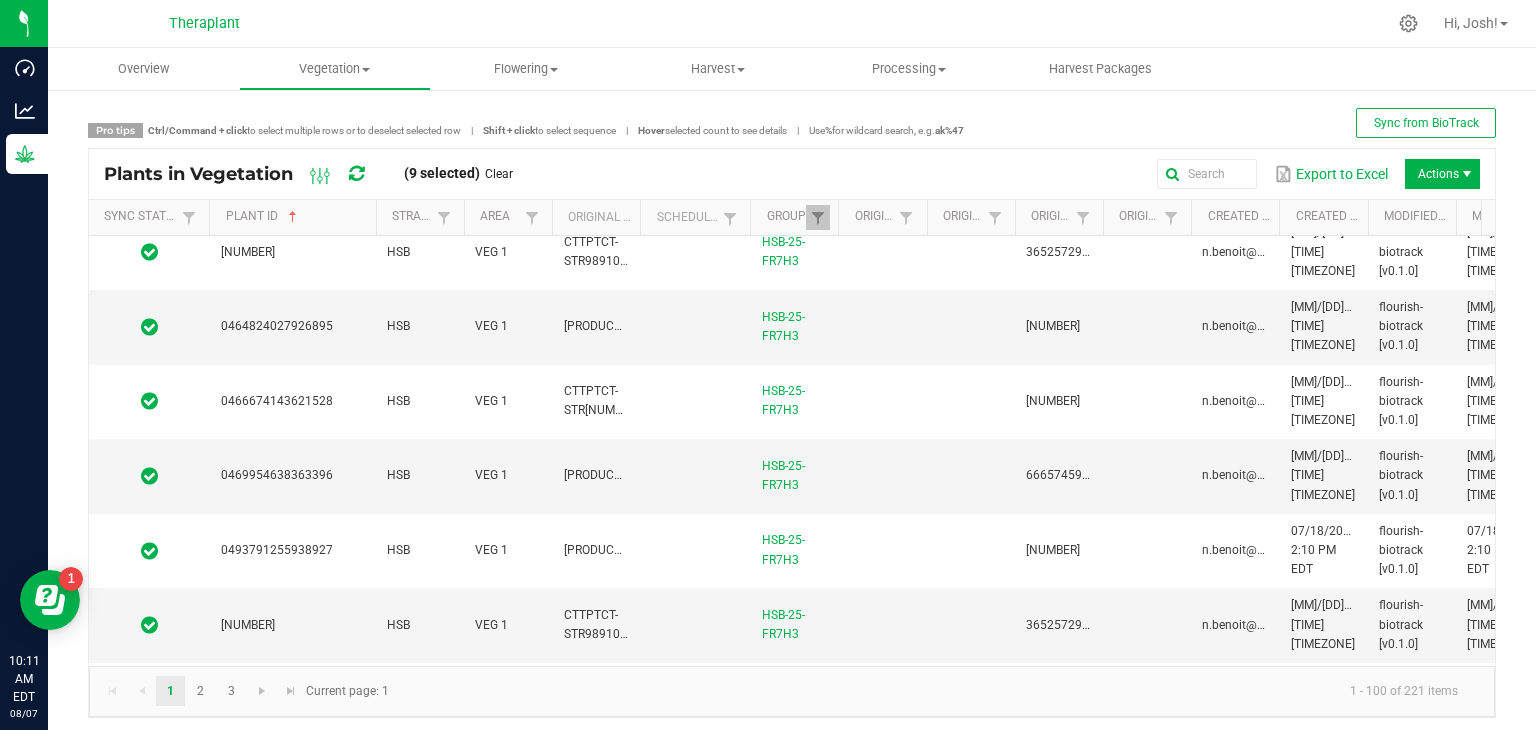 scroll, scrollTop: 1100, scrollLeft: 0, axis: vertical 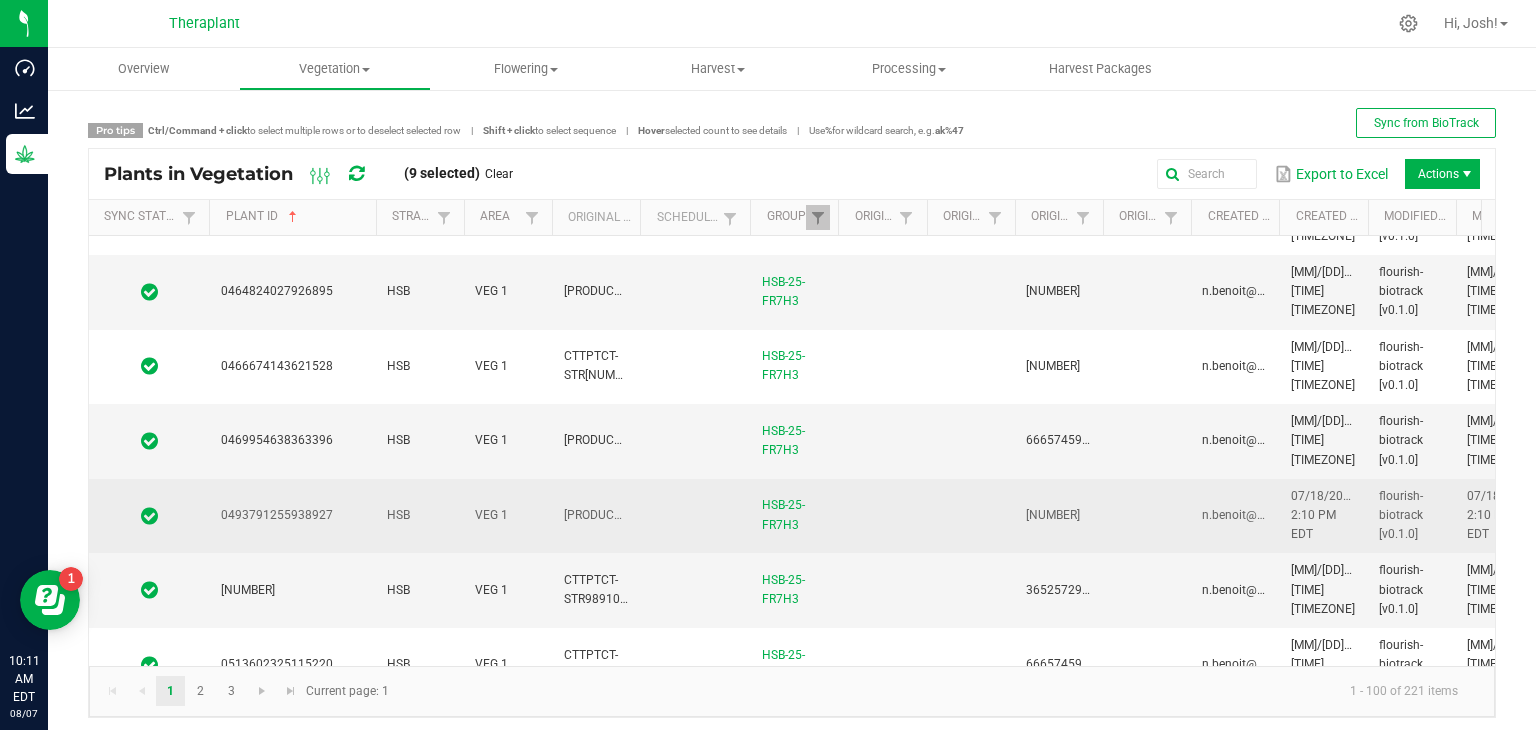 click on "0493791255938927" at bounding box center (292, 516) 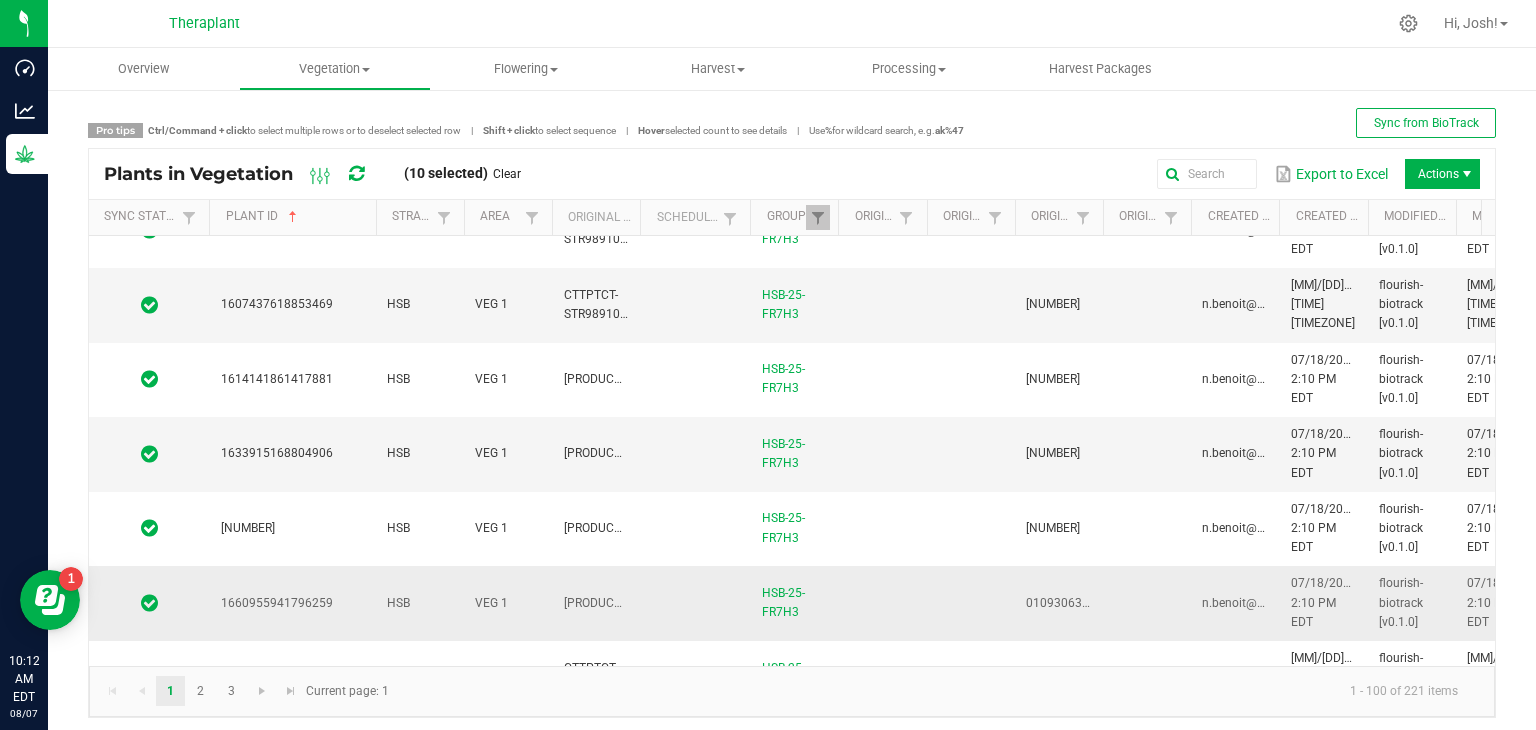 scroll, scrollTop: 4000, scrollLeft: 0, axis: vertical 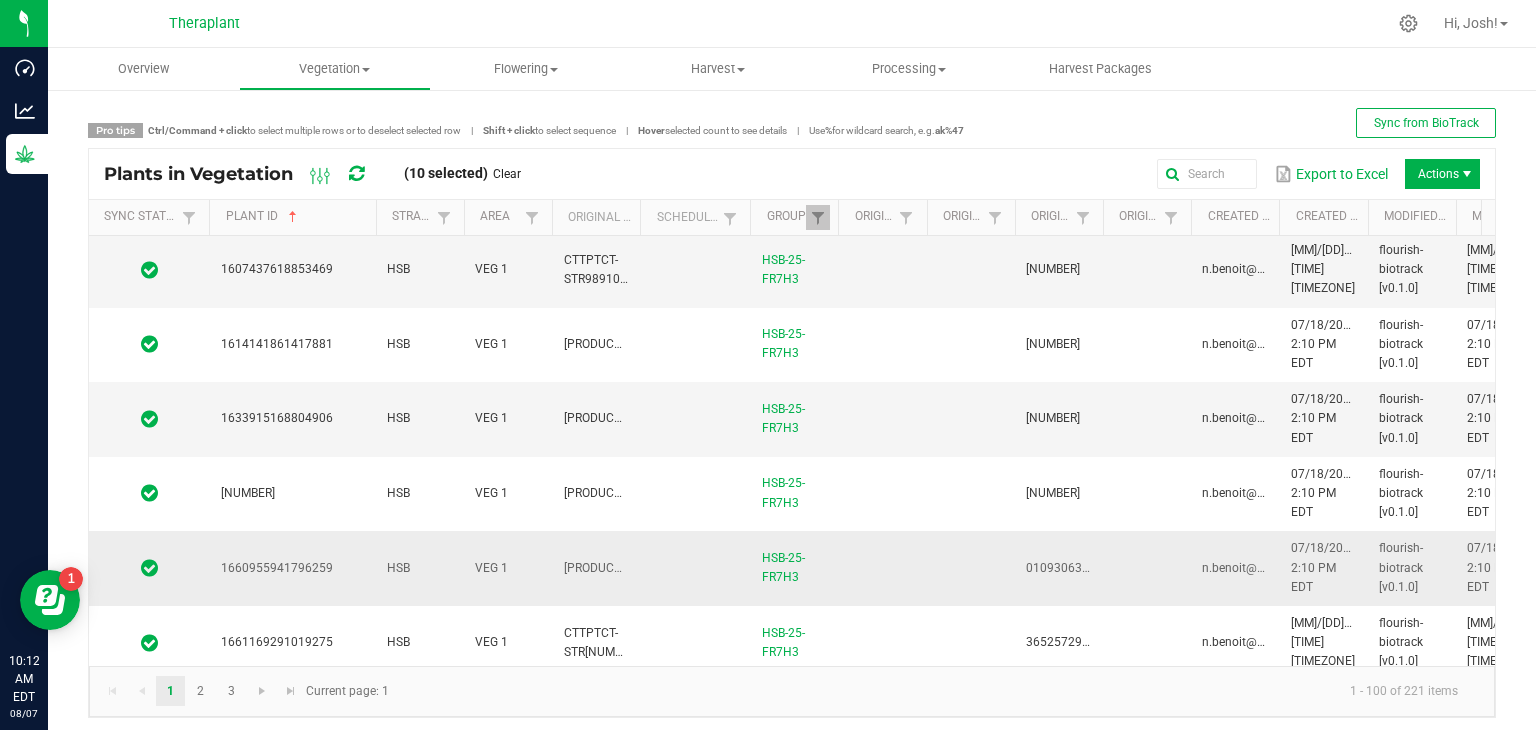 click on "1660955941796259" at bounding box center [277, 568] 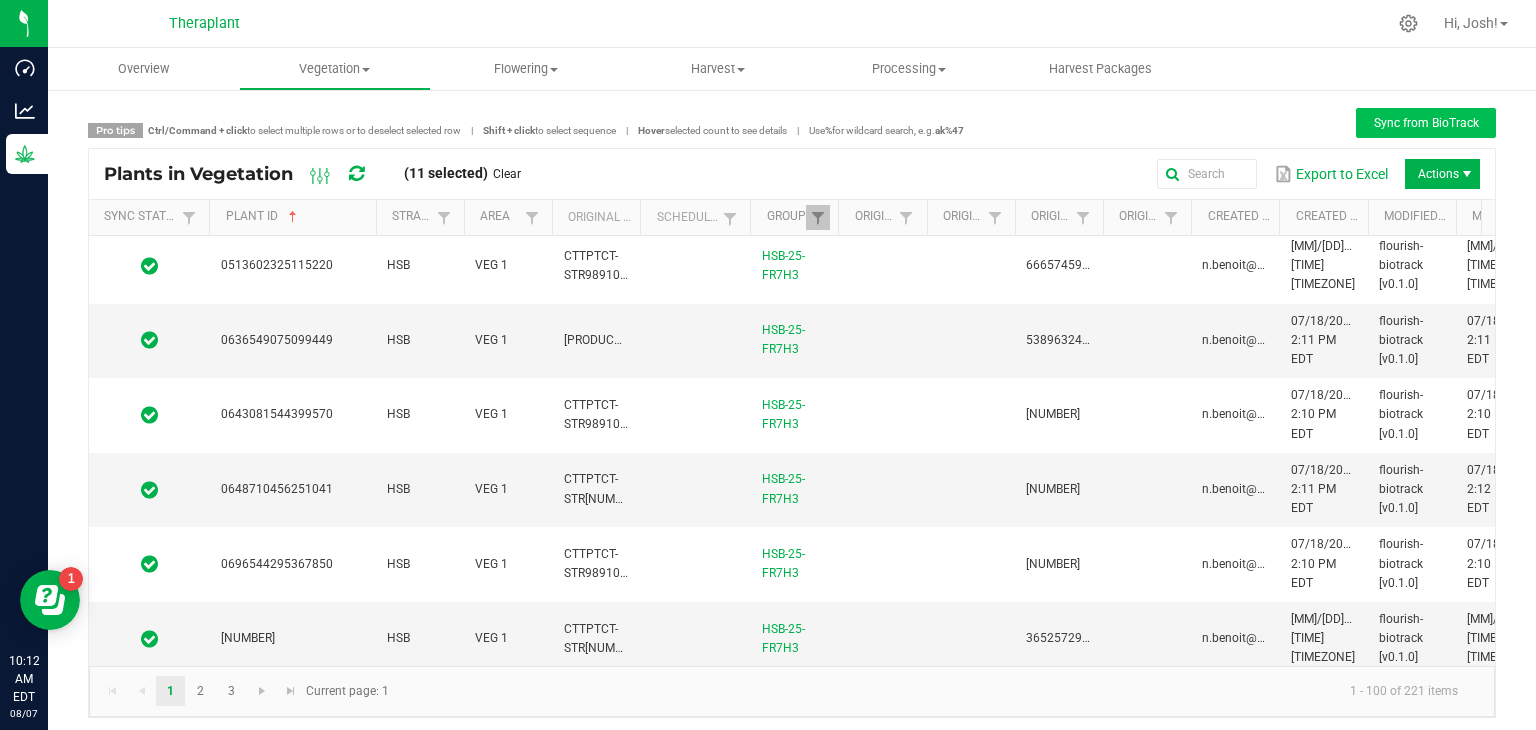 scroll, scrollTop: 1400, scrollLeft: 0, axis: vertical 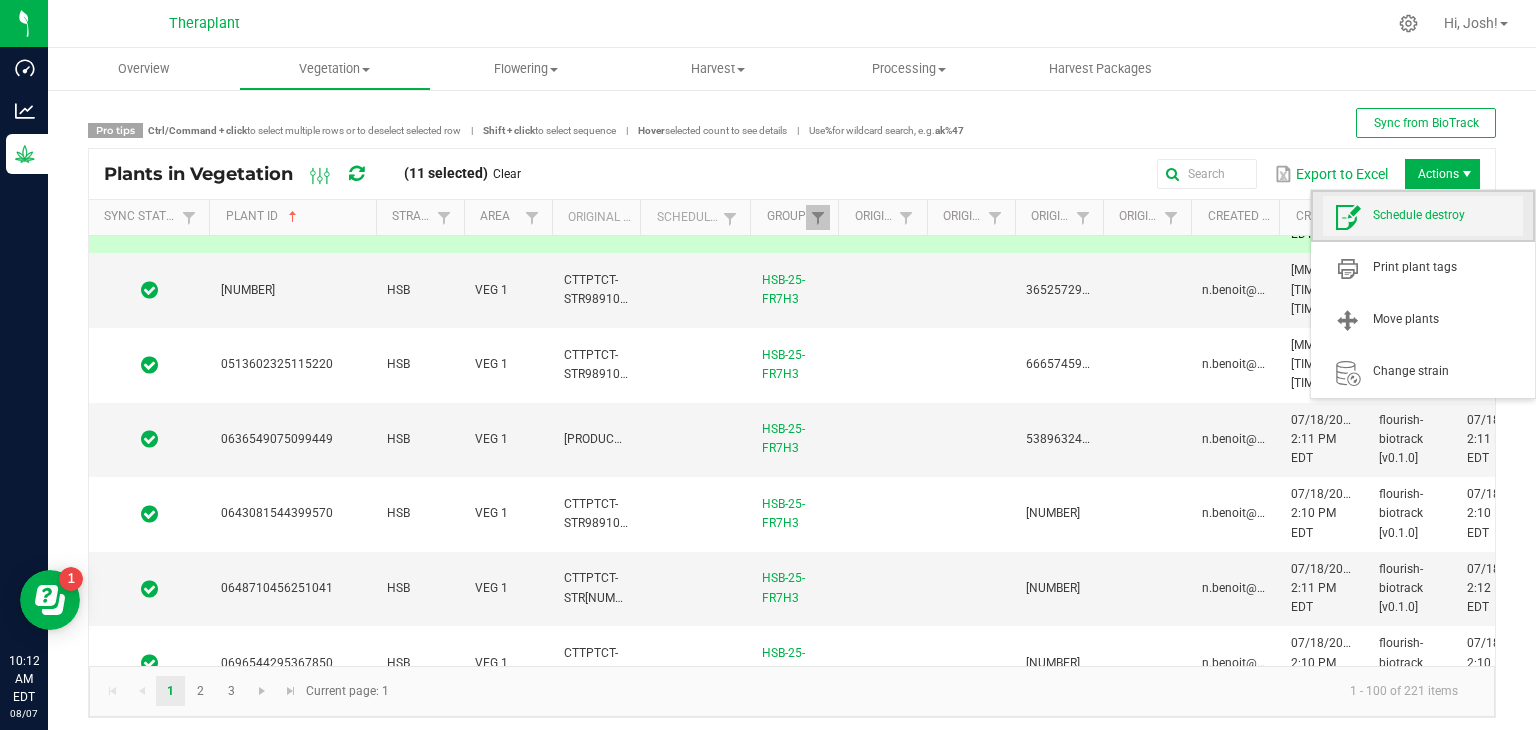 click on "Schedule destroy" at bounding box center (1448, 215) 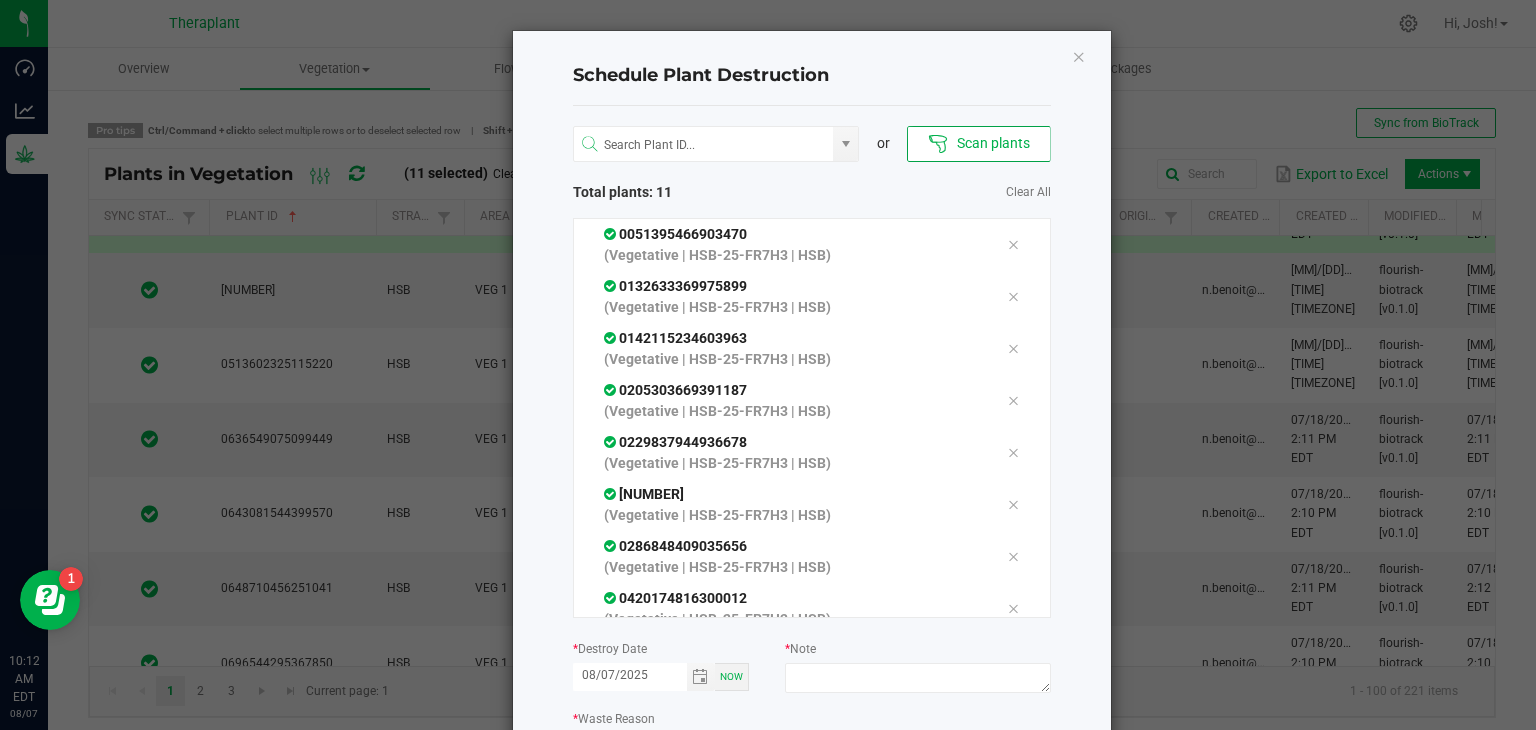 scroll, scrollTop: 223, scrollLeft: 0, axis: vertical 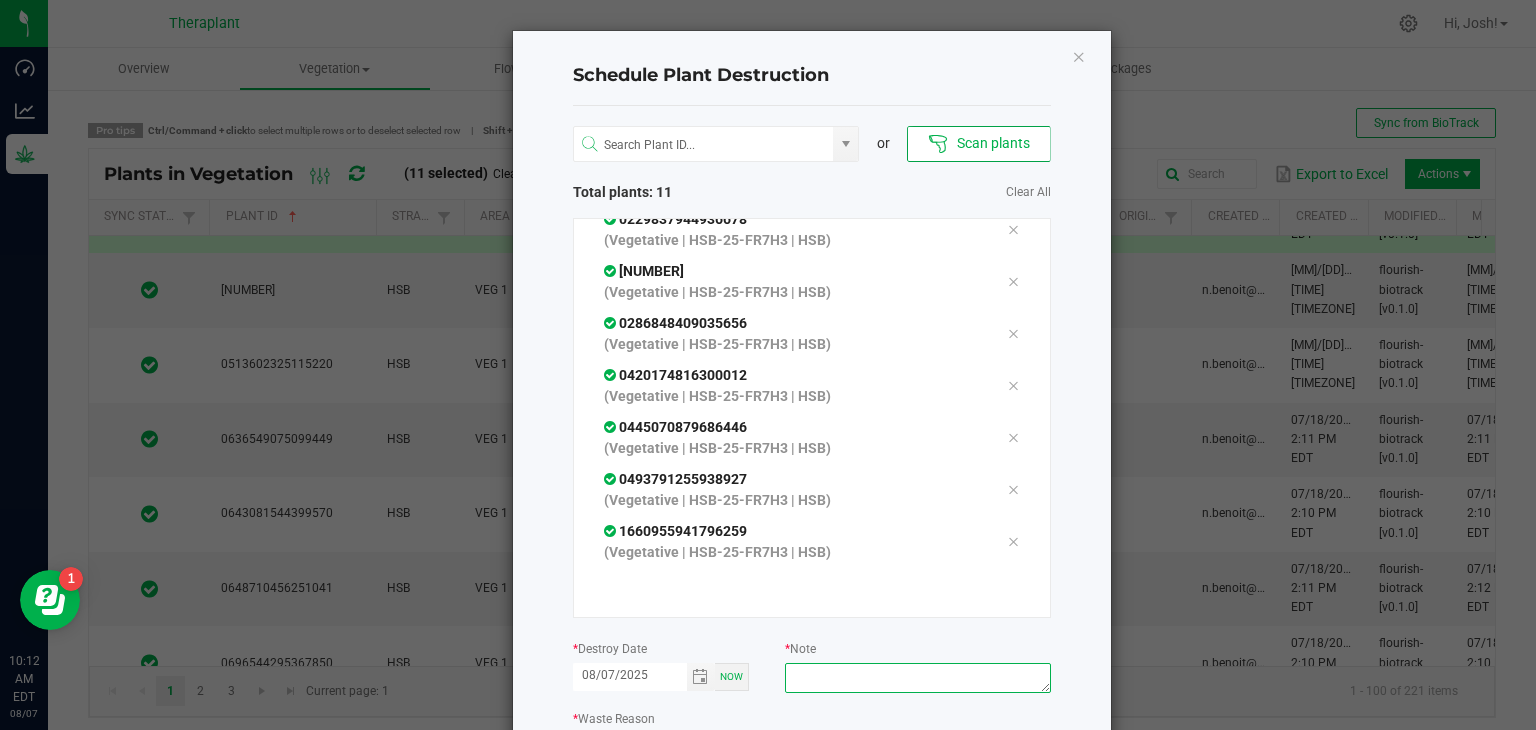 click at bounding box center [917, 678] 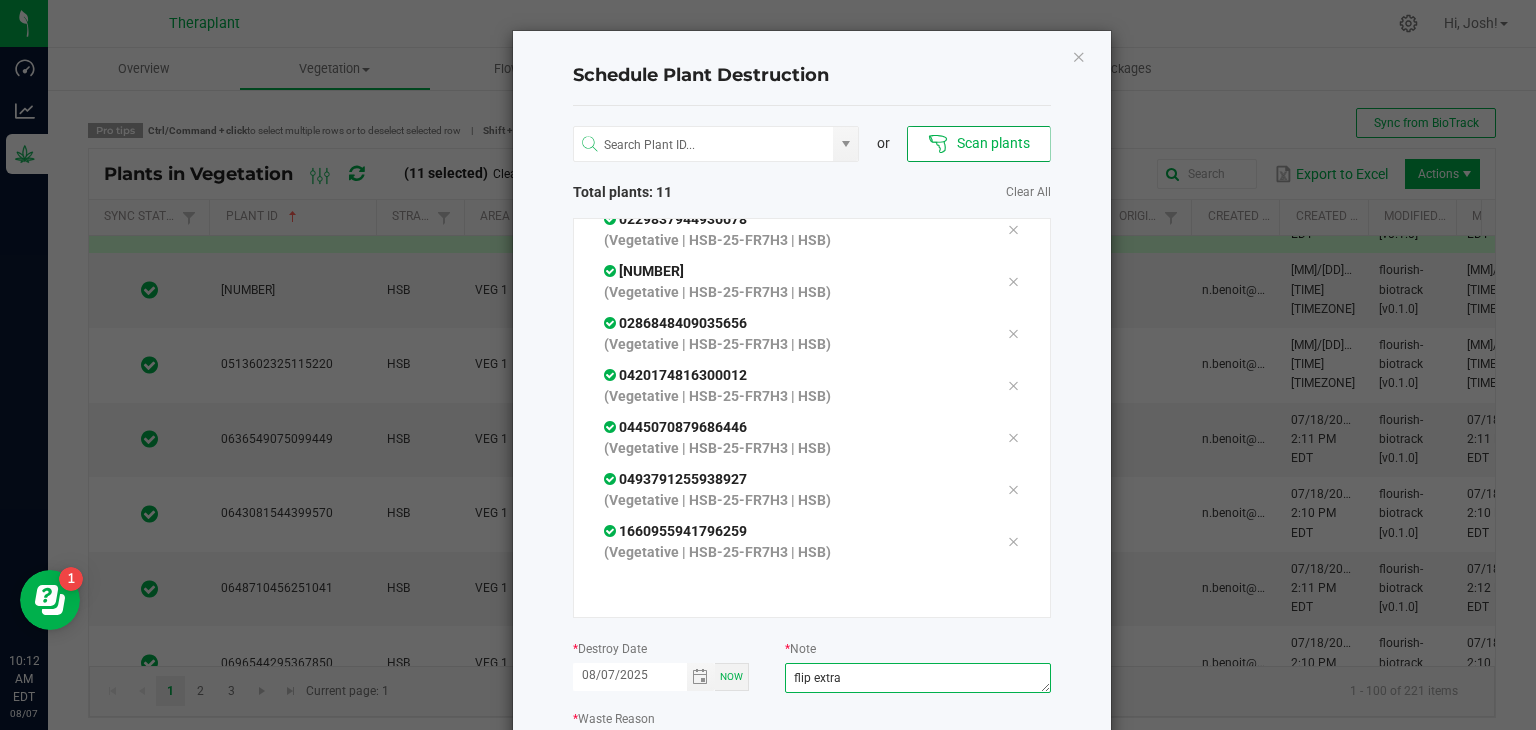 scroll, scrollTop: 148, scrollLeft: 0, axis: vertical 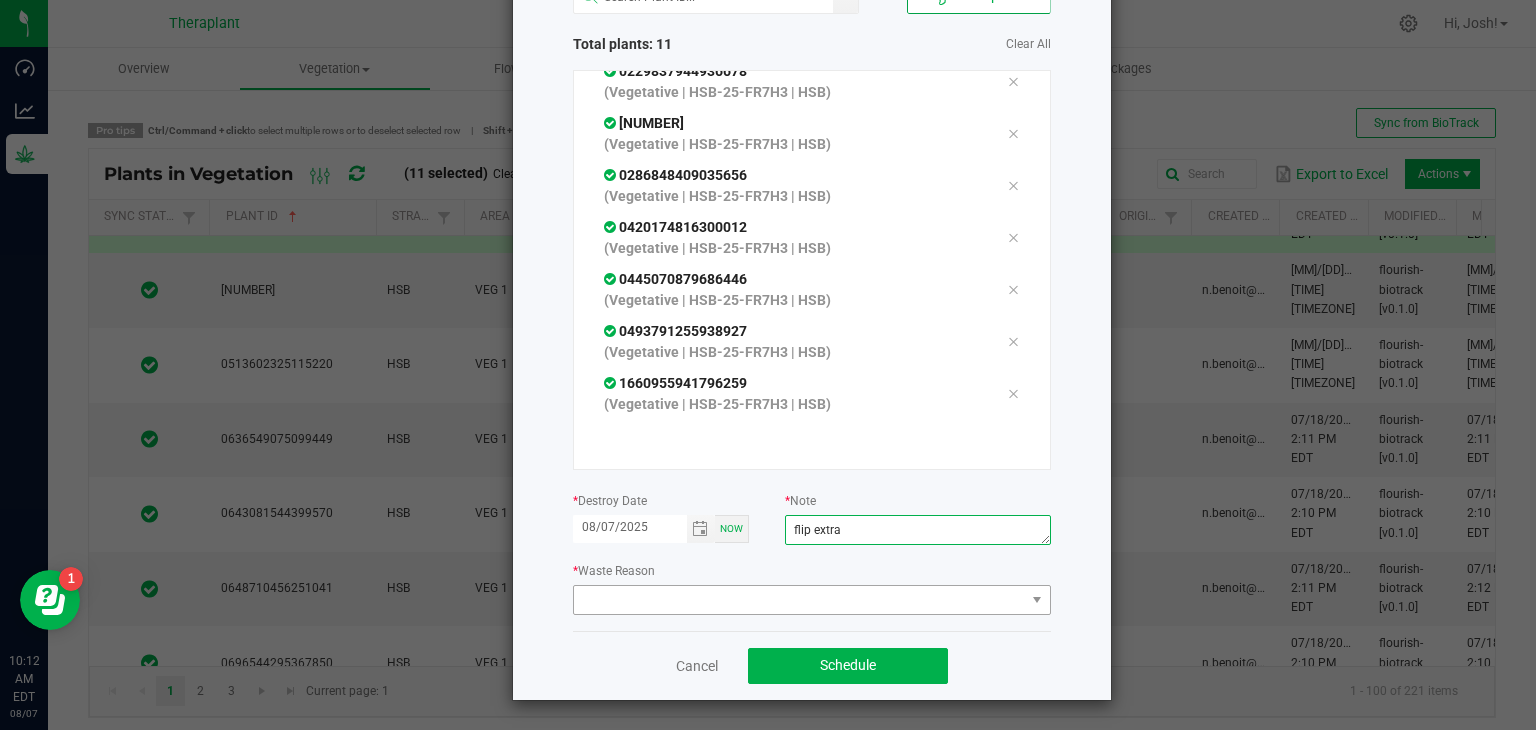 type on "flip extra" 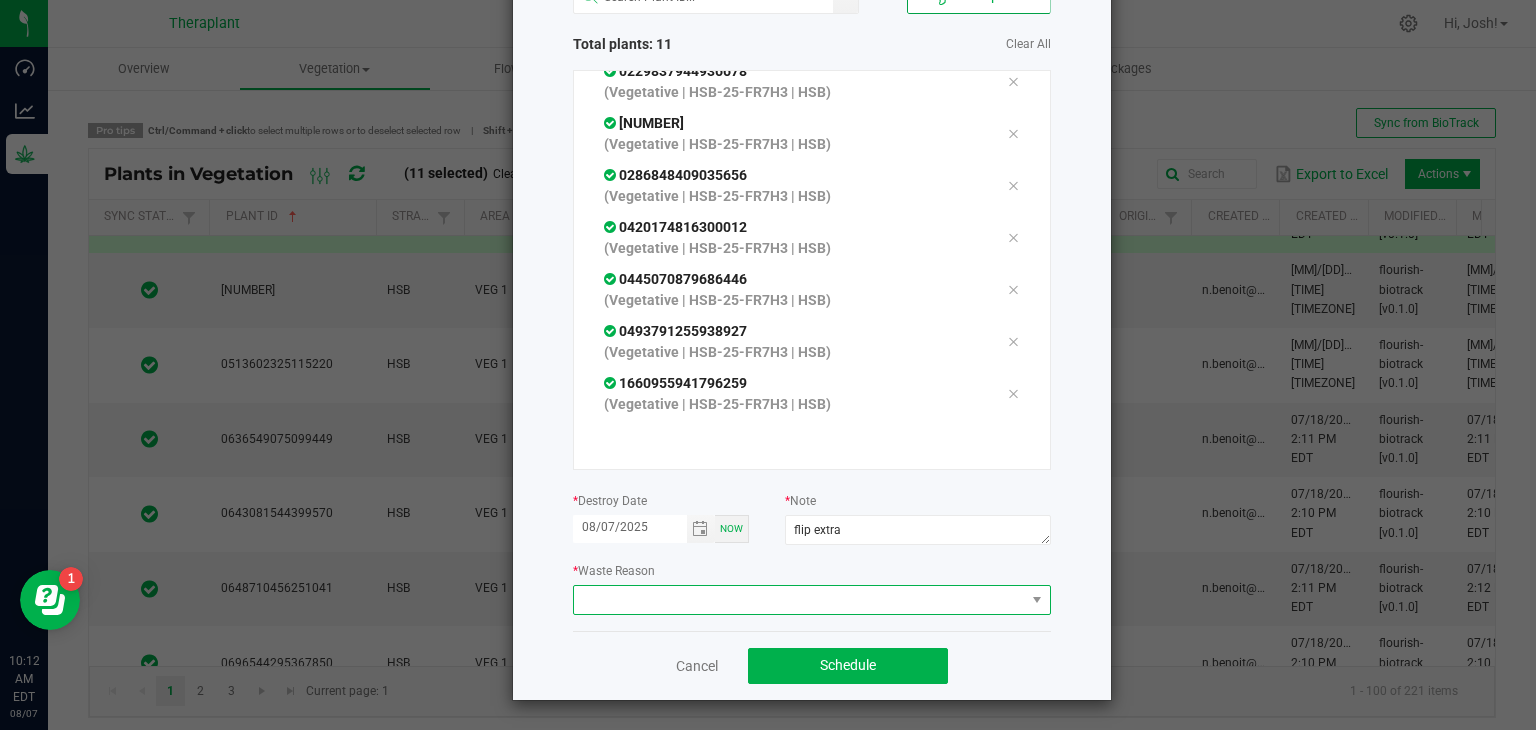 click at bounding box center [799, 600] 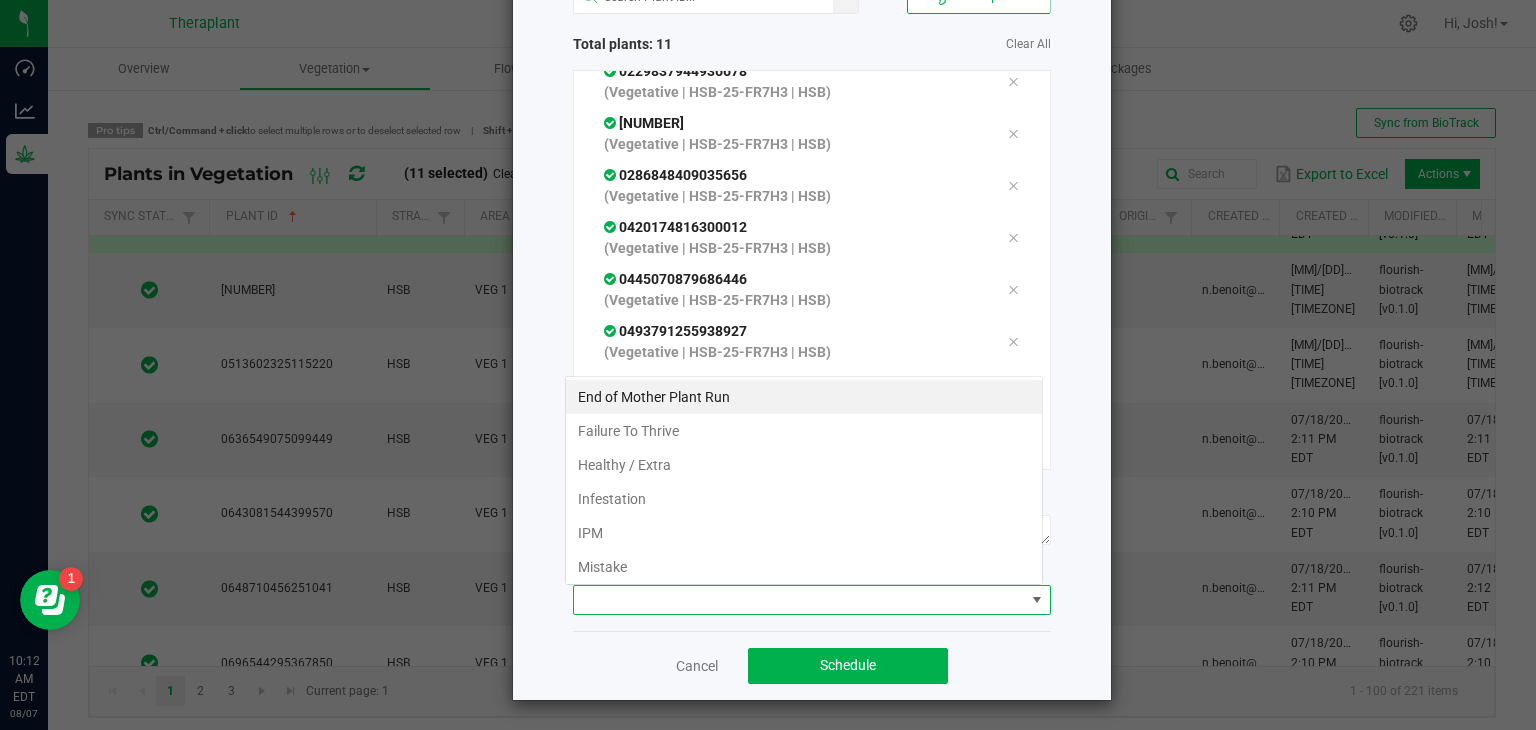 scroll, scrollTop: 99970, scrollLeft: 99521, axis: both 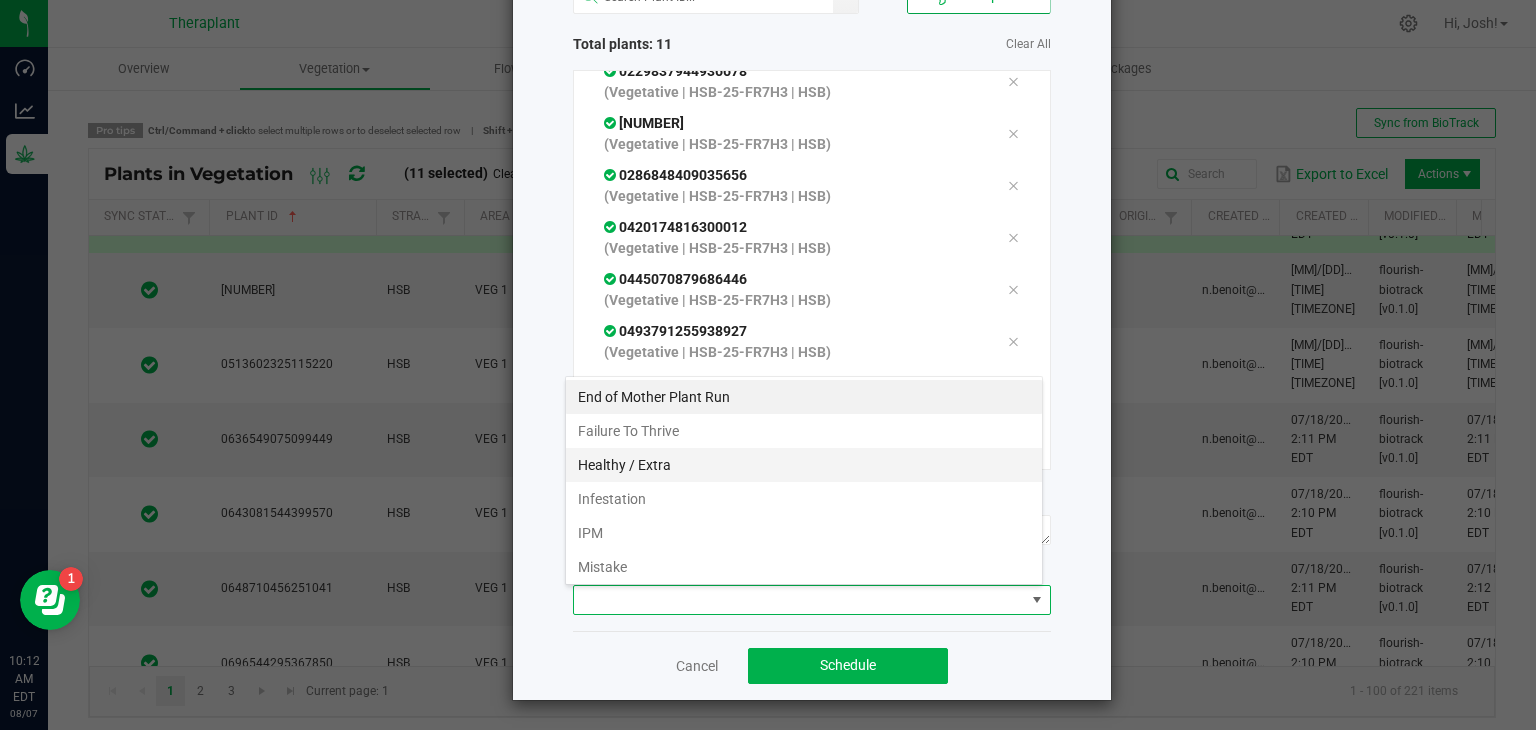 click on "Healthy / Extra" at bounding box center [804, 465] 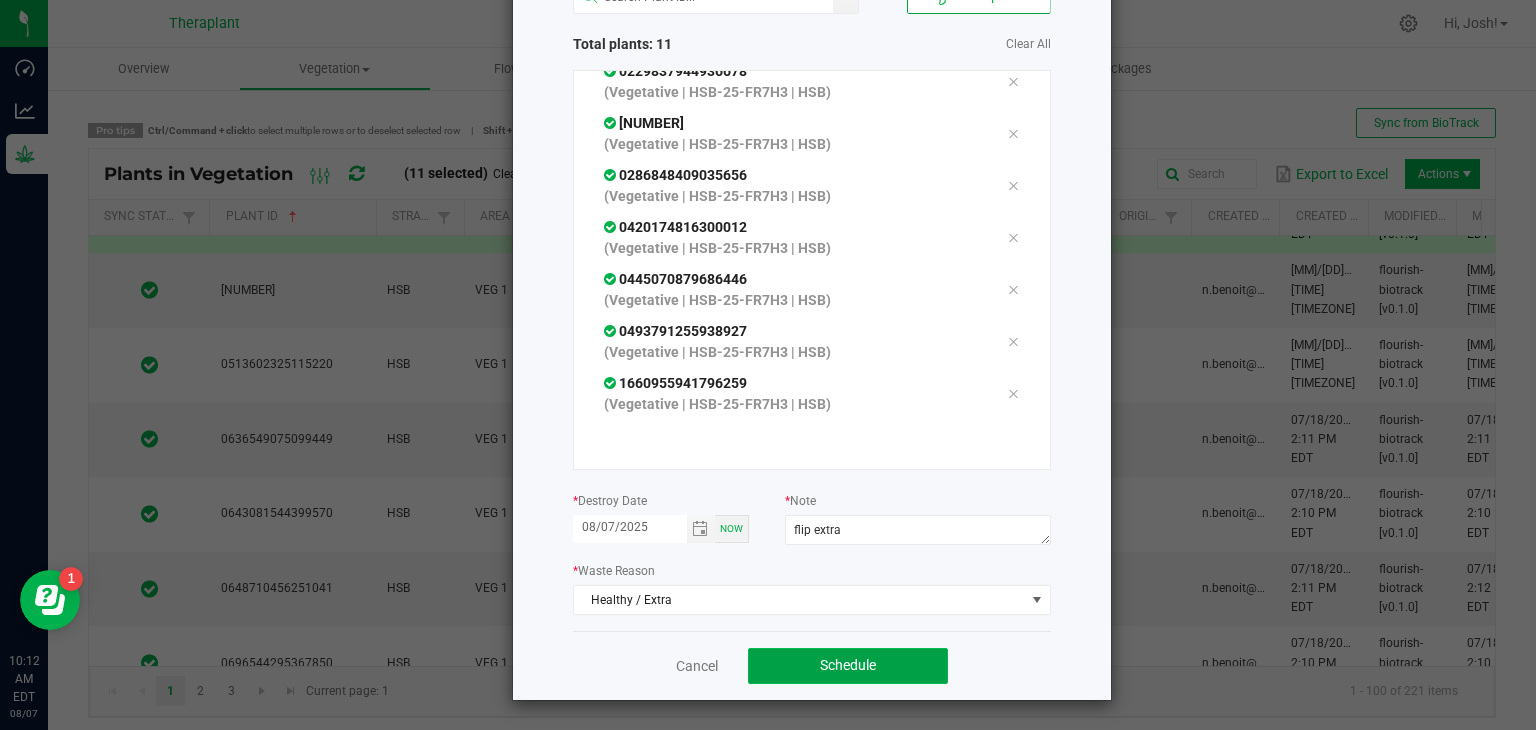 click on "Schedule" 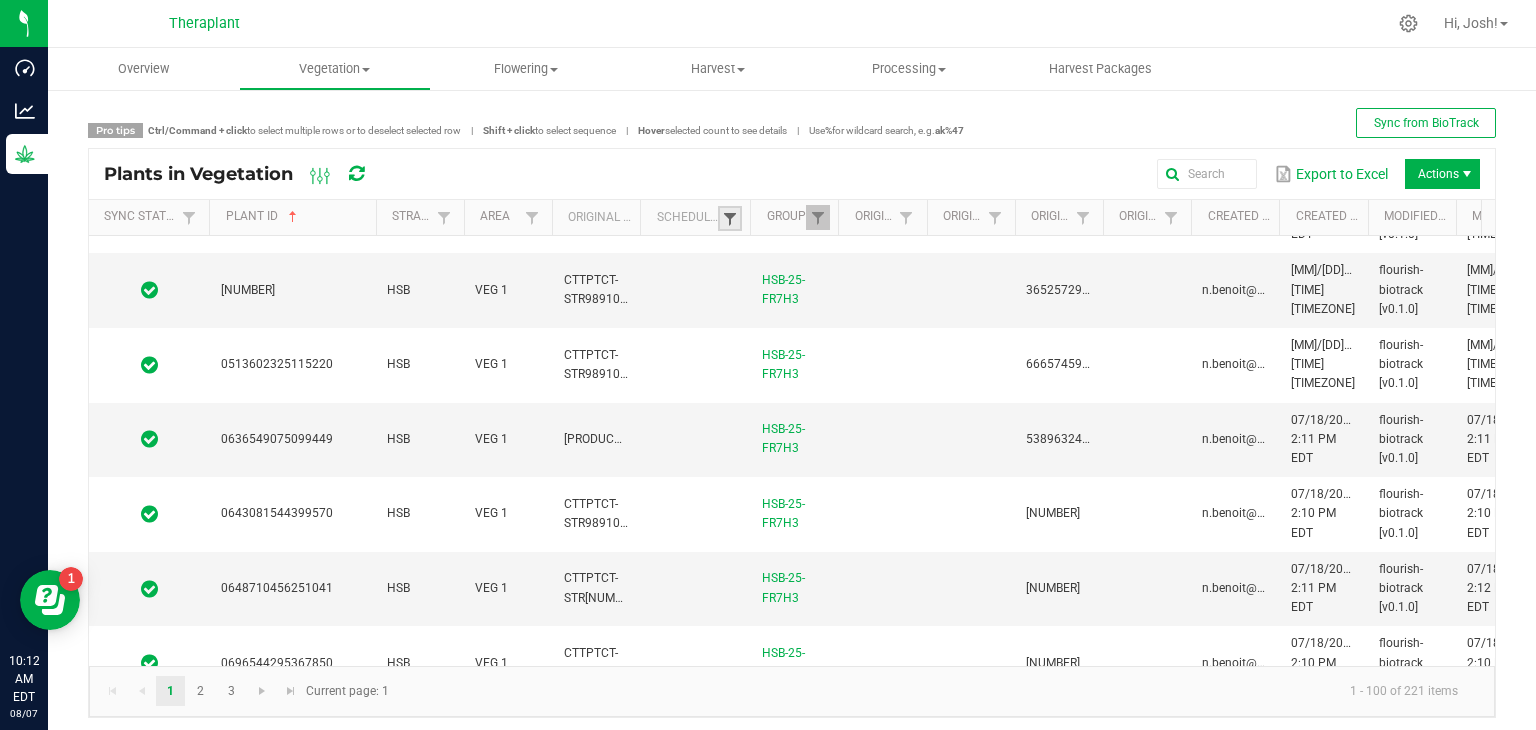 click at bounding box center (730, 219) 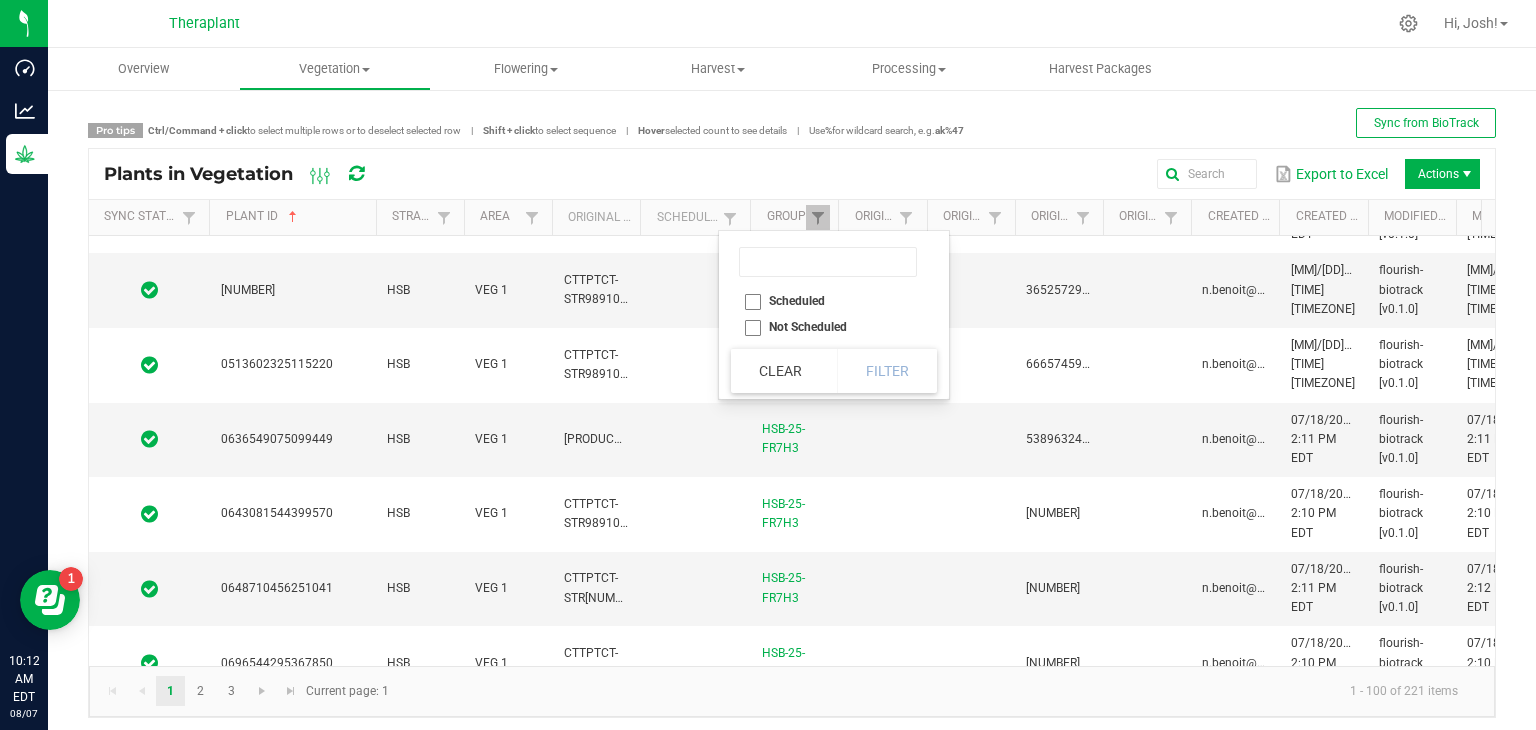 click on "Scheduled" at bounding box center (828, 301) 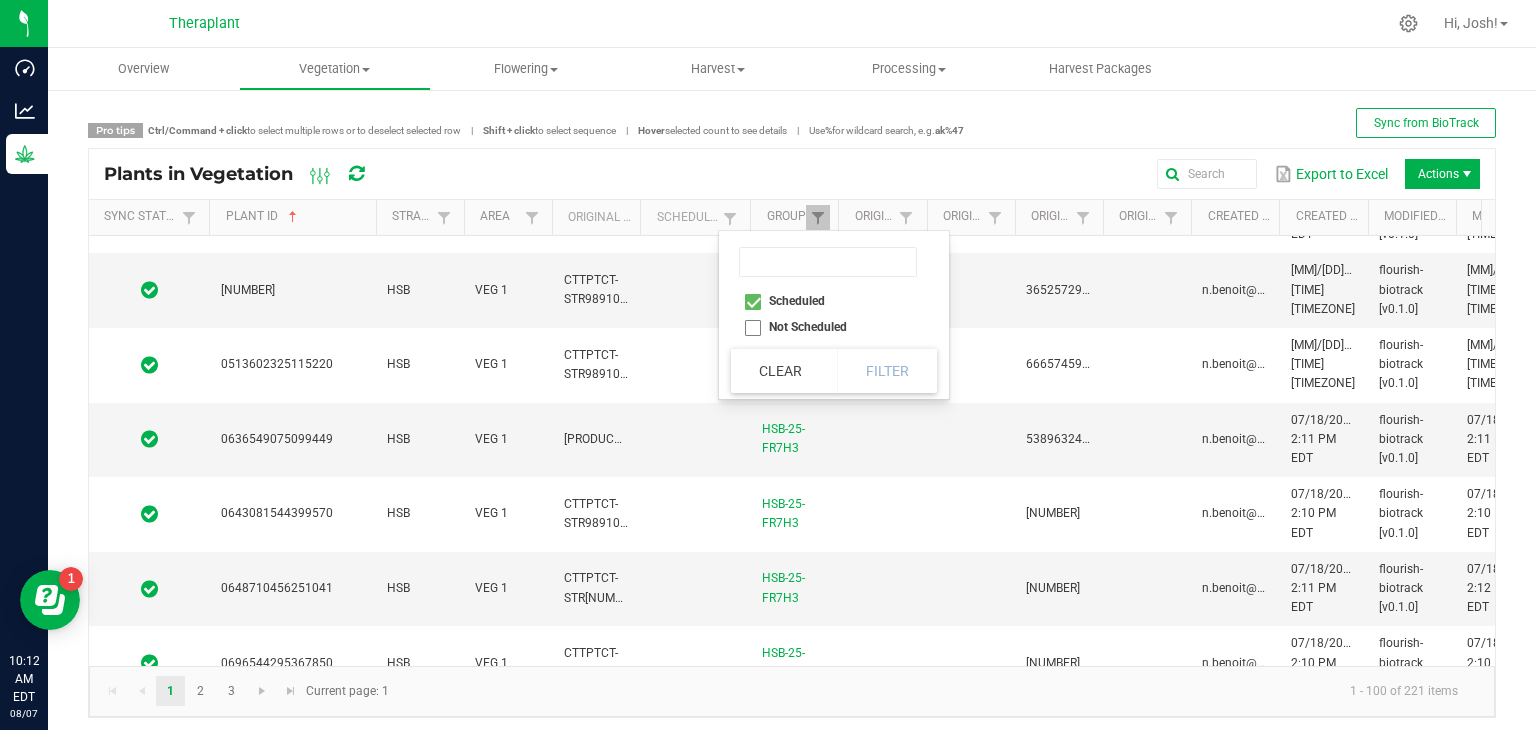 checkbox on "true" 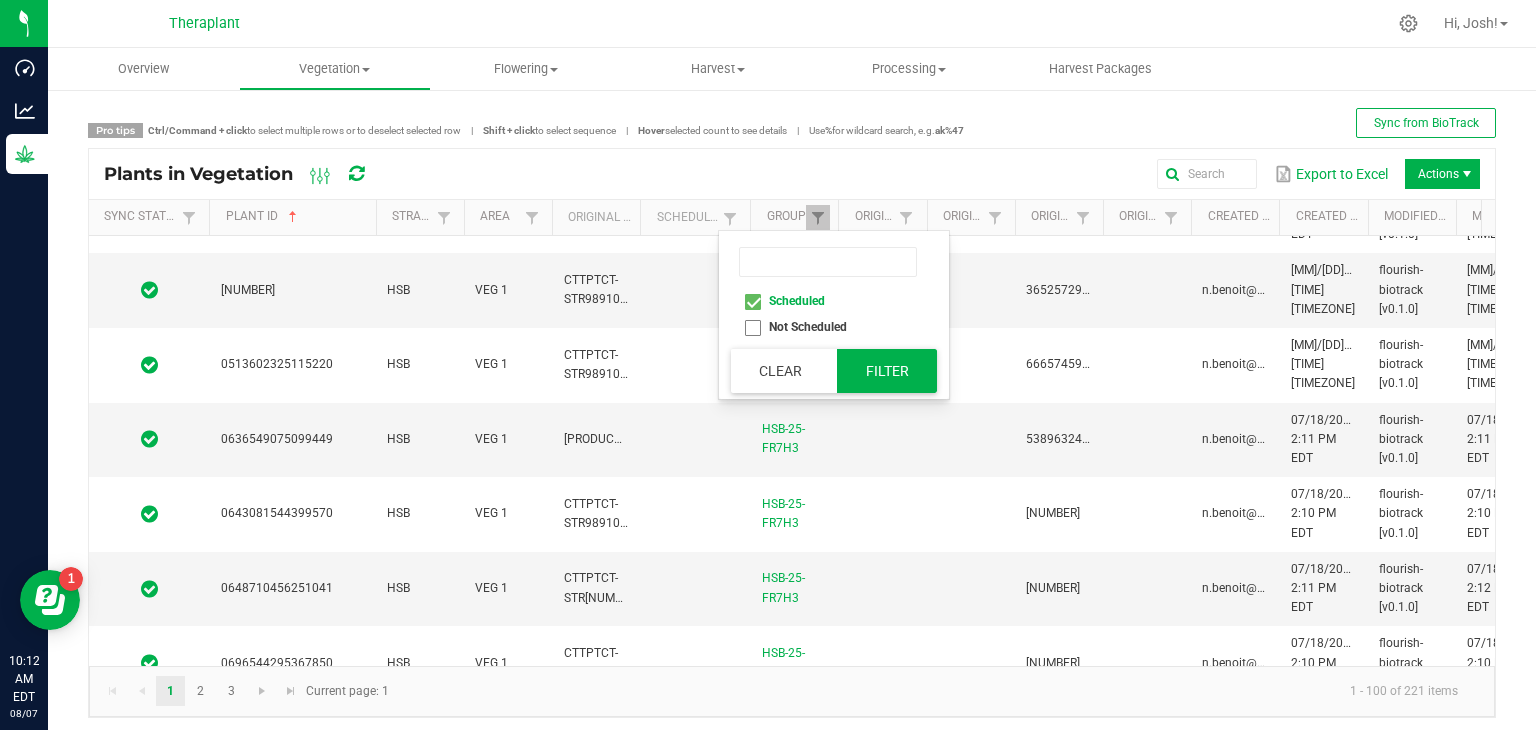 click on "Filter" at bounding box center [887, 371] 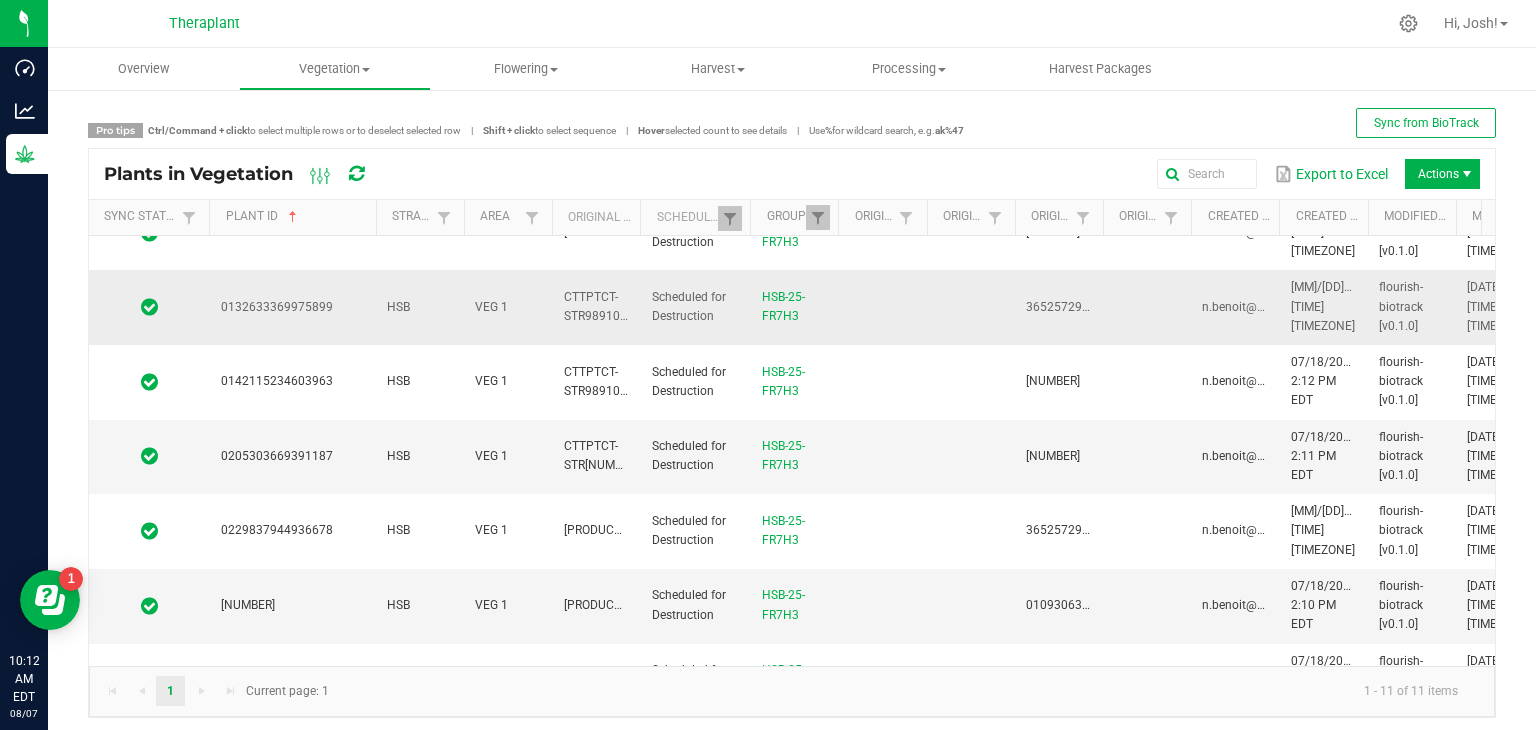 scroll, scrollTop: 0, scrollLeft: 0, axis: both 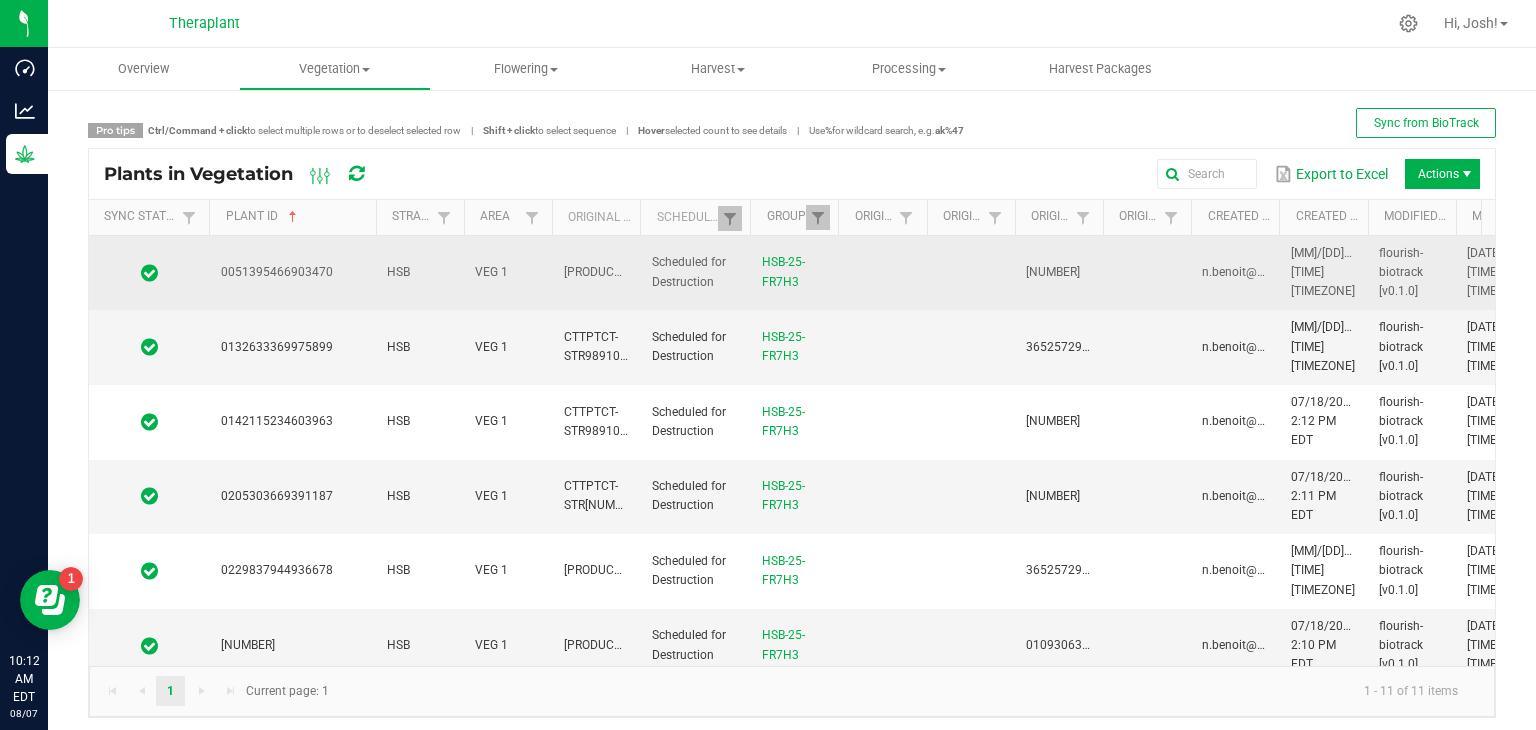 click on "0051395466903470" at bounding box center [292, 273] 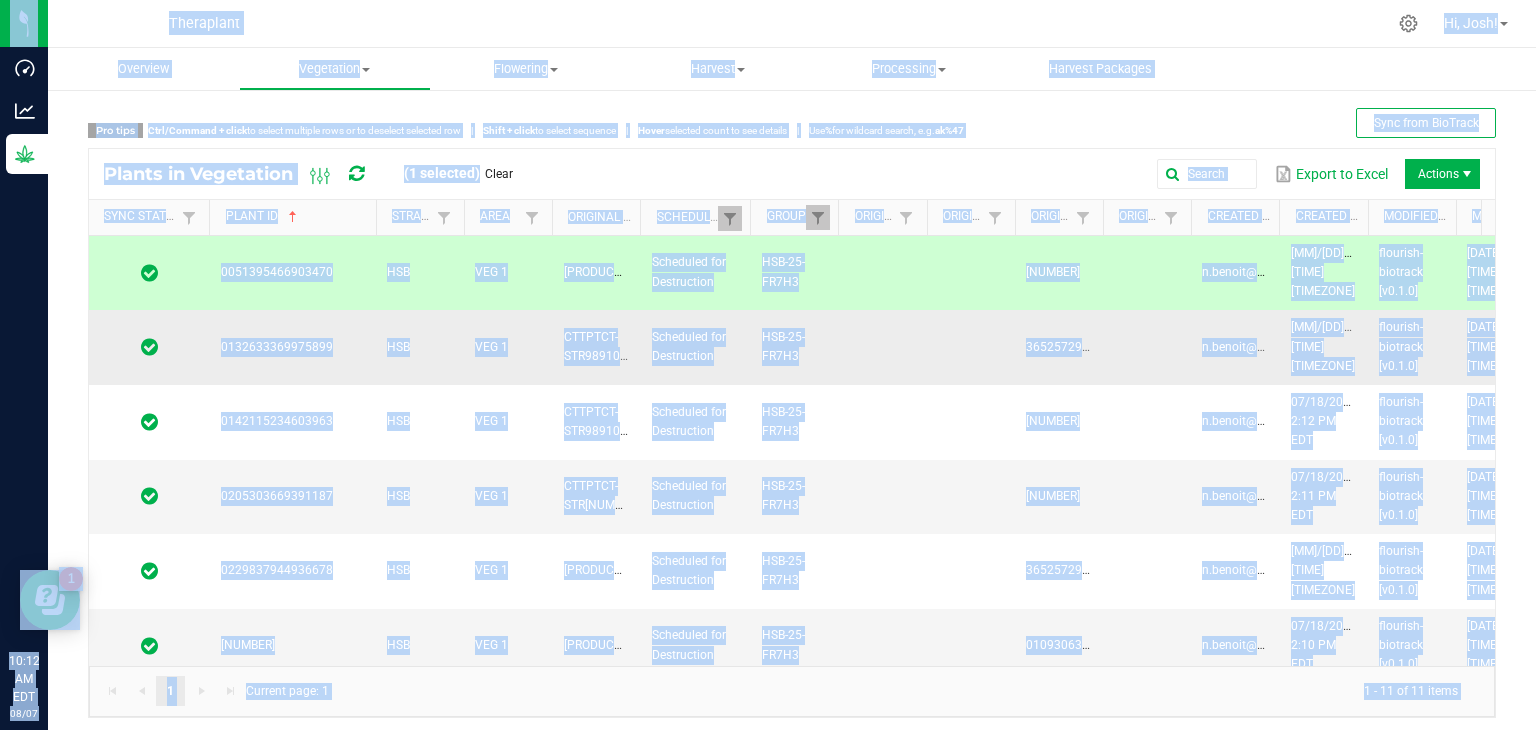 click on "0132633369975899" at bounding box center (292, 347) 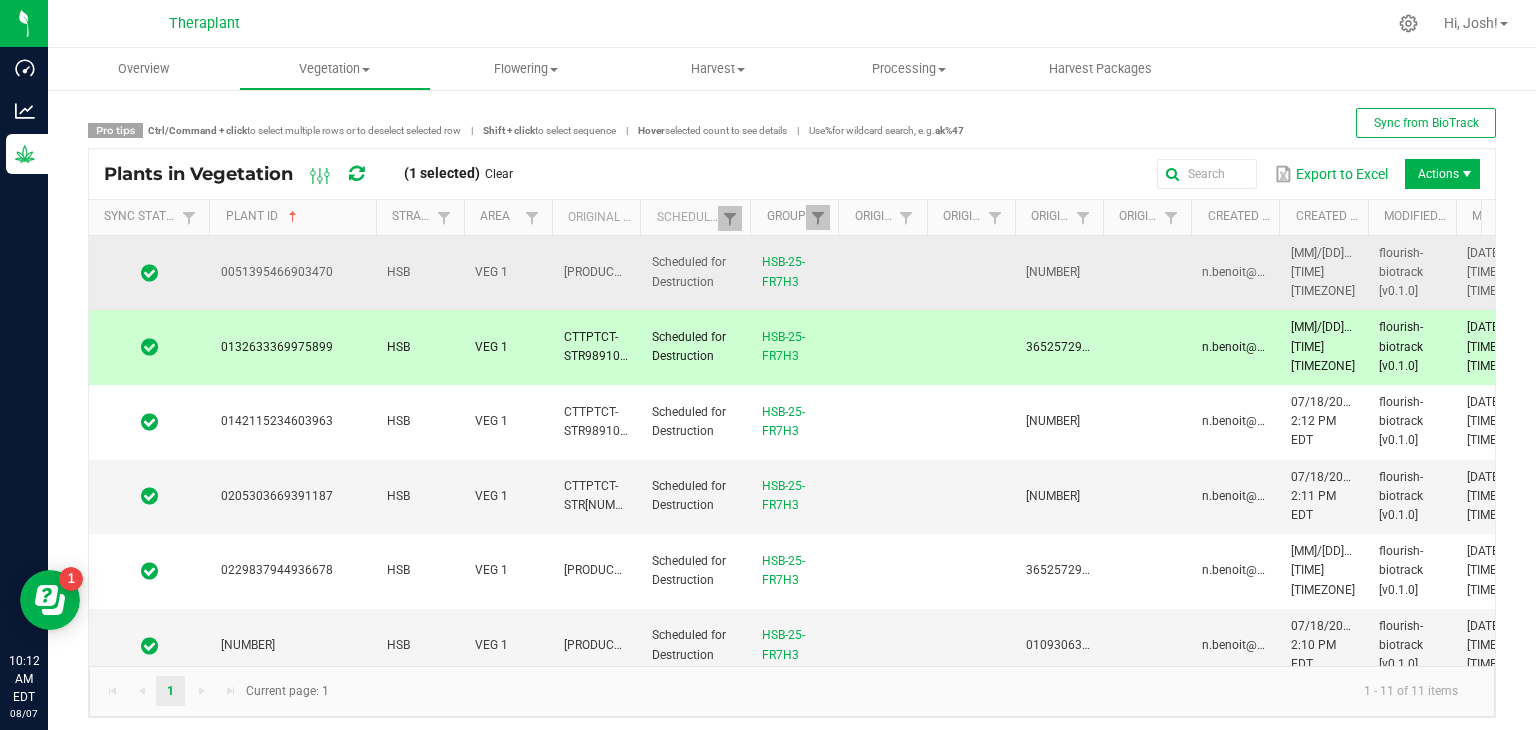 click on "0051395466903470" at bounding box center (292, 273) 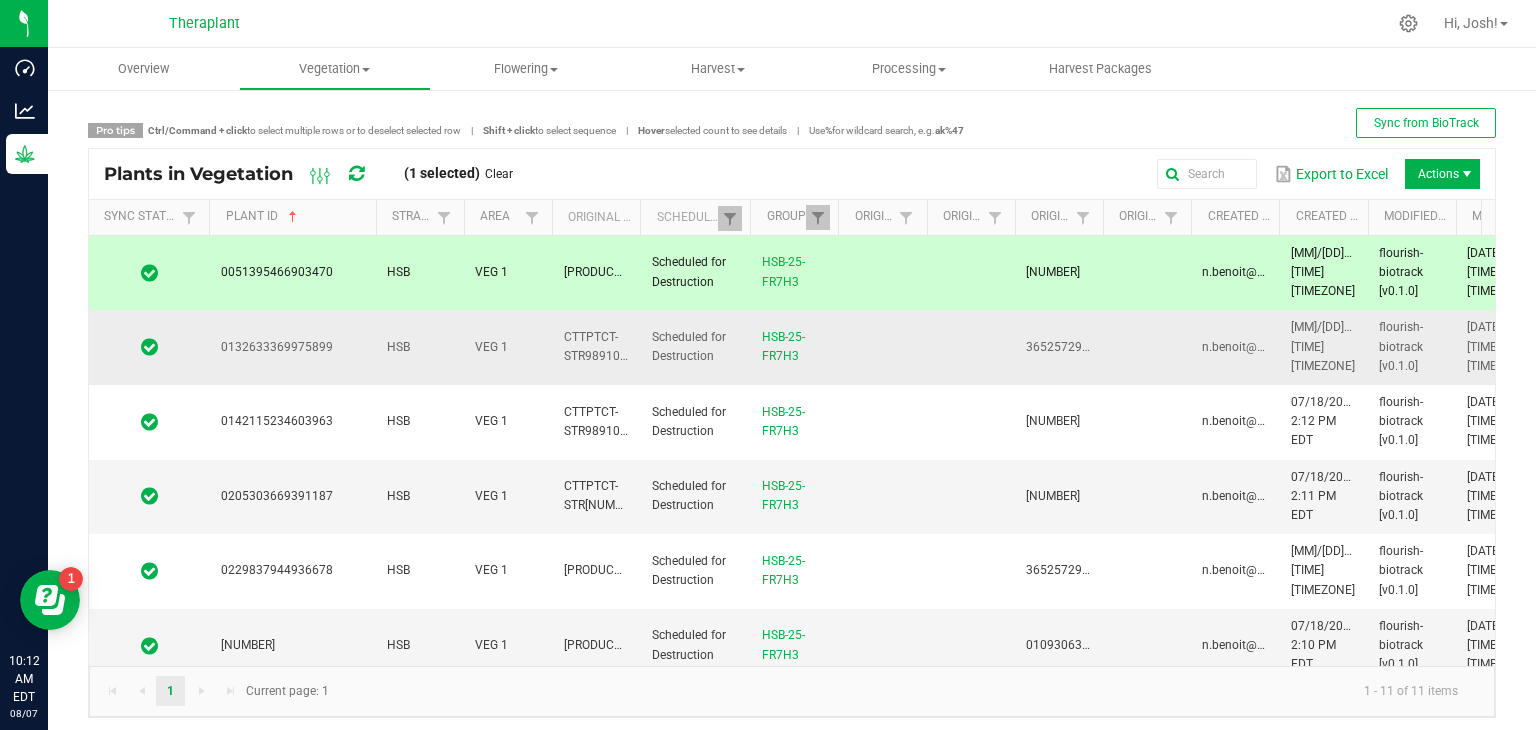 click on "0132633369975899" at bounding box center (277, 347) 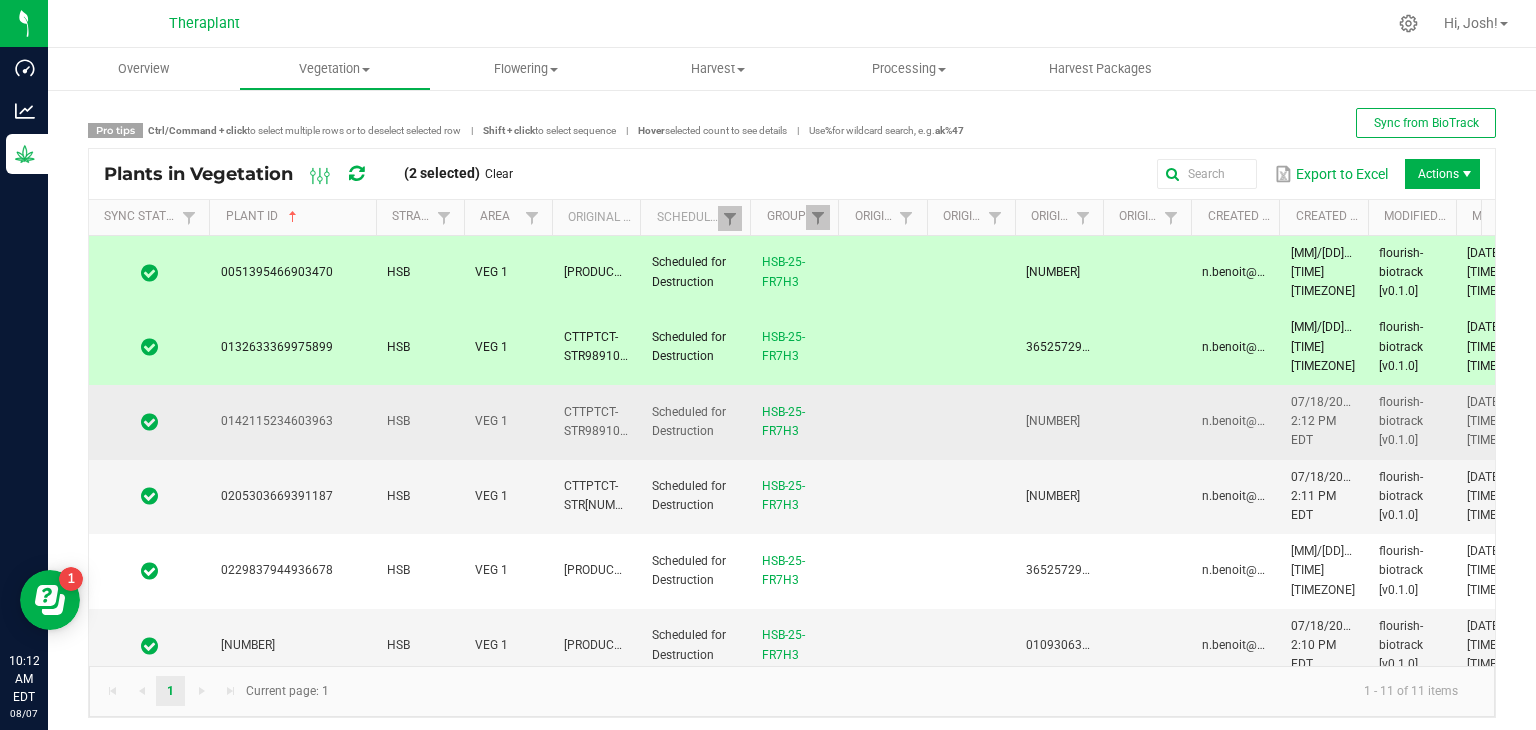 click on "0142115234603963" at bounding box center (277, 421) 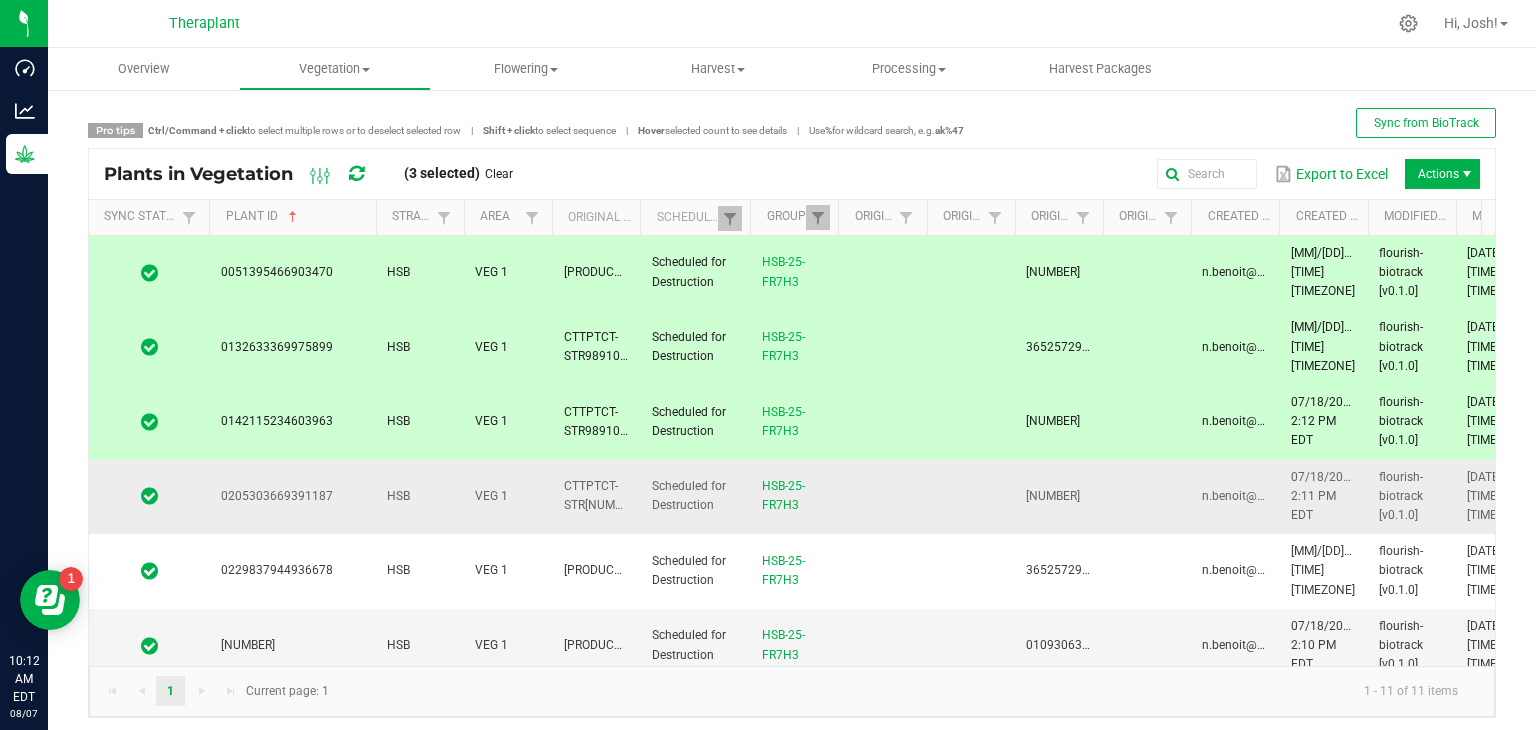 click on "0205303669391187" at bounding box center (292, 497) 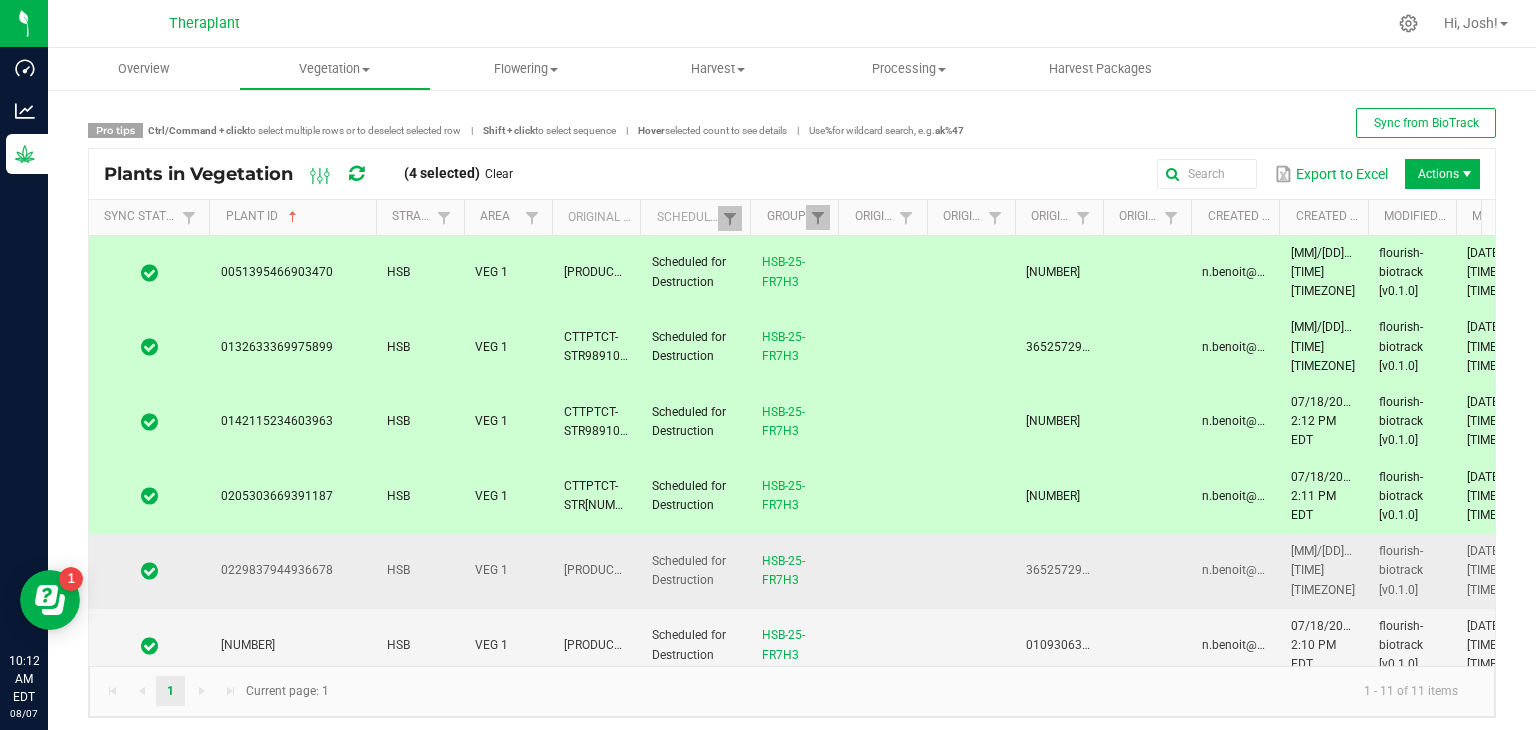 click on "0229837944936678" at bounding box center [292, 571] 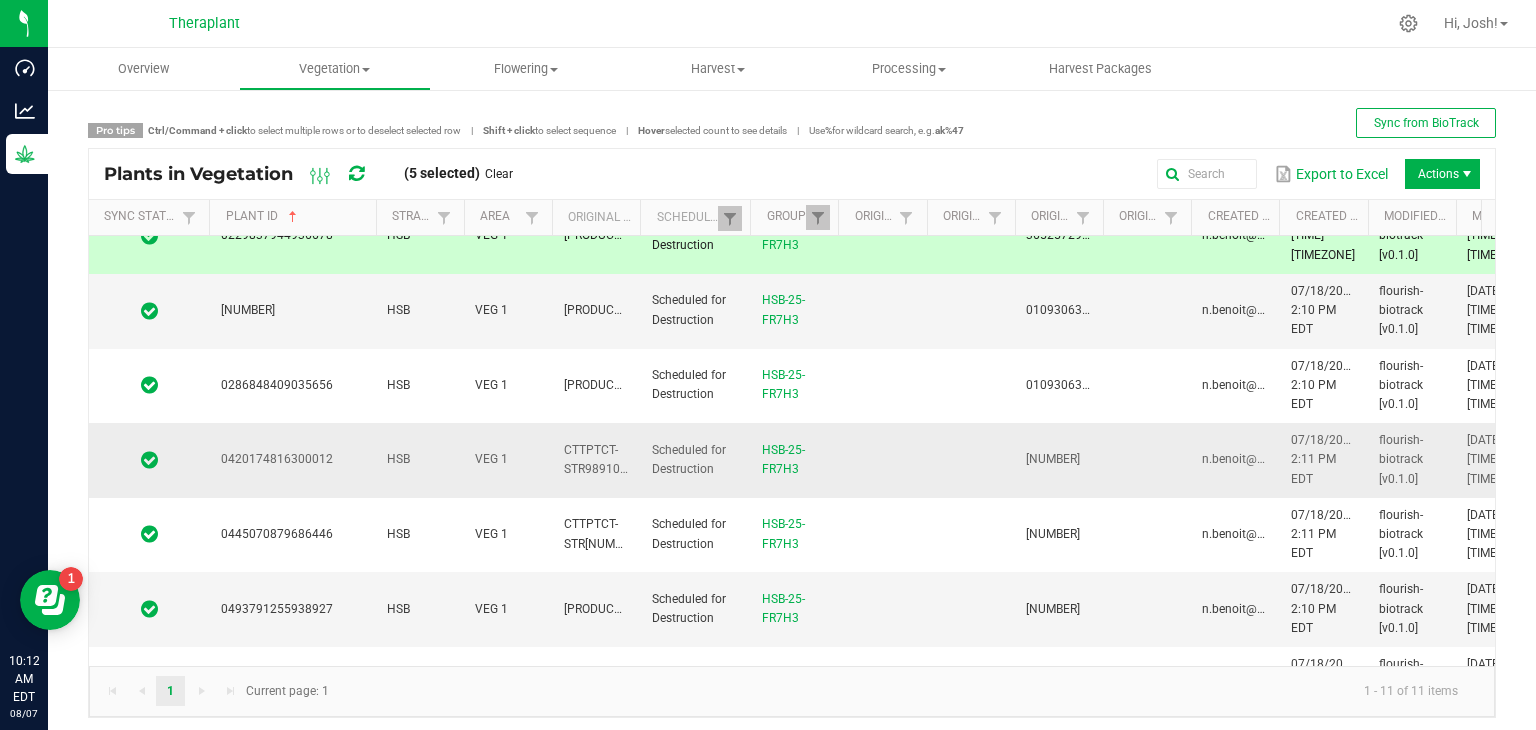 scroll, scrollTop: 300, scrollLeft: 0, axis: vertical 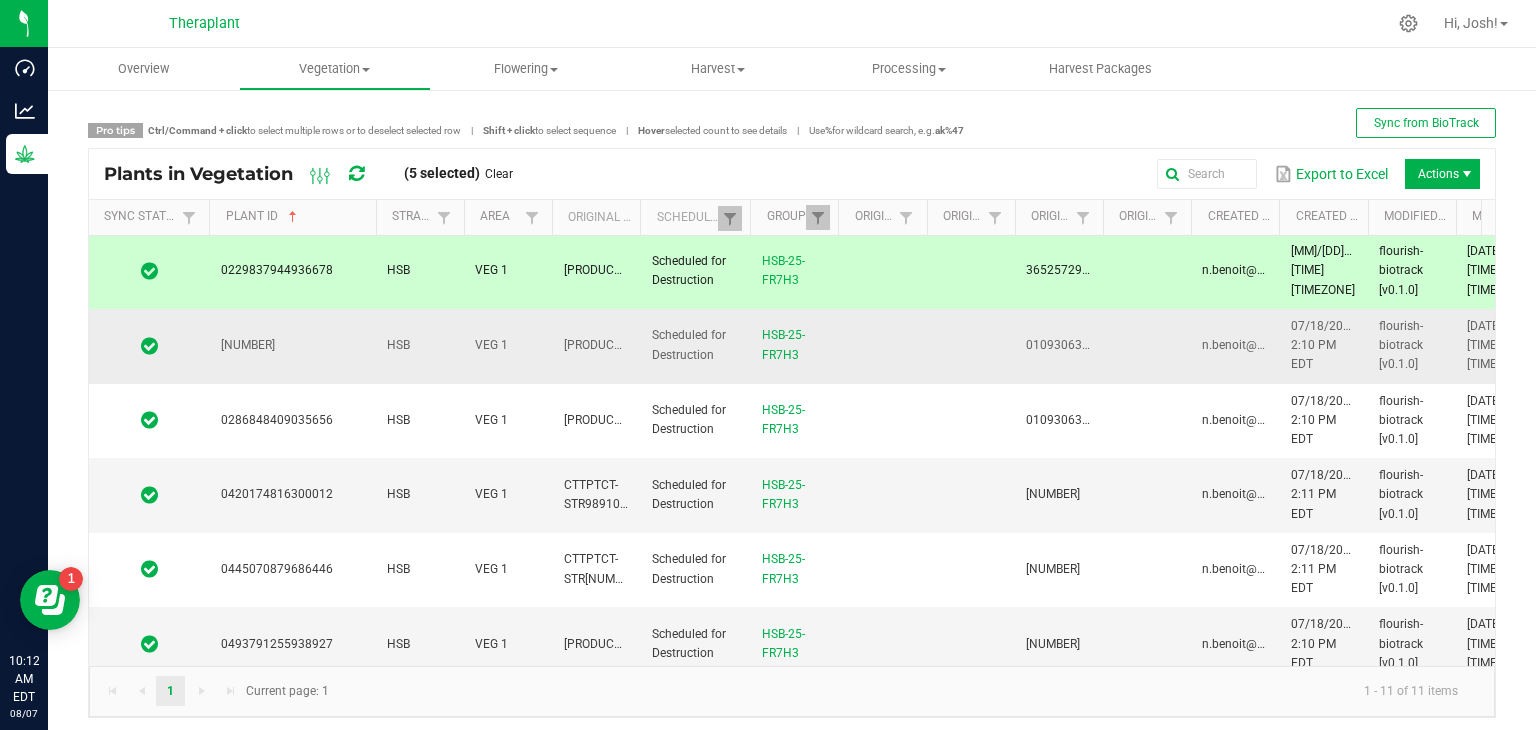 click on "[NUMBER]" at bounding box center (292, 346) 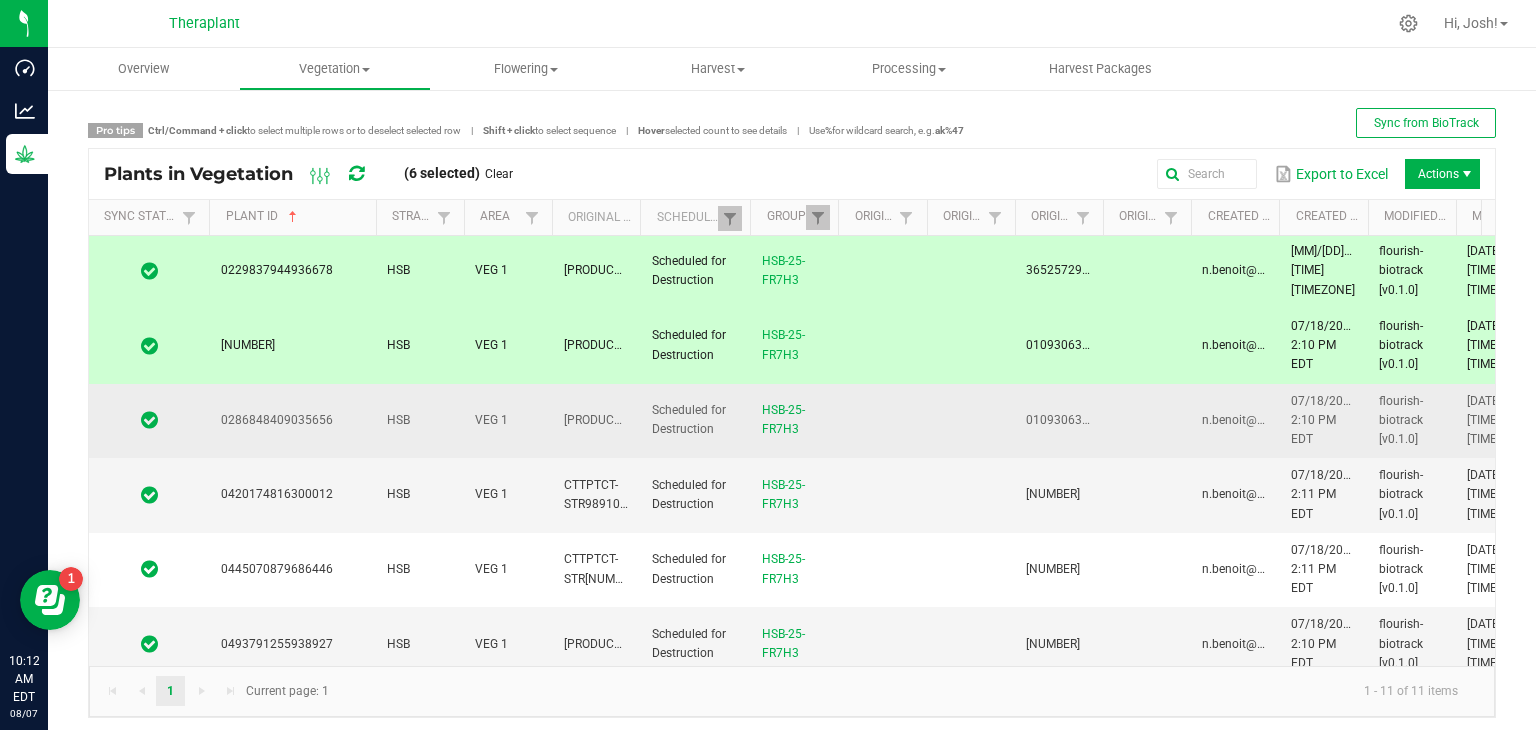 click on "0286848409035656" at bounding box center (277, 420) 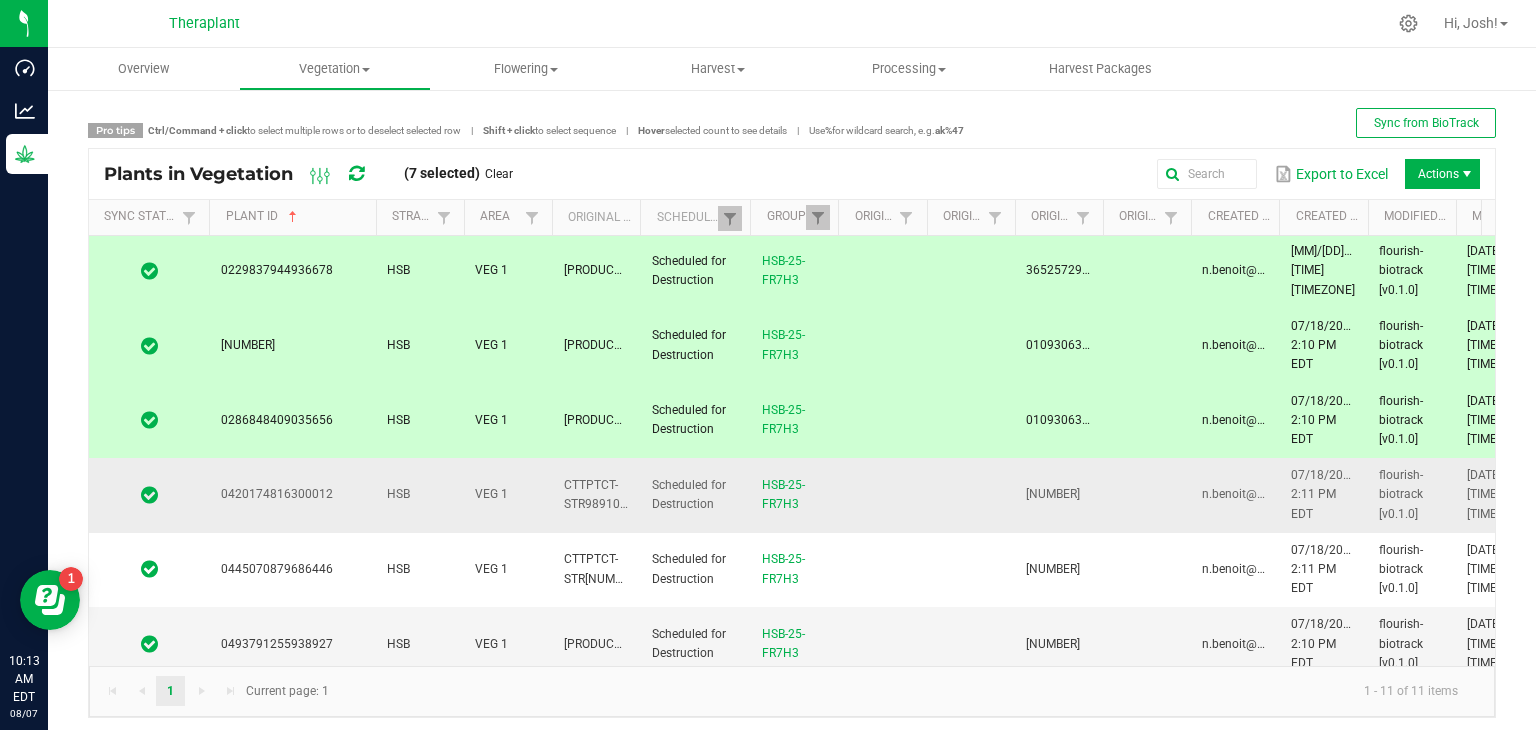 click on "0420174816300012" at bounding box center [292, 495] 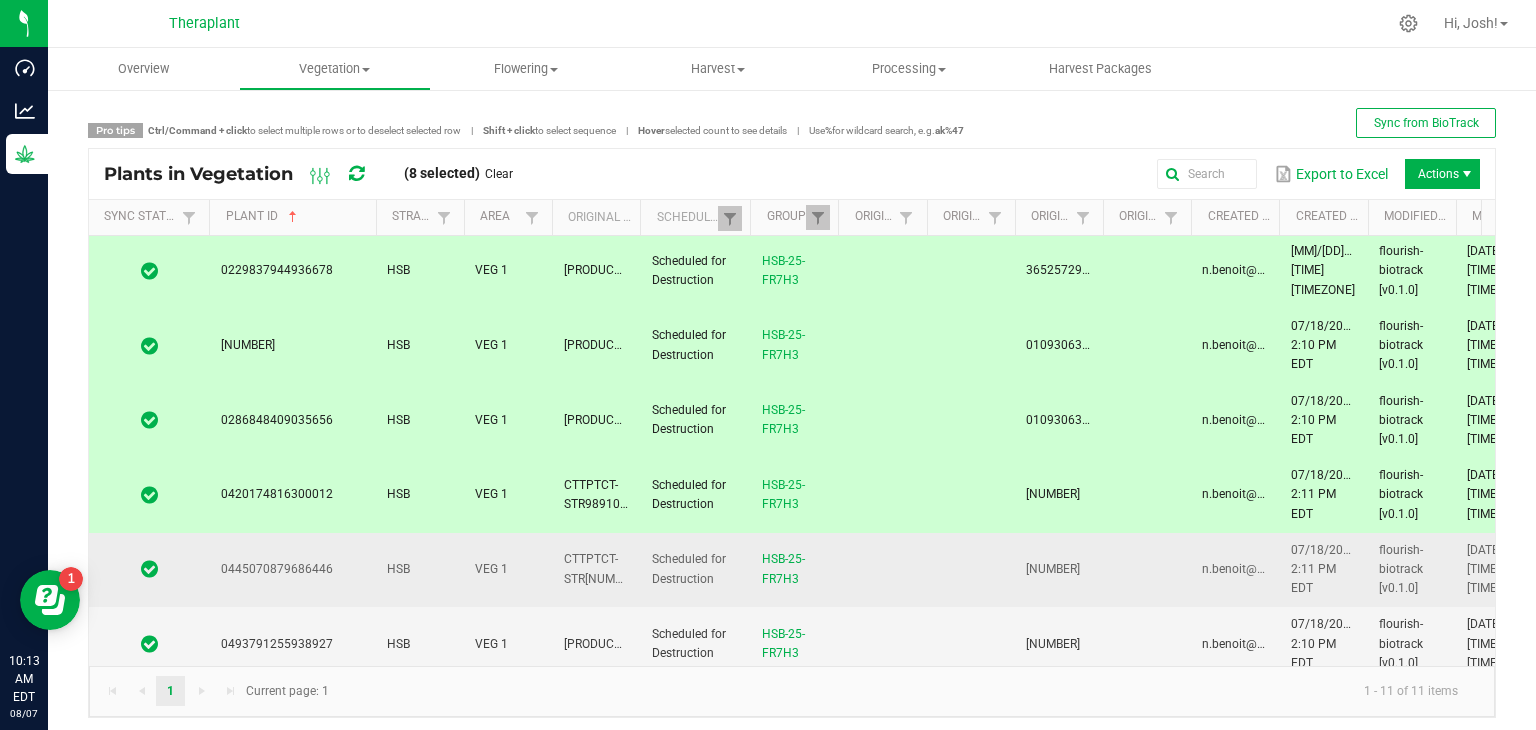 click on "0445070879686446" at bounding box center [292, 570] 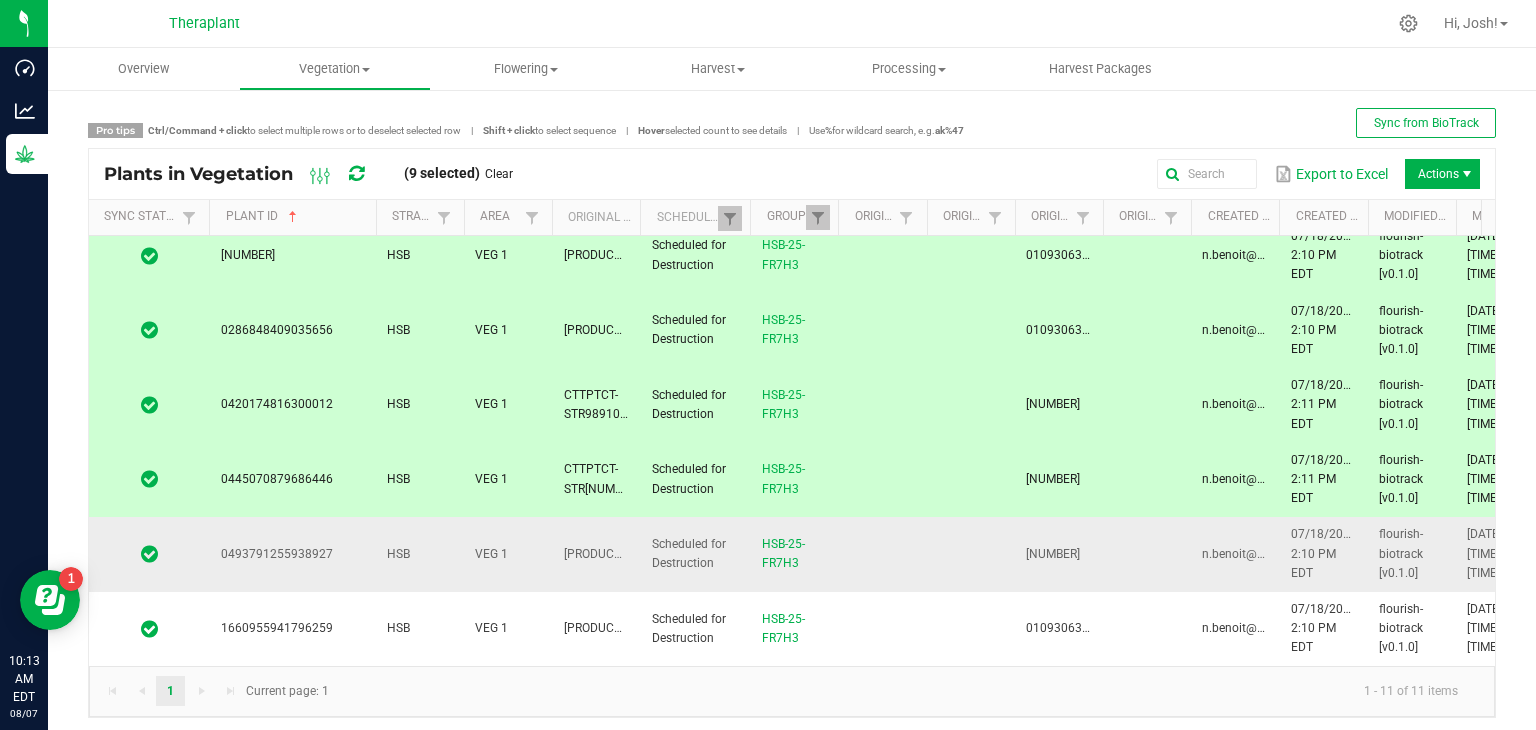 scroll, scrollTop: 402, scrollLeft: 0, axis: vertical 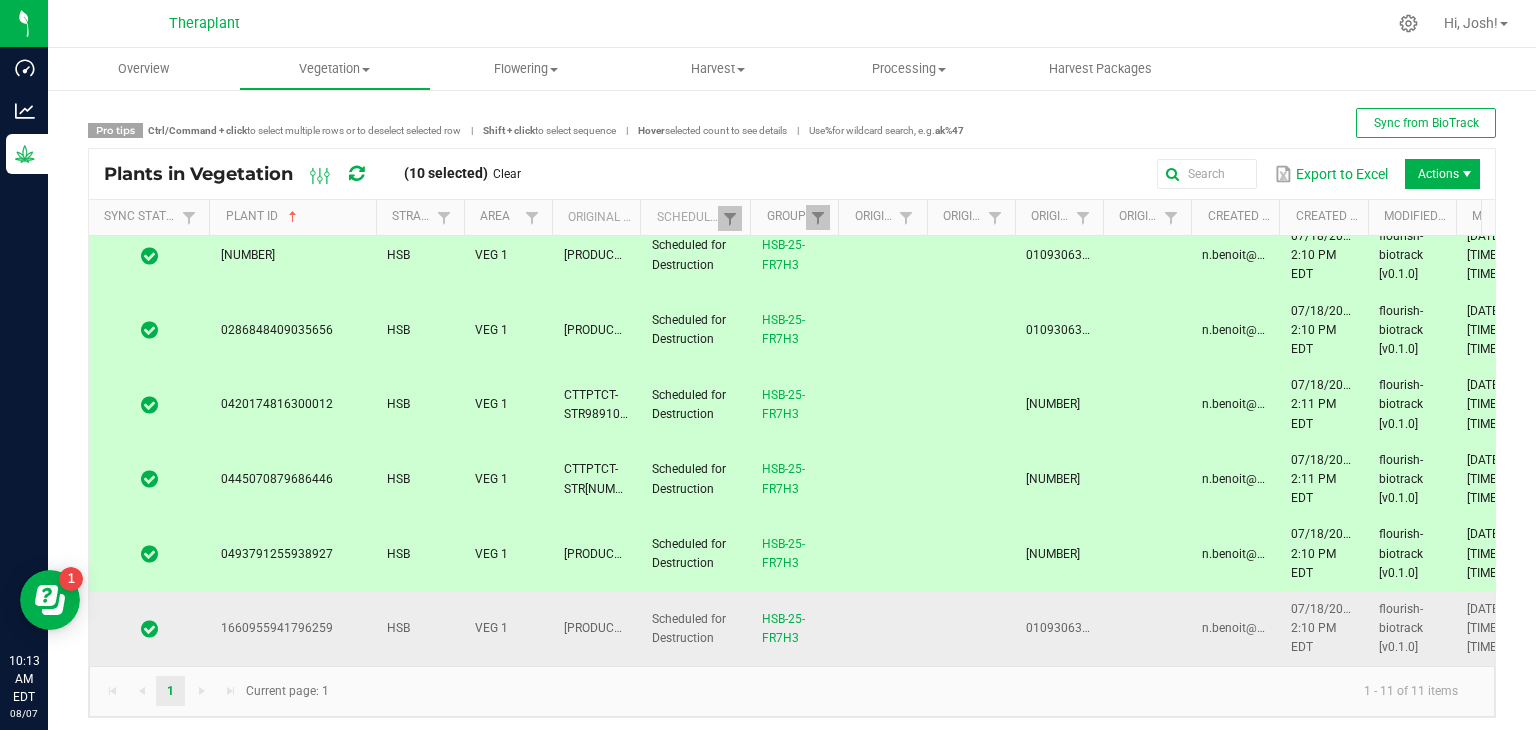 click on "1660955941796259" at bounding box center (292, 629) 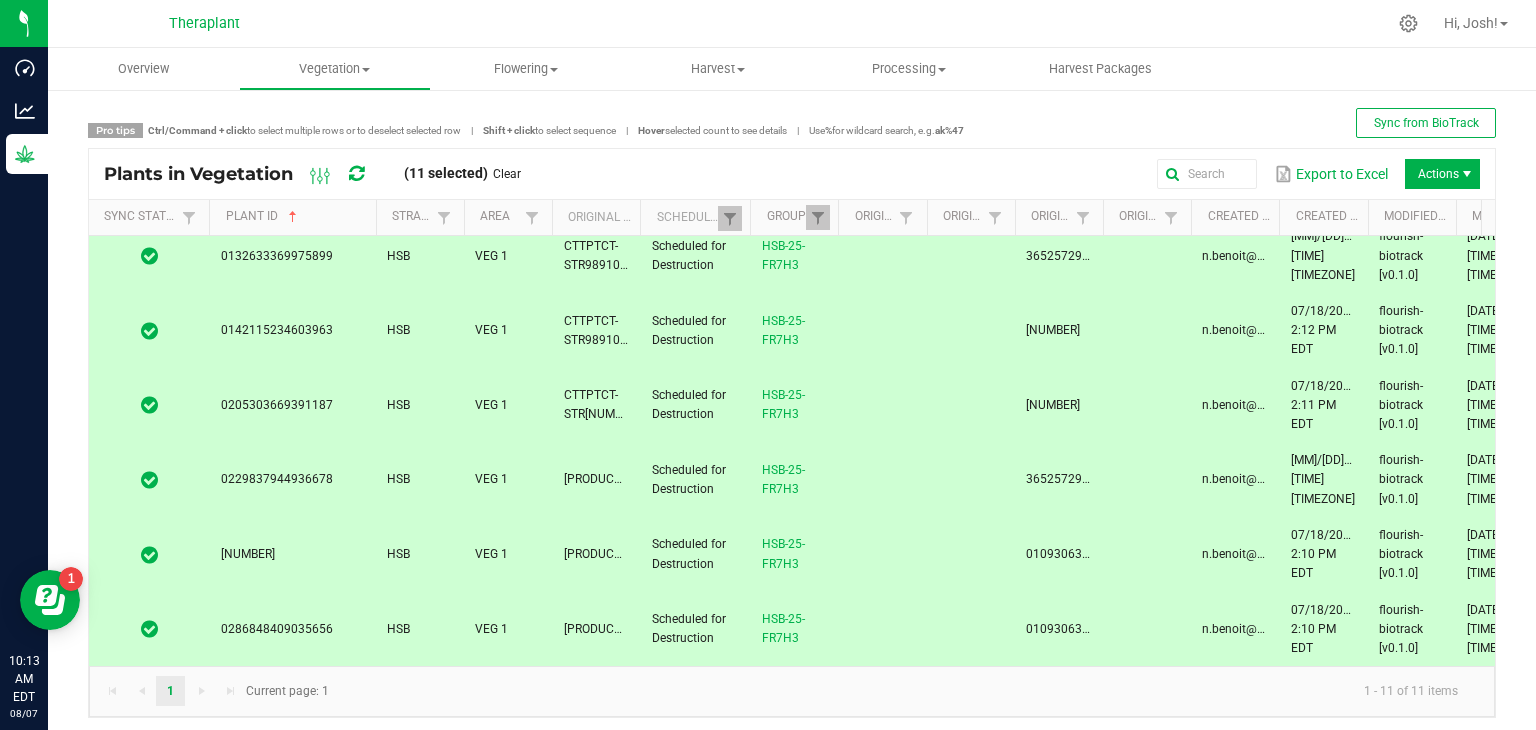 scroll, scrollTop: 0, scrollLeft: 0, axis: both 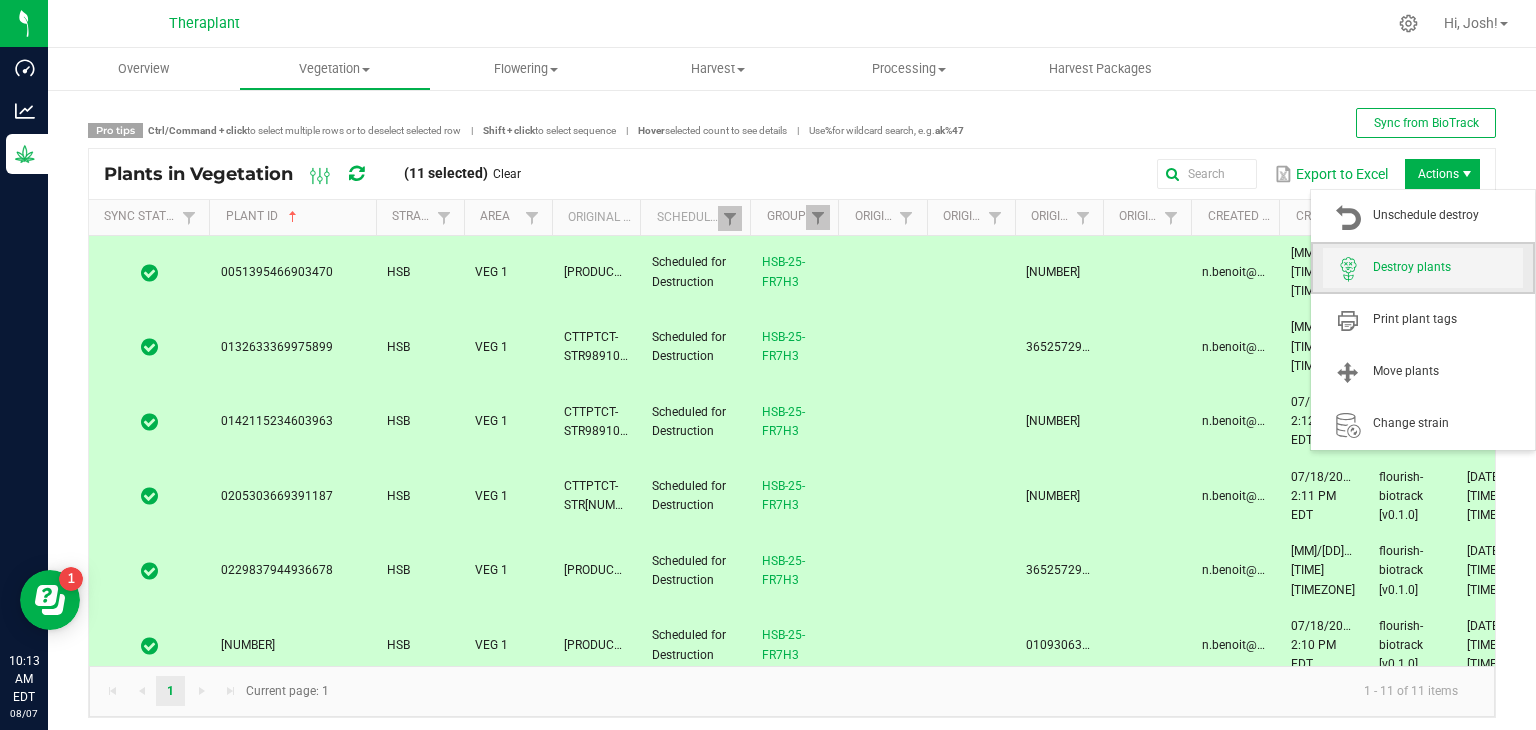 click on "Destroy plants" at bounding box center [1448, 267] 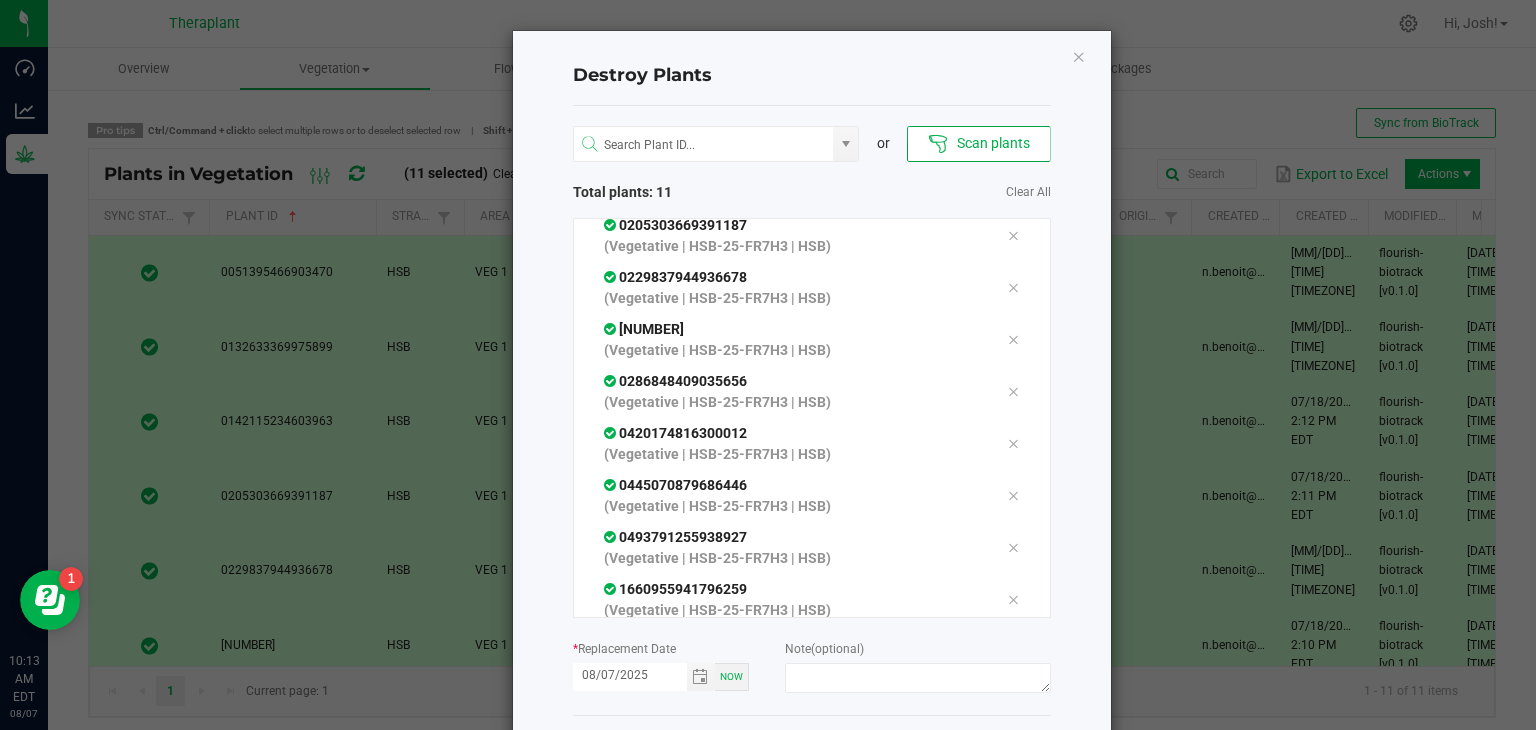 scroll, scrollTop: 223, scrollLeft: 0, axis: vertical 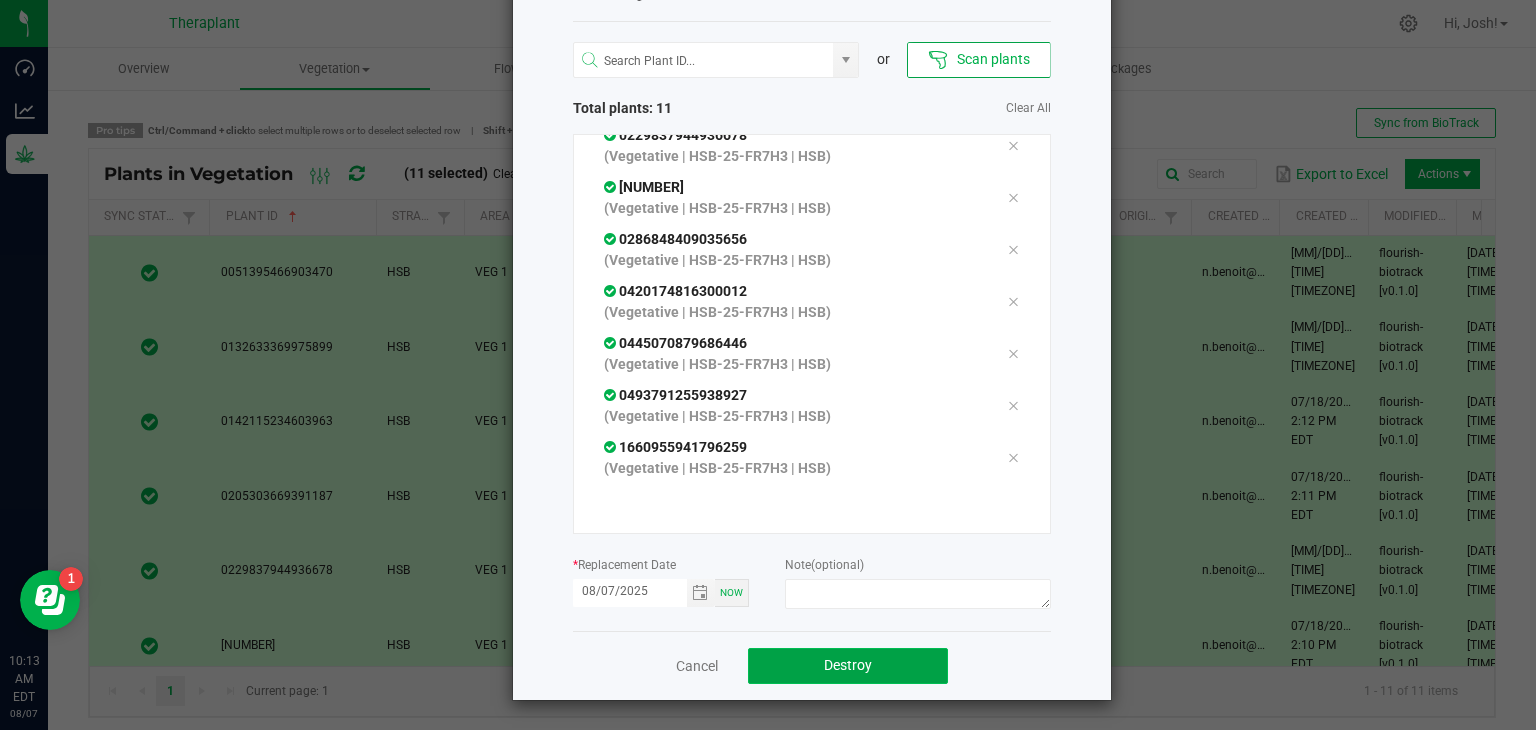 click on "Destroy" 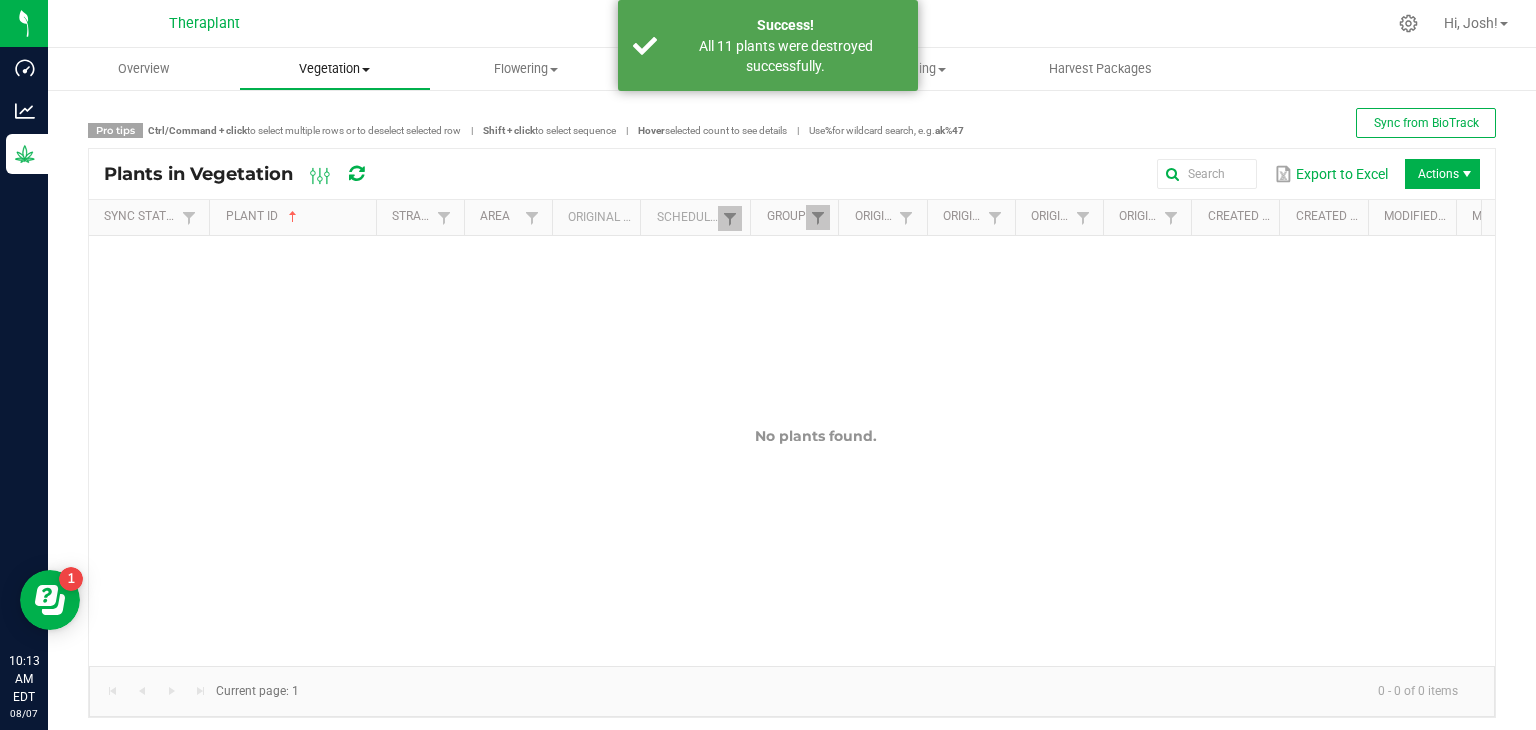 click on "Vegetation" at bounding box center [334, 69] 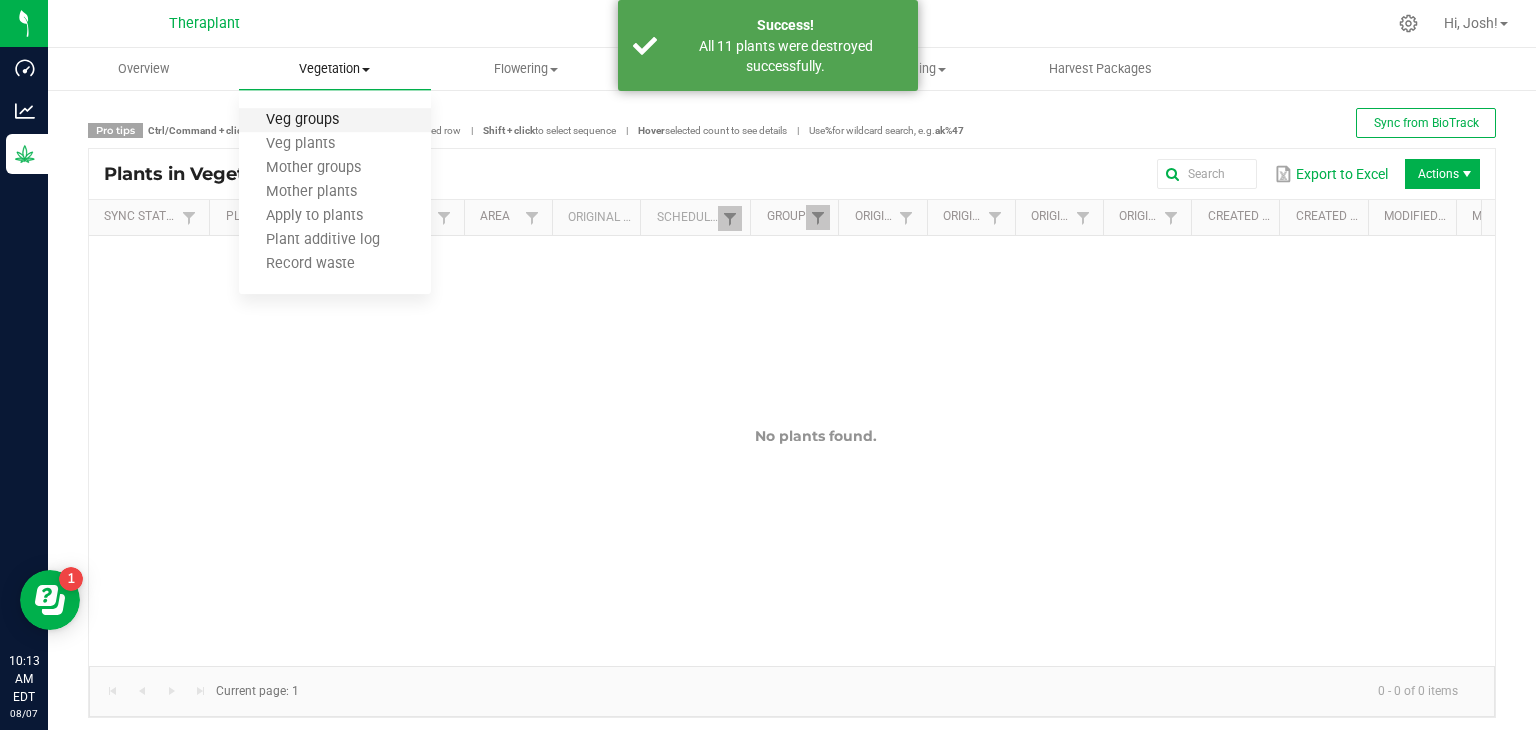 click on "Veg groups" at bounding box center [302, 120] 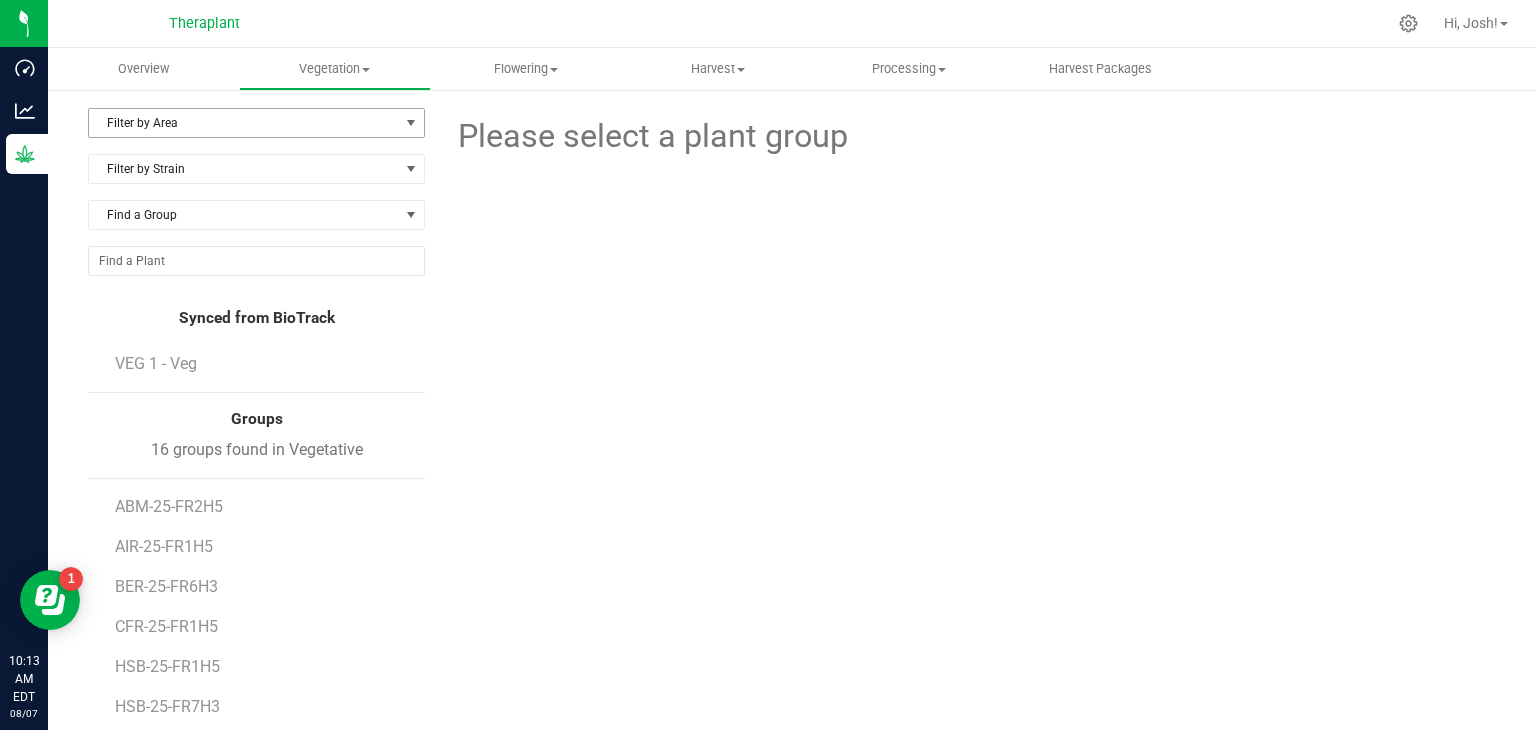 click on "Filter by Area" at bounding box center [244, 123] 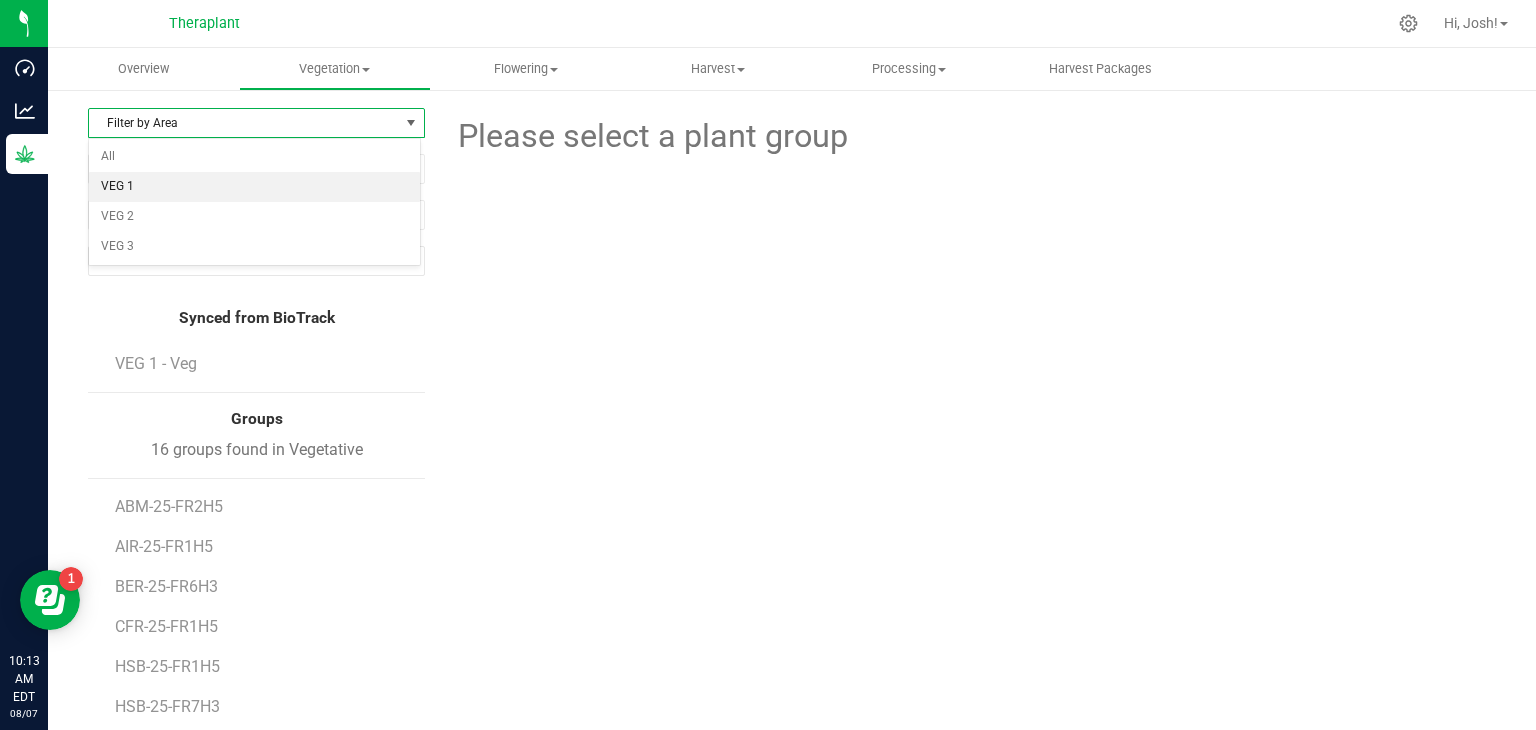 click on "VEG 1" at bounding box center (254, 187) 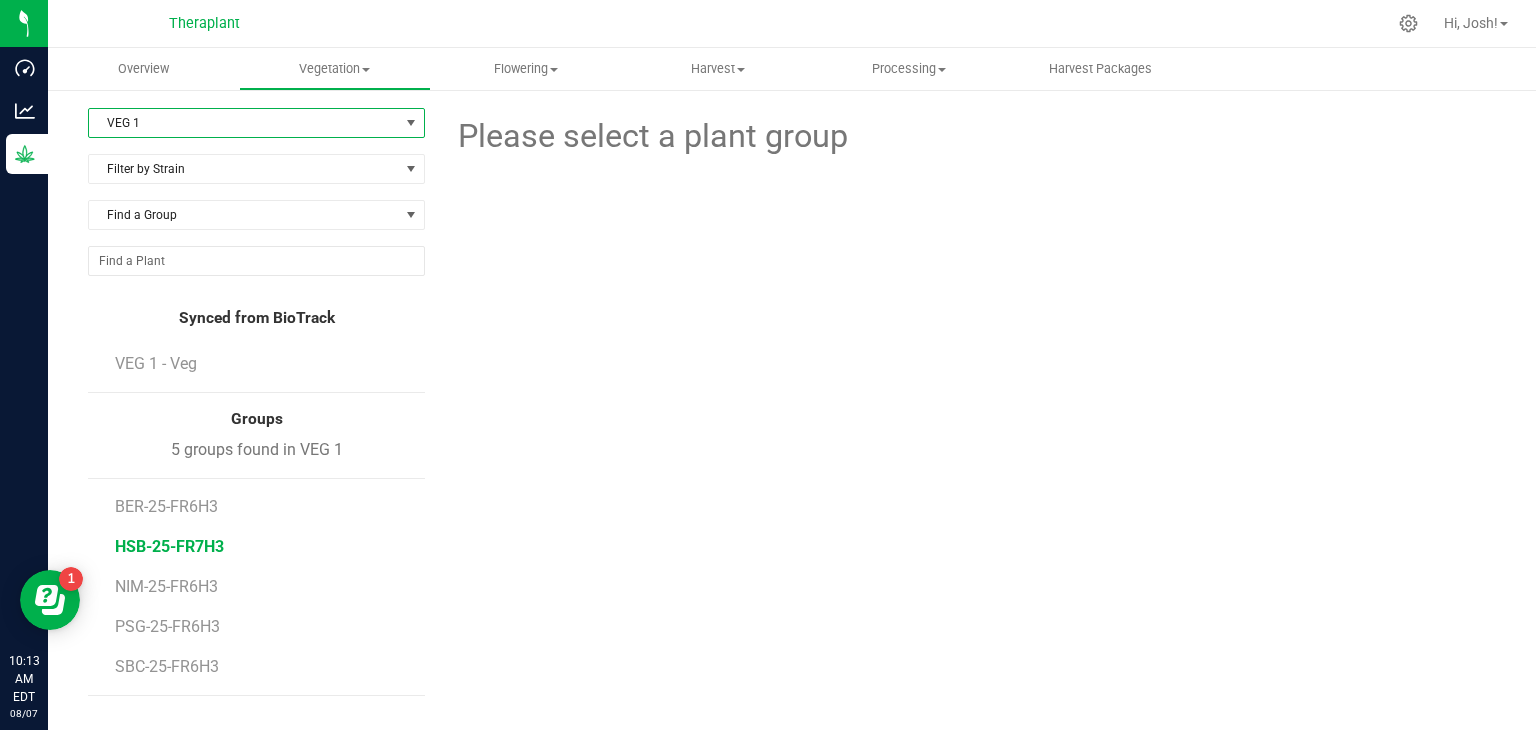 click on "HSB-25-FR7H3" at bounding box center (169, 546) 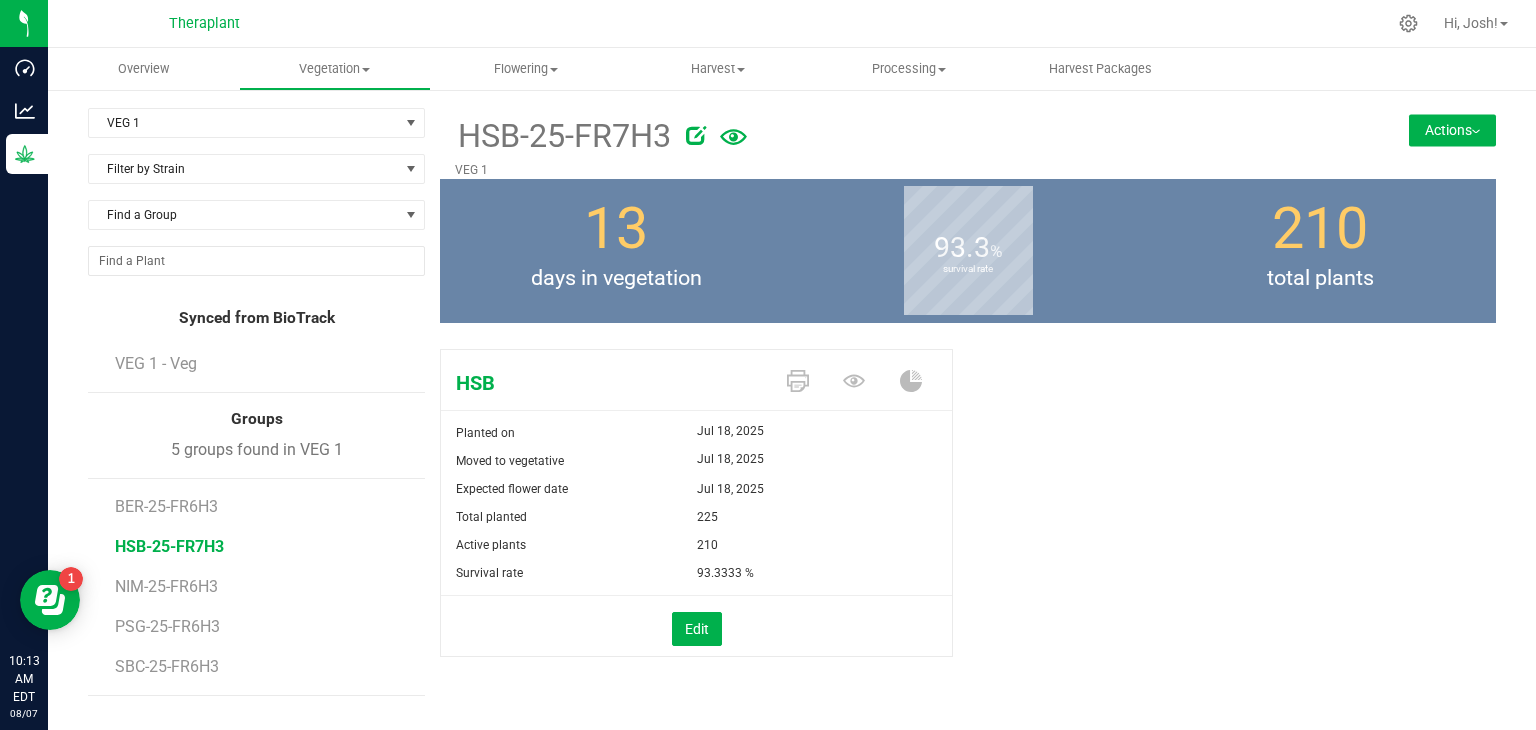 click on "Actions" at bounding box center (1452, 130) 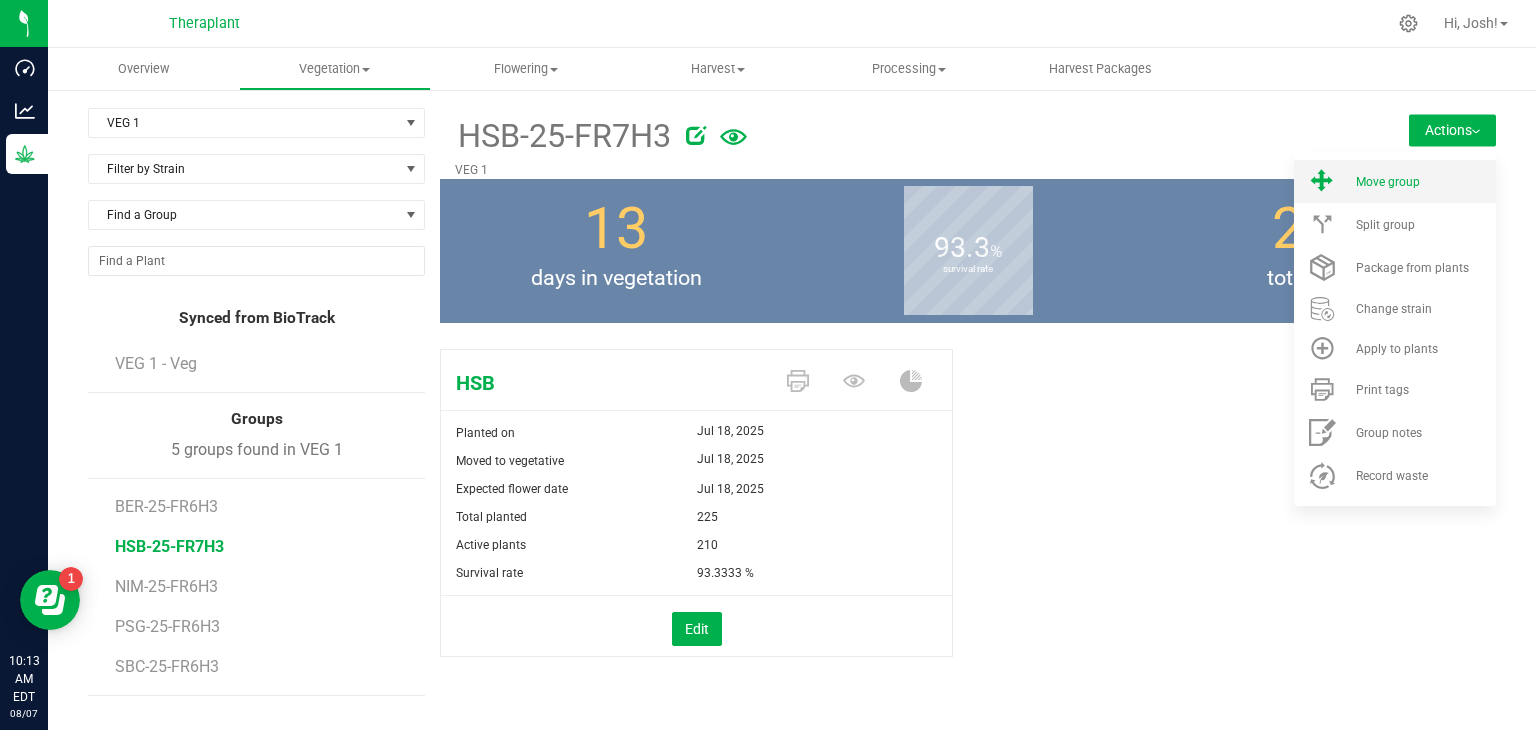 click on "Move group" at bounding box center [1388, 182] 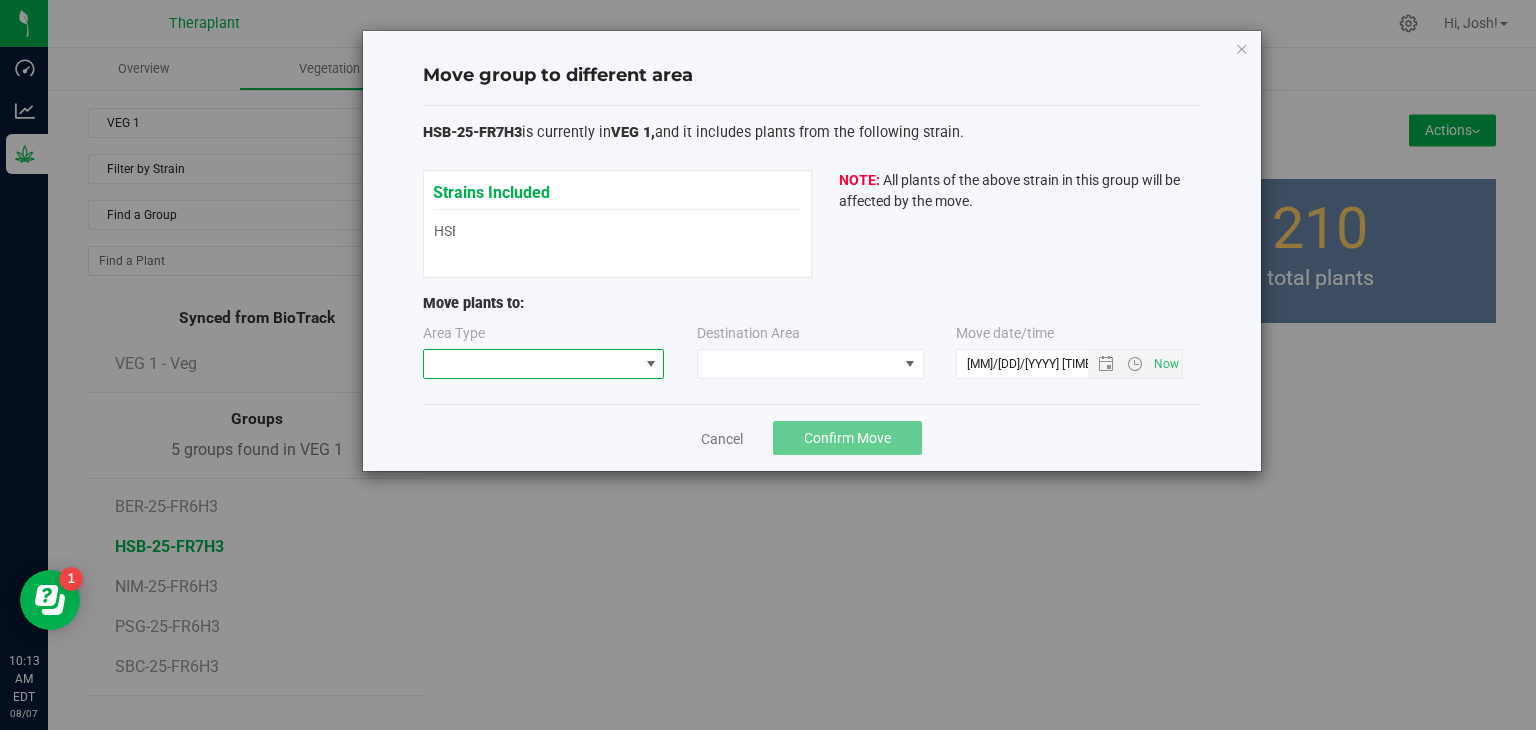 click at bounding box center [531, 364] 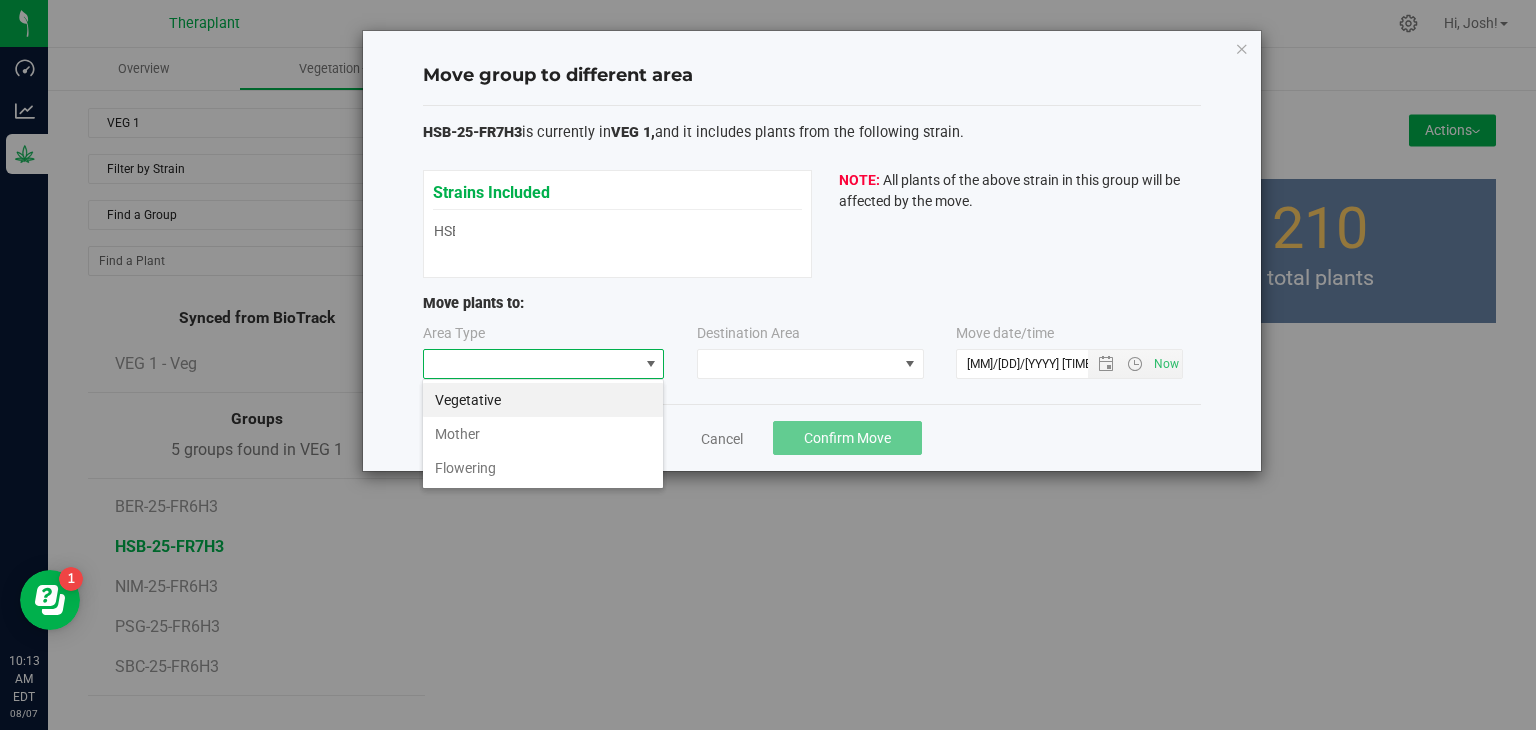 scroll, scrollTop: 99970, scrollLeft: 99757, axis: both 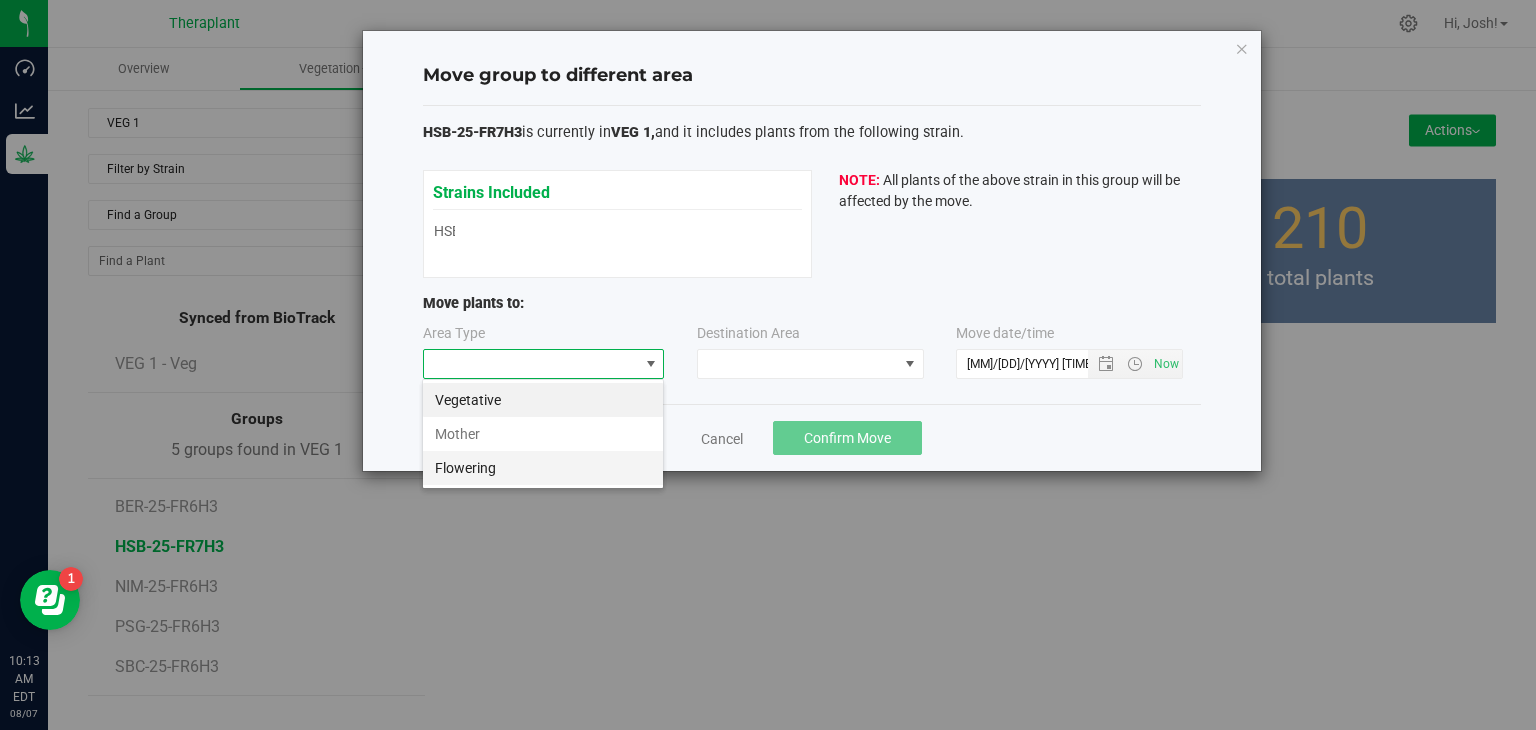 click on "Flowering" at bounding box center [543, 468] 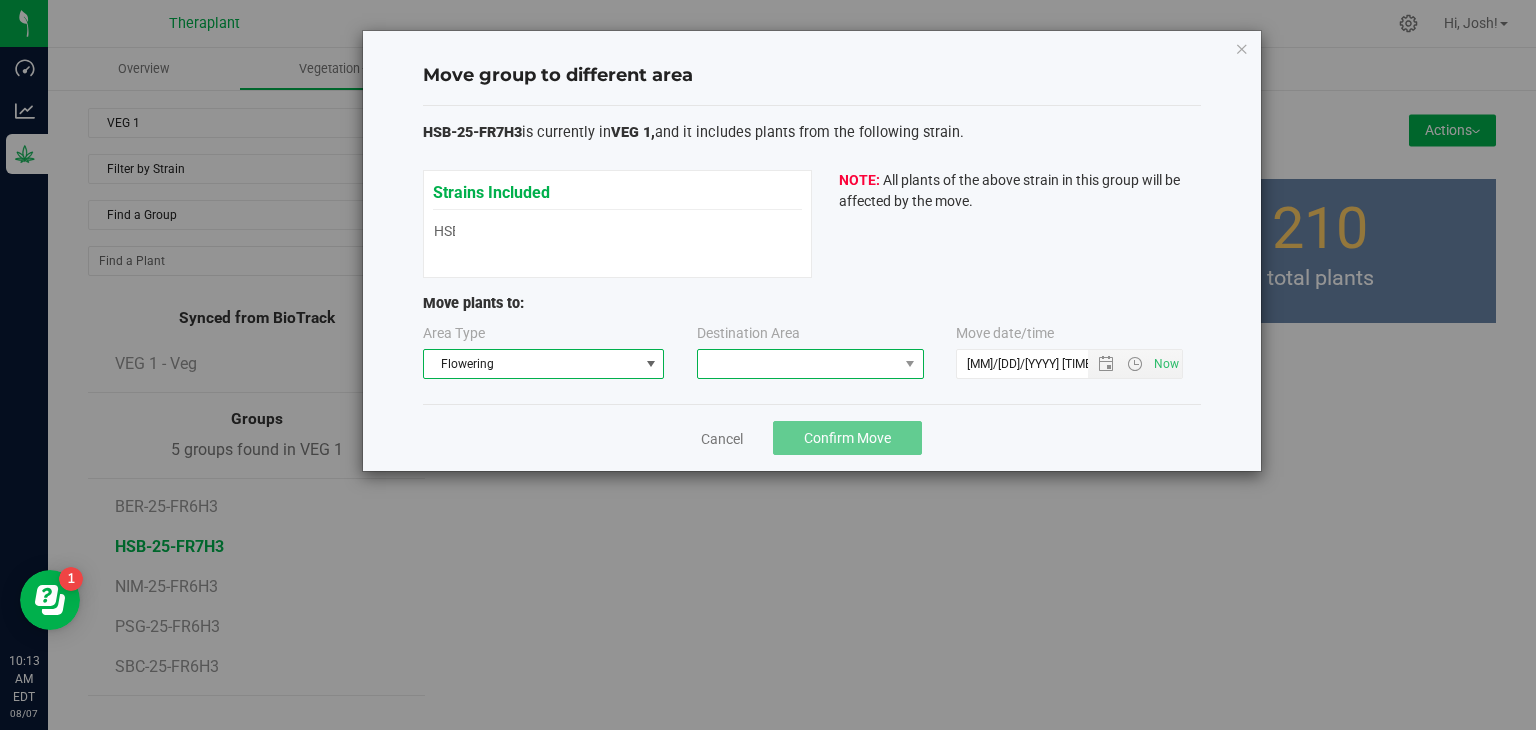 click at bounding box center (798, 364) 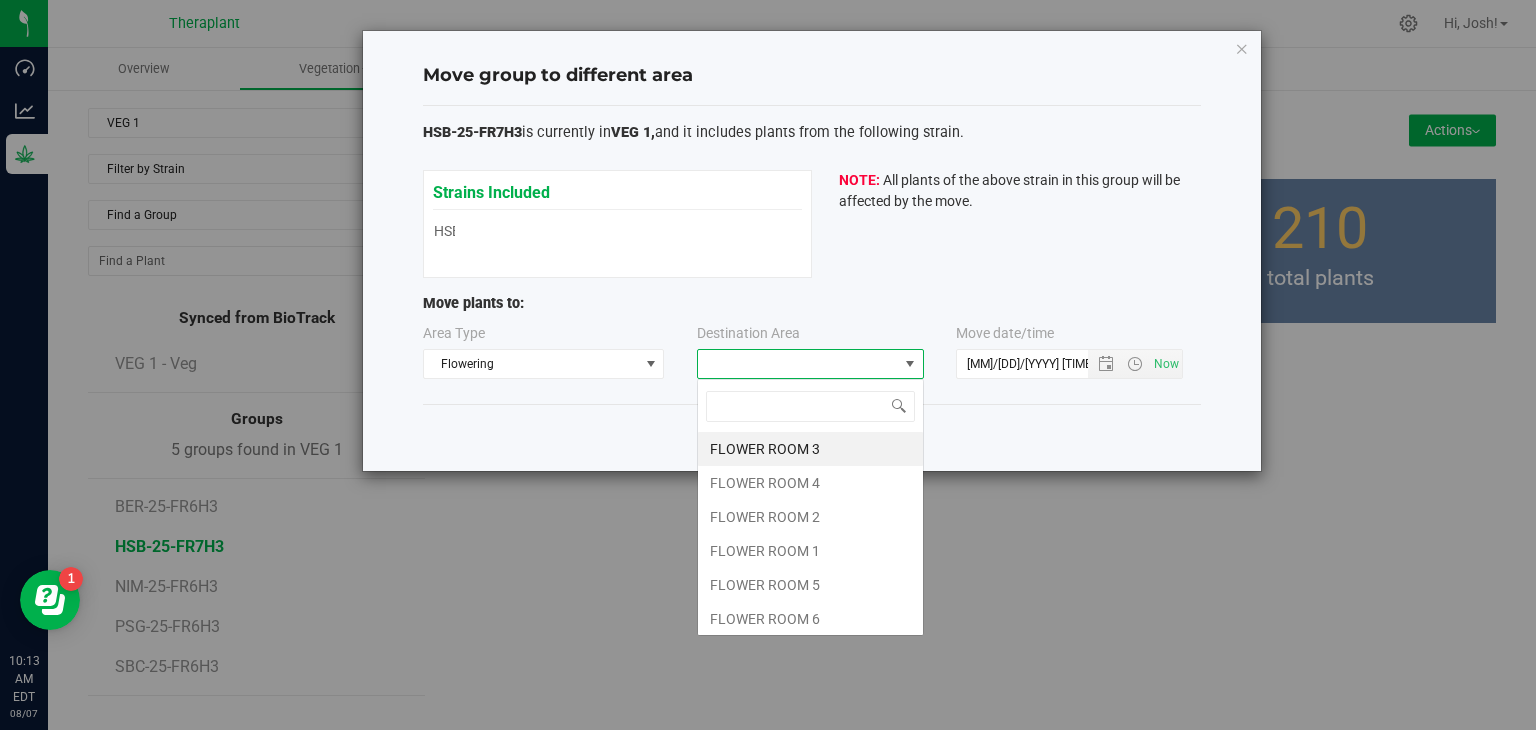 scroll, scrollTop: 99970, scrollLeft: 99772, axis: both 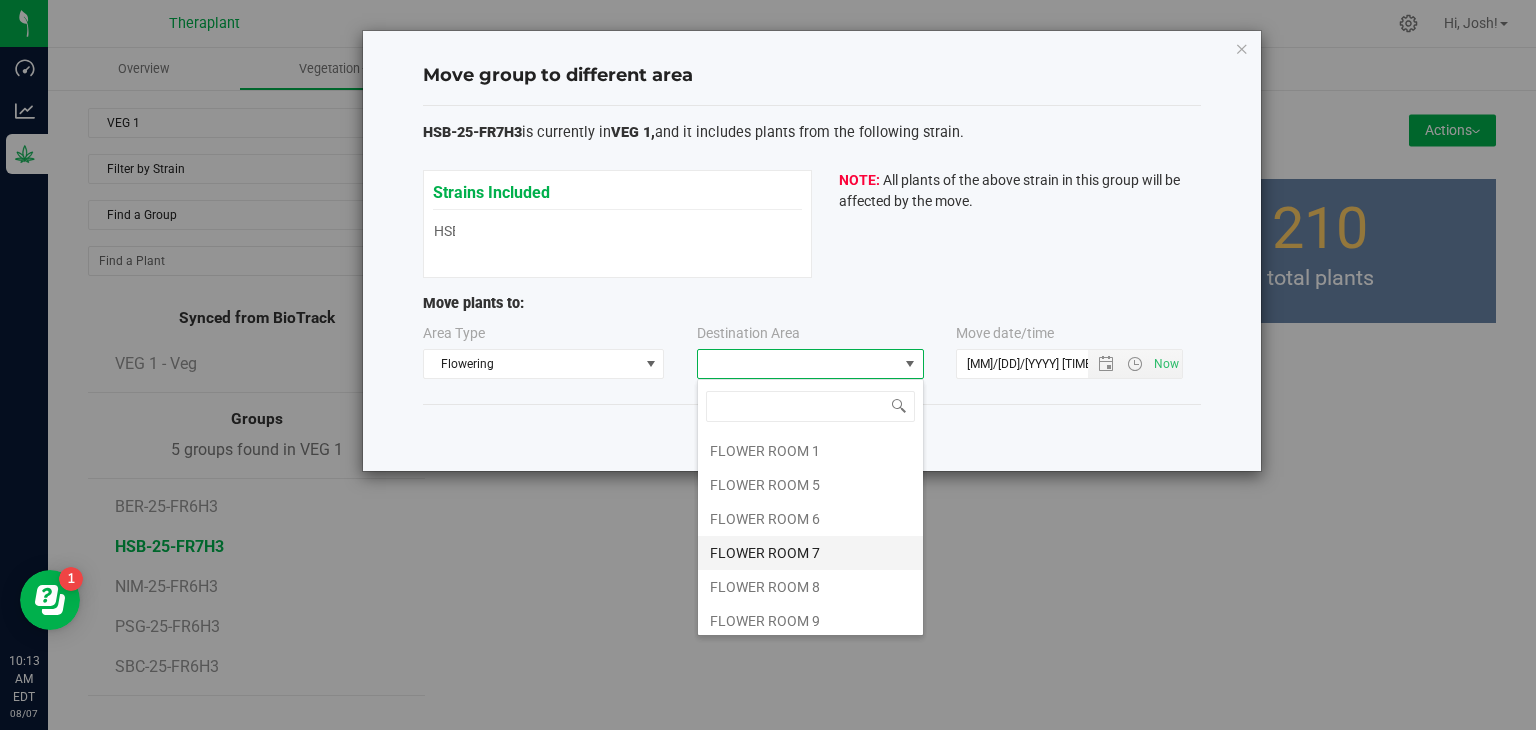 click on "FLOWER ROOM 7" at bounding box center (810, 553) 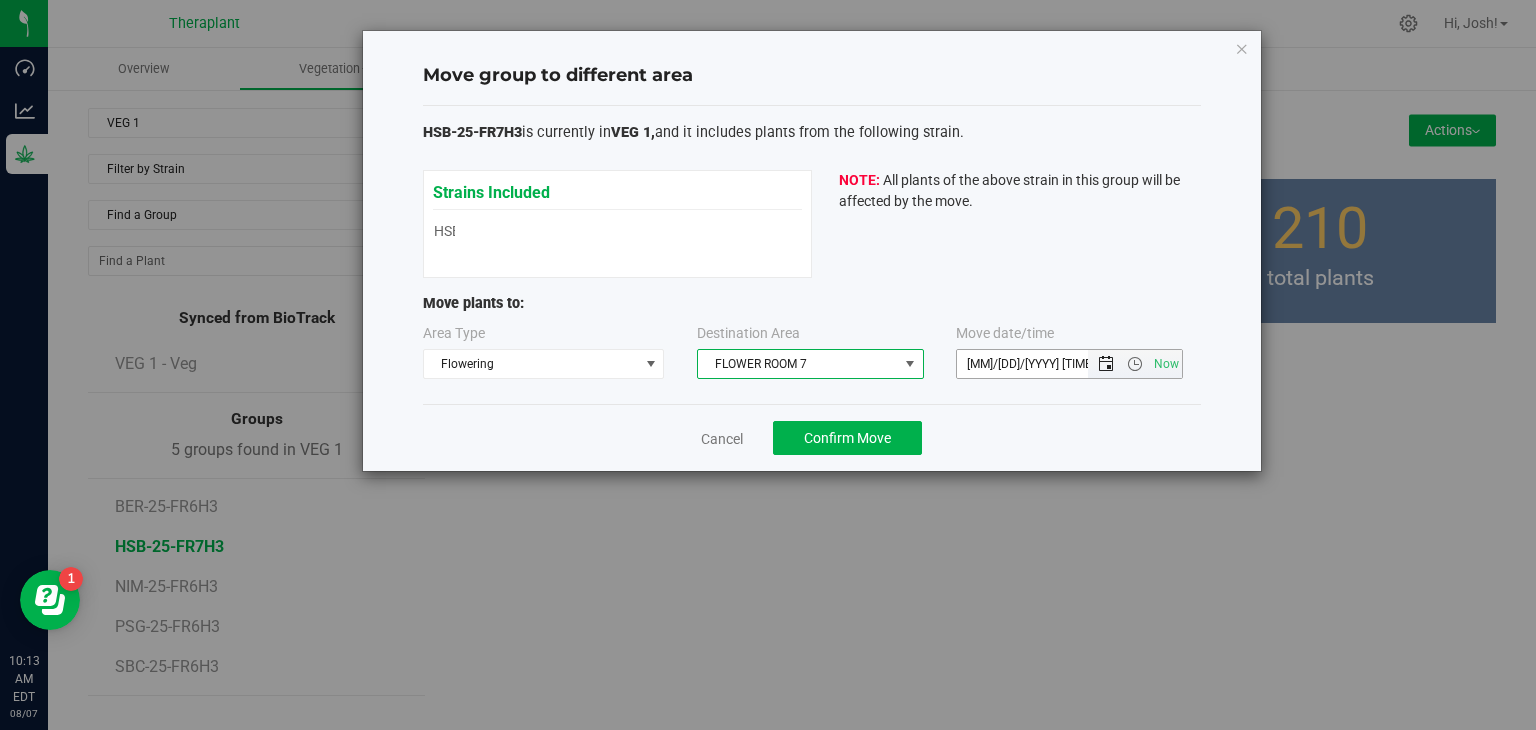click at bounding box center (1106, 364) 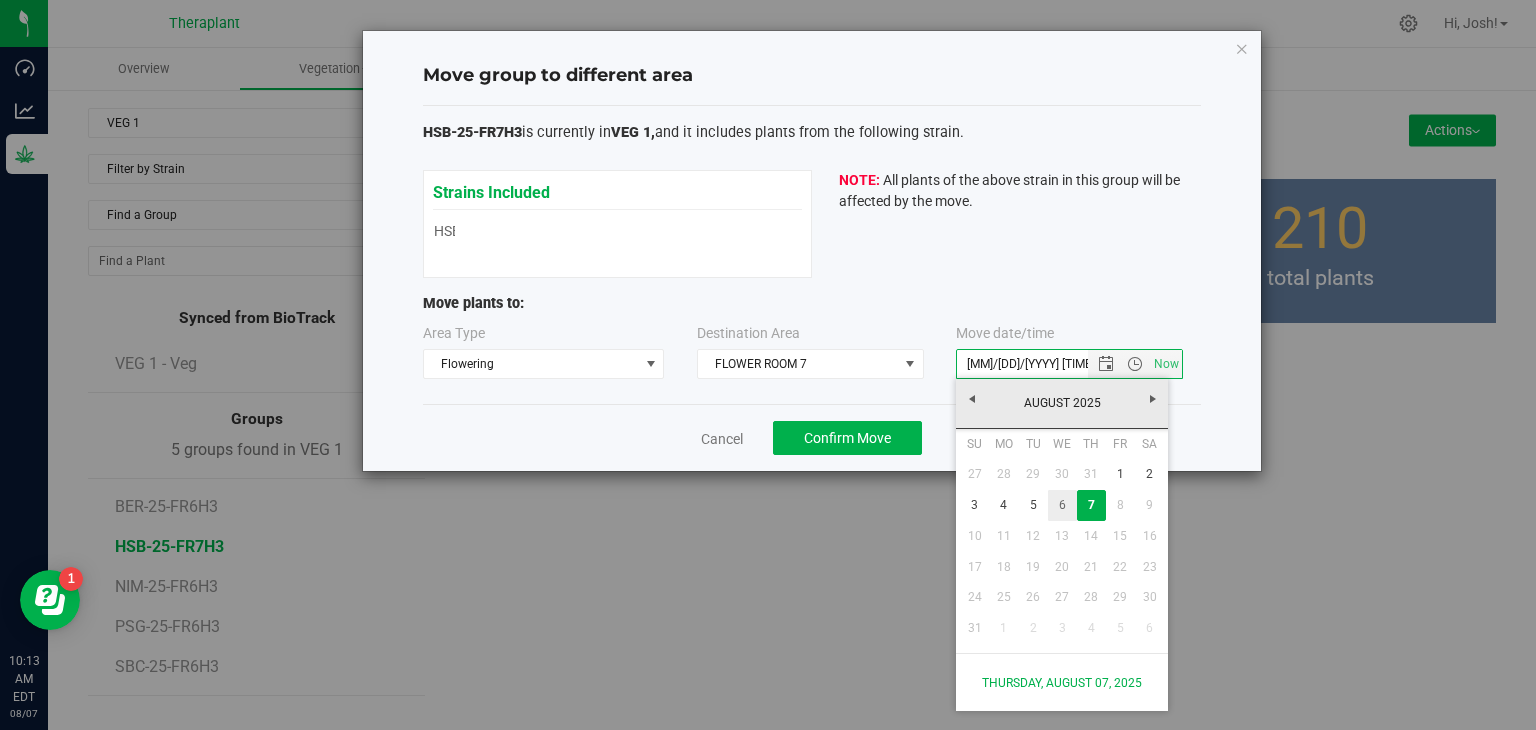 click on "6" at bounding box center [1062, 505] 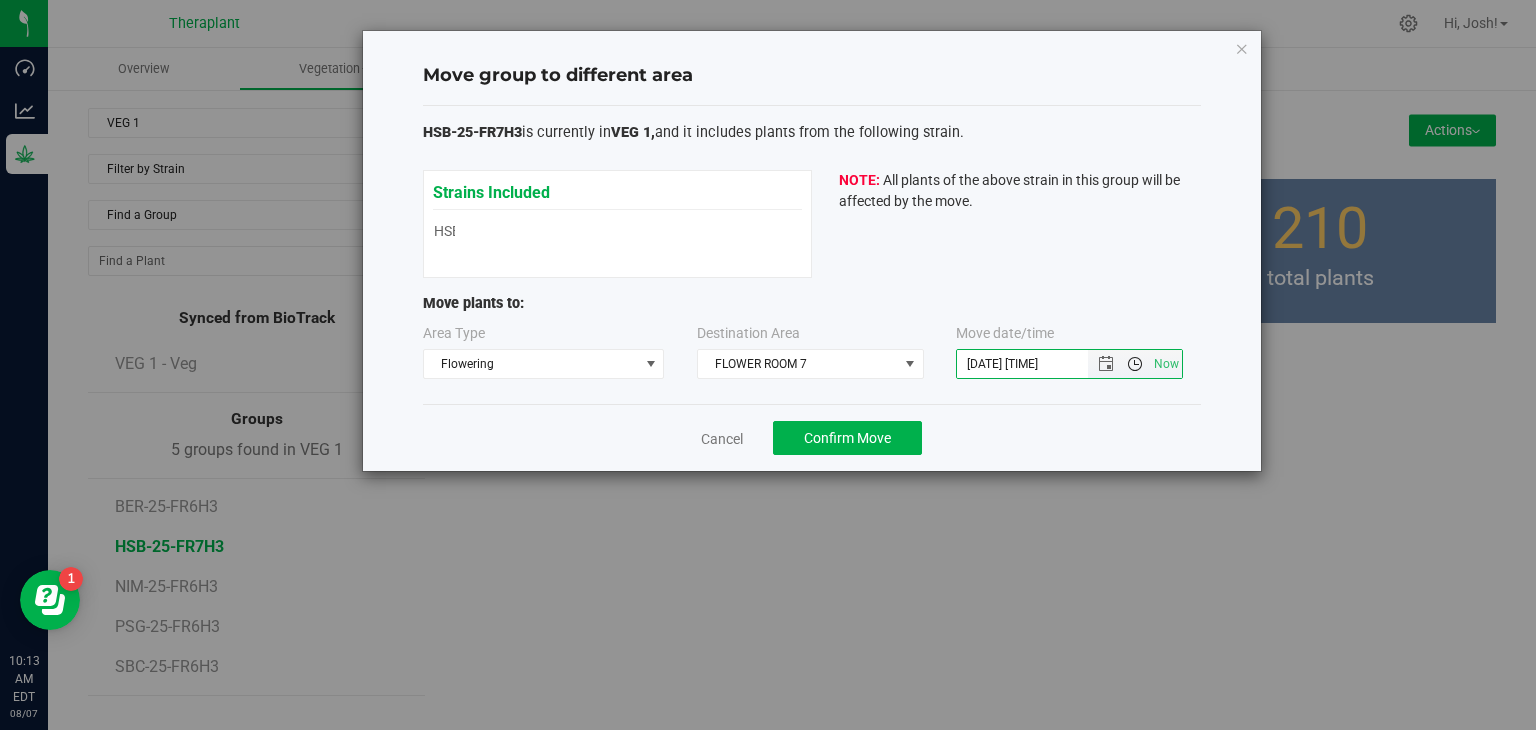 click at bounding box center [1135, 364] 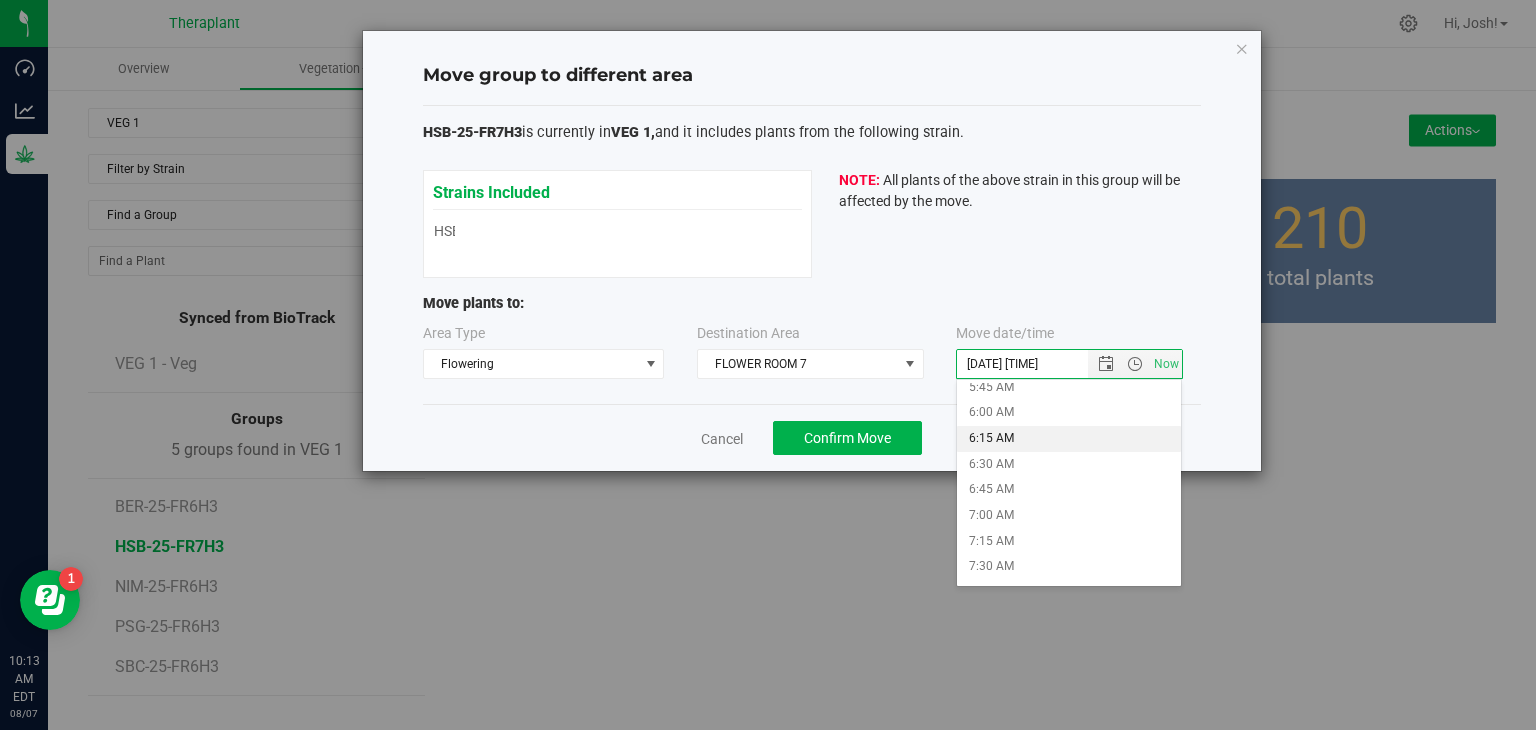 scroll, scrollTop: 700, scrollLeft: 0, axis: vertical 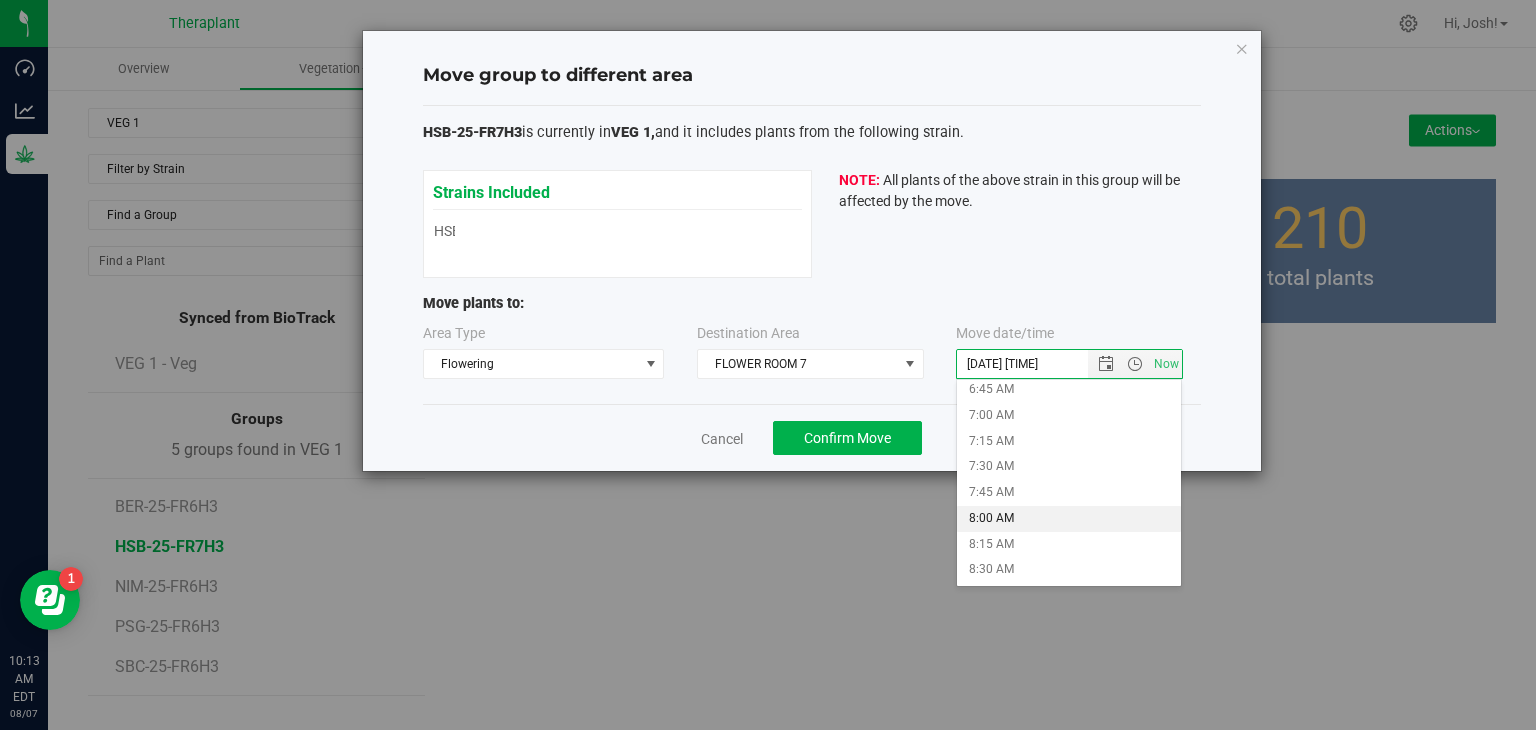 click on "8:00 AM" at bounding box center [1069, 519] 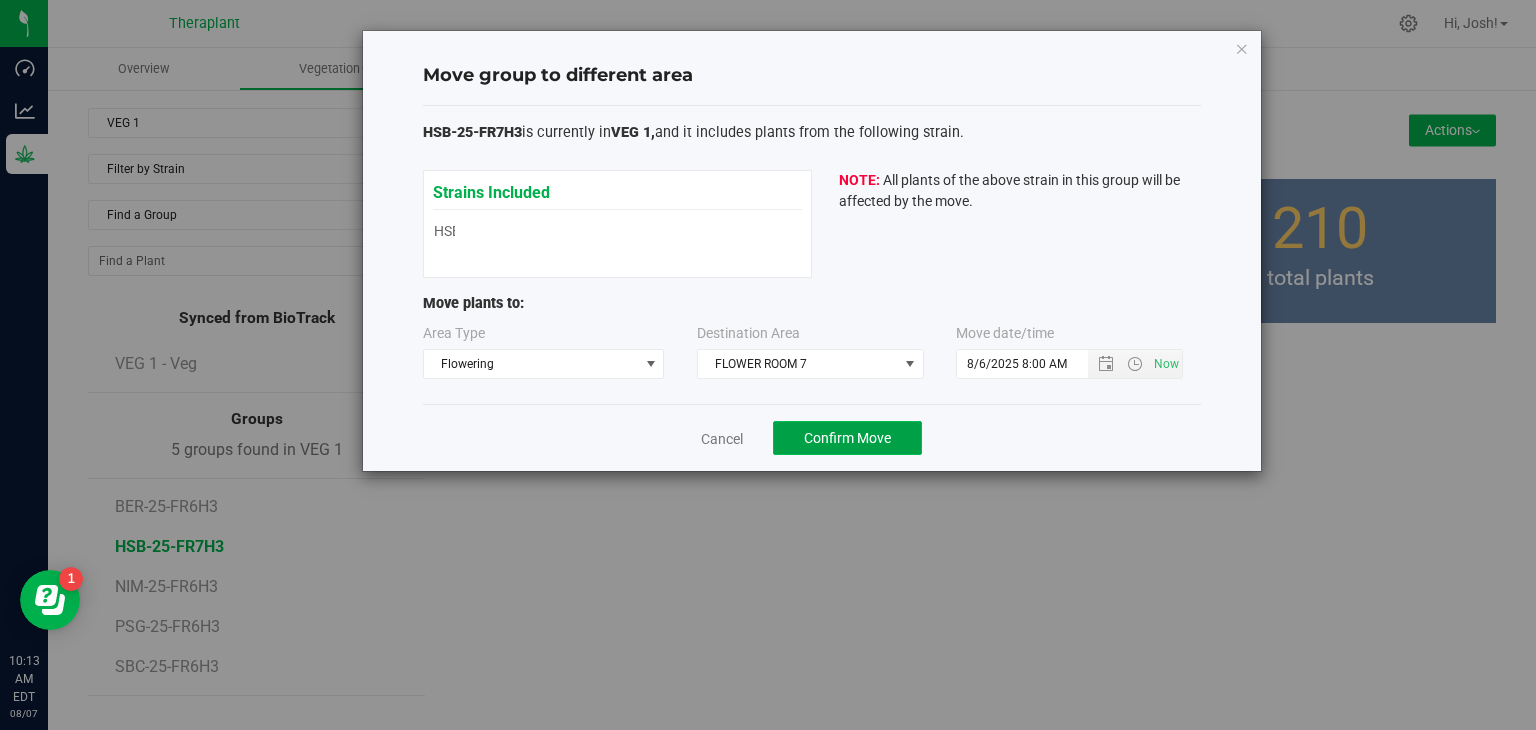 click on "Confirm Move" 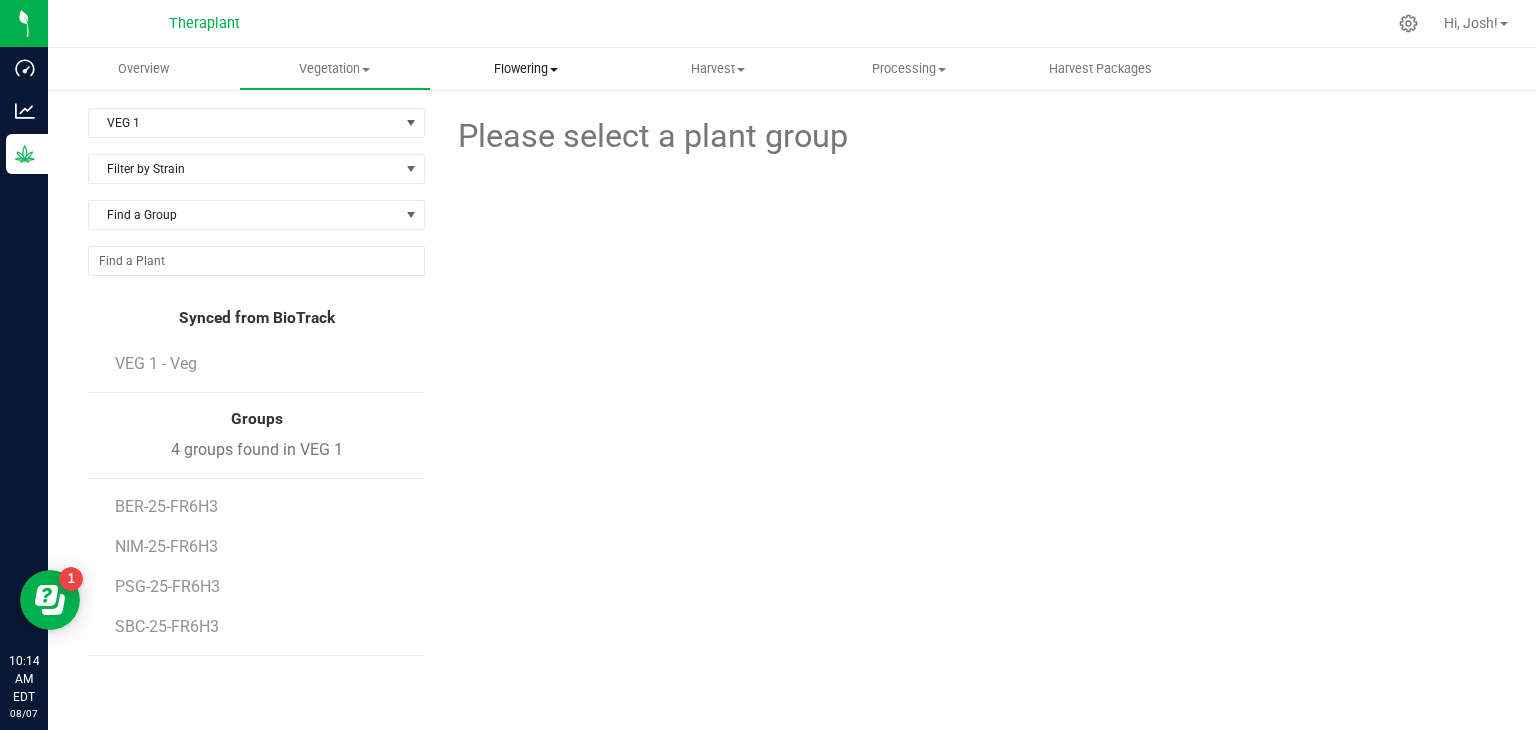 click on "Flowering" at bounding box center (526, 69) 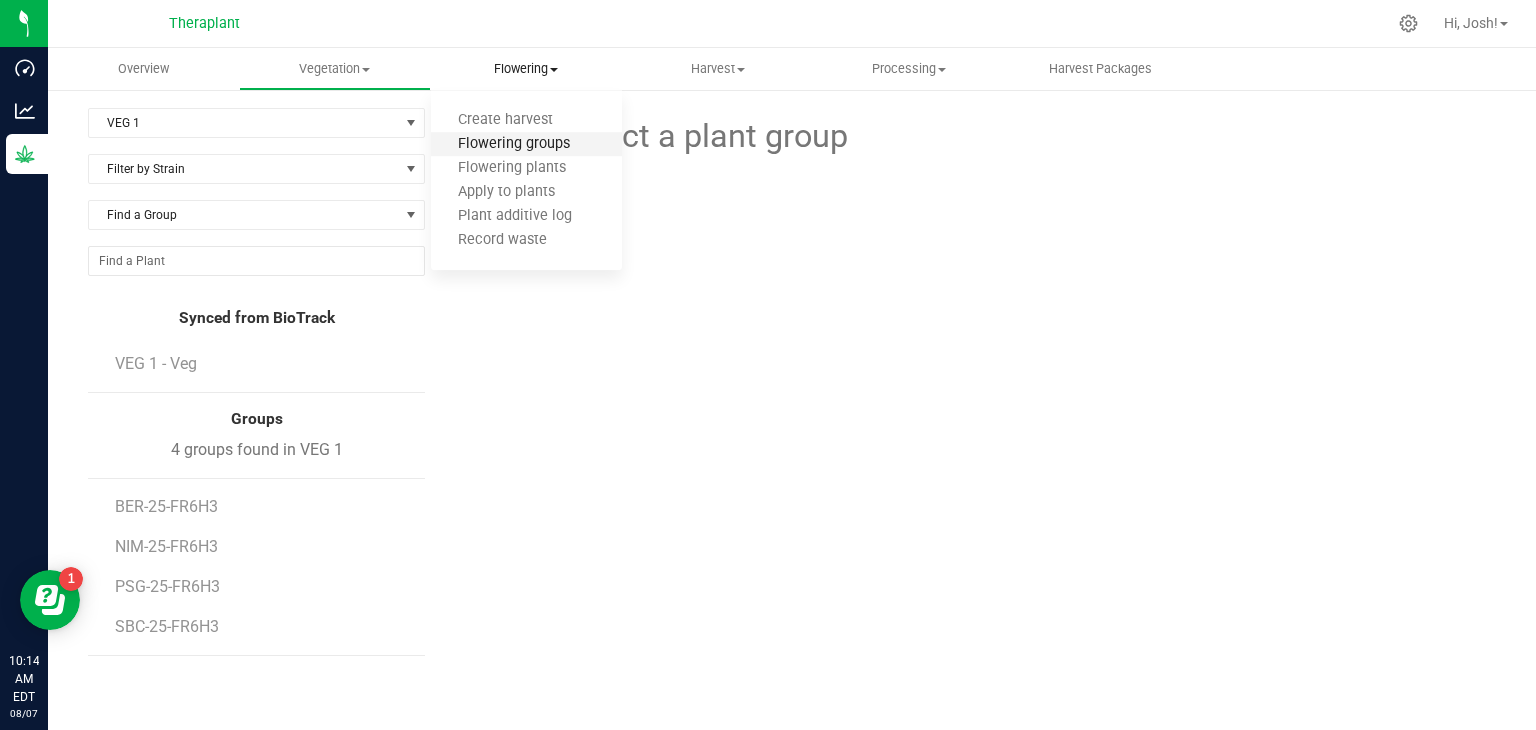 click on "Flowering groups" at bounding box center [514, 144] 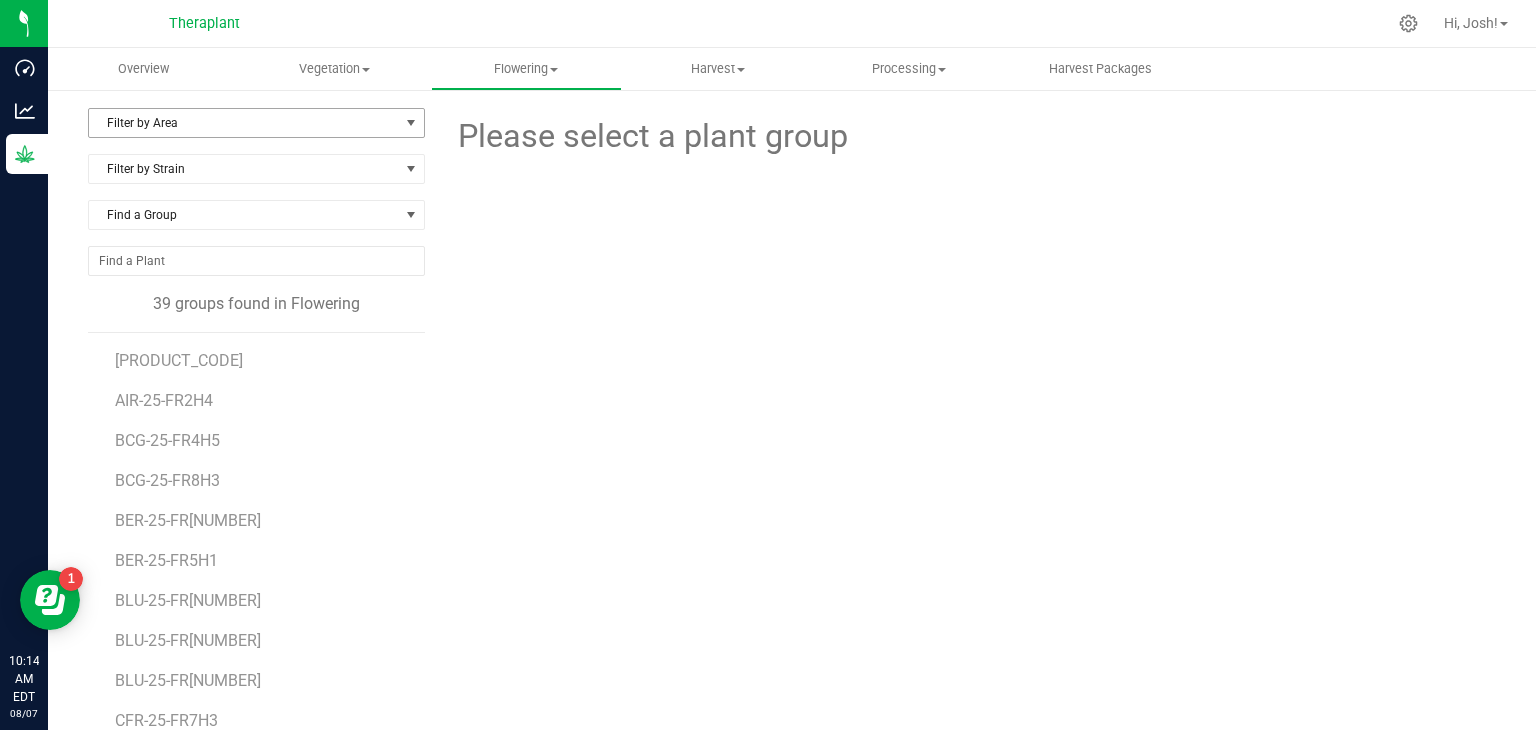 click on "Filter by Area" at bounding box center (244, 123) 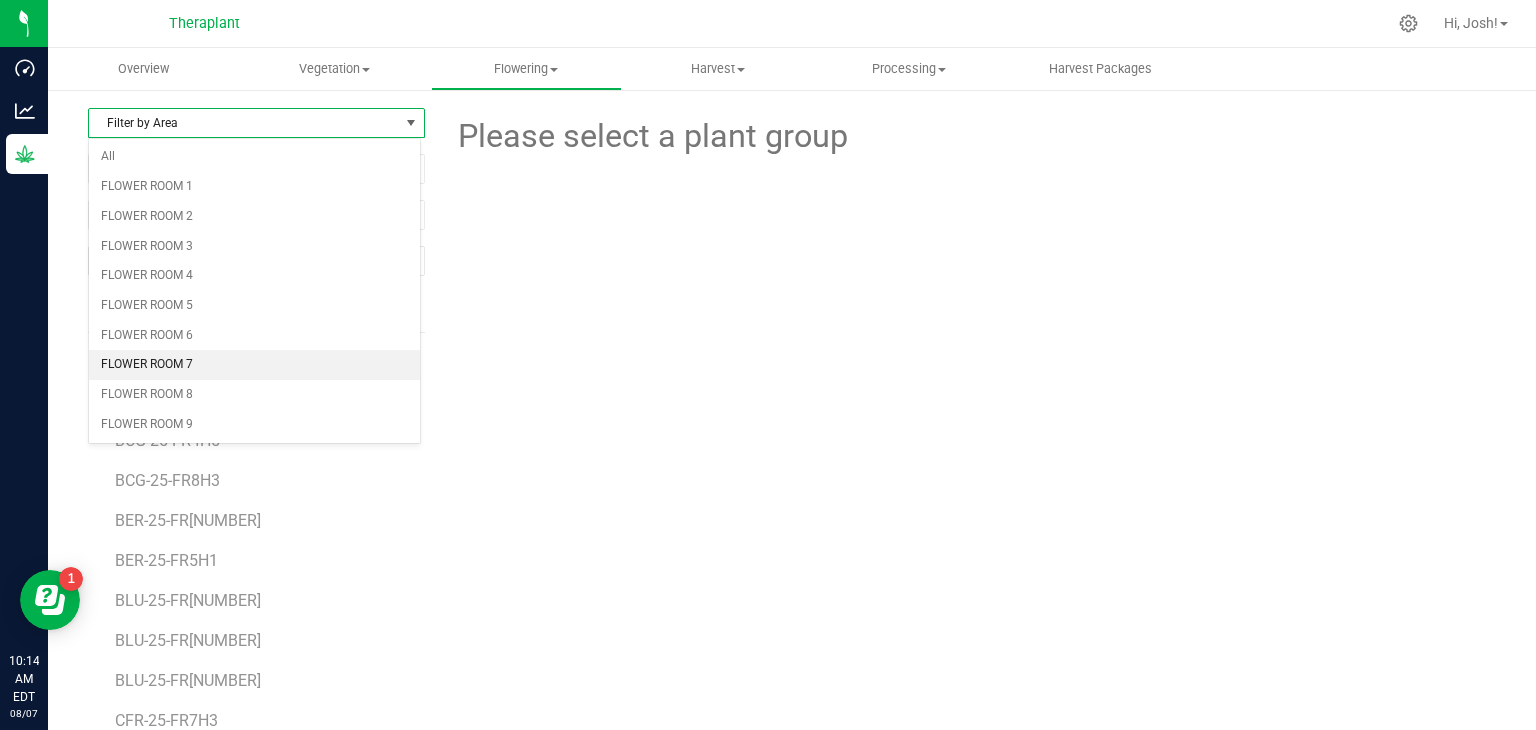 click on "FLOWER ROOM 7" at bounding box center (254, 365) 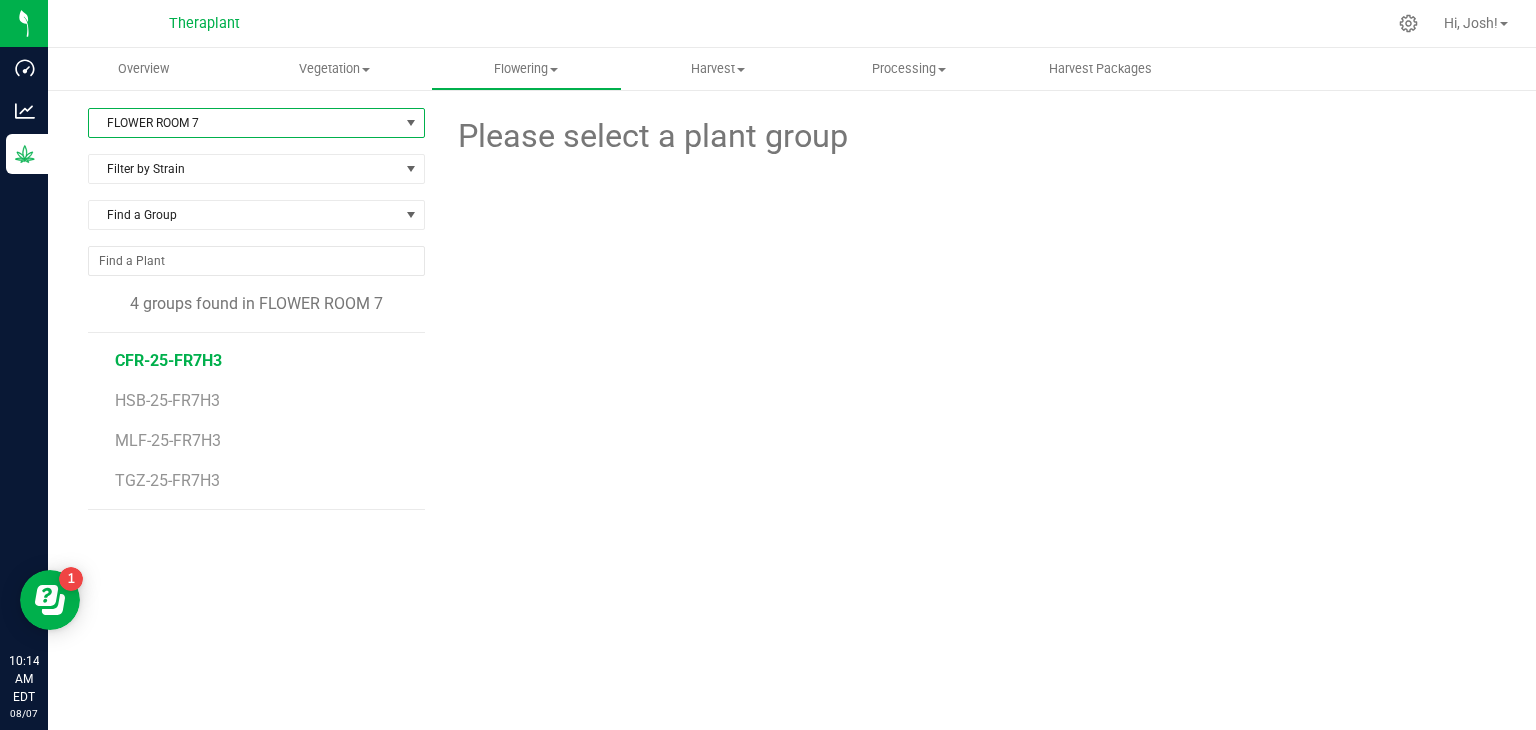 click on "CFR-25-FR7H3" at bounding box center (168, 360) 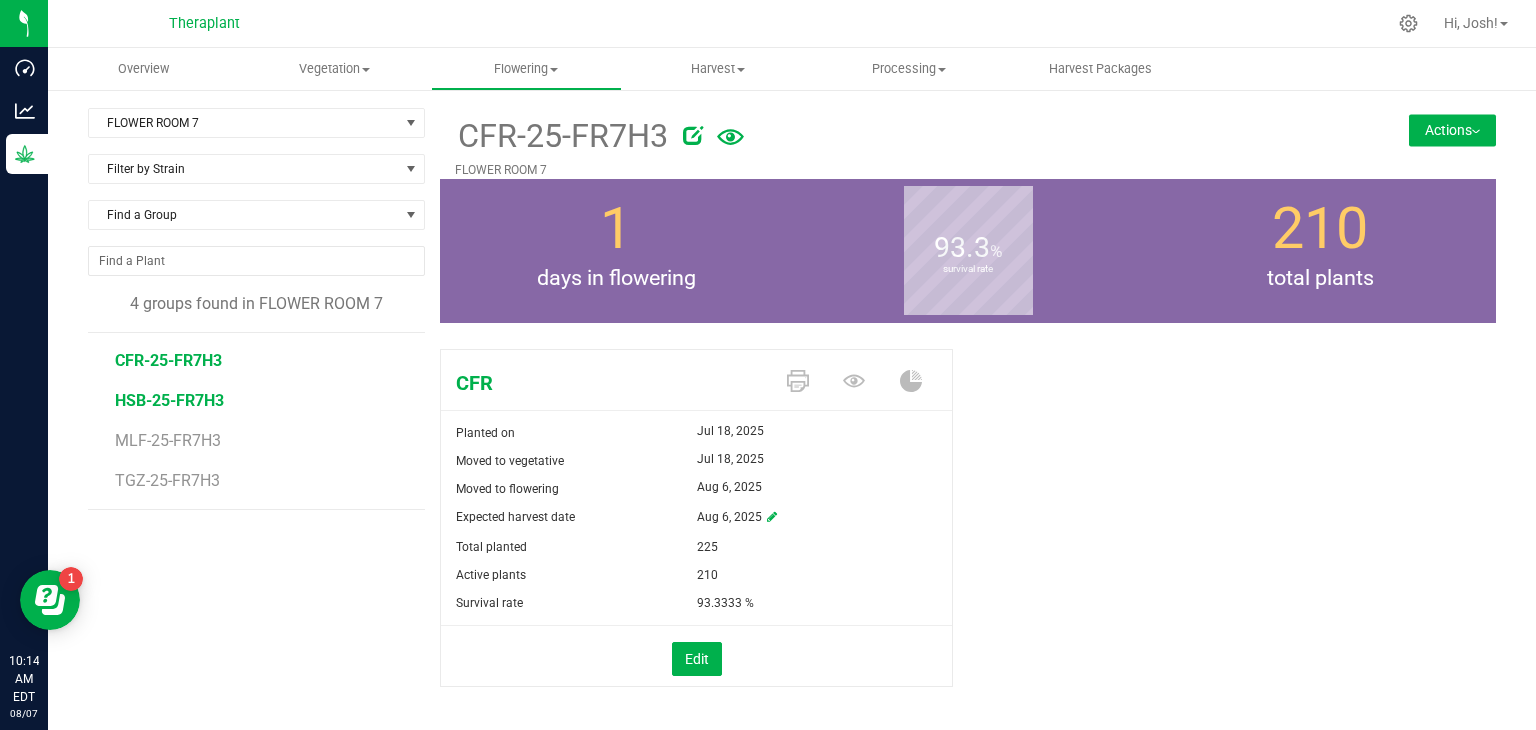 click on "HSB-25-FR7H3" at bounding box center (169, 400) 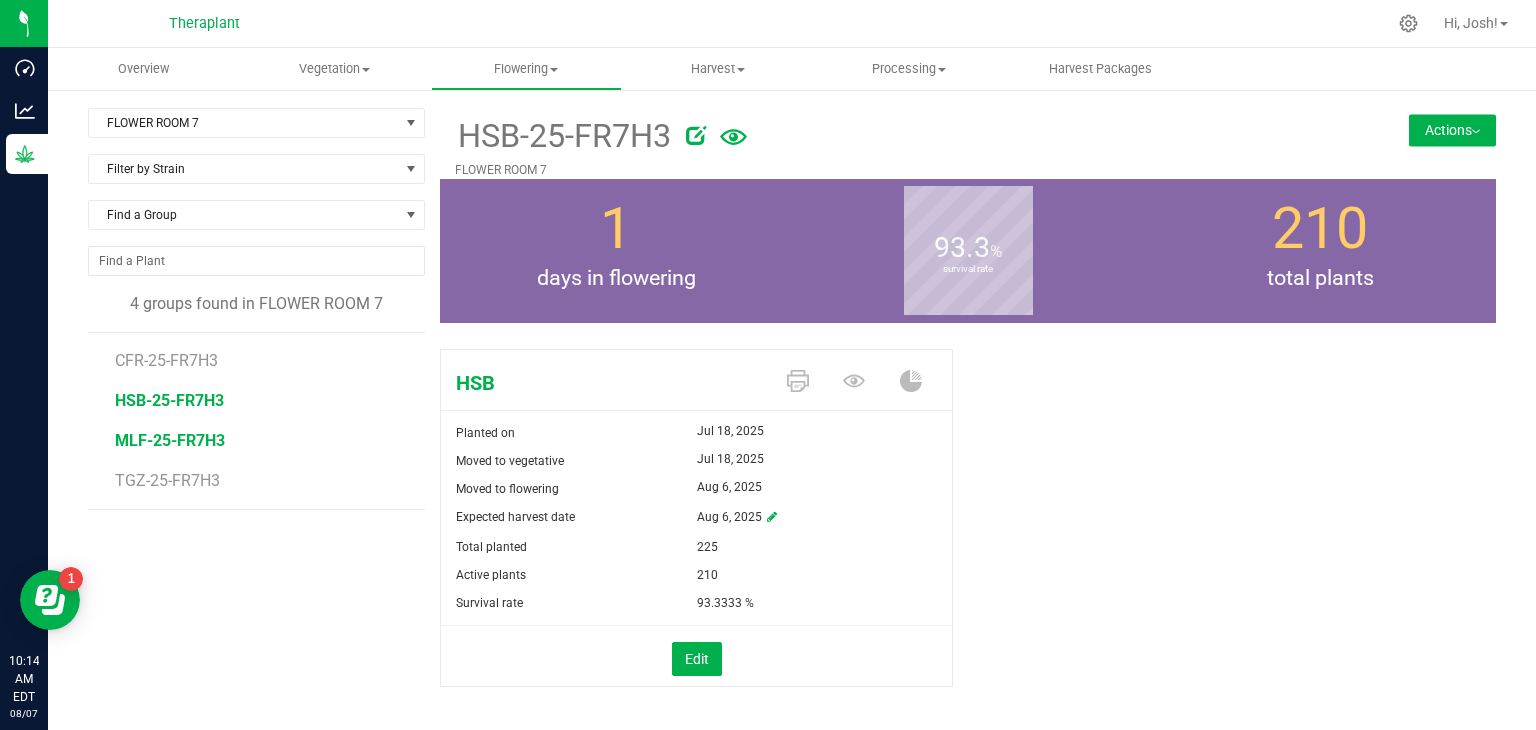 click on "MLF-25-FR7H3" at bounding box center (170, 440) 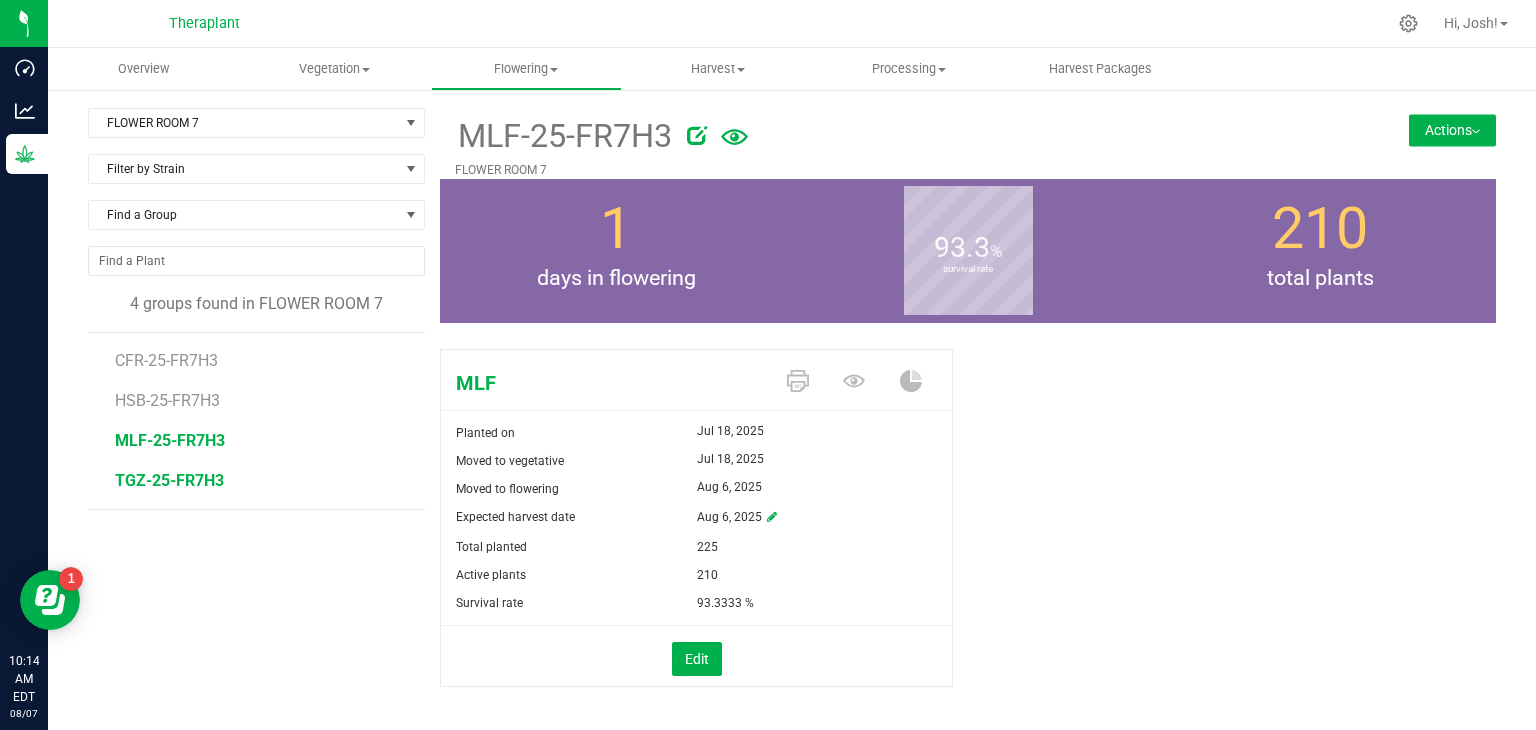 click on "TGZ-25-FR7H3" at bounding box center [169, 480] 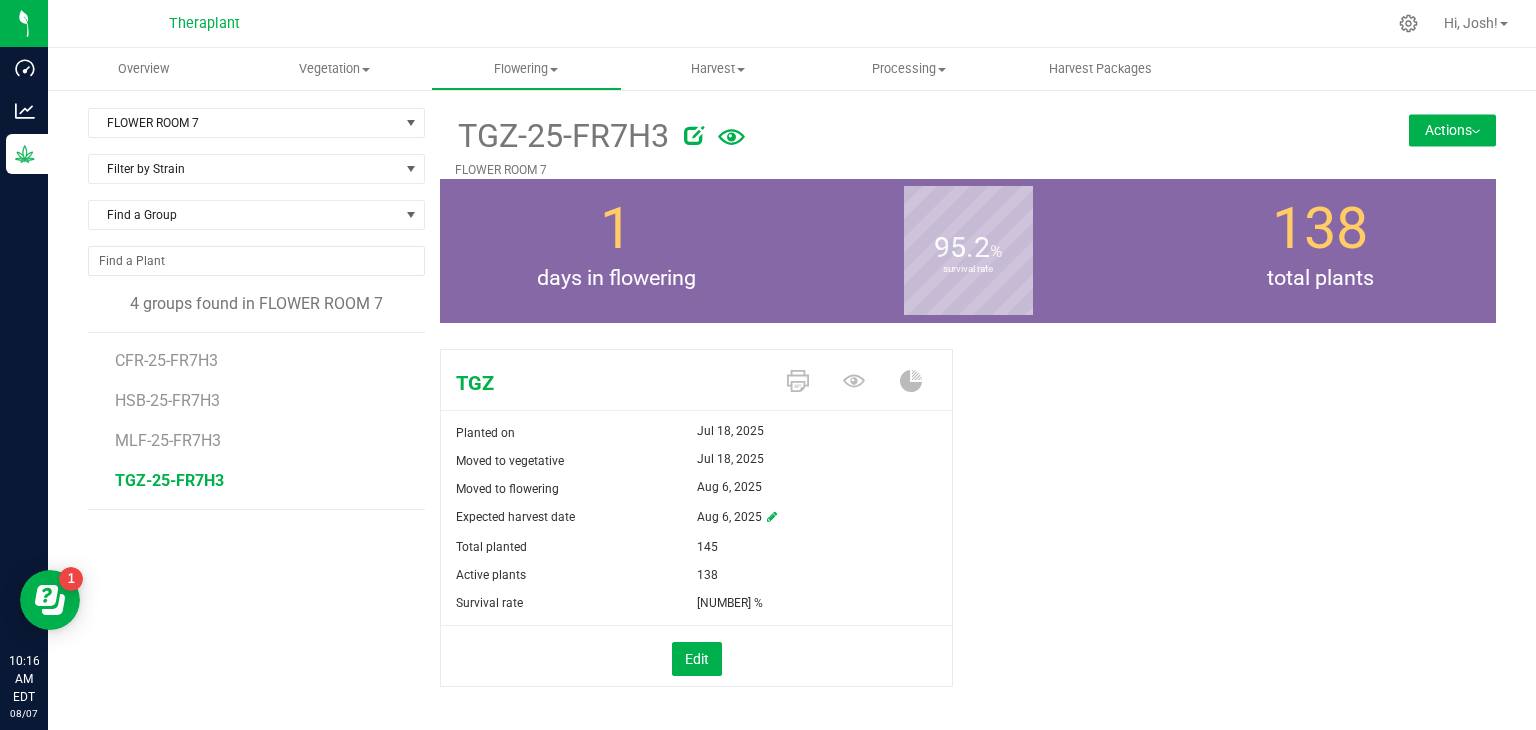 click on "FLOWER ROOM 7 Filter by Area All FLOWER ROOM 1 FLOWER ROOM 2 FLOWER ROOM 3 FLOWER ROOM 4 FLOWER ROOM 5 FLOWER ROOM 6 FLOWER ROOM 7 FLOWER ROOM 8 FLOWER ROOM 9
Filter by Strain
Find a Group
4
groups
found in FLOWER ROOM 7
CFR-25-FR7H3
HSB-25-FR7H3
MLF-25-FR7H3
TGZ-25-FR7H3" at bounding box center (264, 422) 